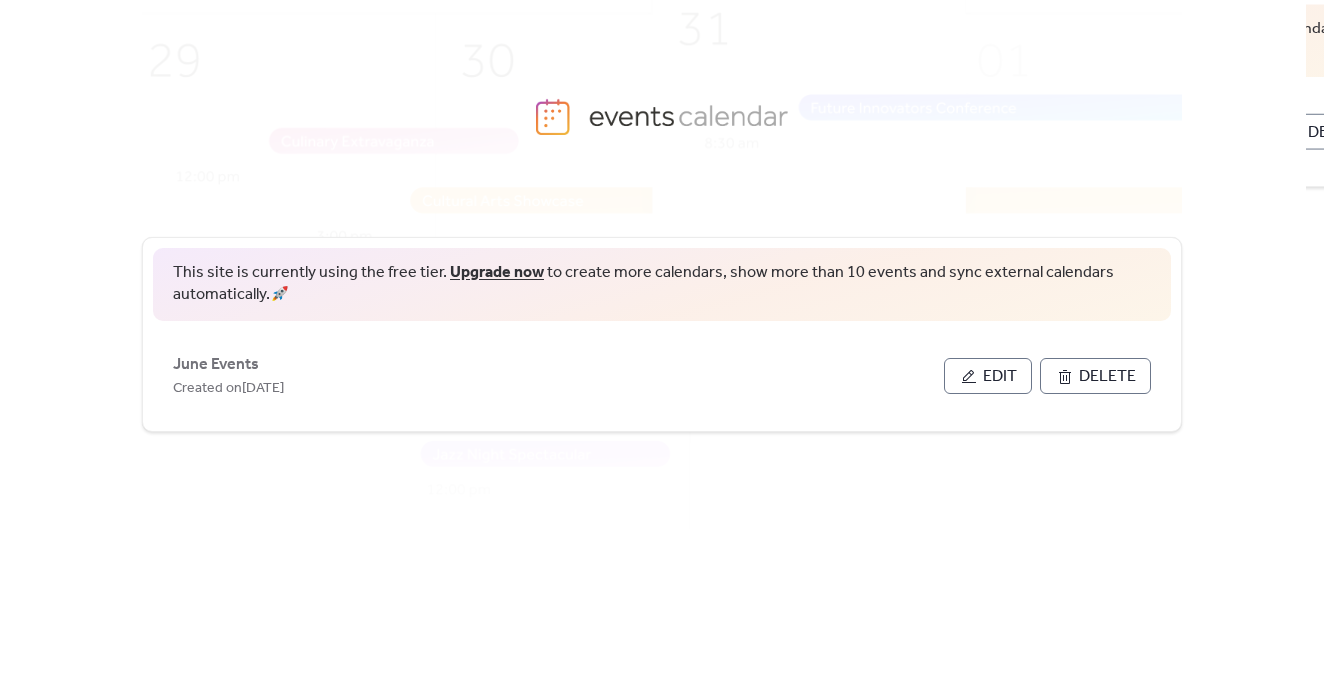 scroll, scrollTop: 0, scrollLeft: 0, axis: both 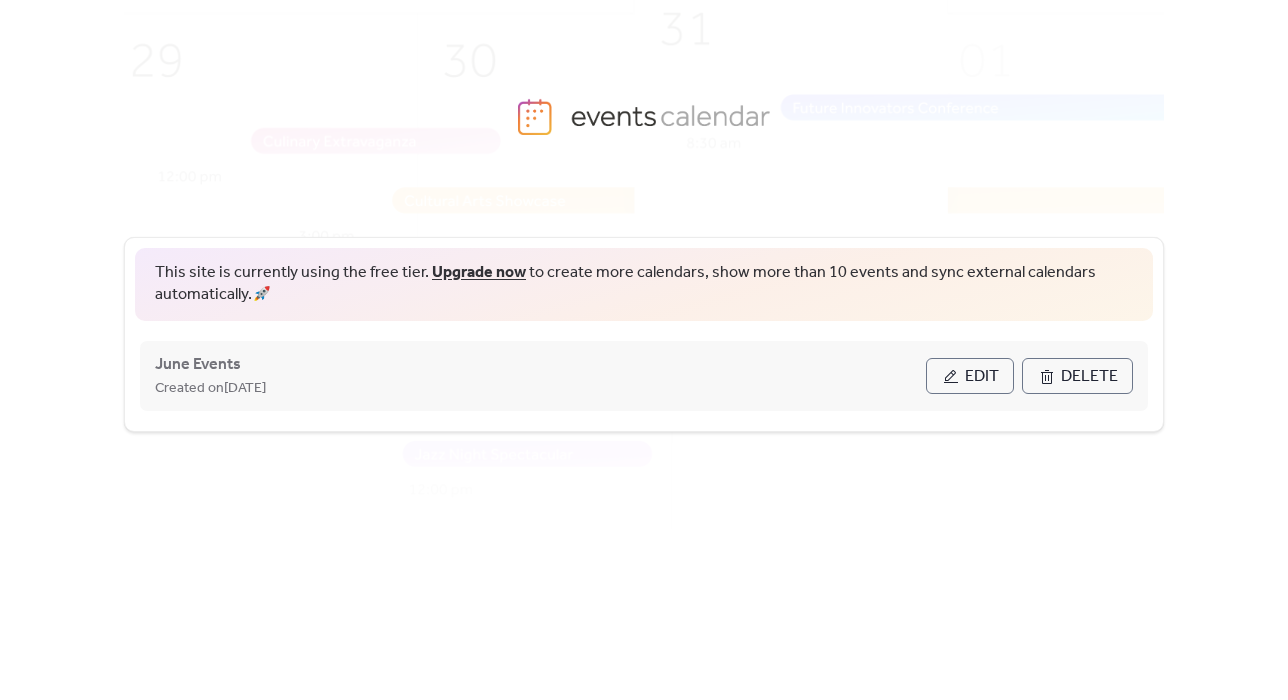 click on "Edit" at bounding box center (970, 376) 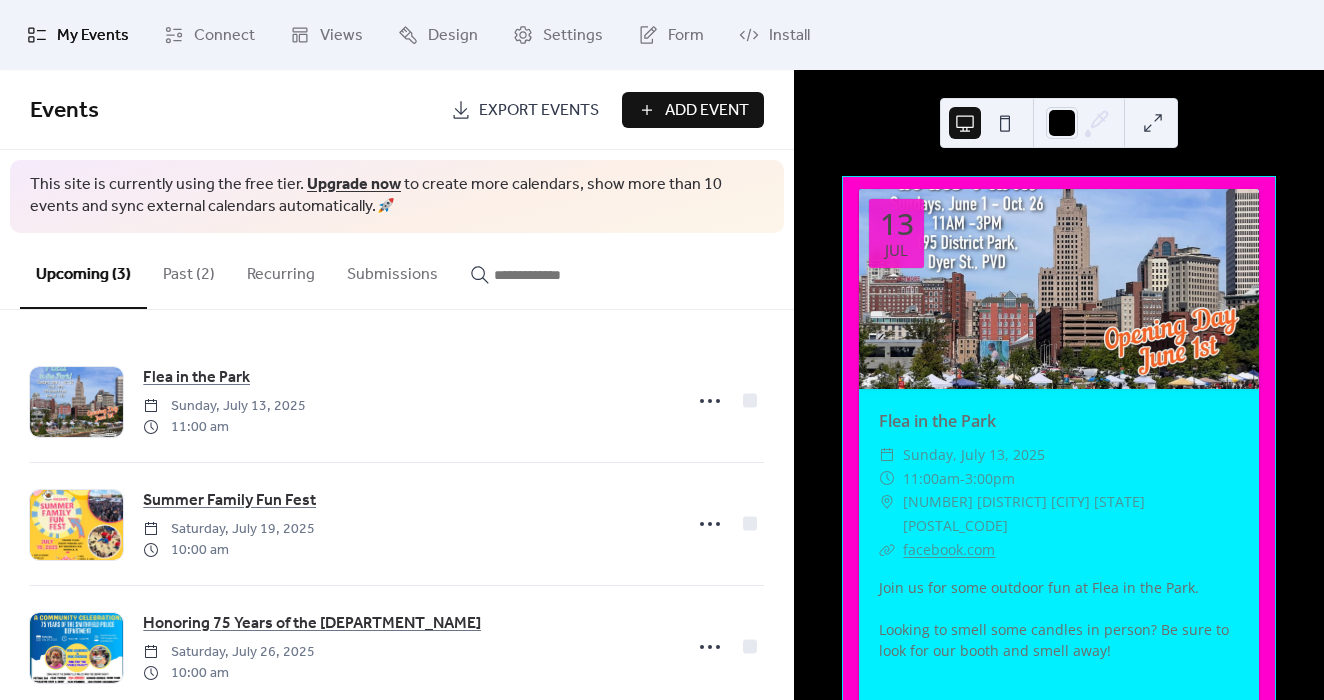 click on "Add Event" at bounding box center [707, 111] 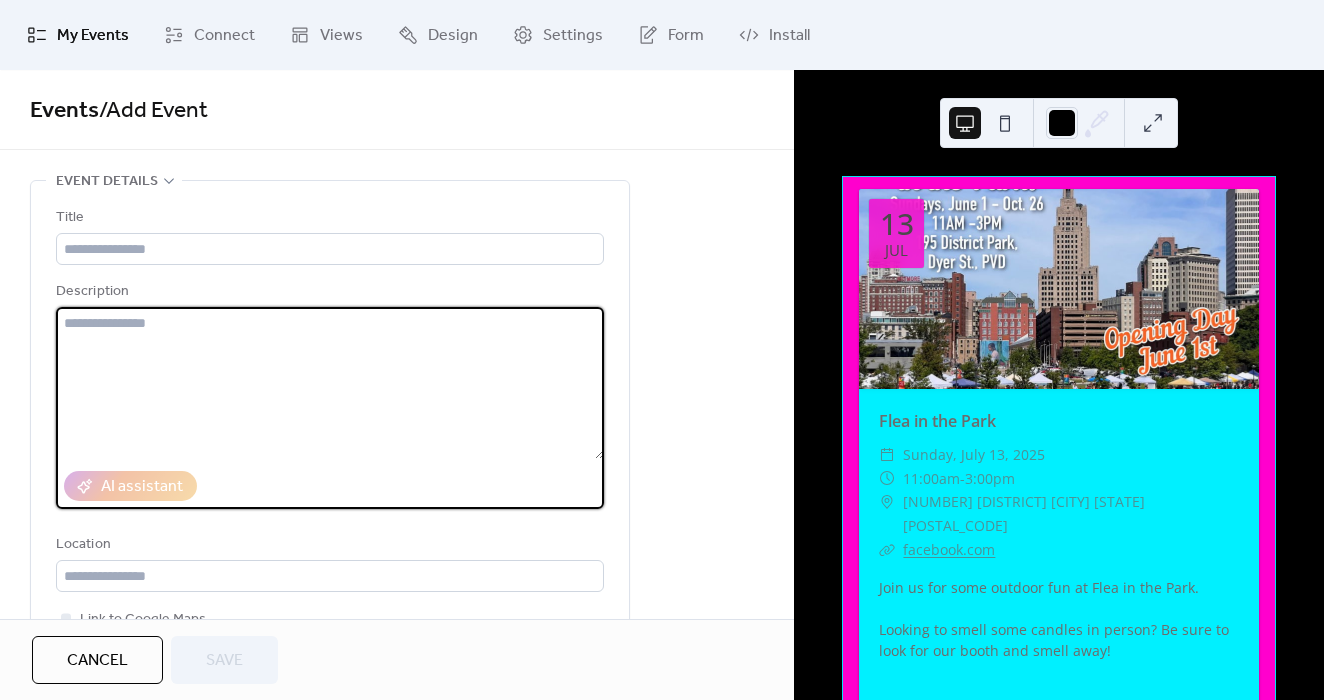 click at bounding box center (330, 383) 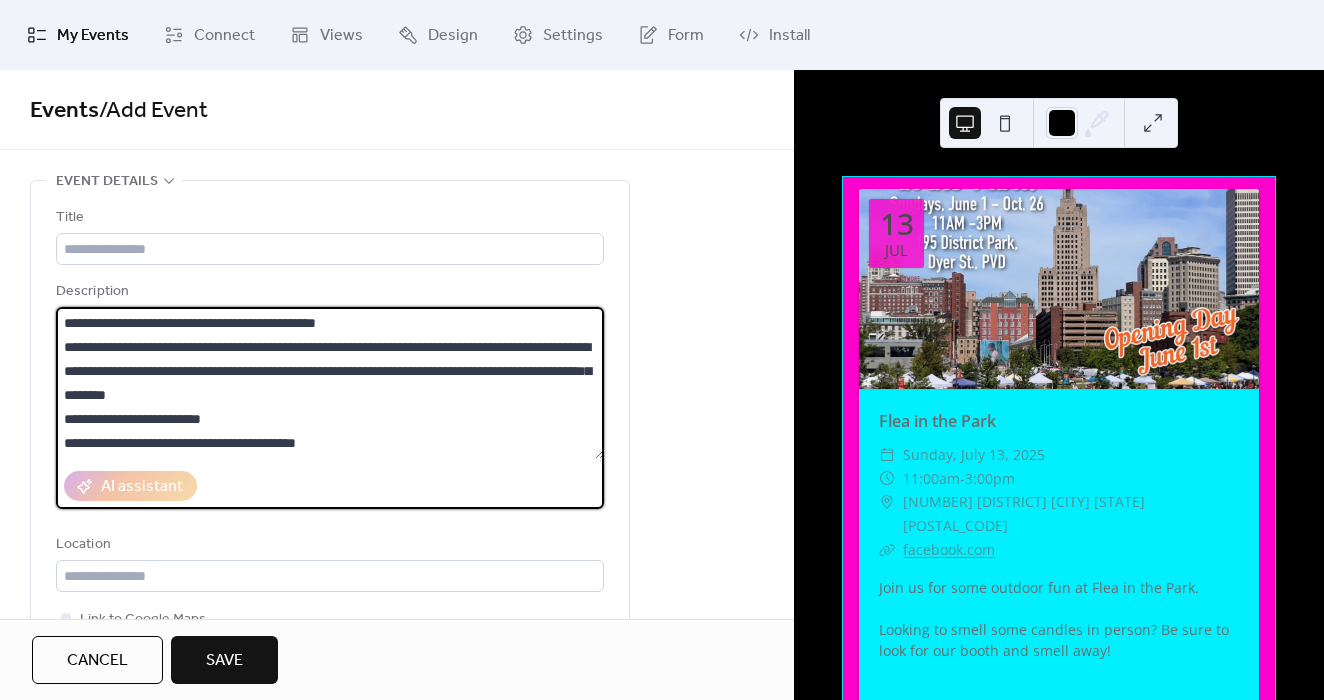 scroll, scrollTop: 69, scrollLeft: 0, axis: vertical 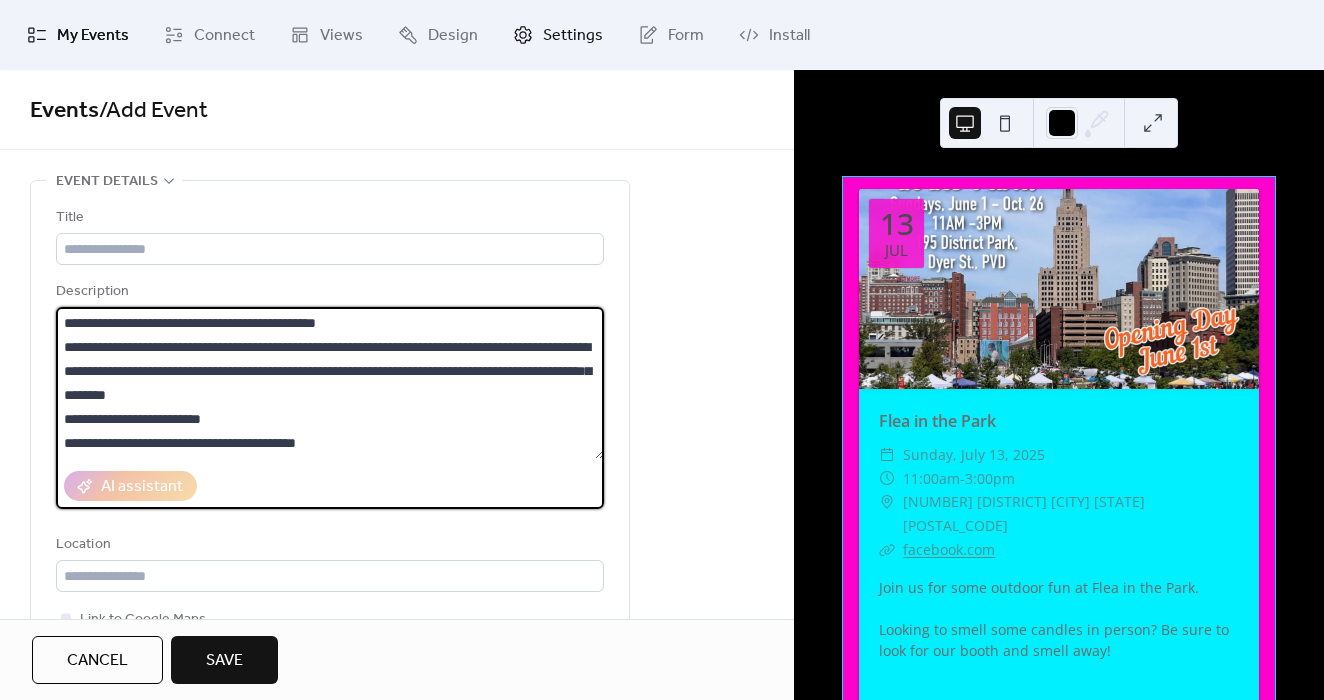type on "**********" 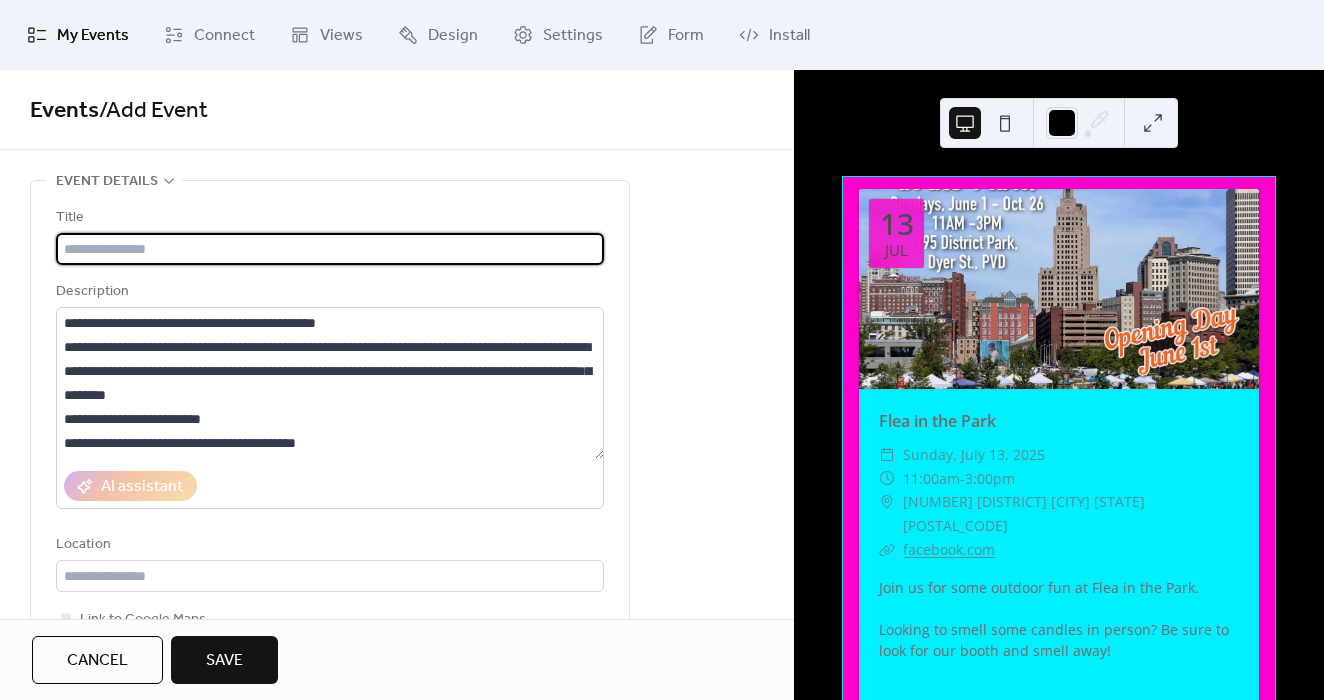 click at bounding box center [330, 249] 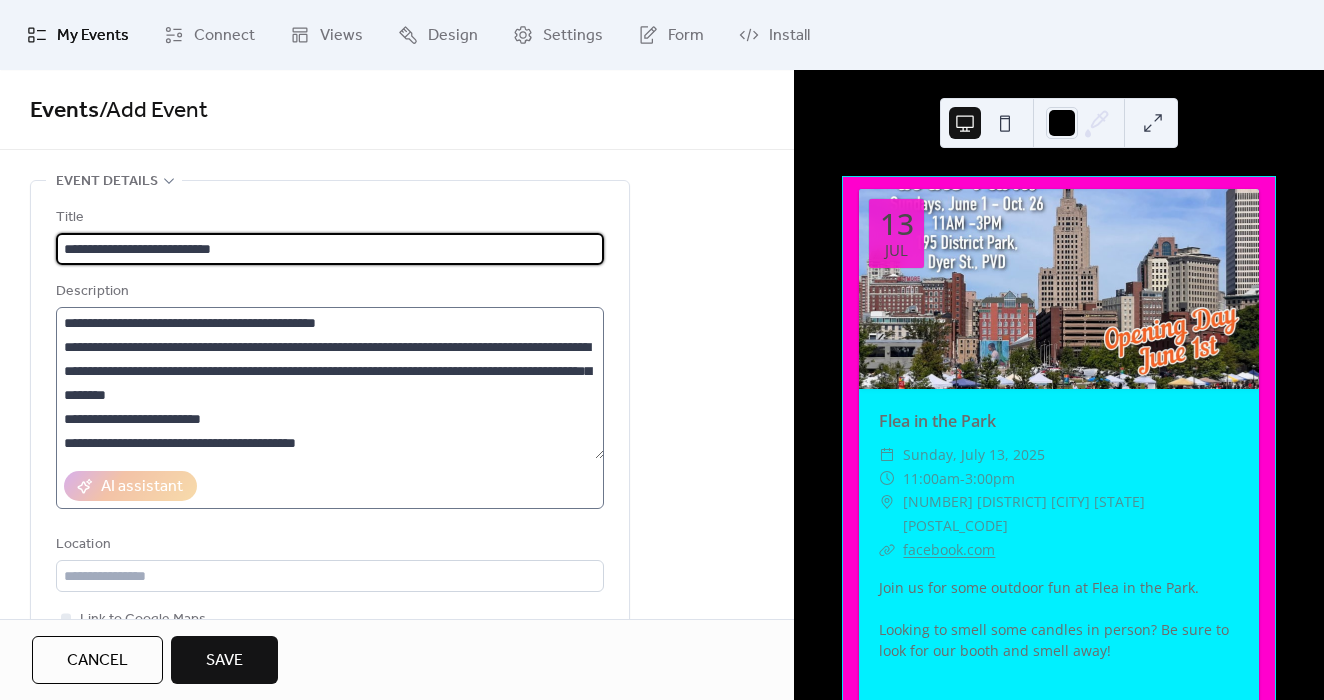 type on "**********" 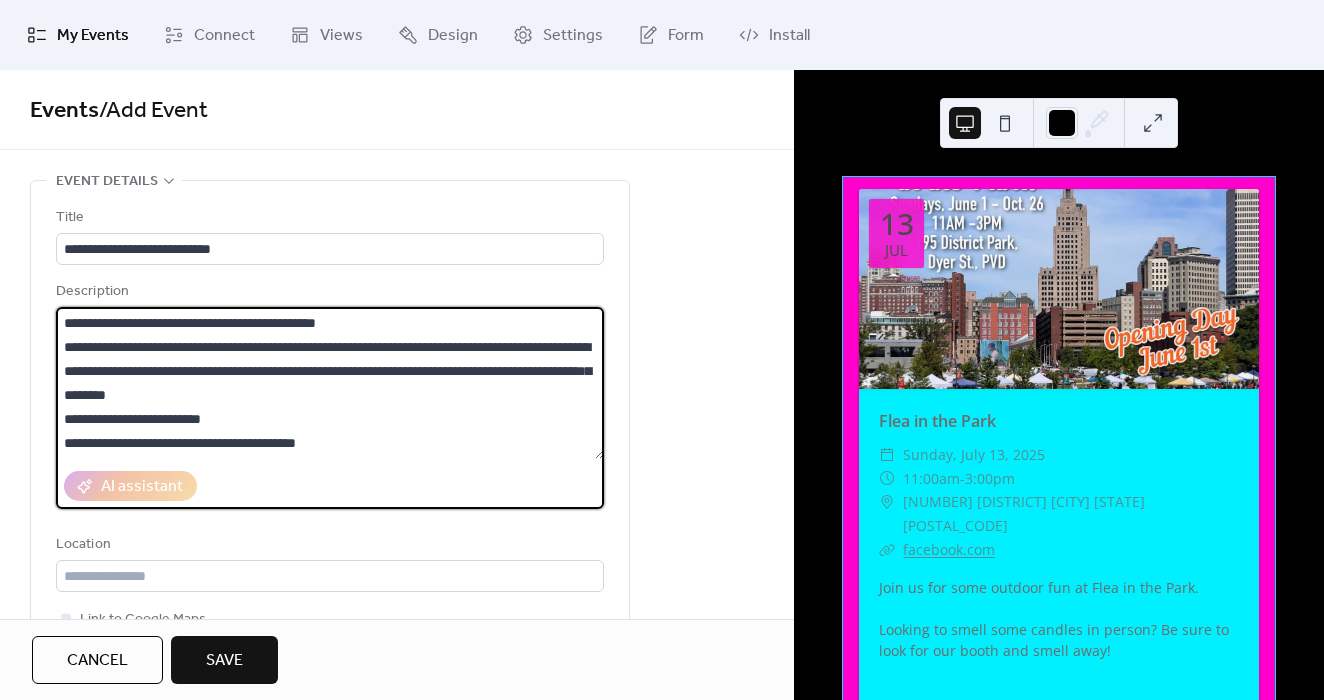 click on "**********" at bounding box center (330, 383) 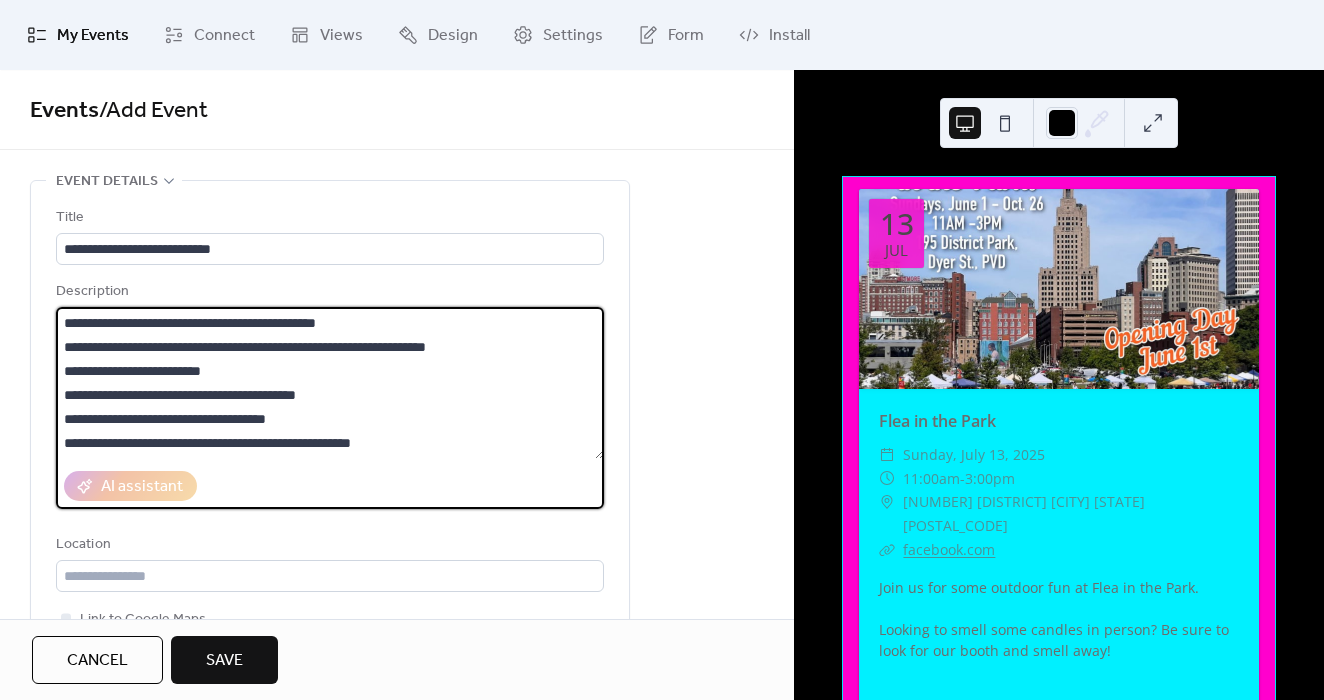 drag, startPoint x: 498, startPoint y: 342, endPoint x: 216, endPoint y: 350, distance: 282.11346 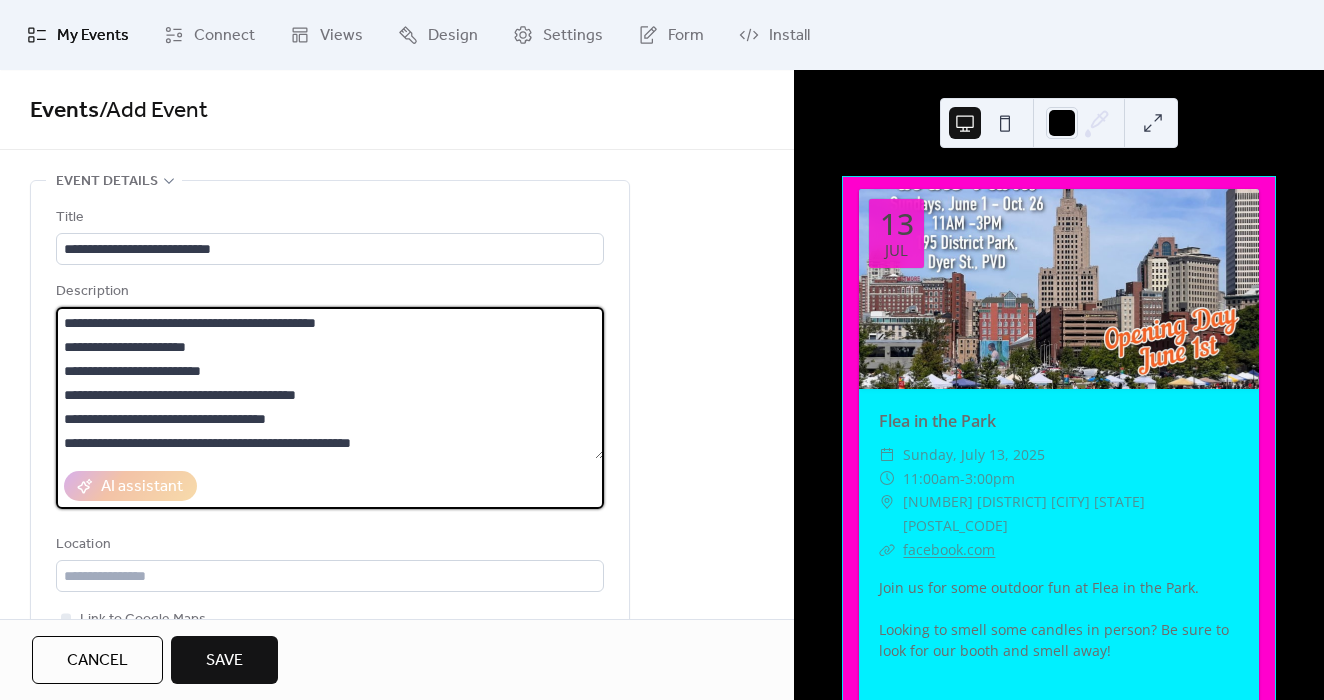 click on "**********" at bounding box center (330, 383) 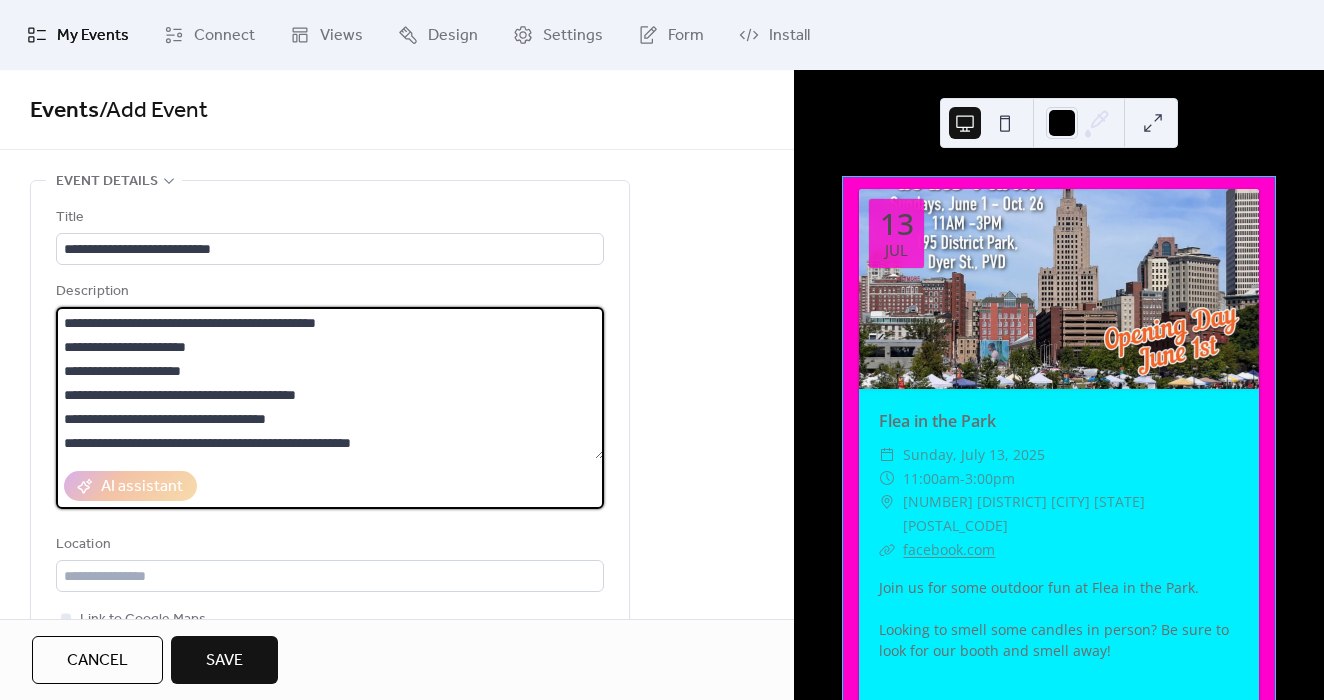 click on "**********" at bounding box center (330, 383) 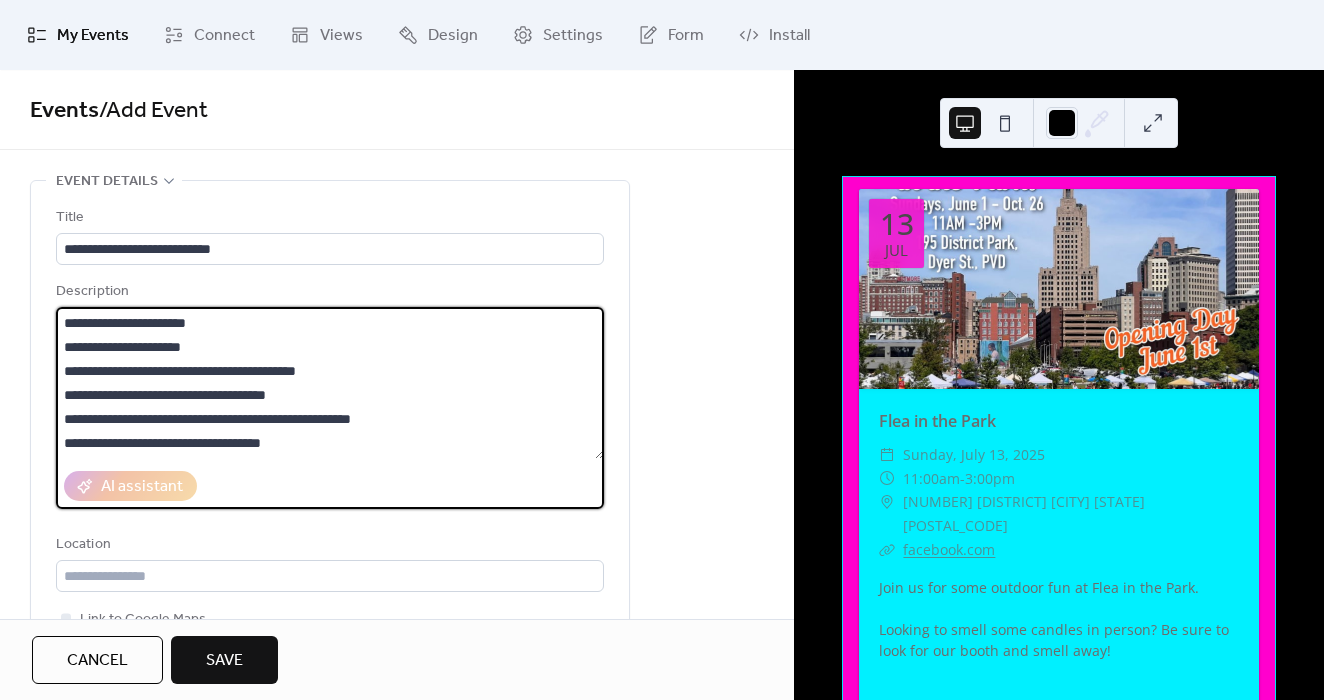 drag, startPoint x: 432, startPoint y: 444, endPoint x: 341, endPoint y: 484, distance: 99.40322 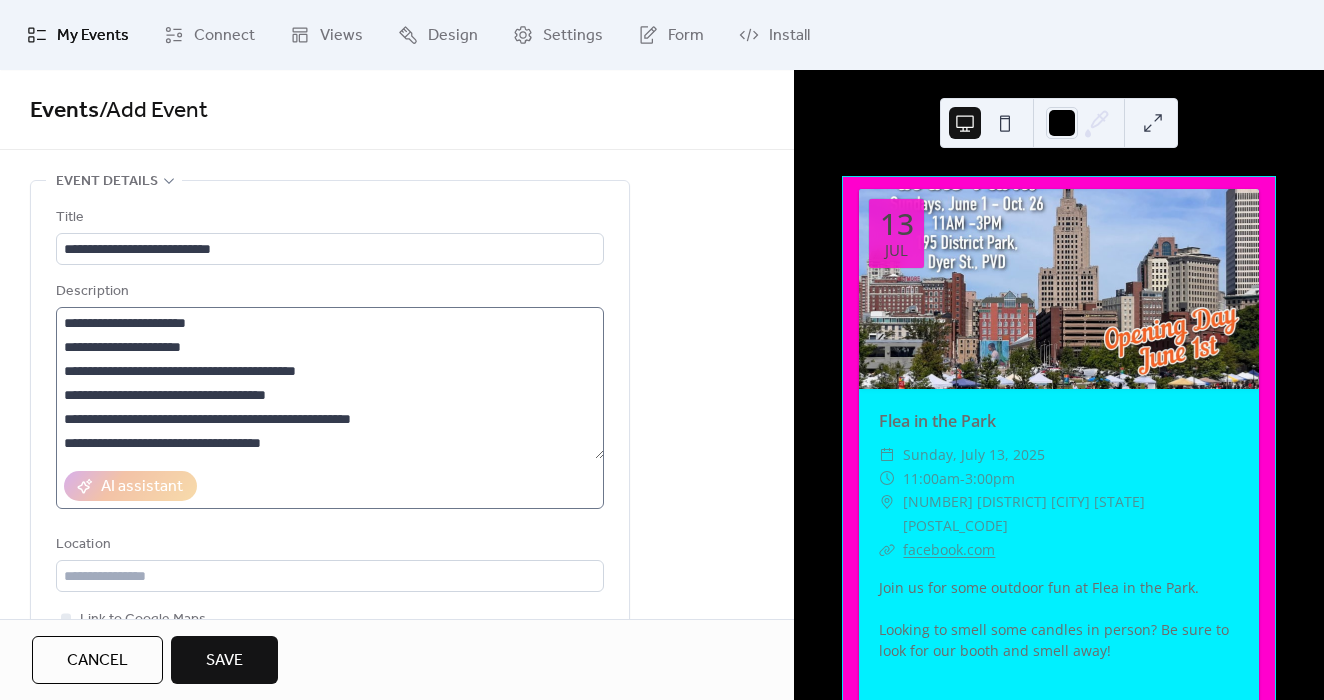 click on "**********" at bounding box center (330, 408) 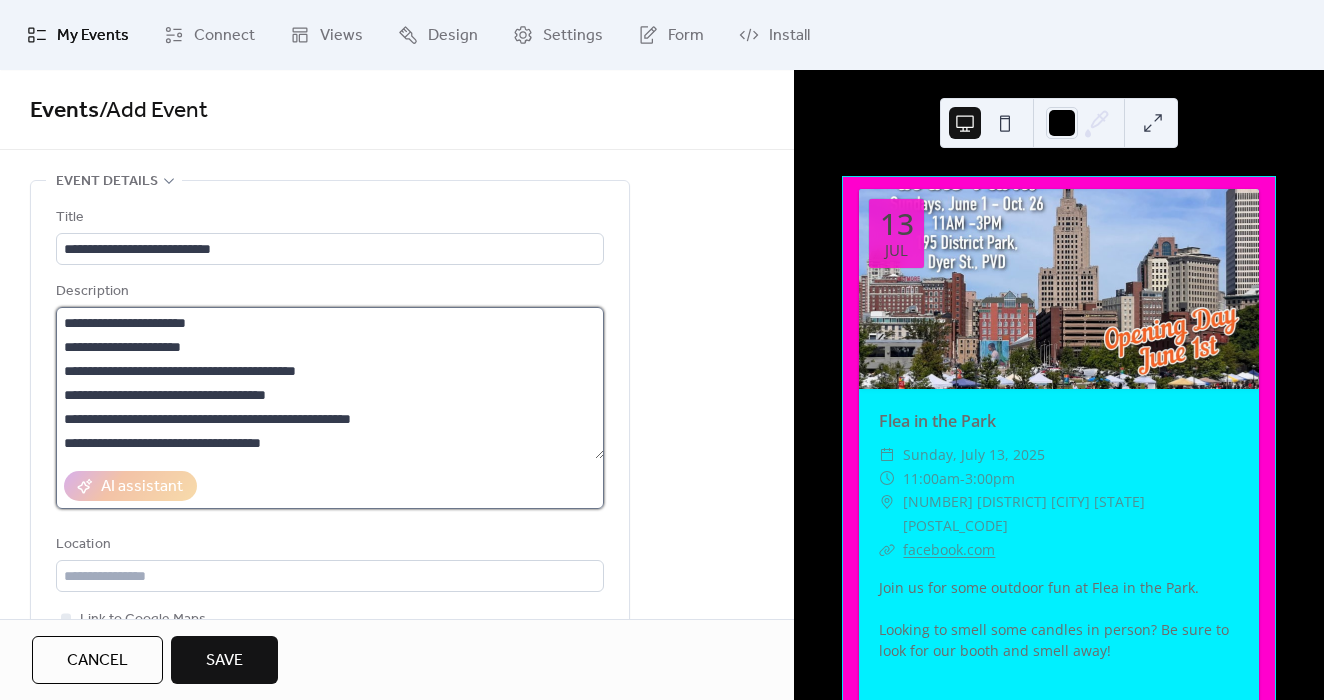 click on "**********" at bounding box center [330, 383] 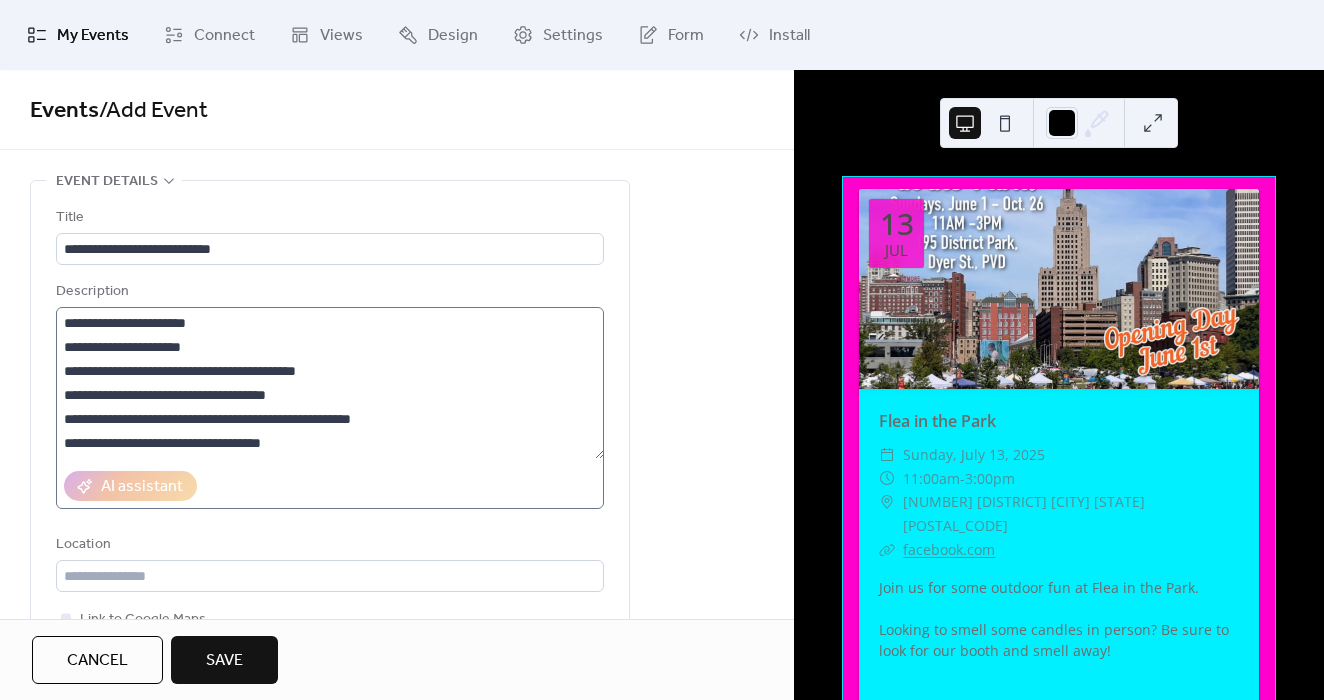 click on "**********" at bounding box center (330, 408) 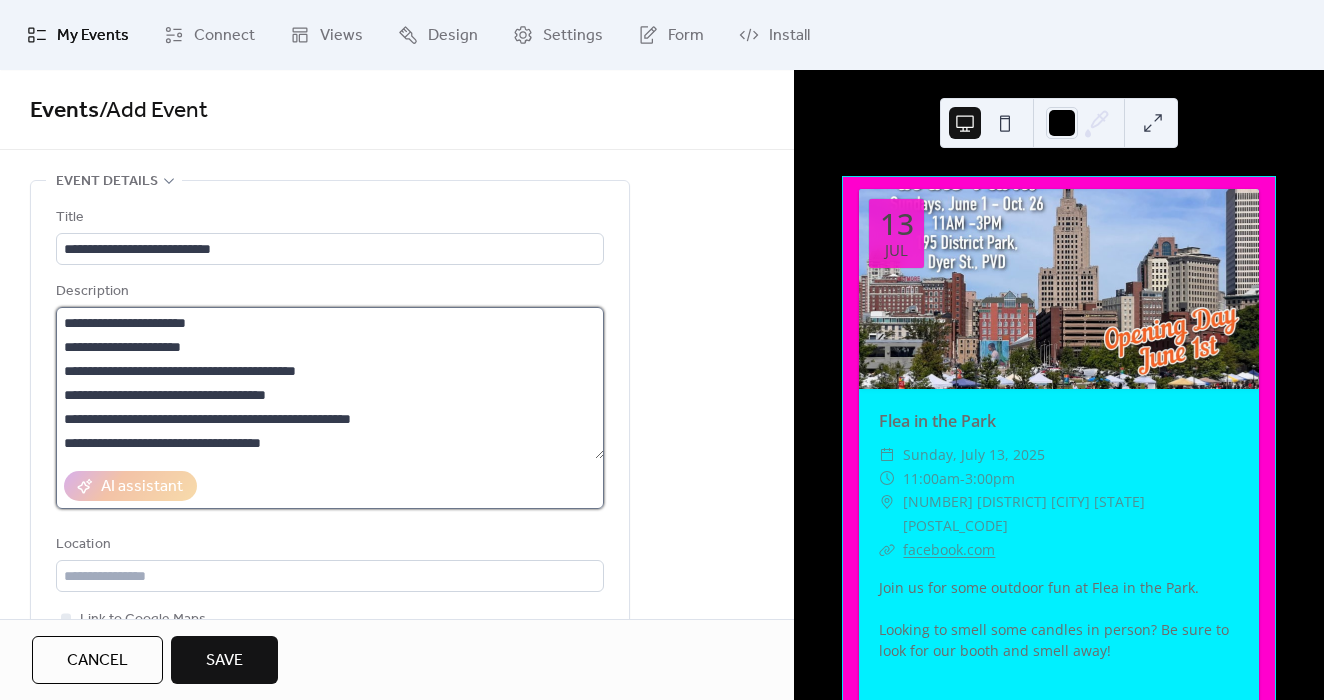 click on "**********" at bounding box center [330, 383] 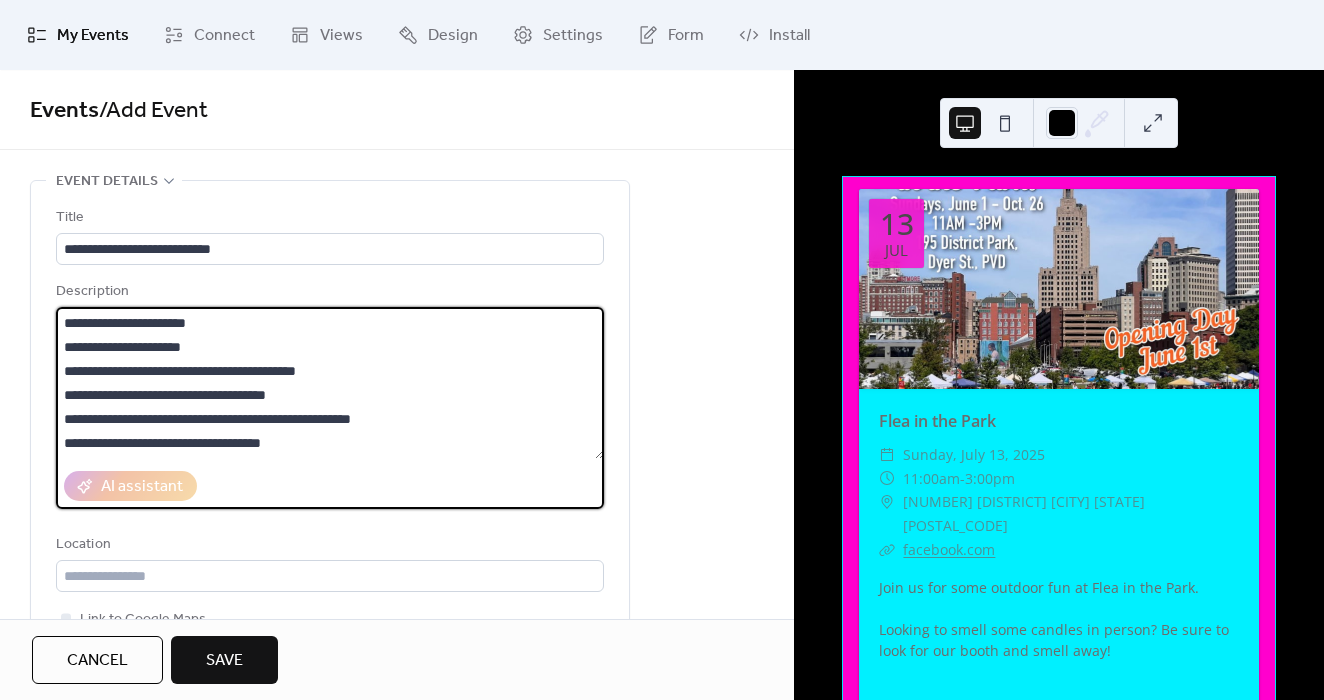 click on "**********" at bounding box center [330, 383] 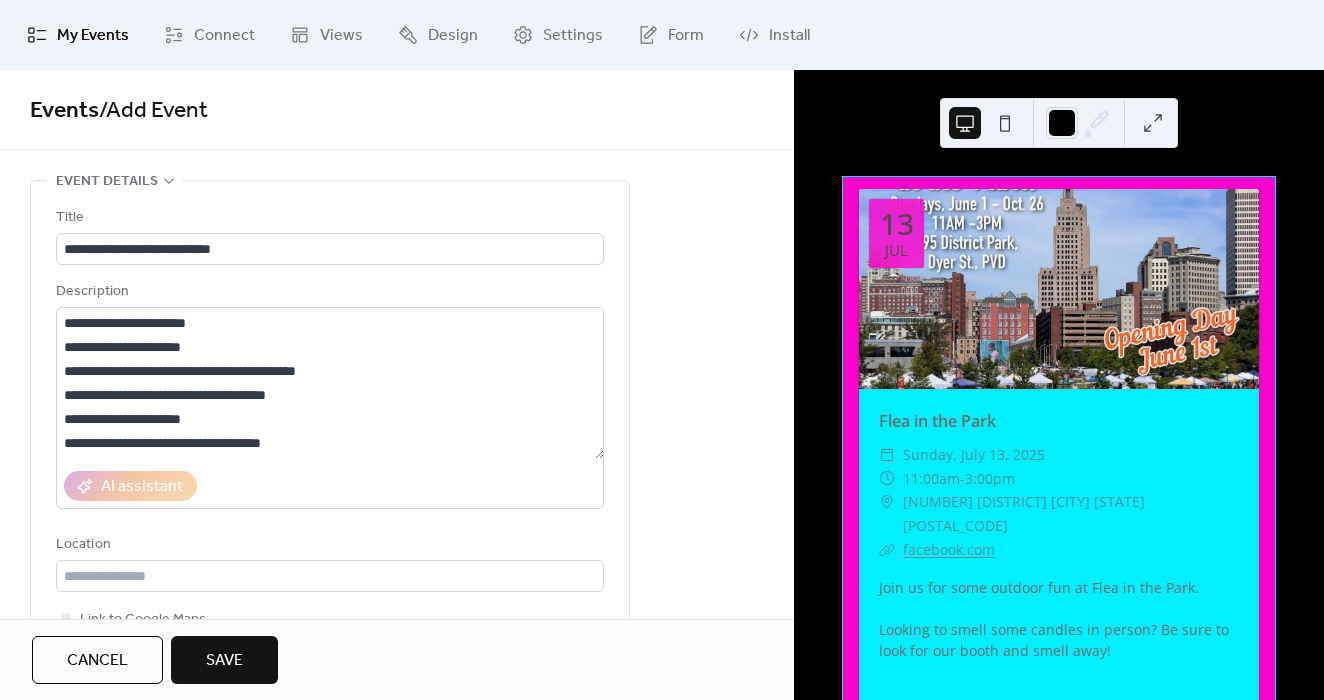 drag, startPoint x: 788, startPoint y: 224, endPoint x: 789, endPoint y: 193, distance: 31.016125 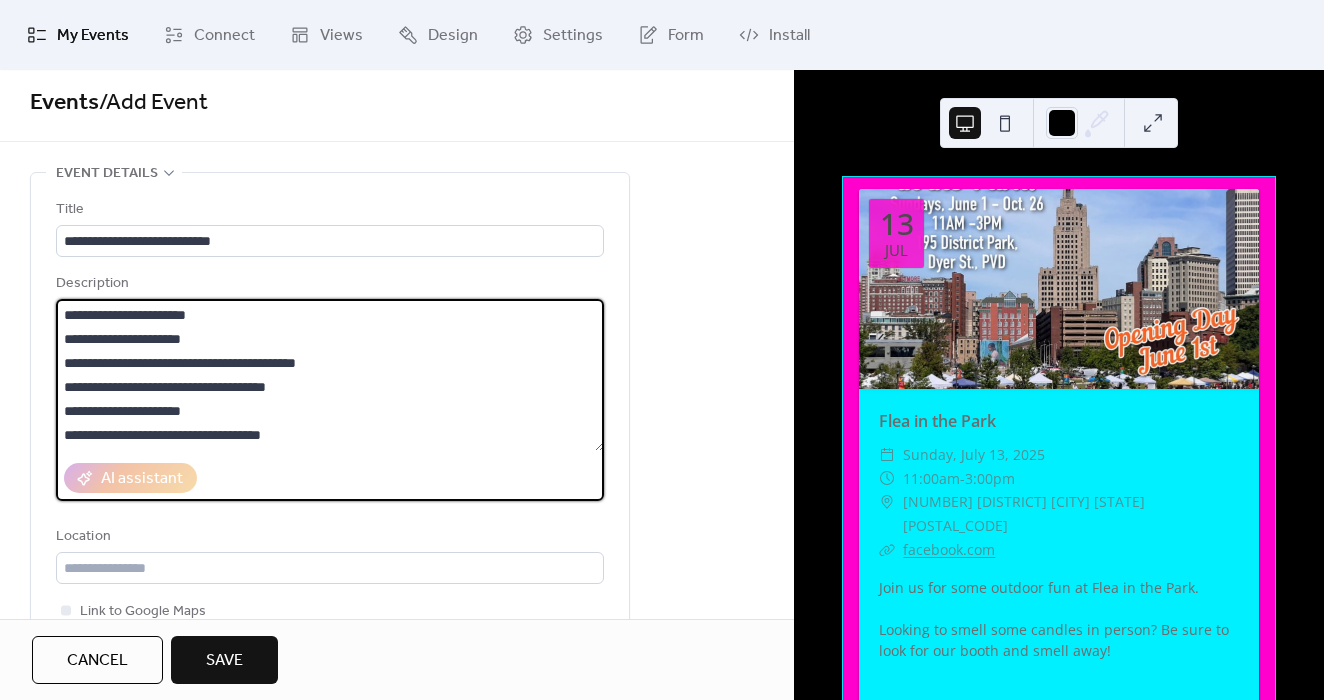 click on "**********" at bounding box center (330, 375) 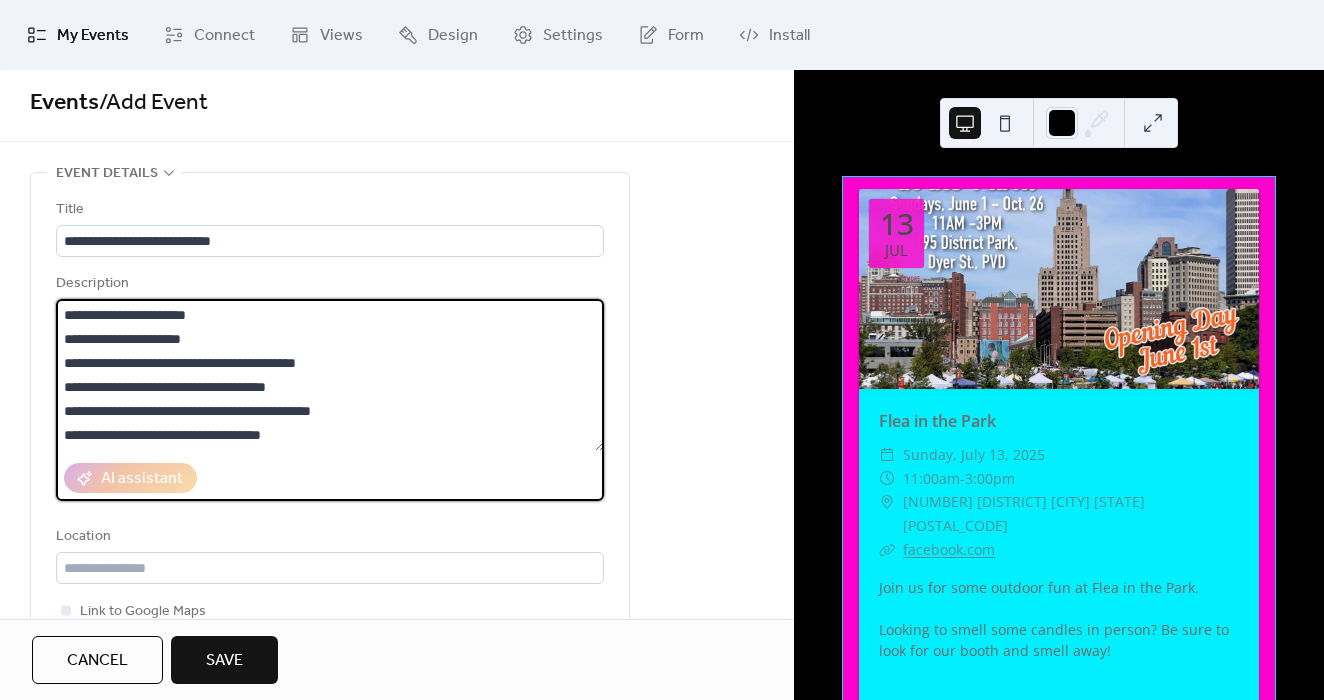 click on "**********" at bounding box center [330, 375] 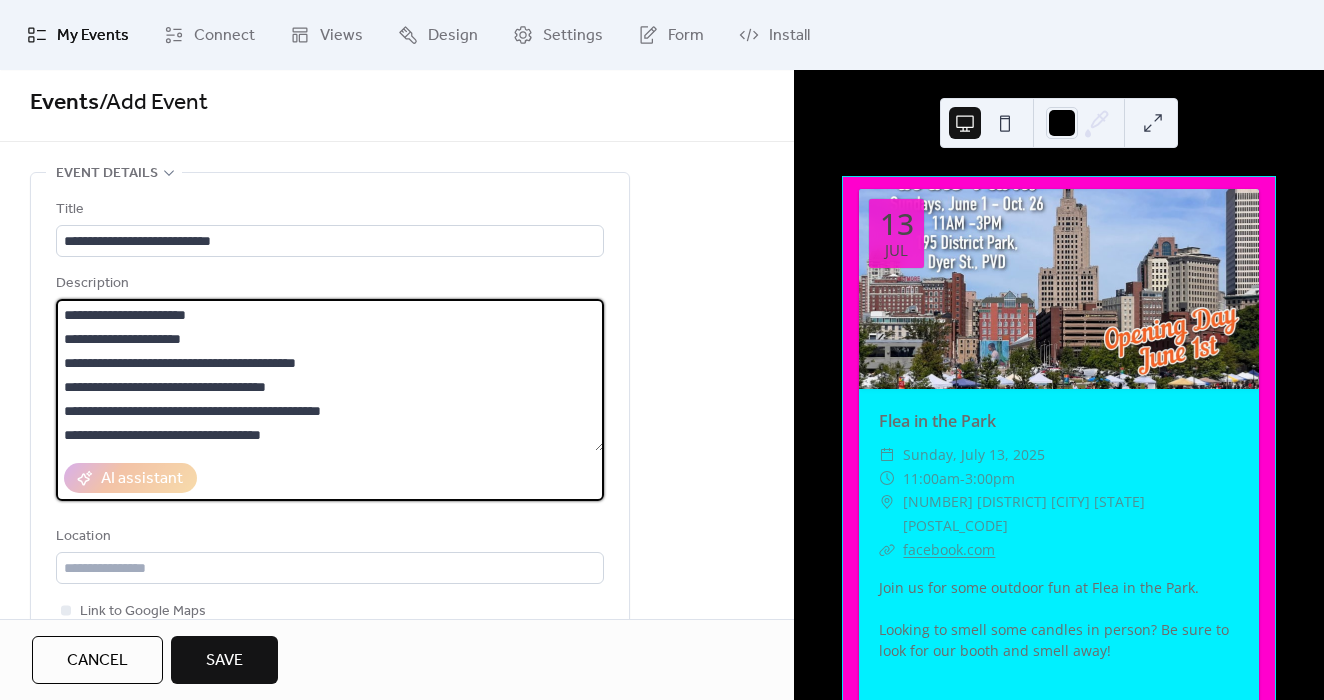 drag, startPoint x: 596, startPoint y: 430, endPoint x: 604, endPoint y: 455, distance: 26.24881 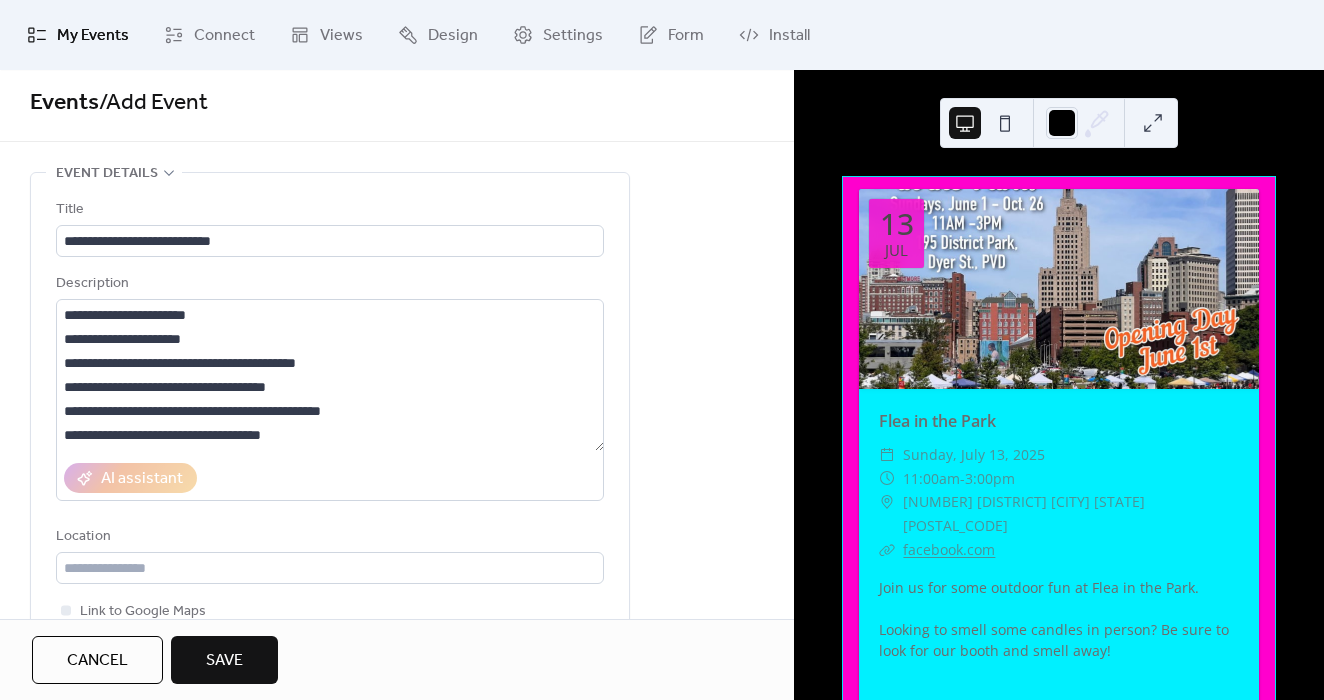 drag, startPoint x: 604, startPoint y: 455, endPoint x: 598, endPoint y: 483, distance: 28.635643 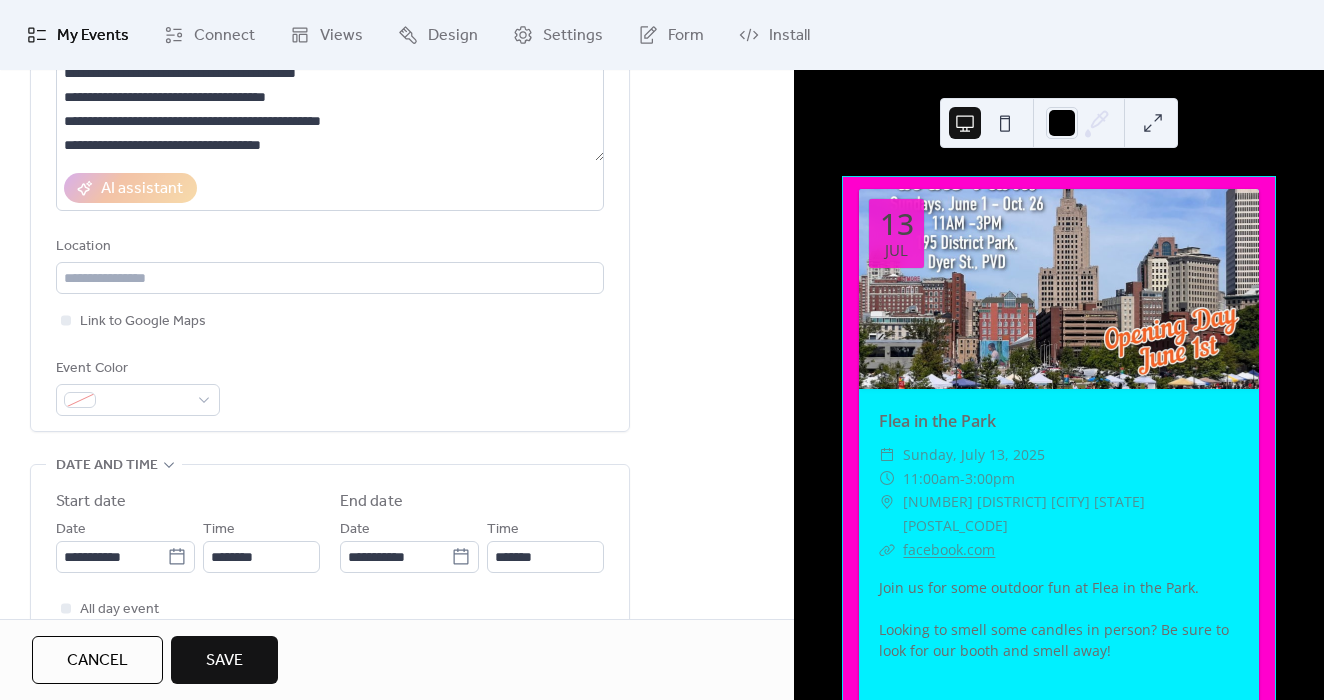 scroll, scrollTop: 301, scrollLeft: 0, axis: vertical 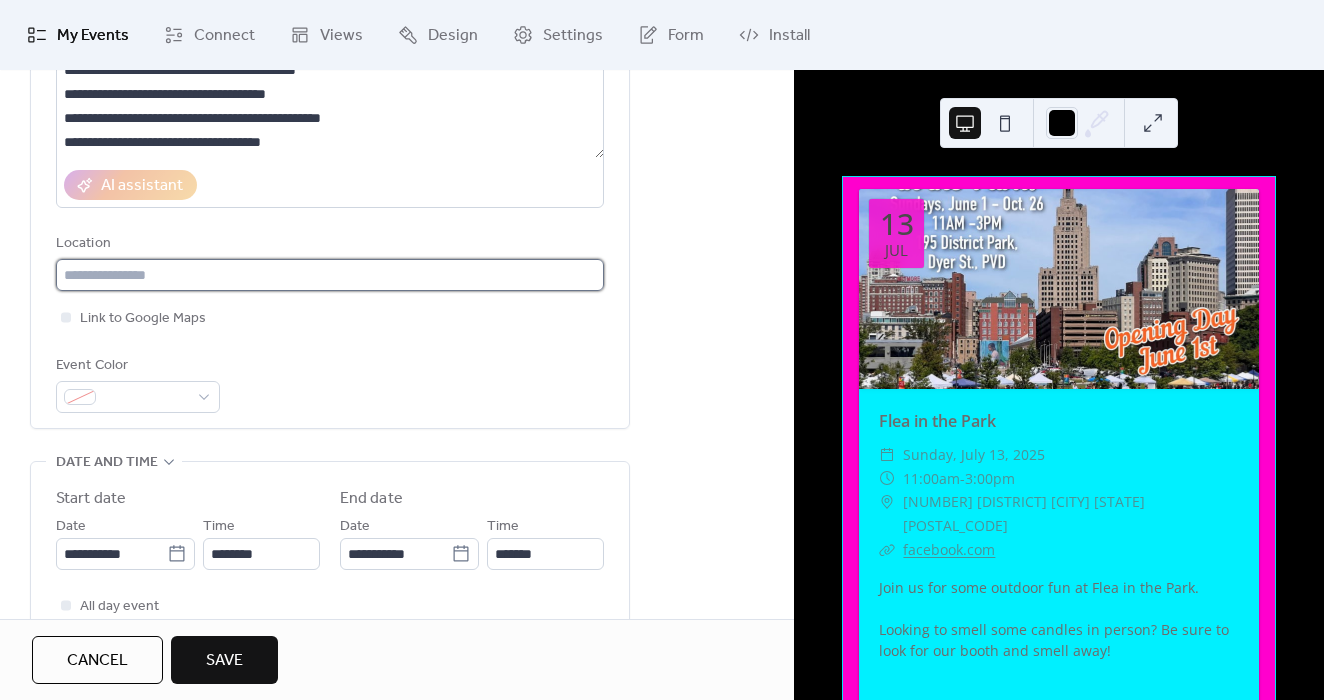 click at bounding box center [330, 275] 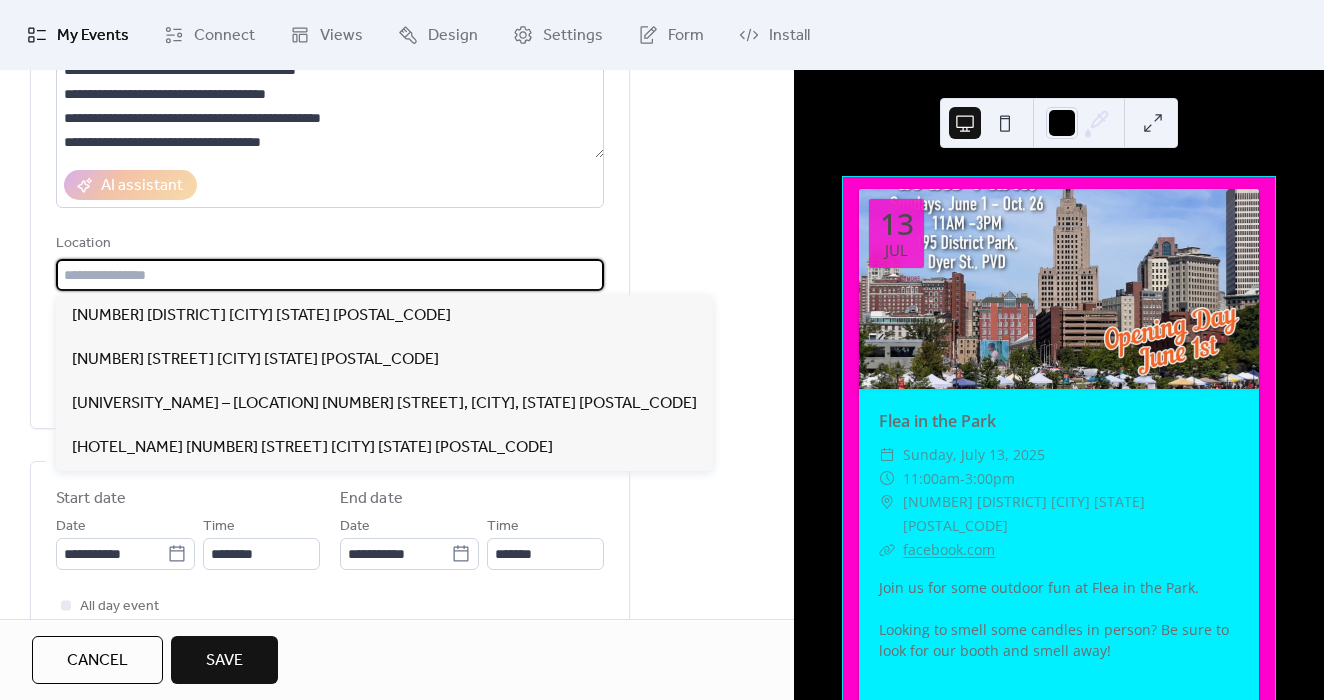click at bounding box center [330, 275] 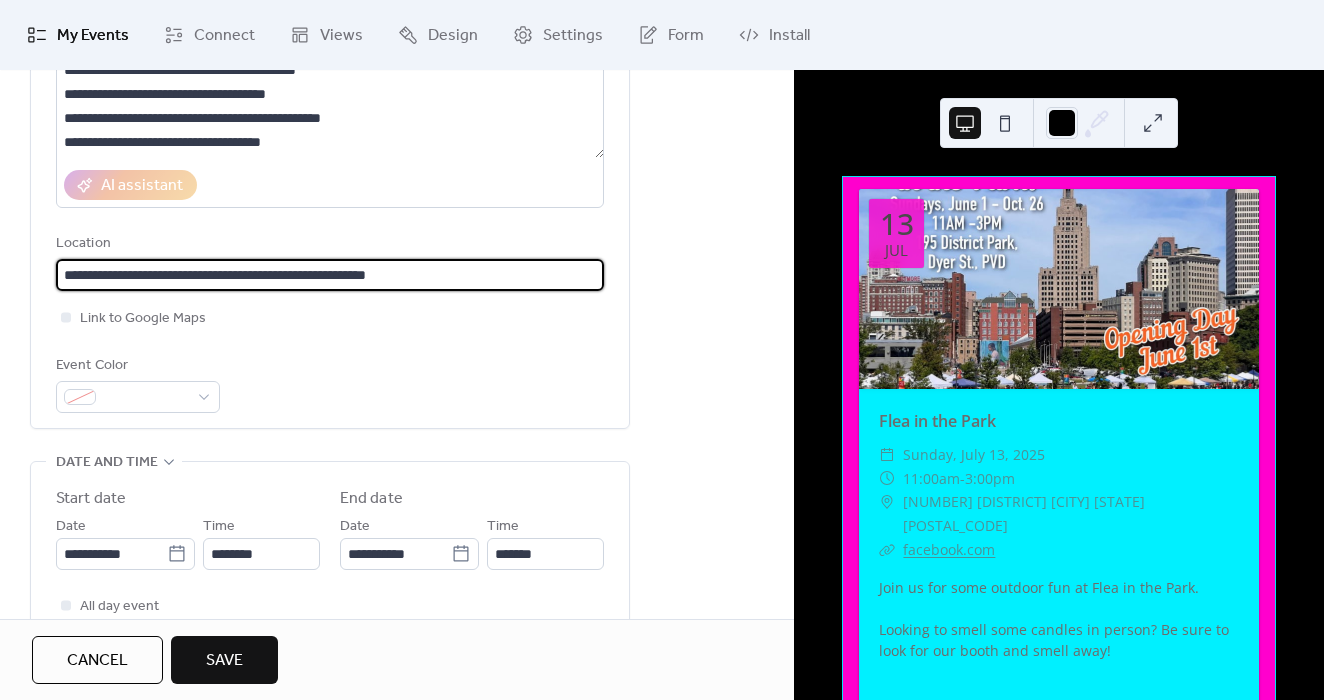 type on "**********" 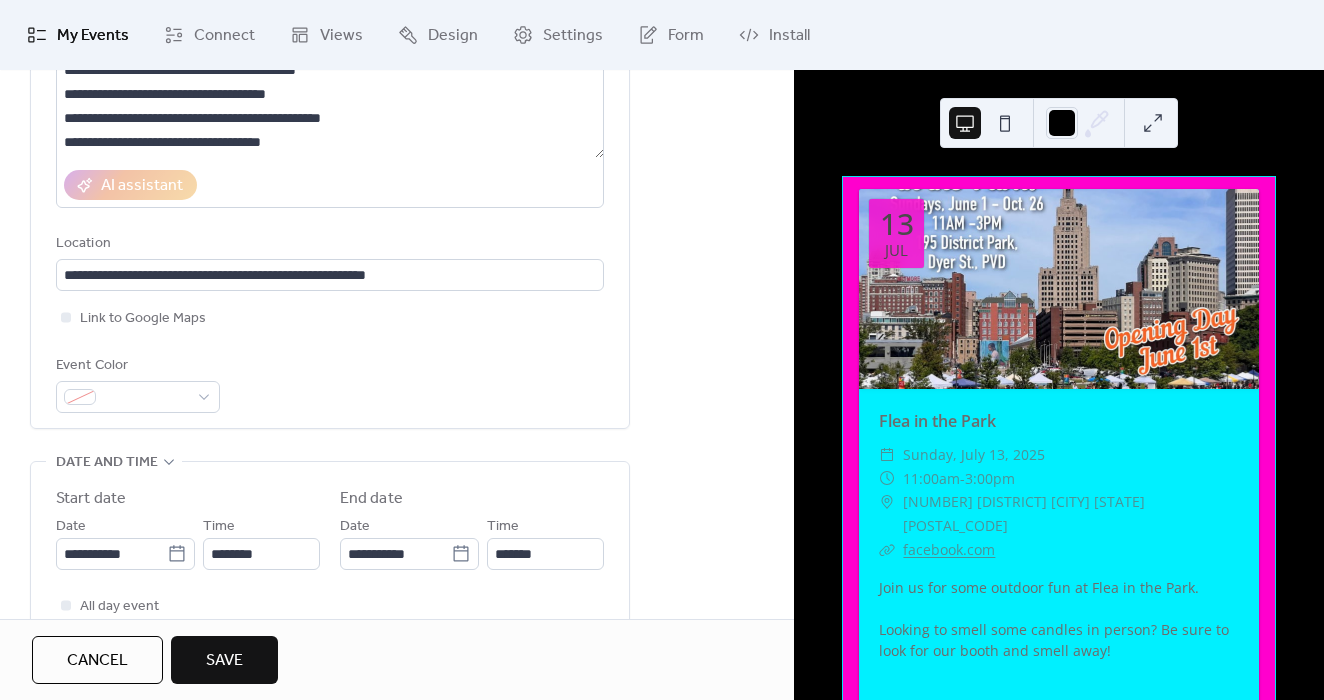 click on "**********" at bounding box center [330, 159] 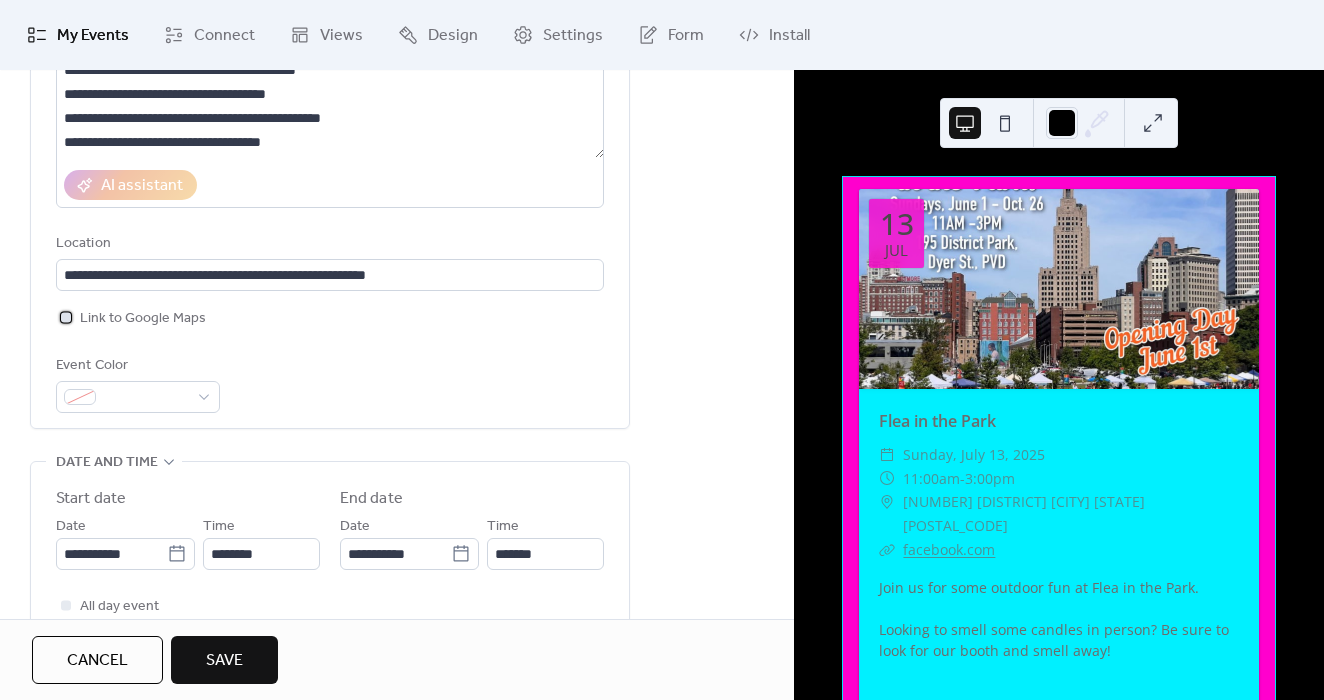click at bounding box center [66, 317] 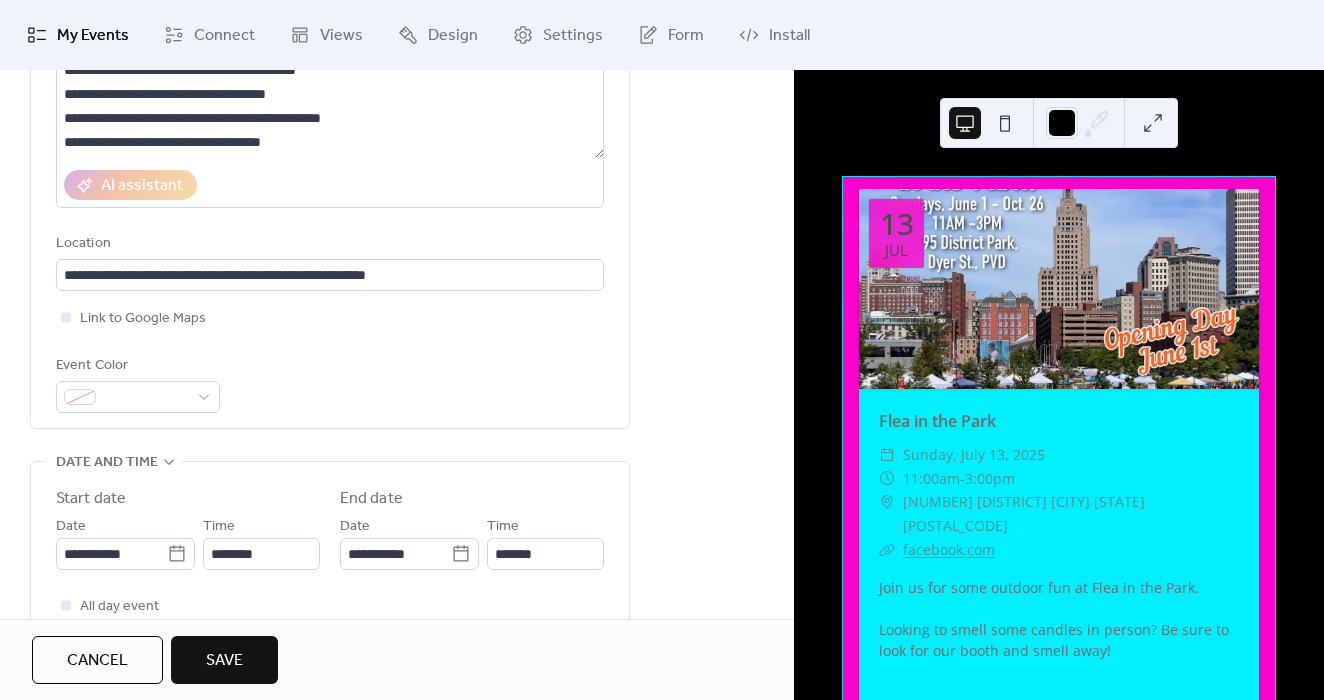 click on "**********" at bounding box center (330, 159) 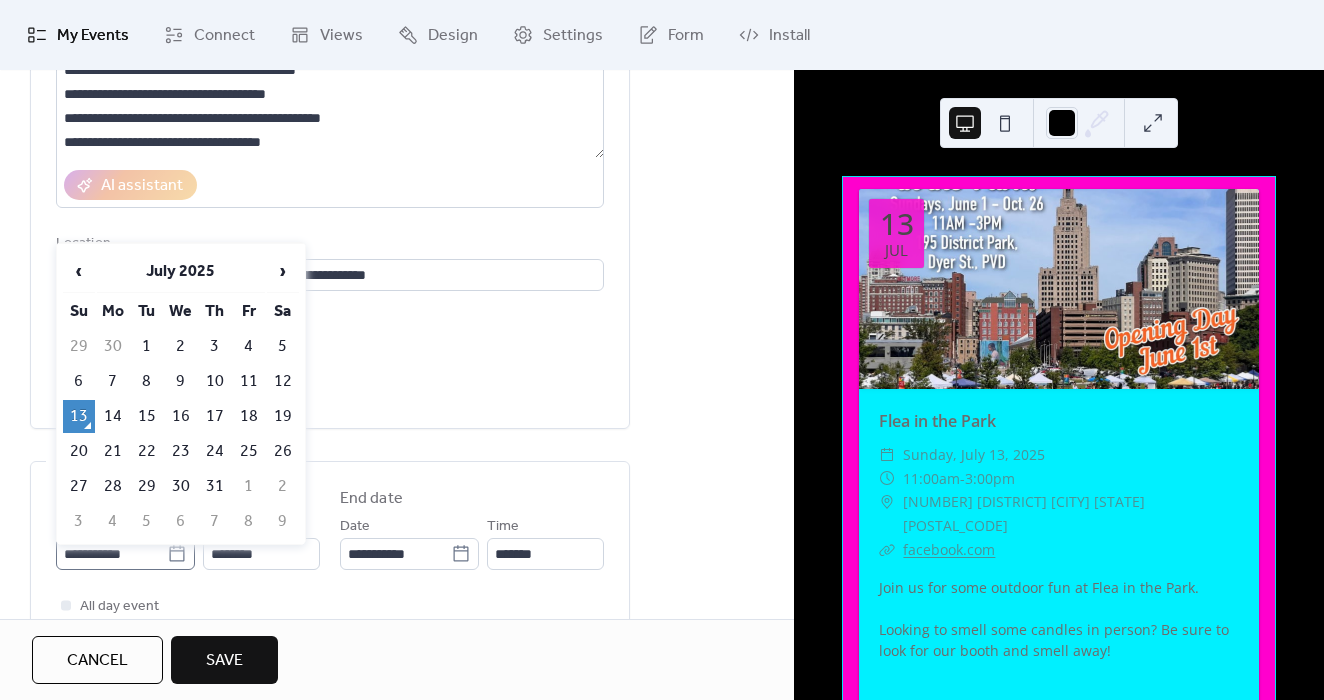 click 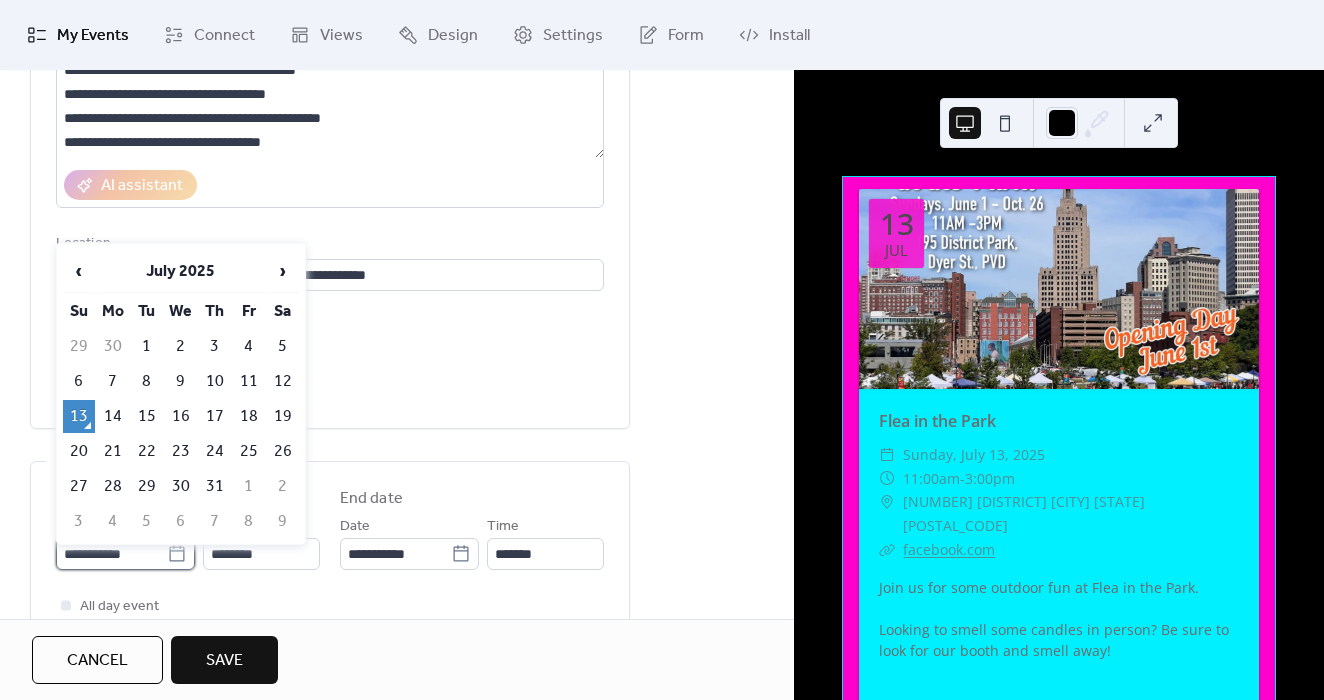 click on "**********" at bounding box center (111, 554) 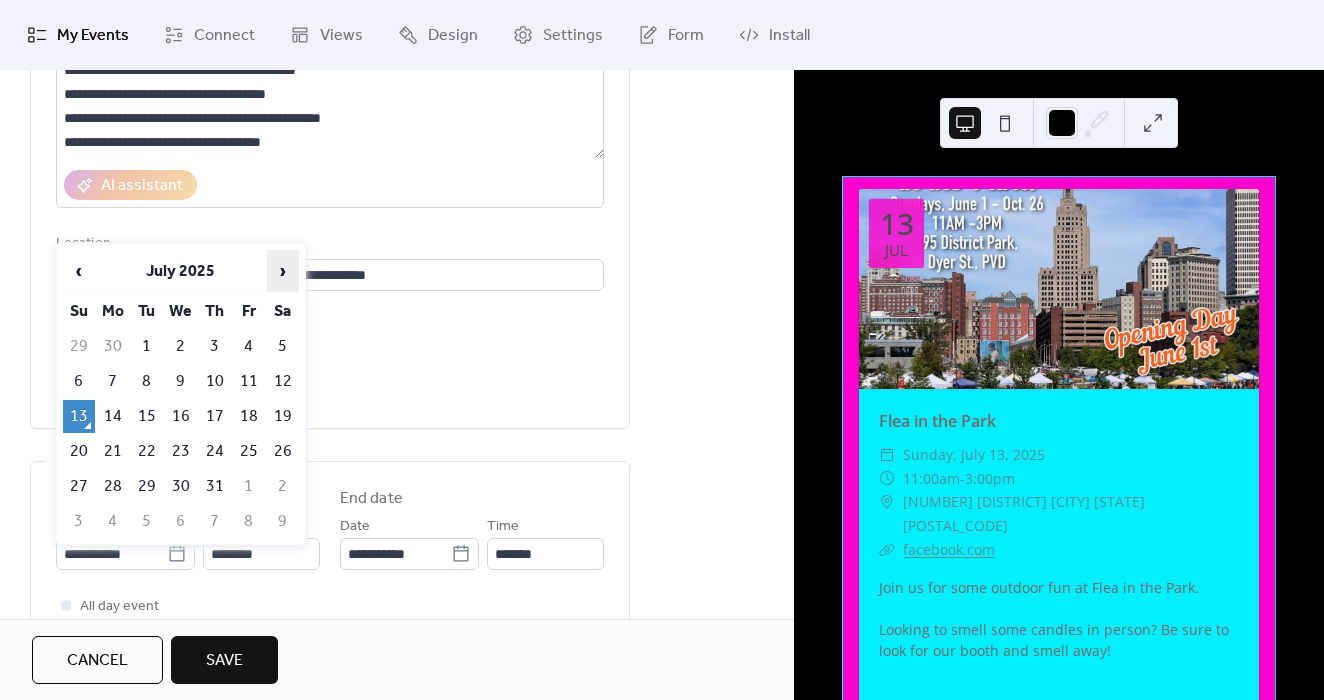 click on "›" at bounding box center (283, 271) 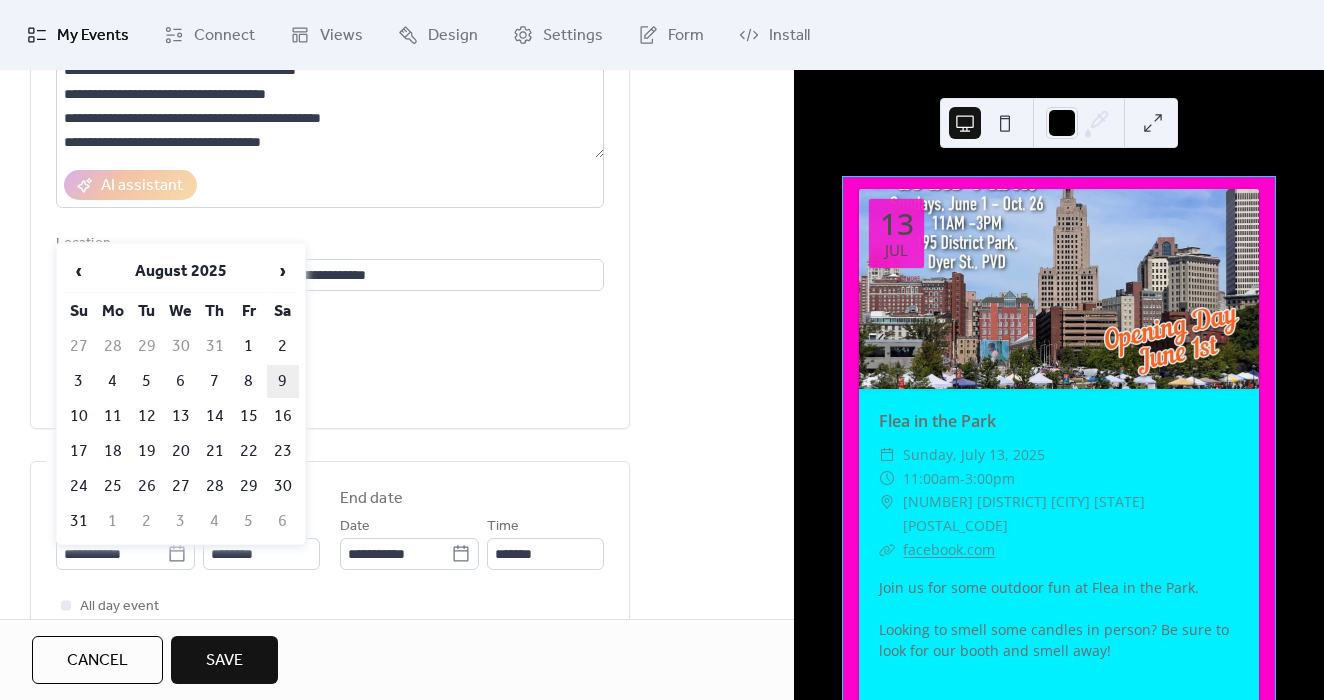 click on "9" at bounding box center [283, 381] 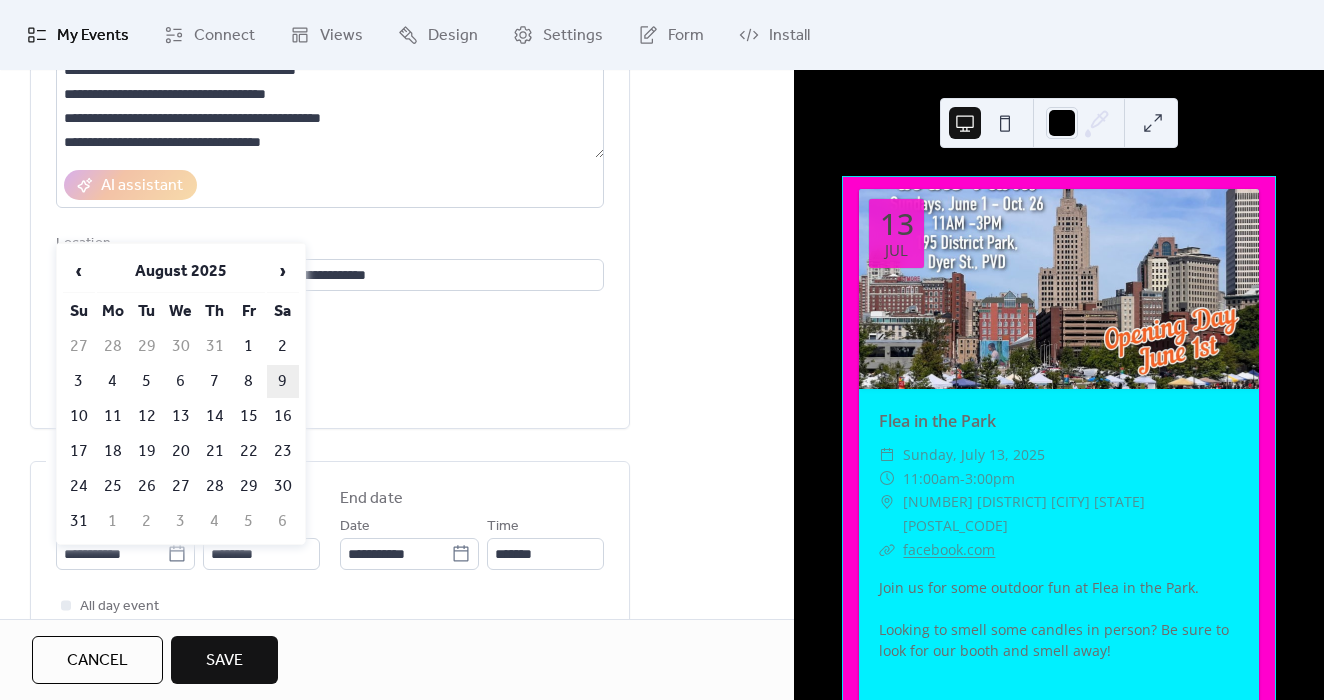 type on "**********" 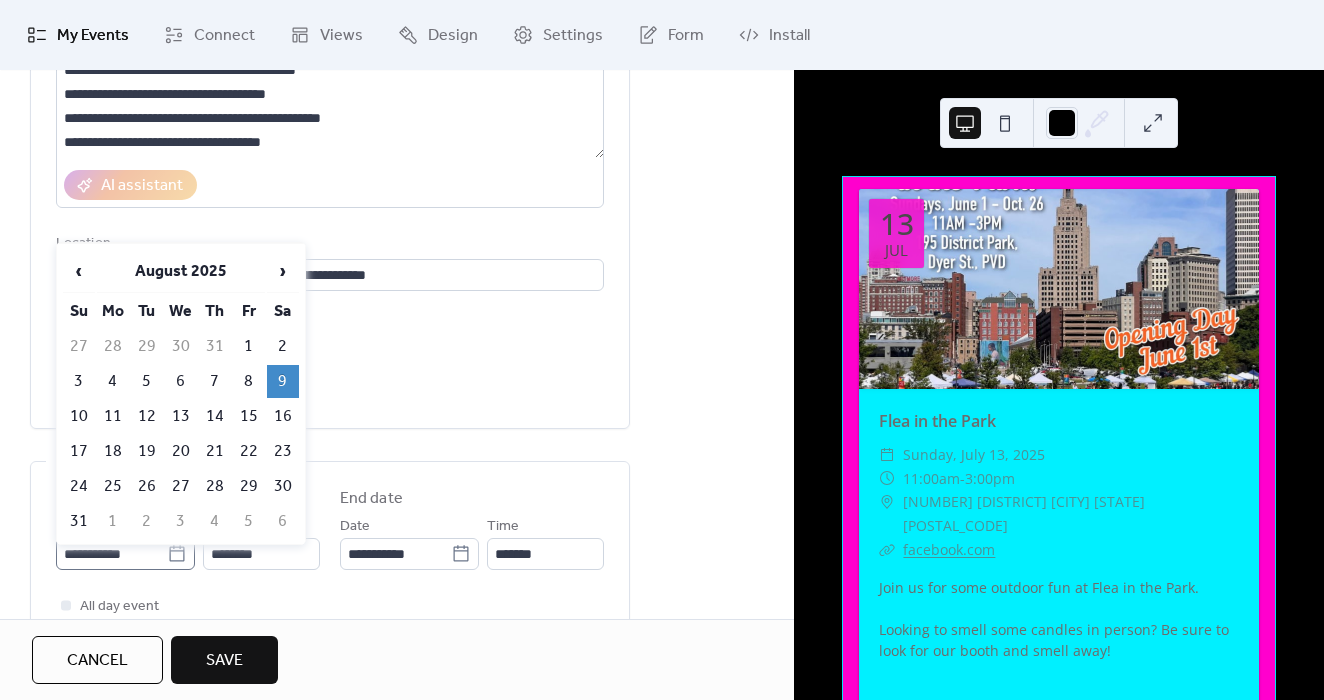 click 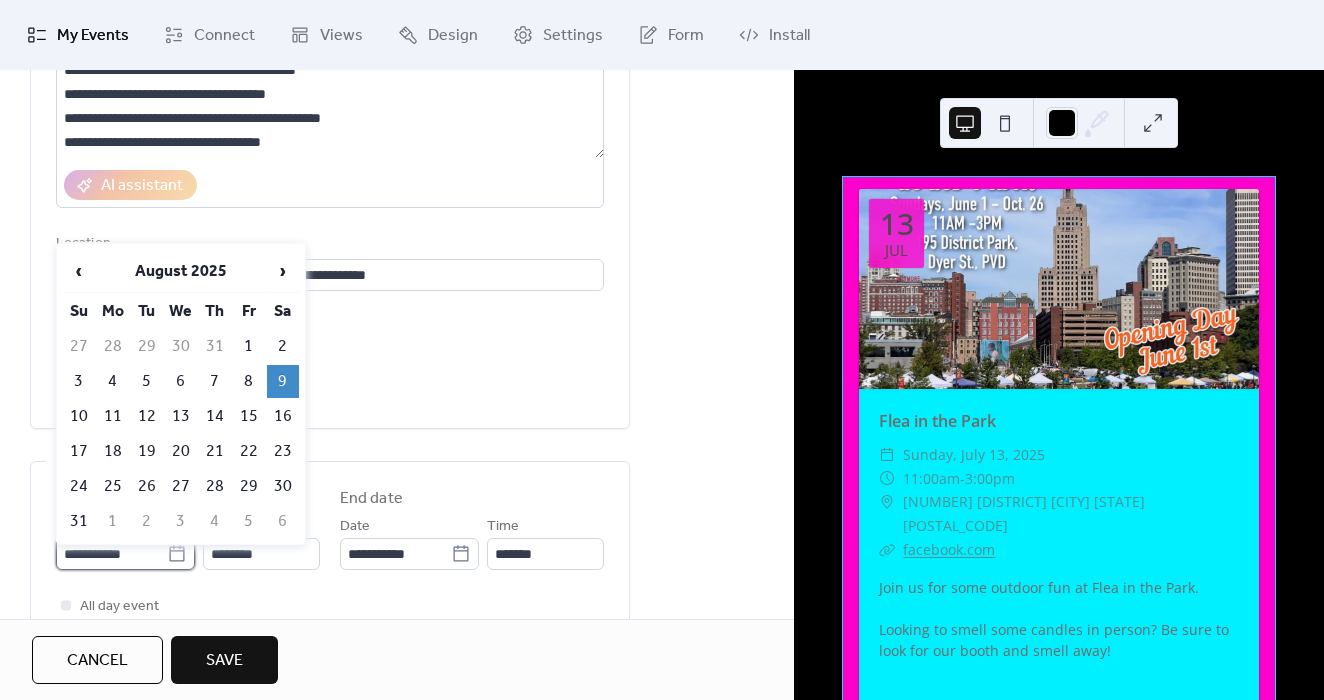 click on "**********" at bounding box center (111, 554) 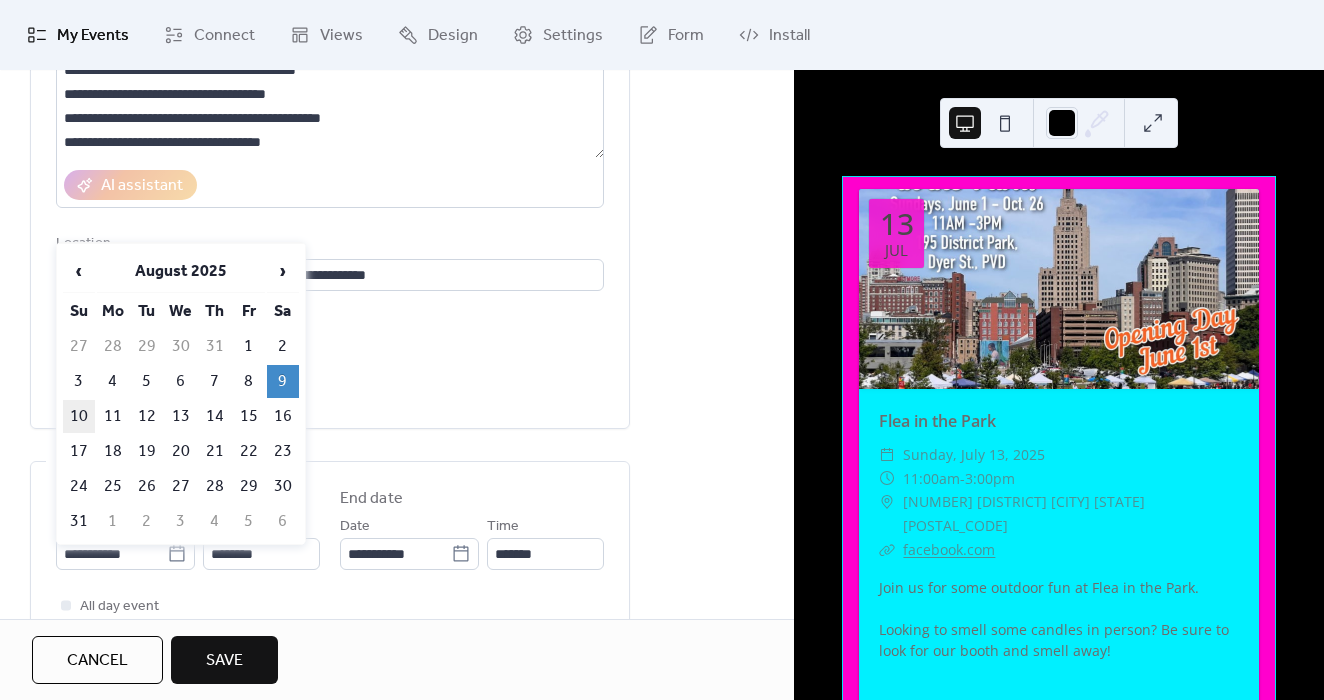 click on "10" at bounding box center [79, 416] 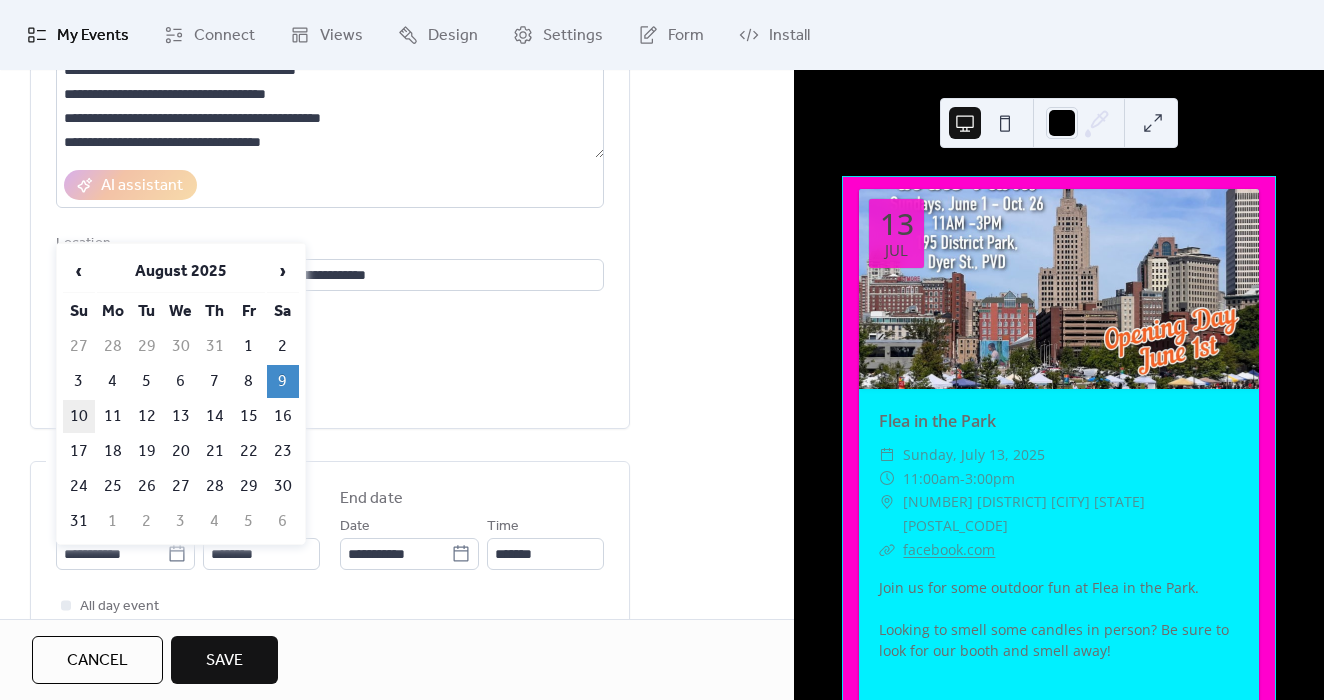 type on "**********" 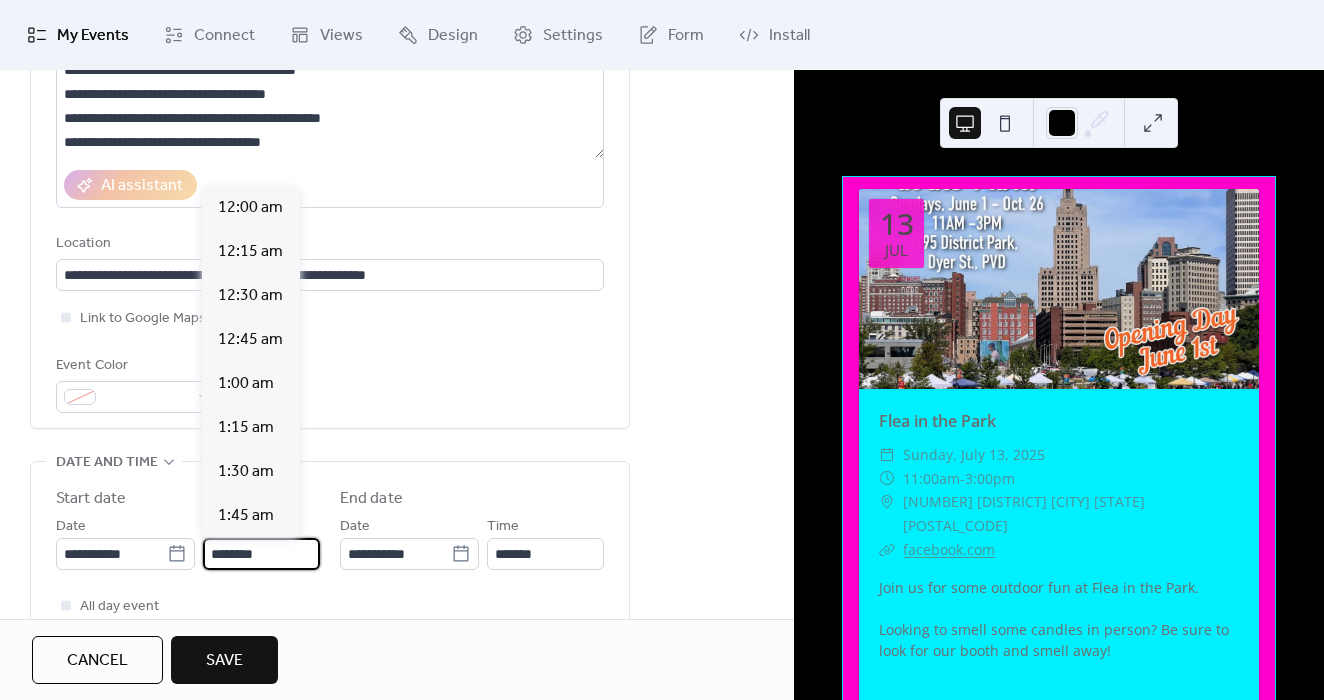 scroll, scrollTop: 2133, scrollLeft: 0, axis: vertical 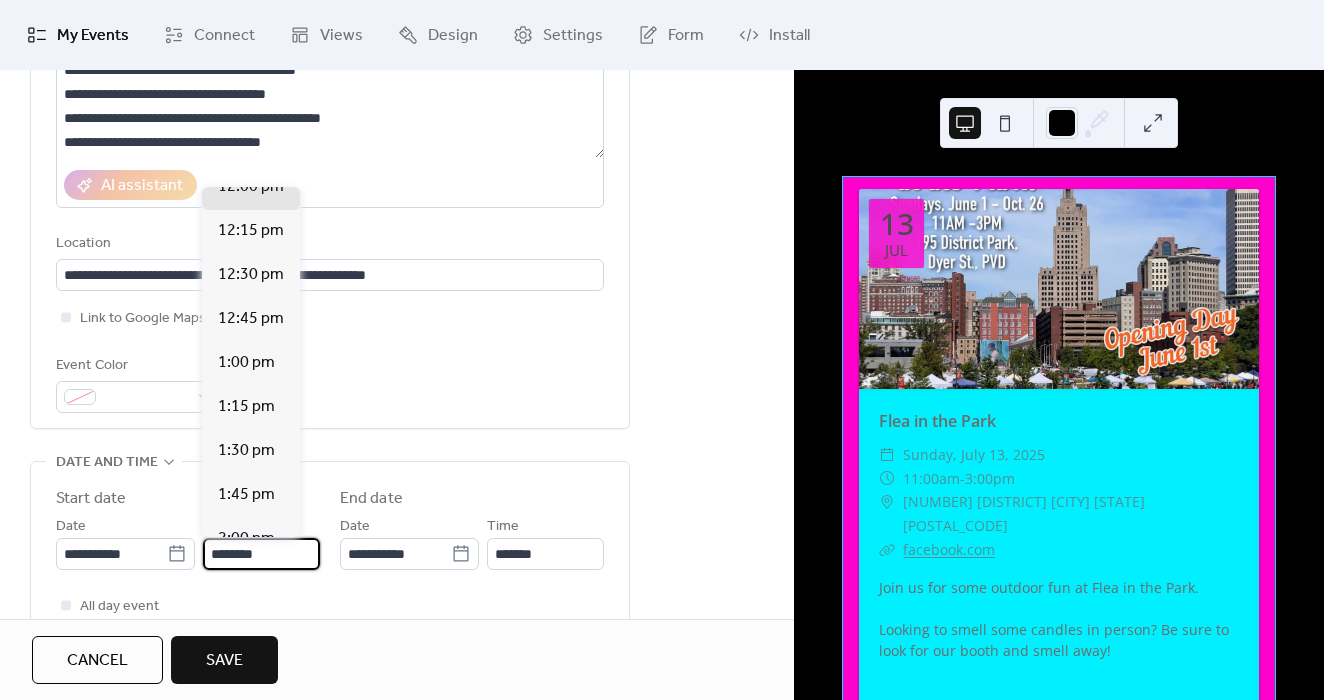click on "********" at bounding box center [261, 554] 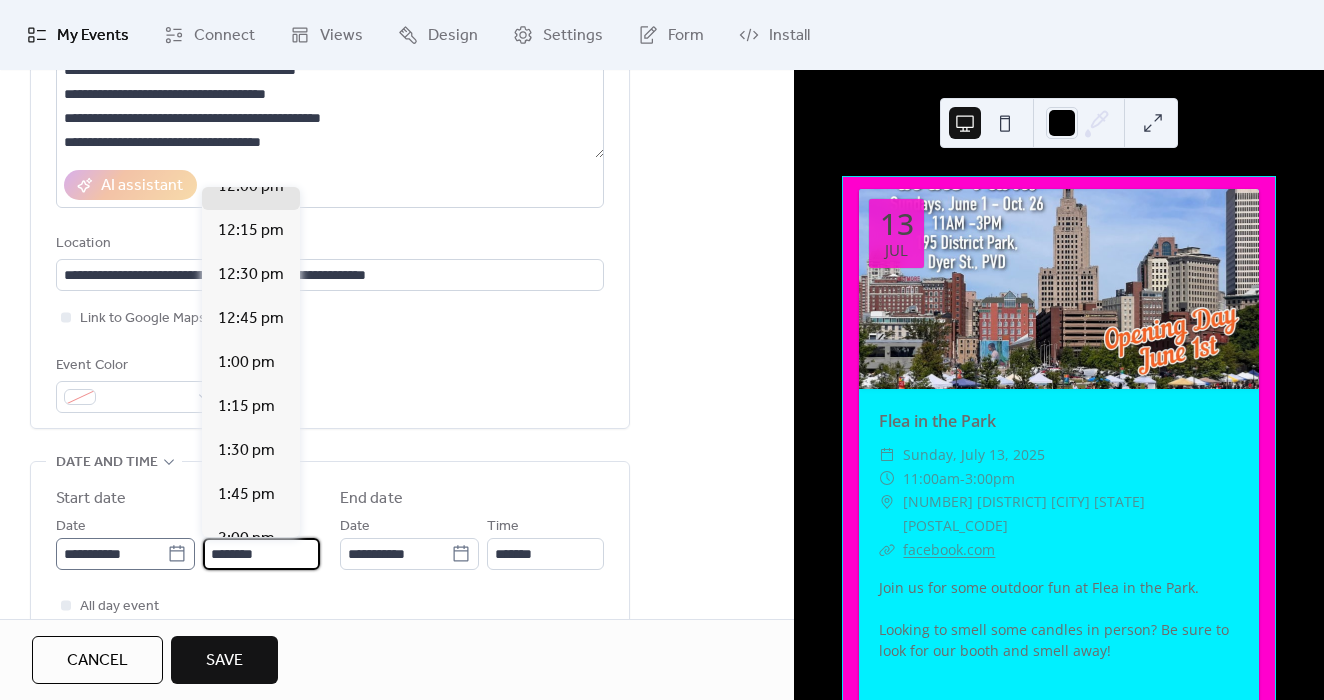 drag, startPoint x: 246, startPoint y: 541, endPoint x: 157, endPoint y: 538, distance: 89.050545 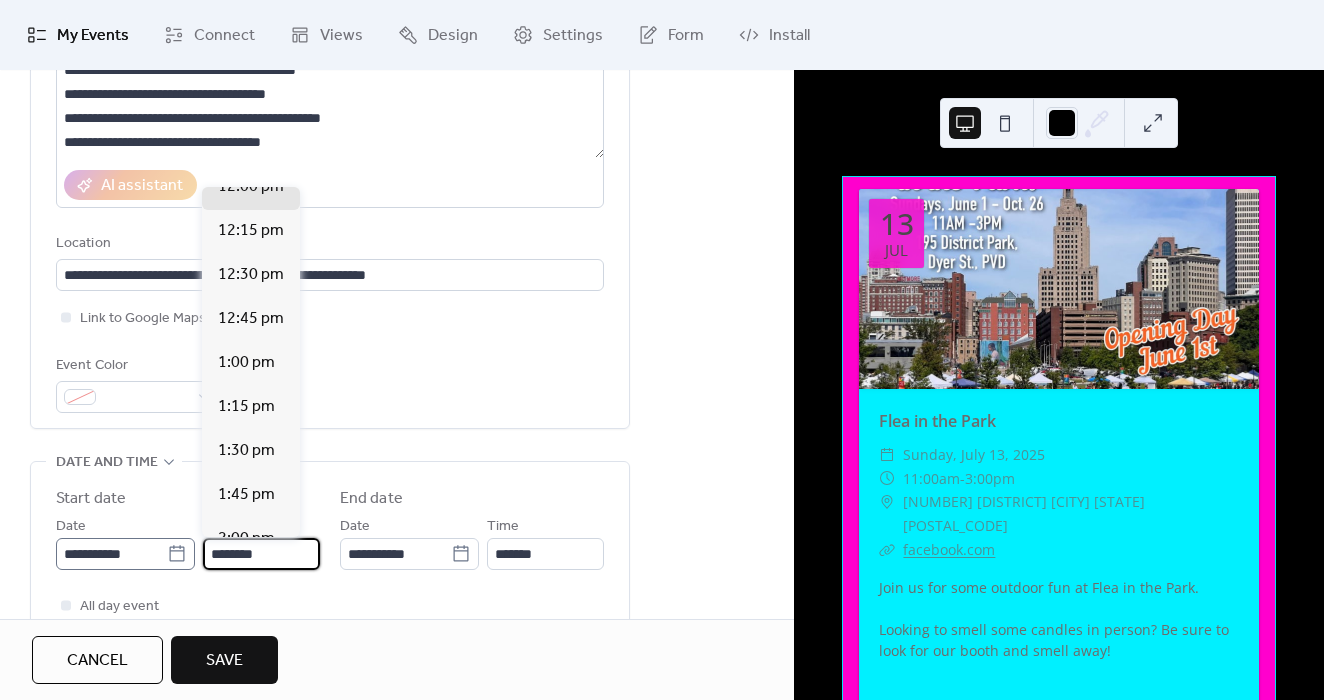 click on "**********" at bounding box center [188, 542] 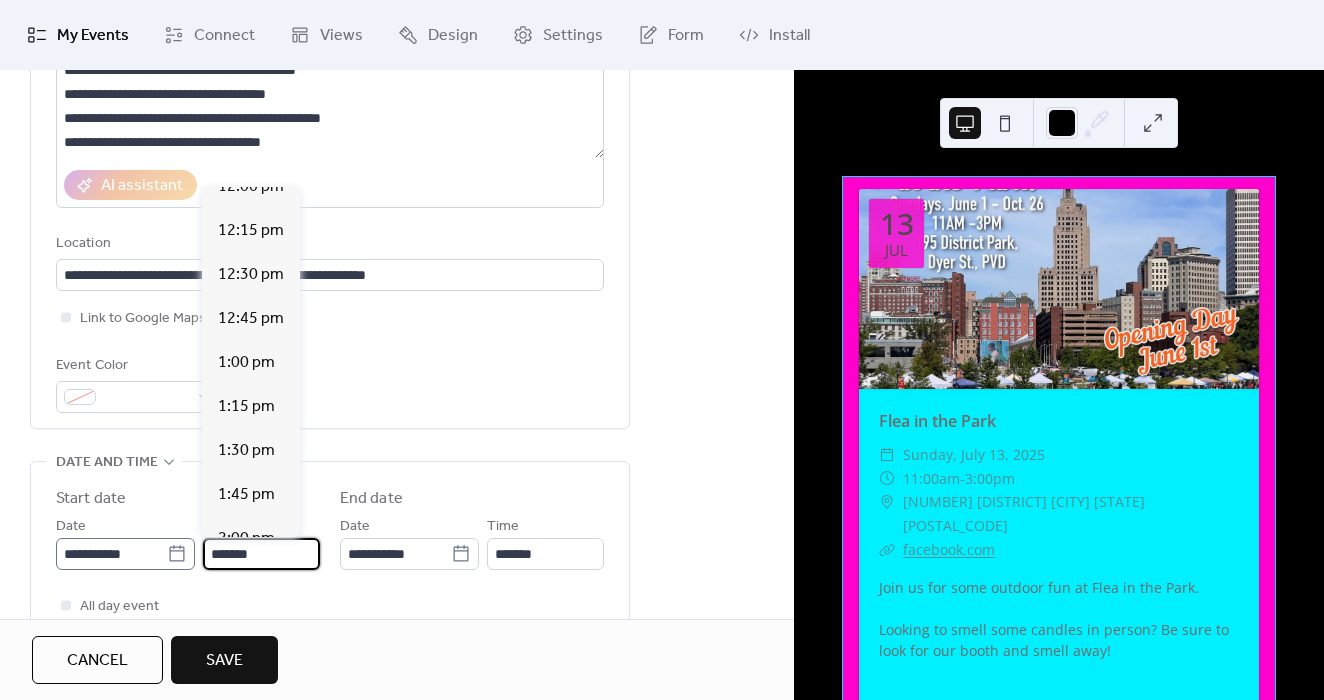scroll, scrollTop: 1600, scrollLeft: 0, axis: vertical 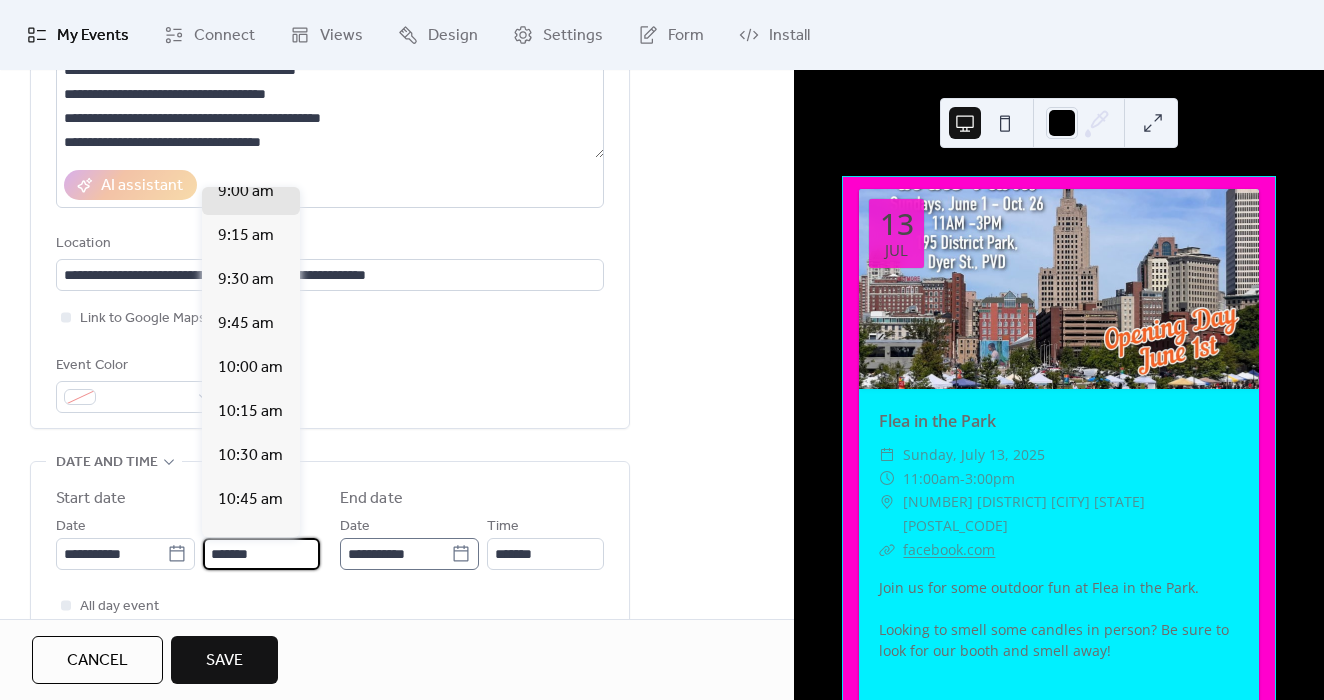 type on "*******" 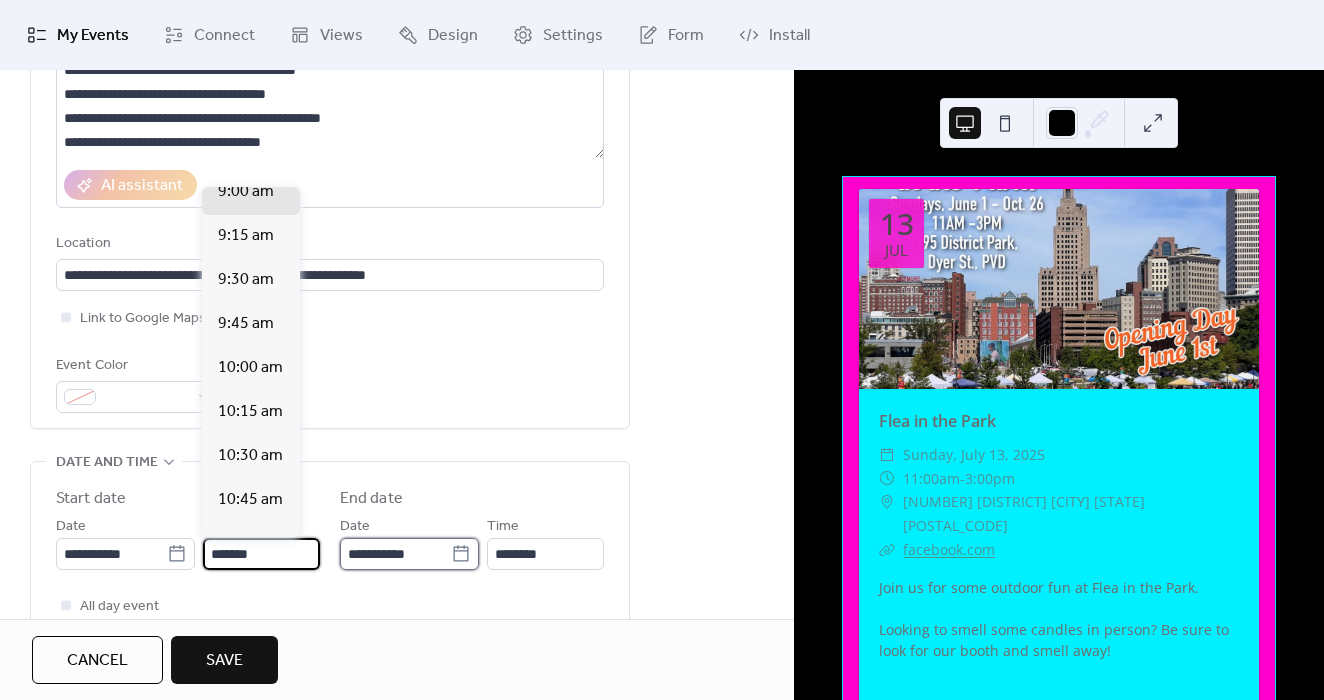 click on "**********" at bounding box center [395, 554] 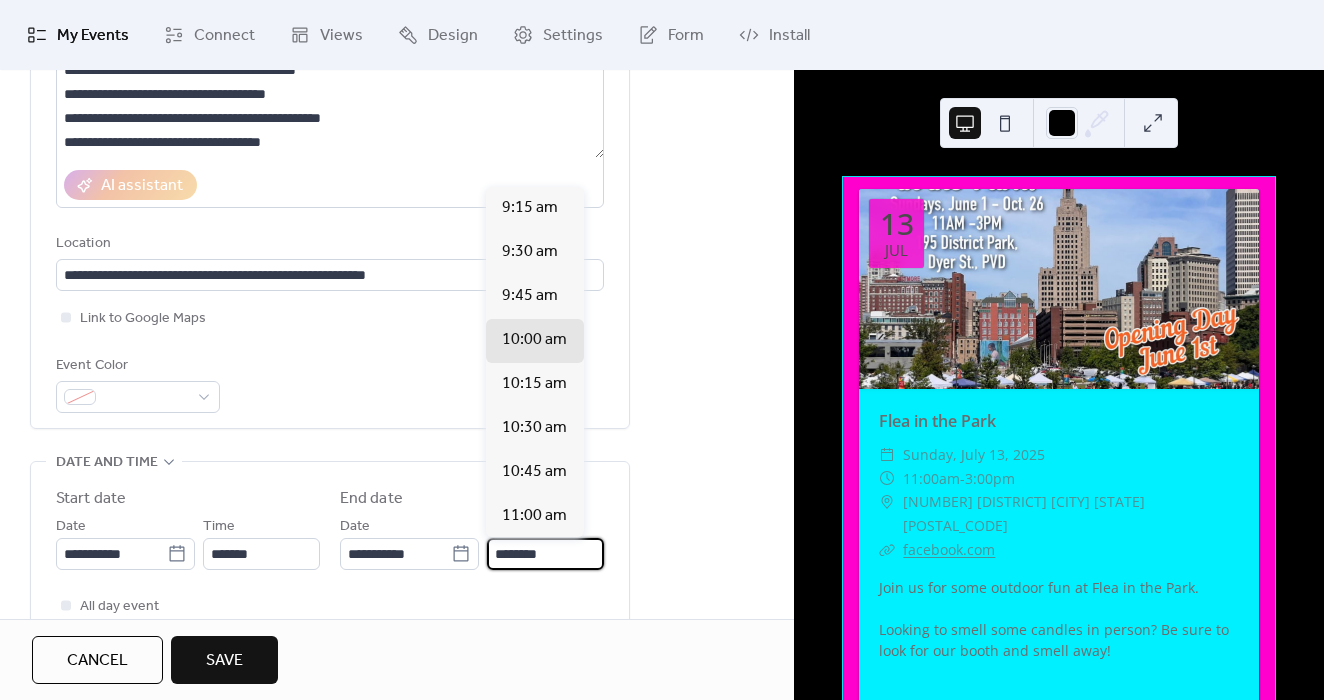 click on "********" at bounding box center [545, 554] 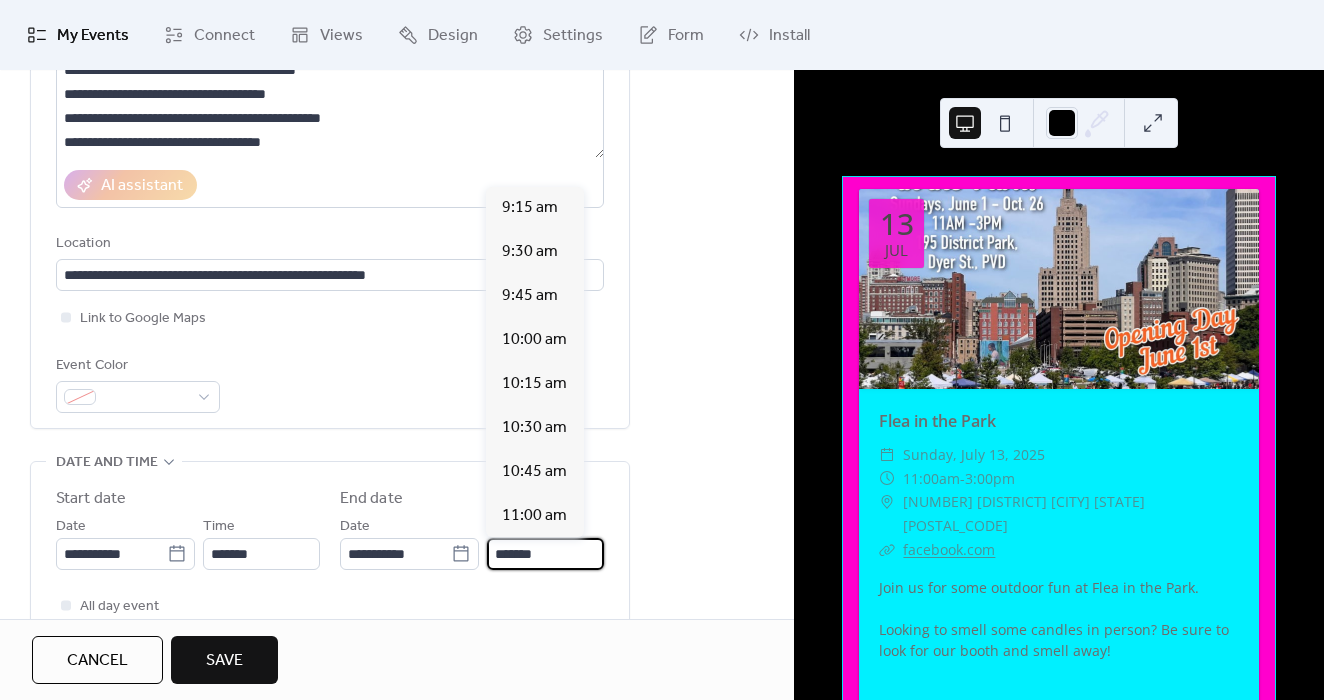 click on "*******" at bounding box center (545, 554) 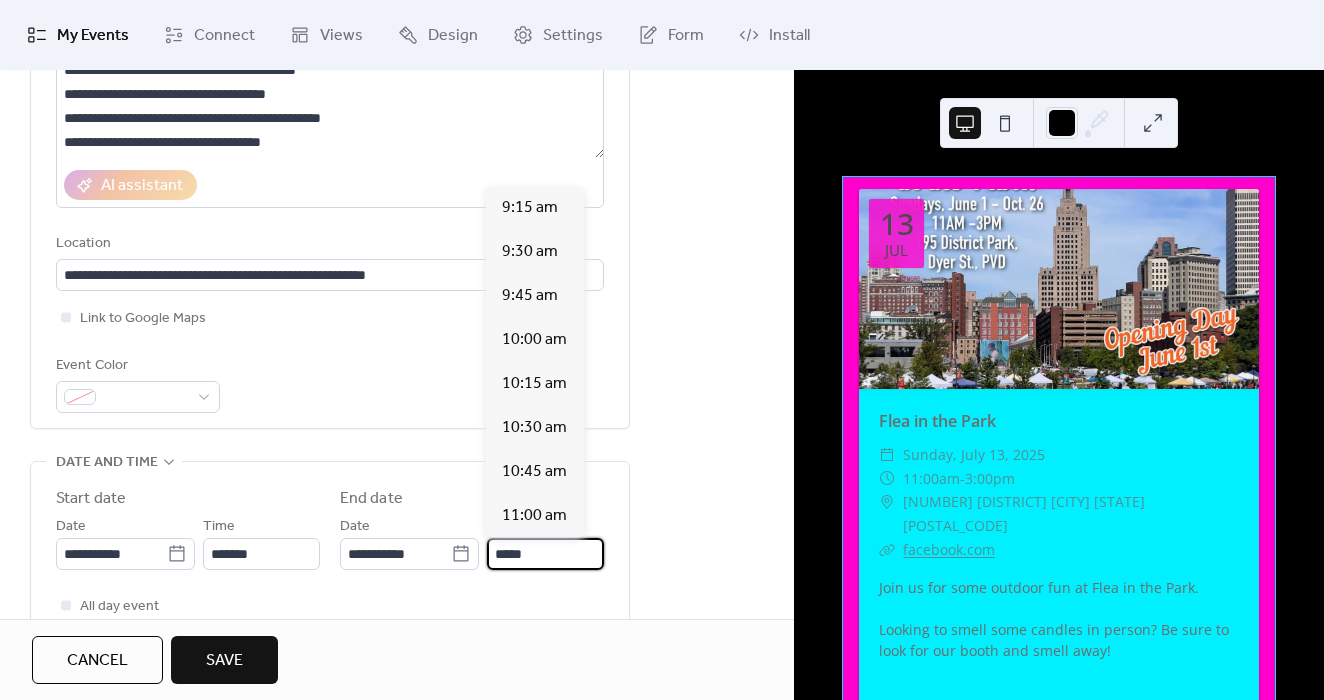 scroll, scrollTop: 1022, scrollLeft: 0, axis: vertical 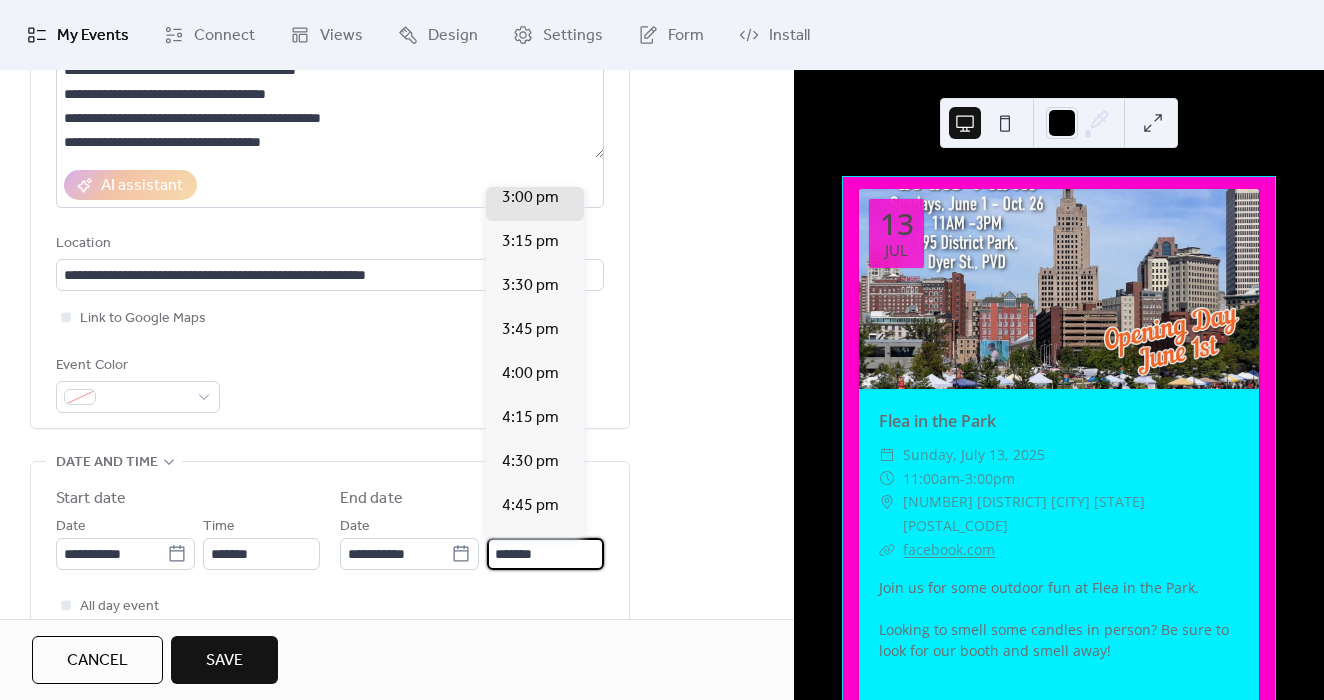 type on "*******" 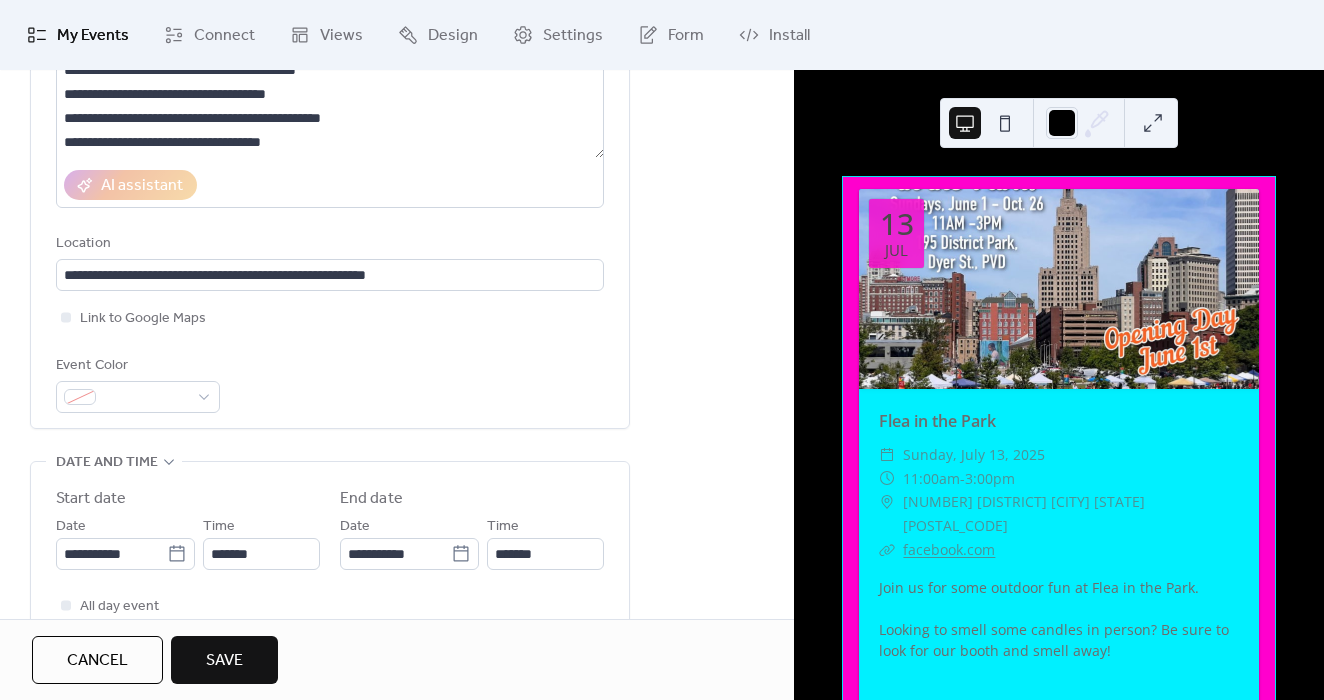 click on "**********" at bounding box center (397, 687) 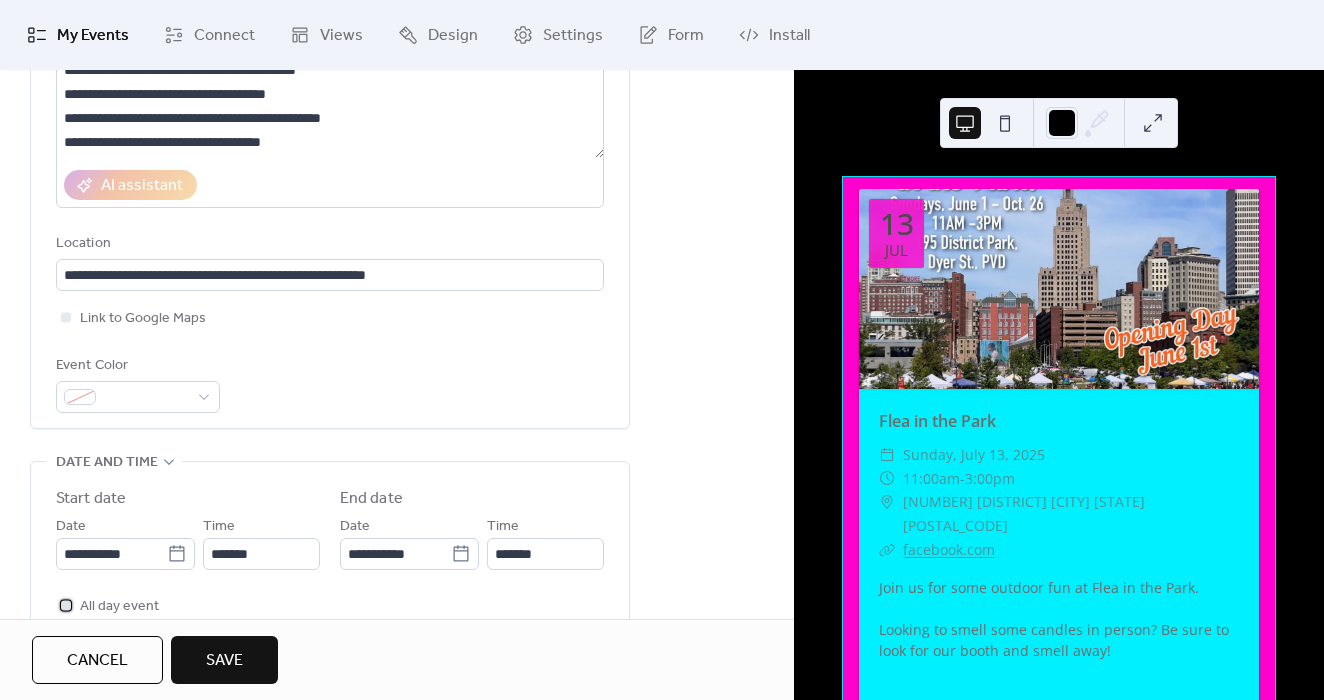 click at bounding box center (66, 605) 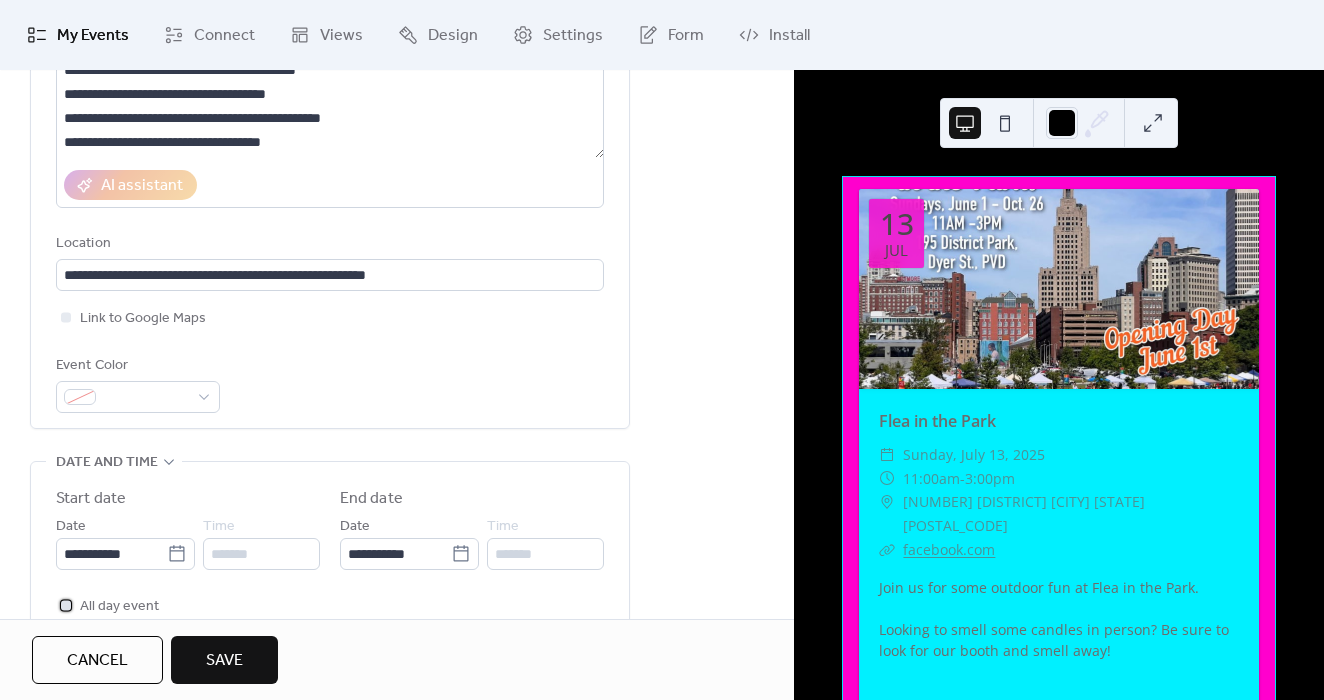 click 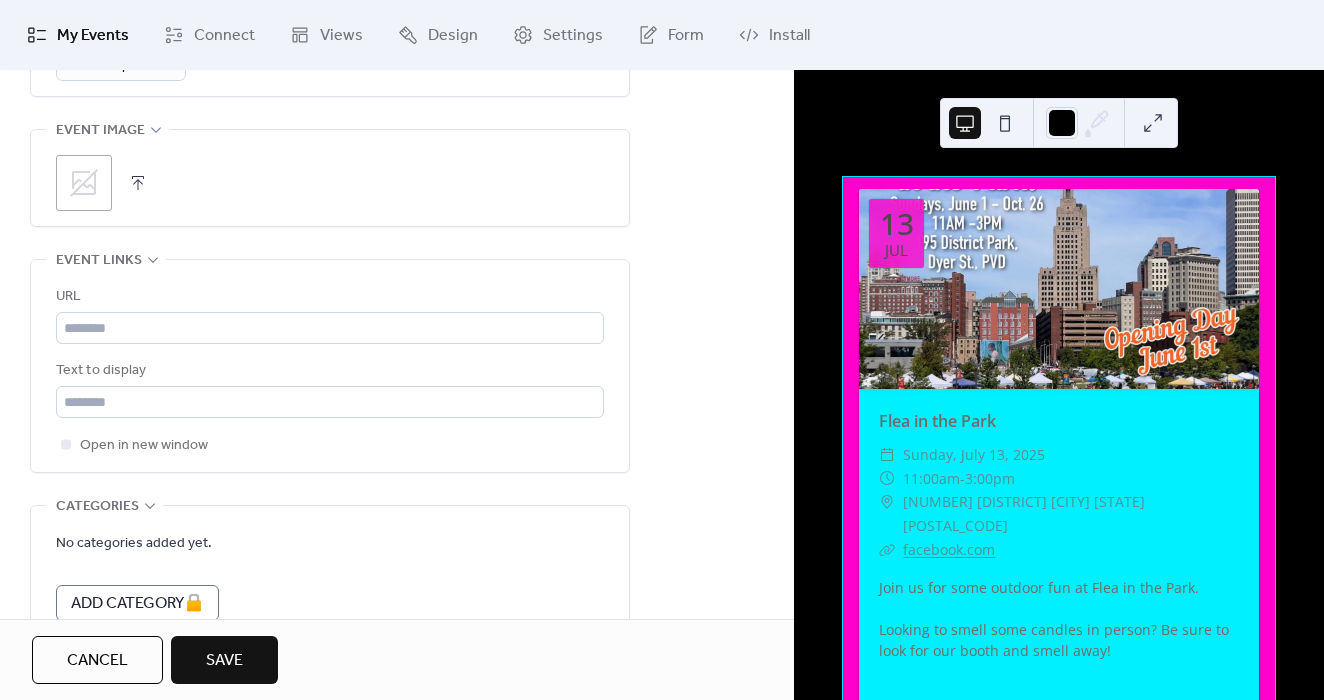 scroll, scrollTop: 1022, scrollLeft: 0, axis: vertical 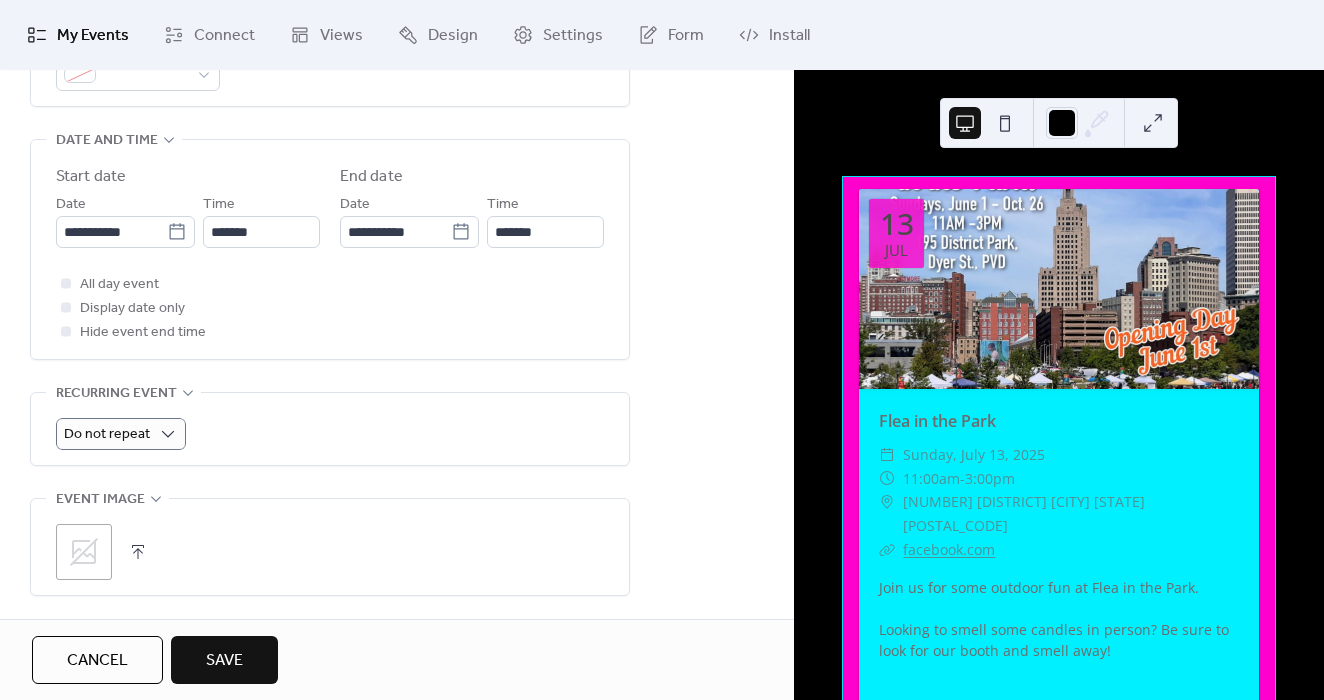 click on "**********" at bounding box center [330, 354] 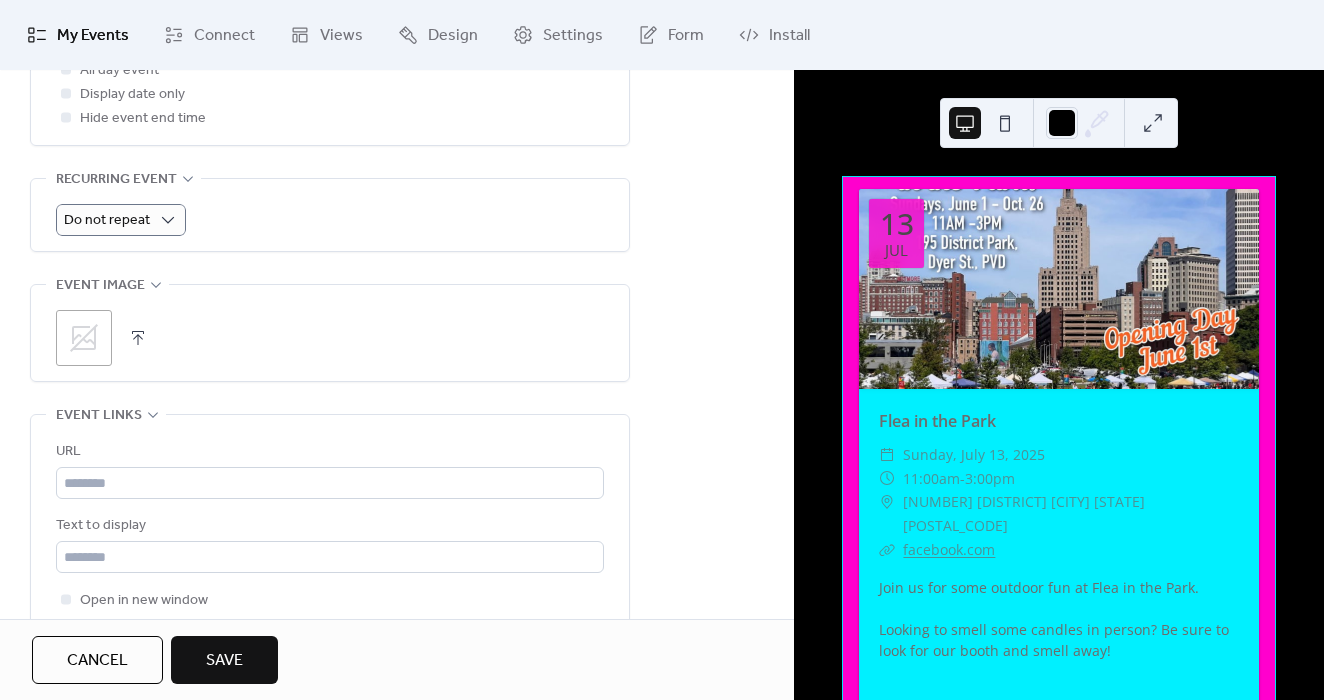 scroll, scrollTop: 880, scrollLeft: 0, axis: vertical 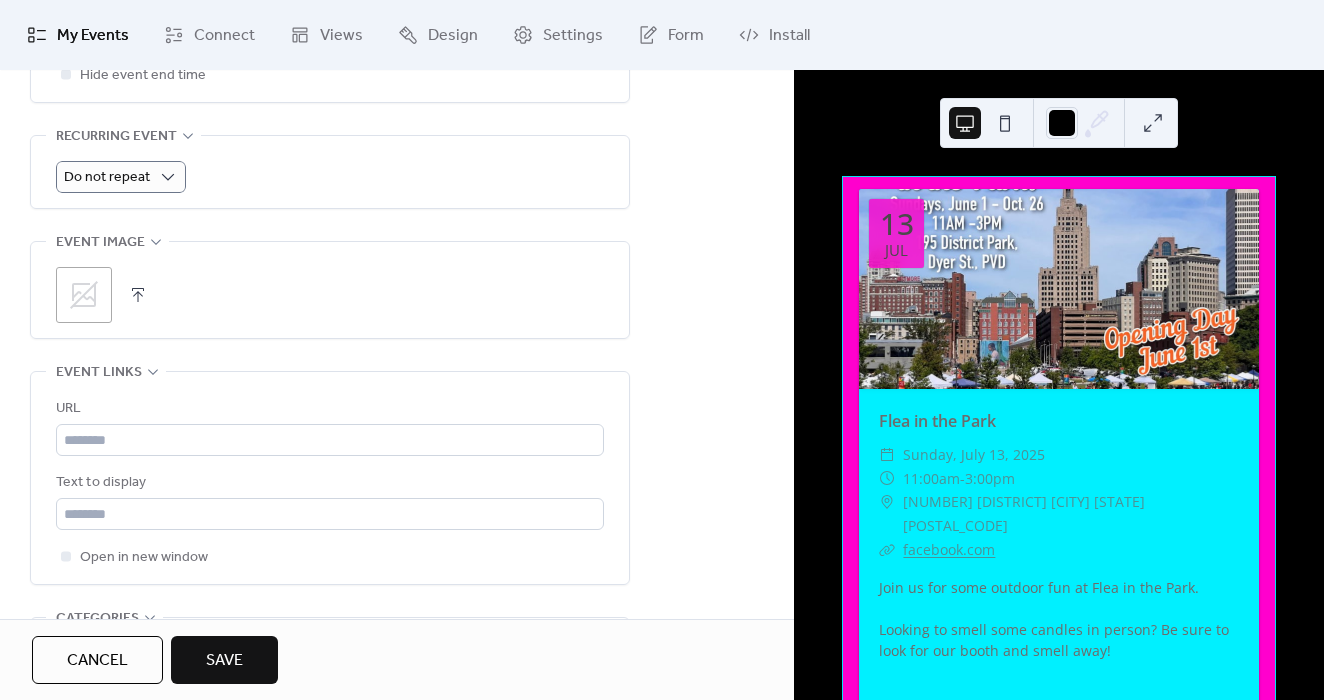 click at bounding box center [138, 295] 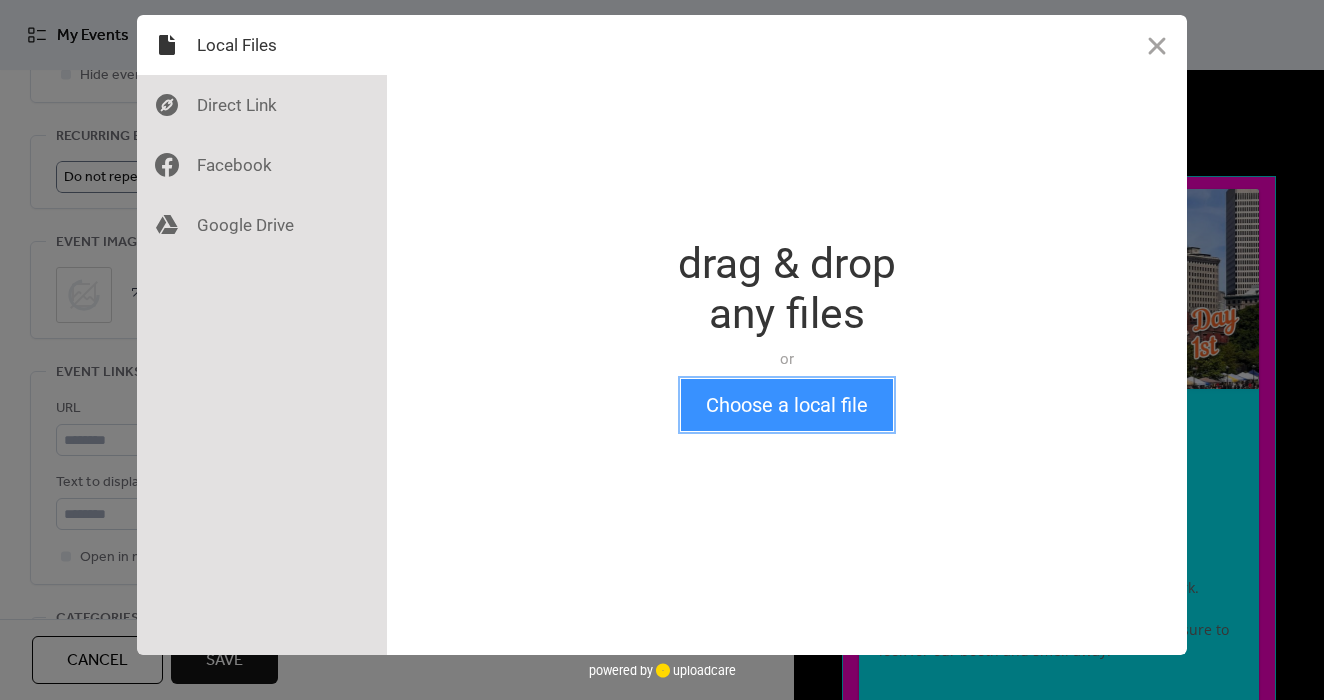click on "Choose a local file" at bounding box center (787, 405) 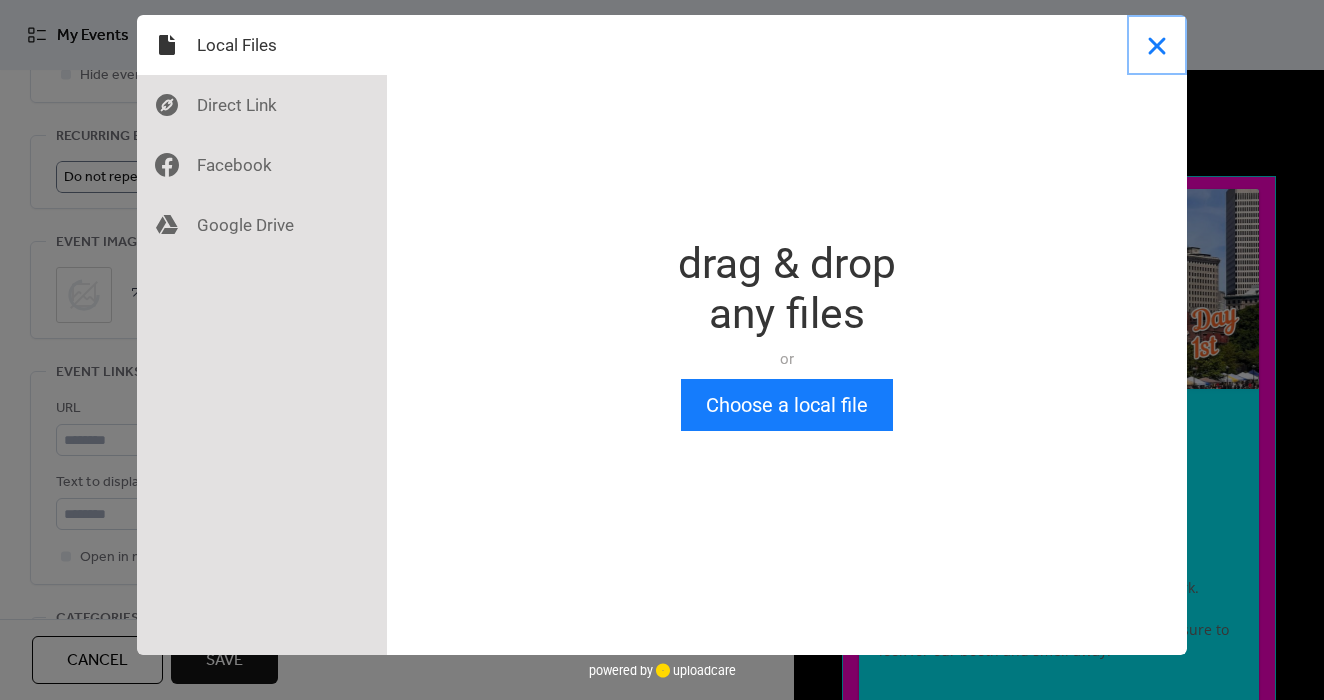 click at bounding box center (1157, 45) 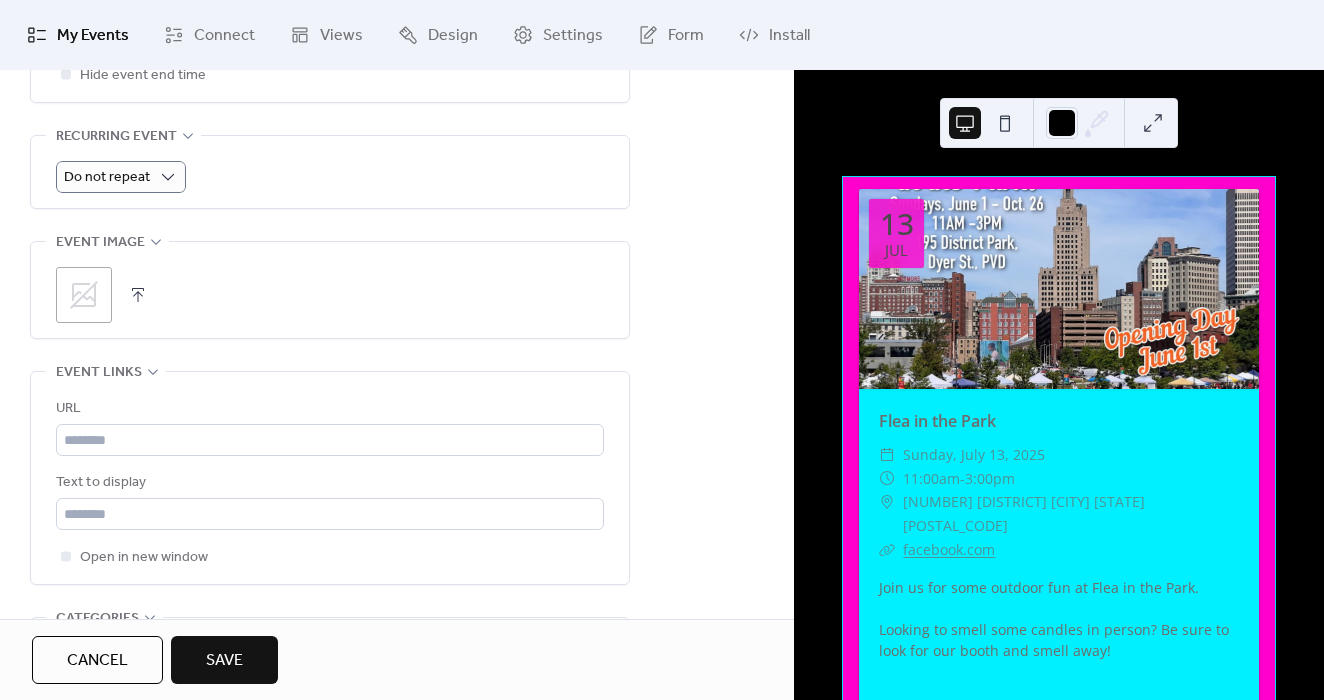 click 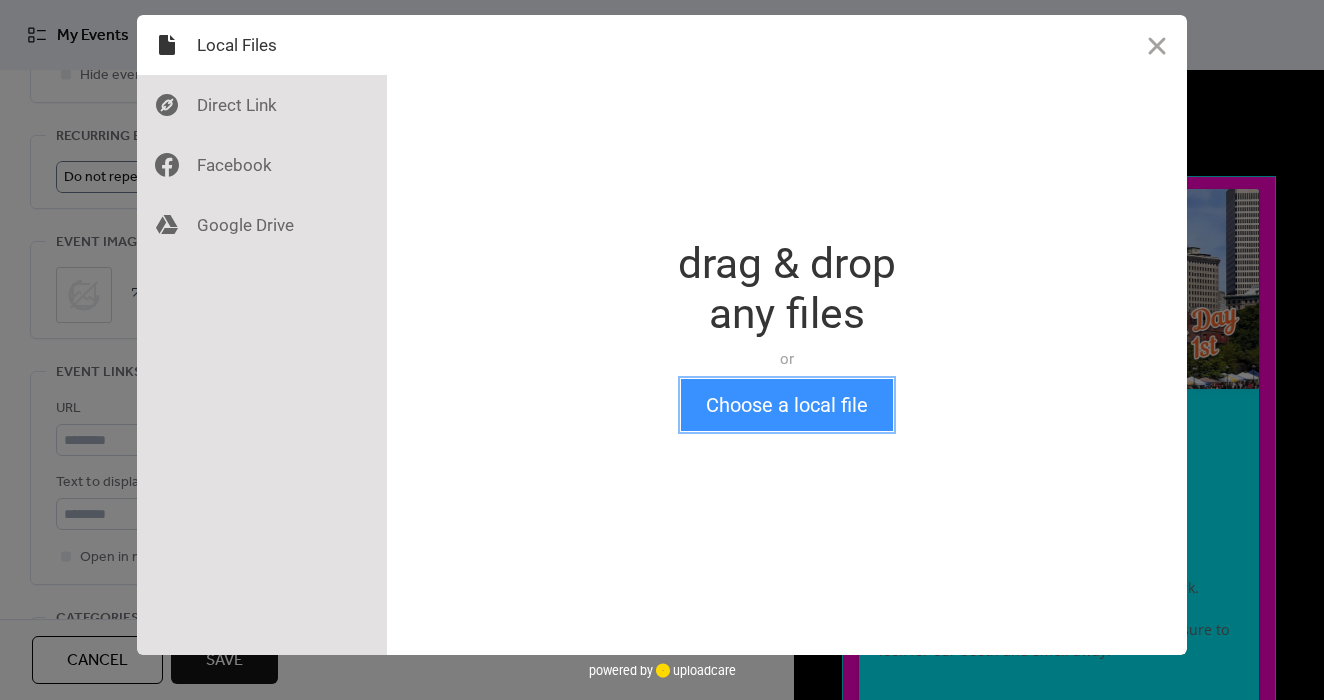 click on "Choose a local file" at bounding box center [787, 405] 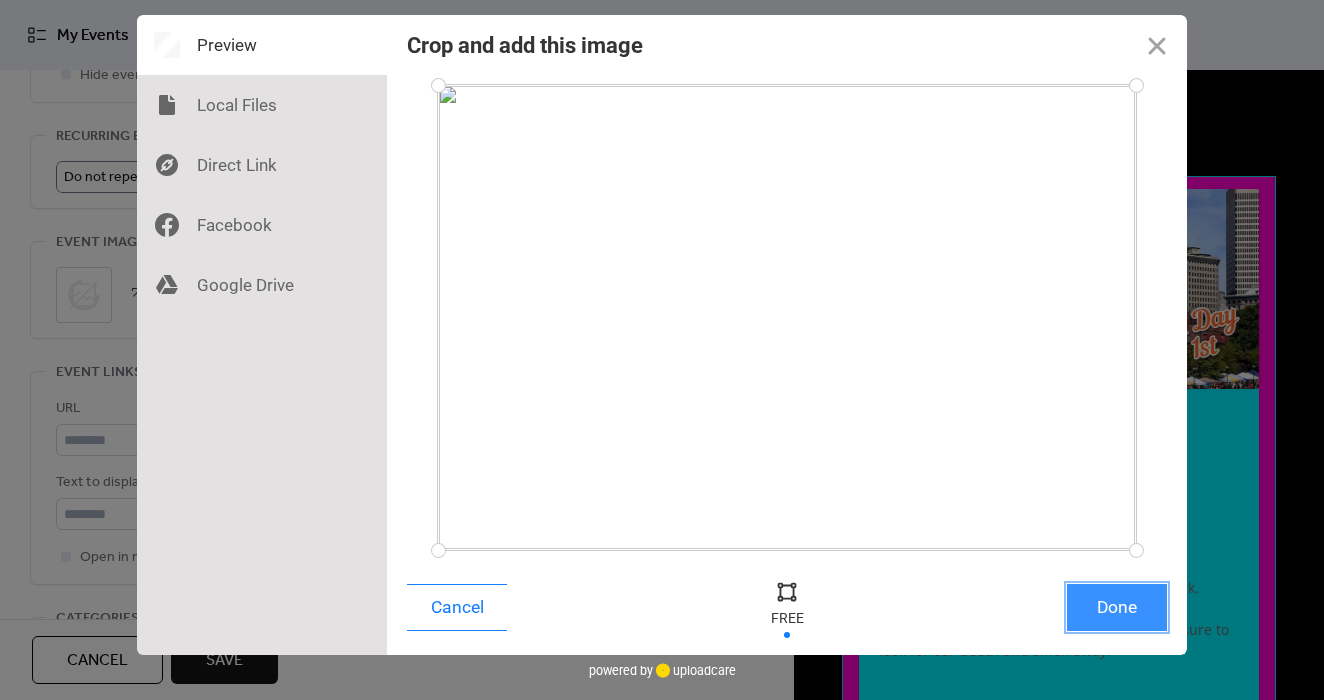 click on "Done" at bounding box center [1117, 607] 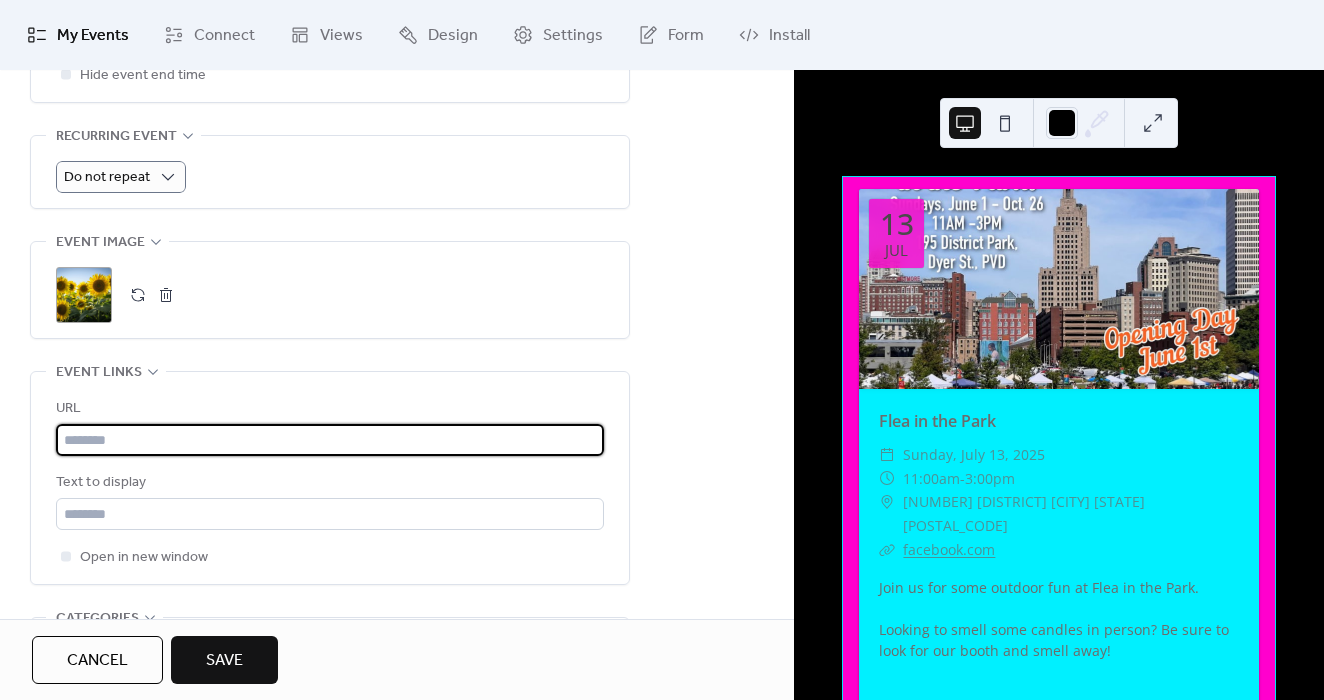 click at bounding box center (330, 440) 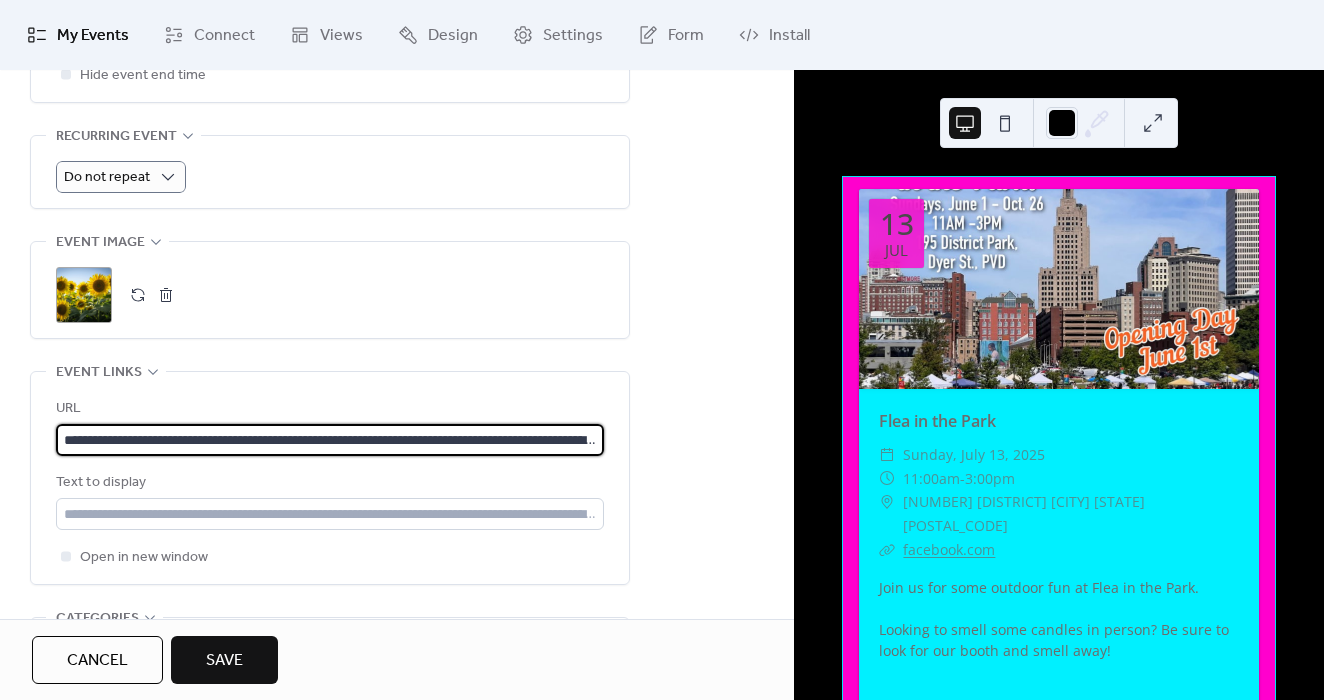 scroll, scrollTop: 0, scrollLeft: 1402, axis: horizontal 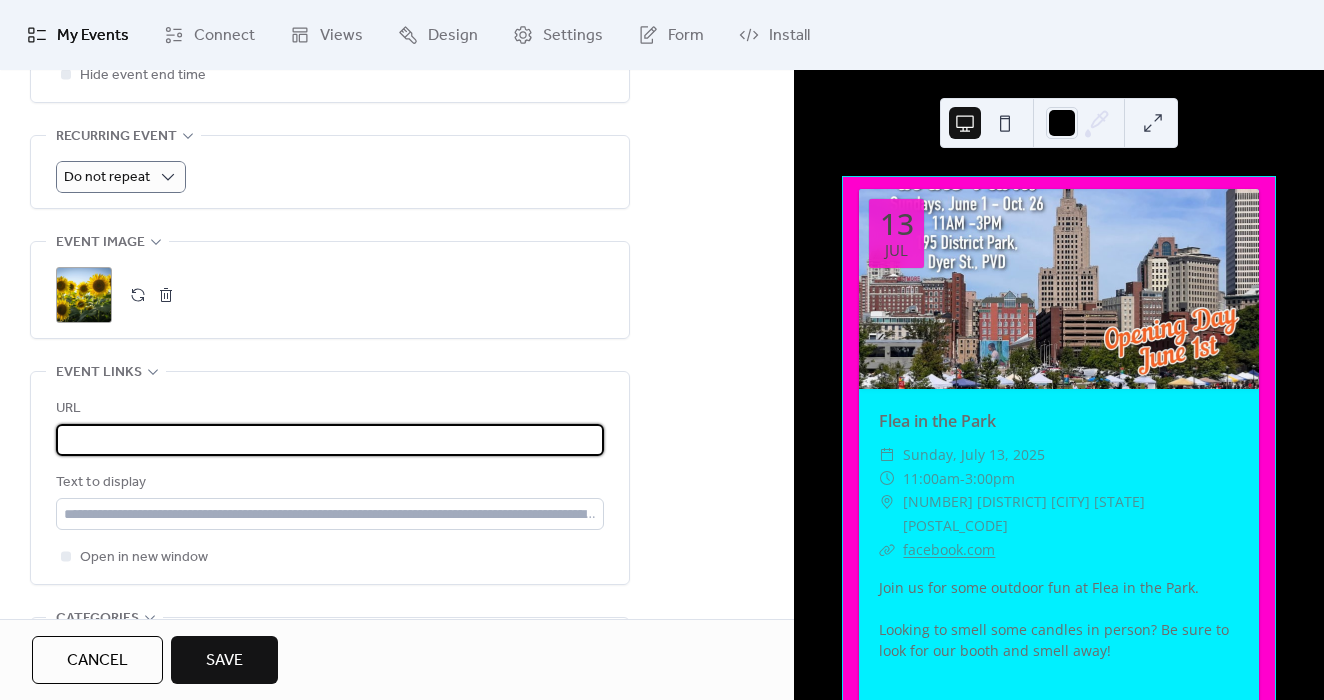 type on "**********" 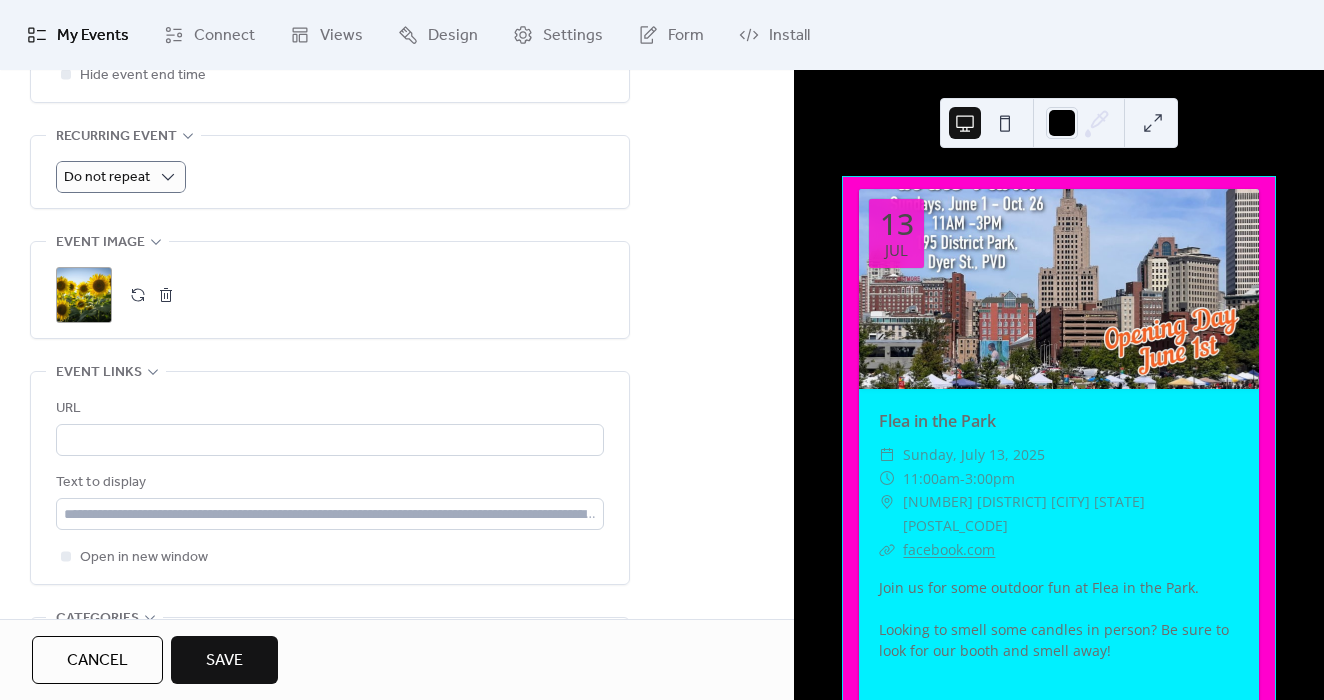 scroll, scrollTop: 0, scrollLeft: 0, axis: both 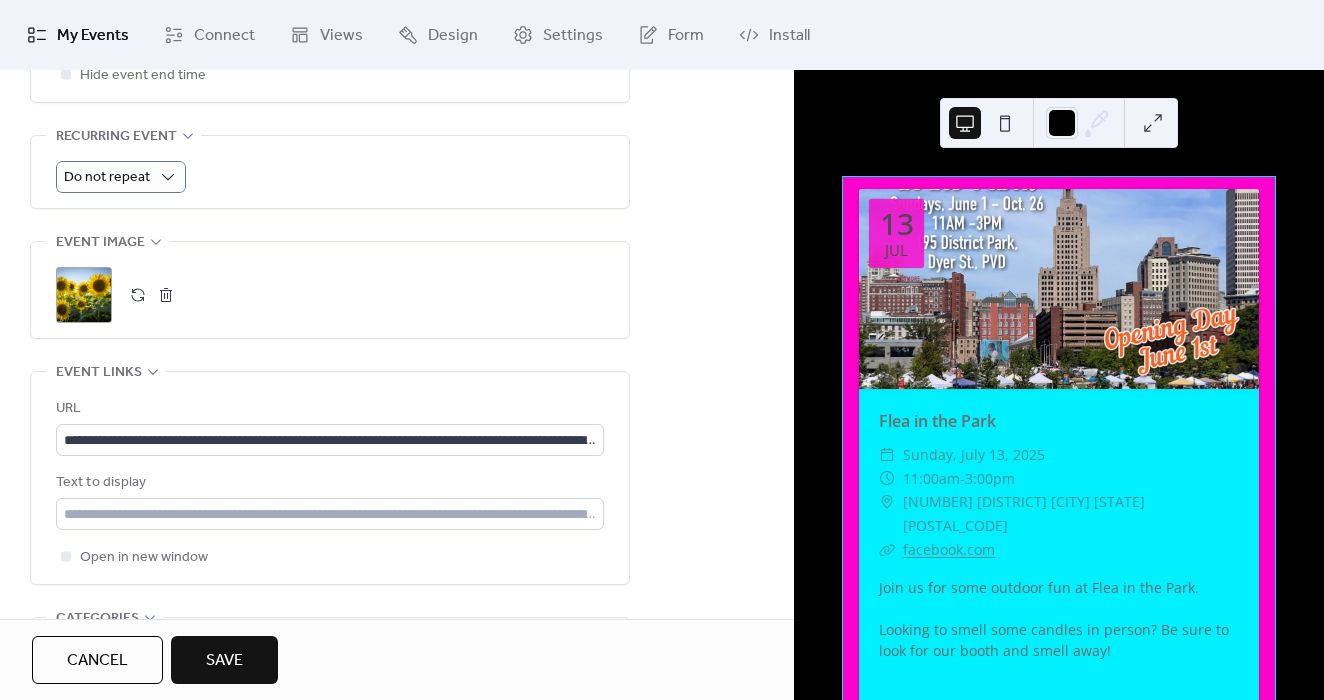 click on "**********" at bounding box center [330, 478] 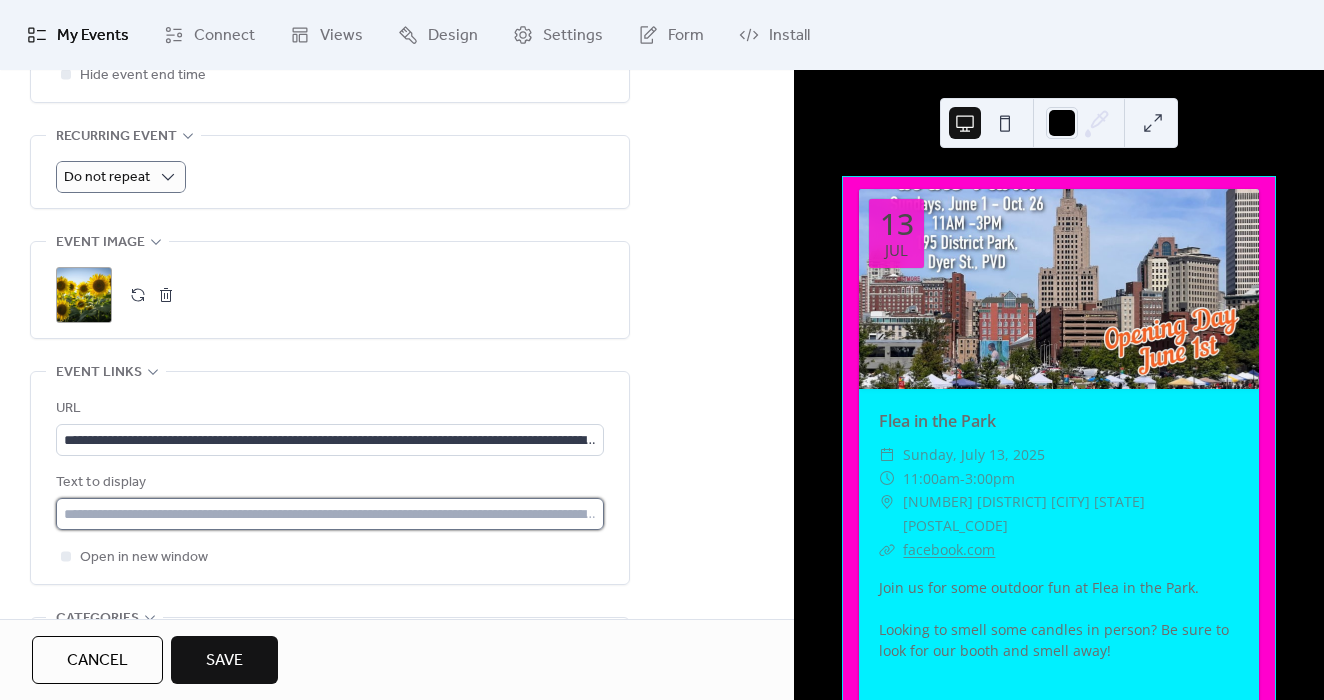 click at bounding box center [330, 514] 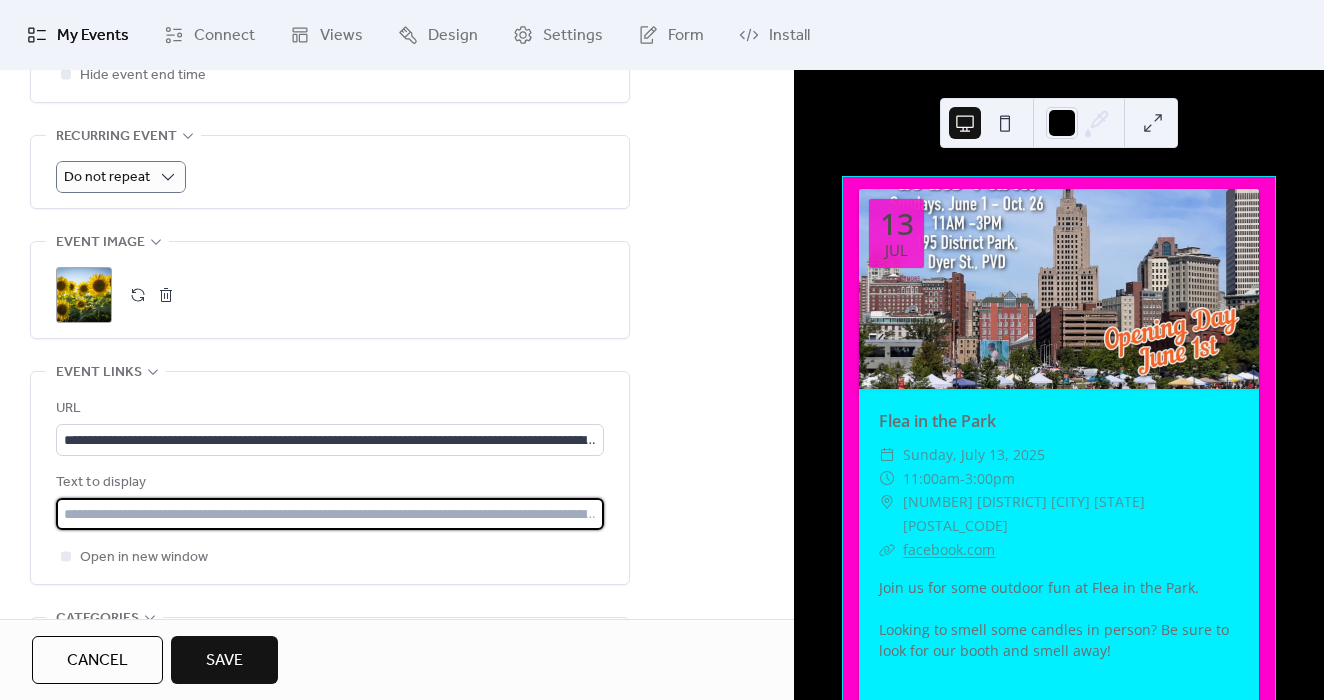 click at bounding box center (330, 514) 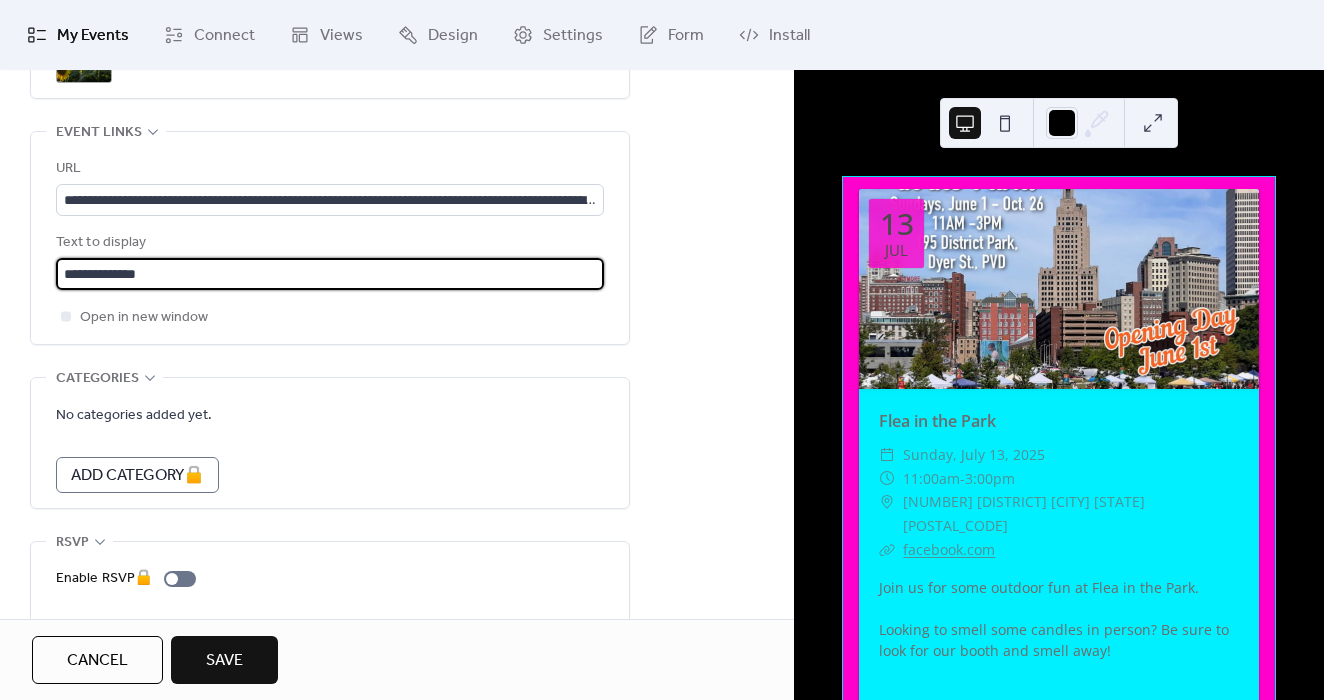 scroll, scrollTop: 1178, scrollLeft: 0, axis: vertical 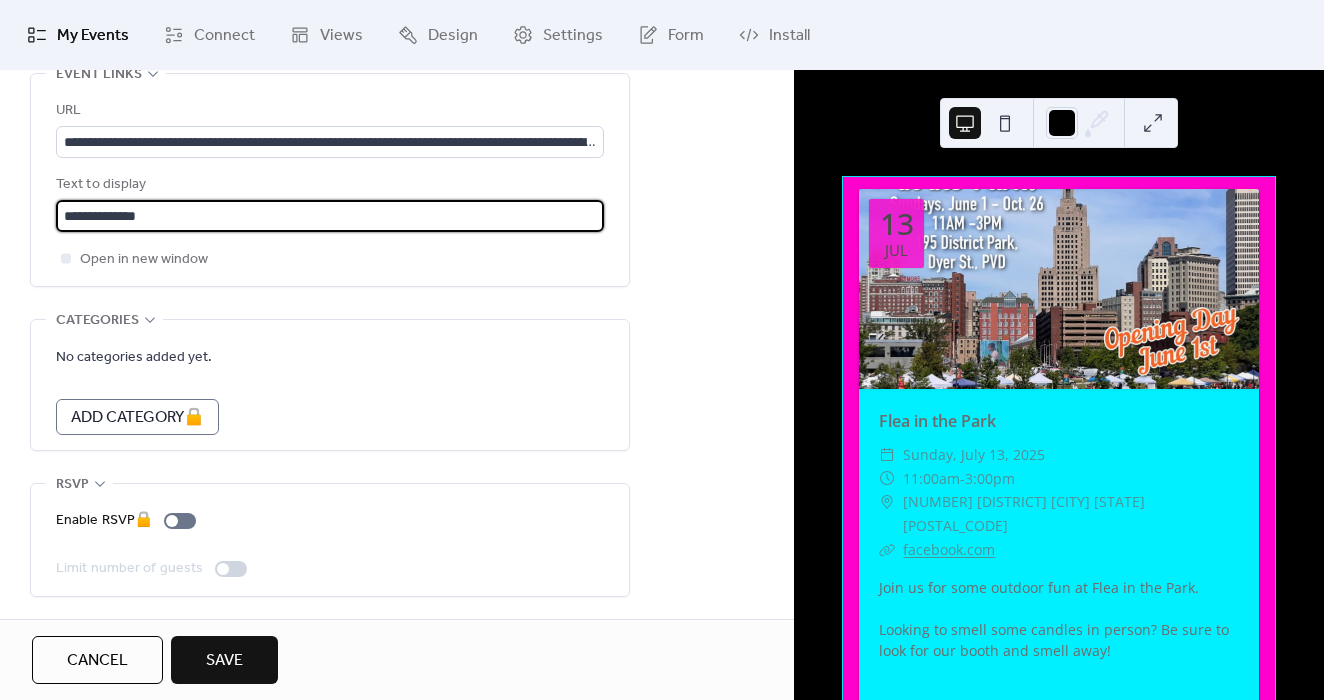 type on "**********" 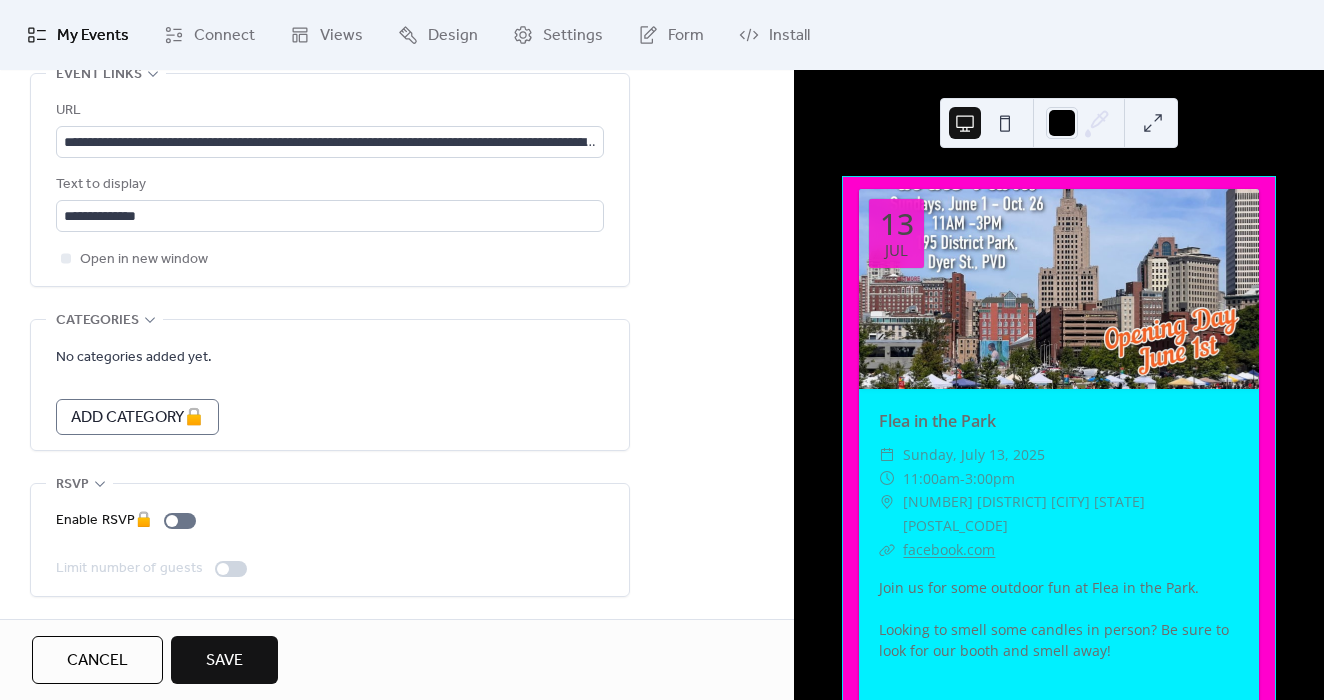 click on "Save" at bounding box center [224, 660] 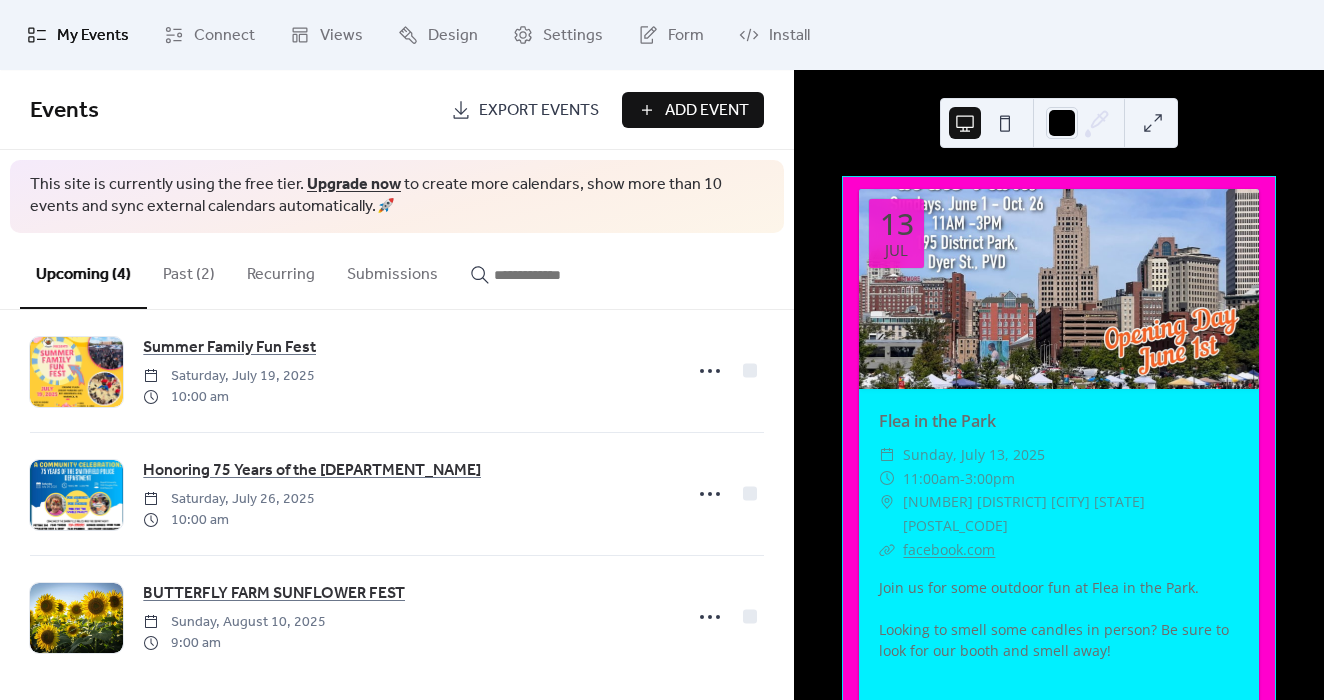 scroll, scrollTop: 162, scrollLeft: 0, axis: vertical 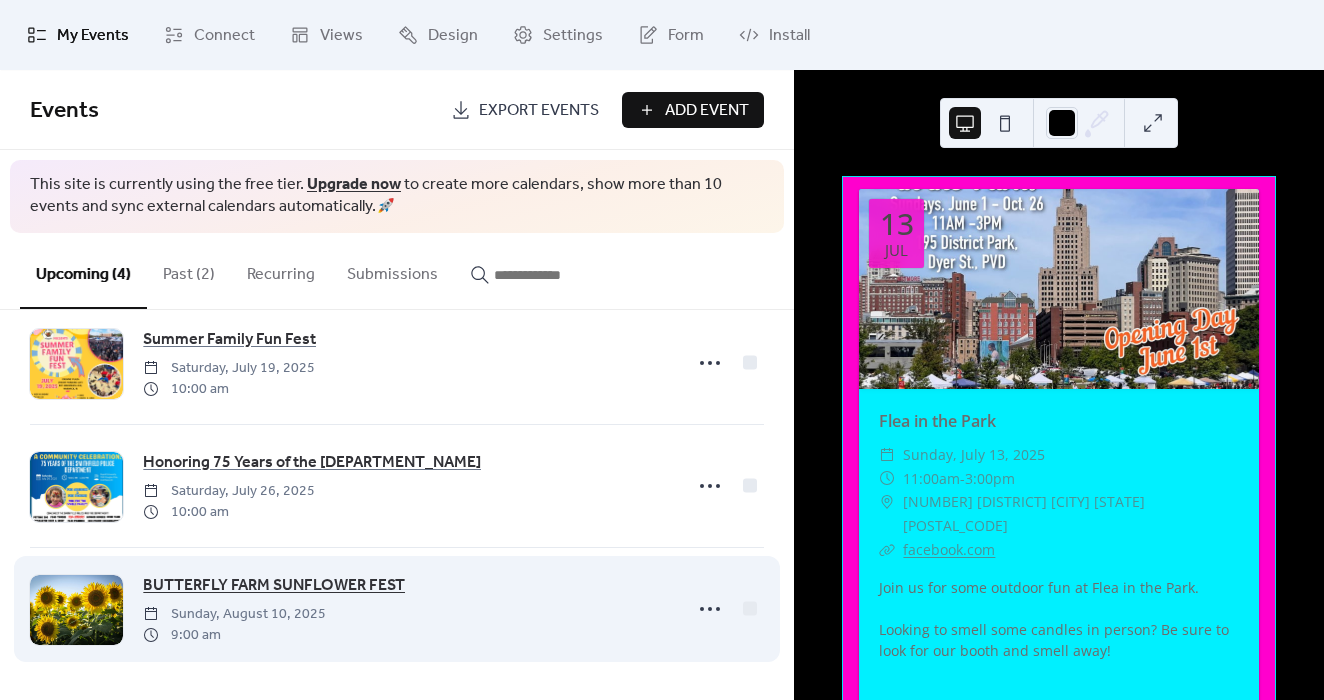 click on "BUTTERFLY FARM SUNFLOWER FEST" at bounding box center [274, 586] 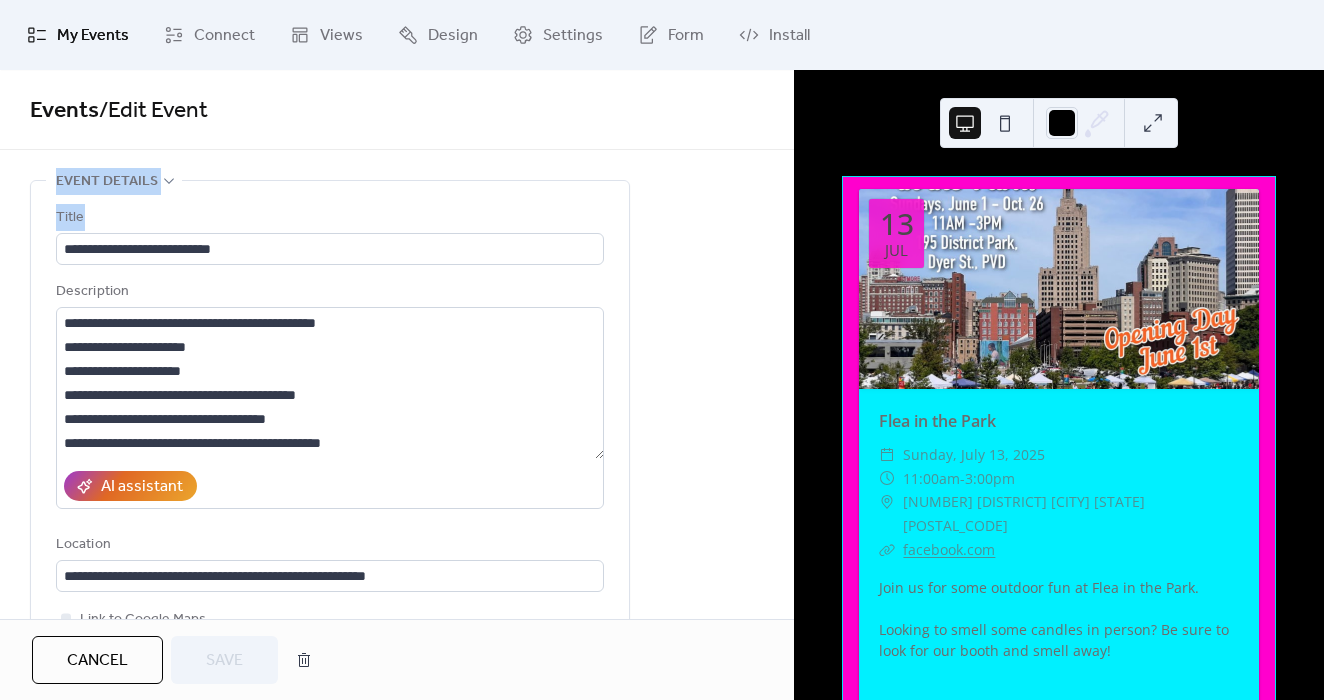 drag, startPoint x: 786, startPoint y: 87, endPoint x: 791, endPoint y: 222, distance: 135.09256 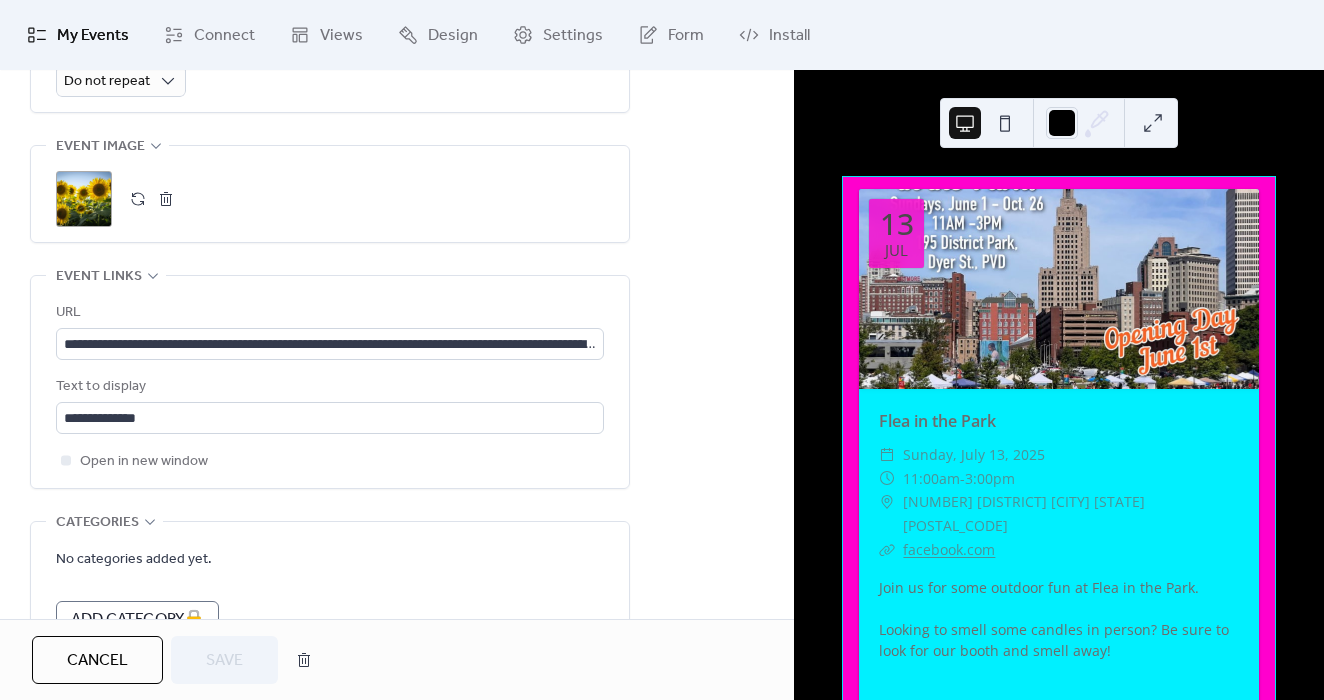 scroll, scrollTop: 0, scrollLeft: 0, axis: both 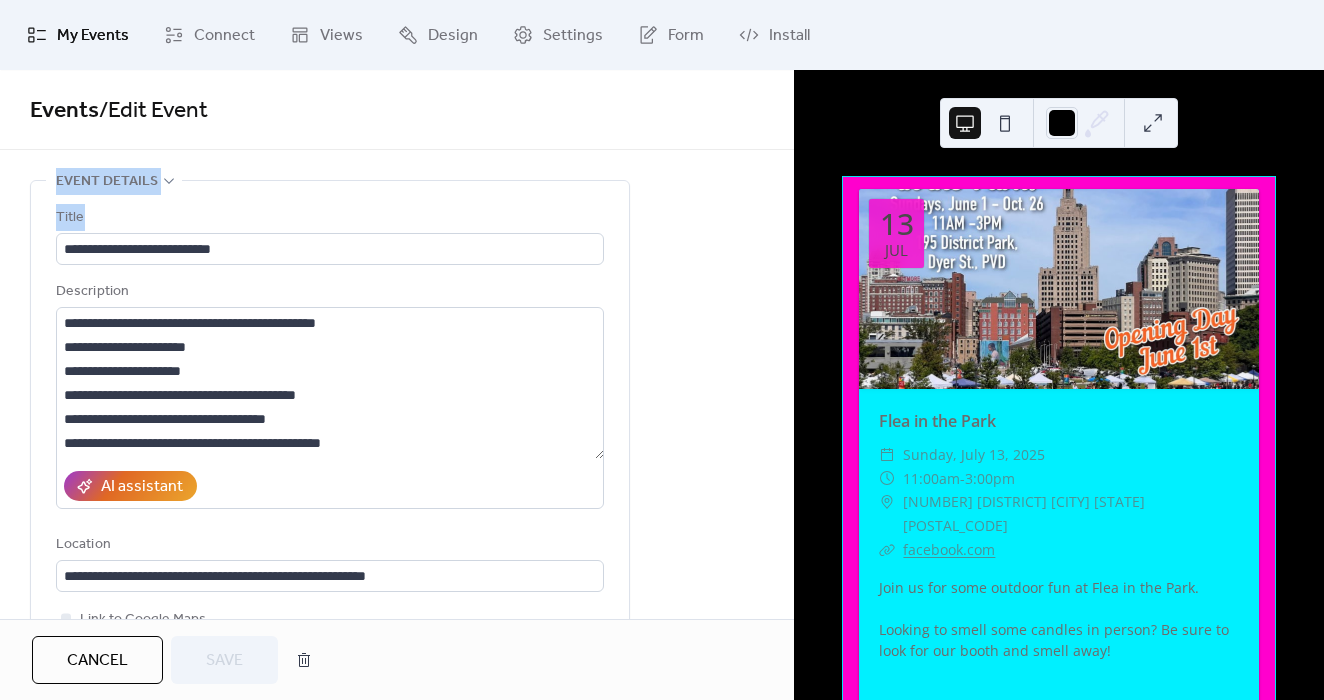 click on "Events  /  Edit Event" at bounding box center [397, 111] 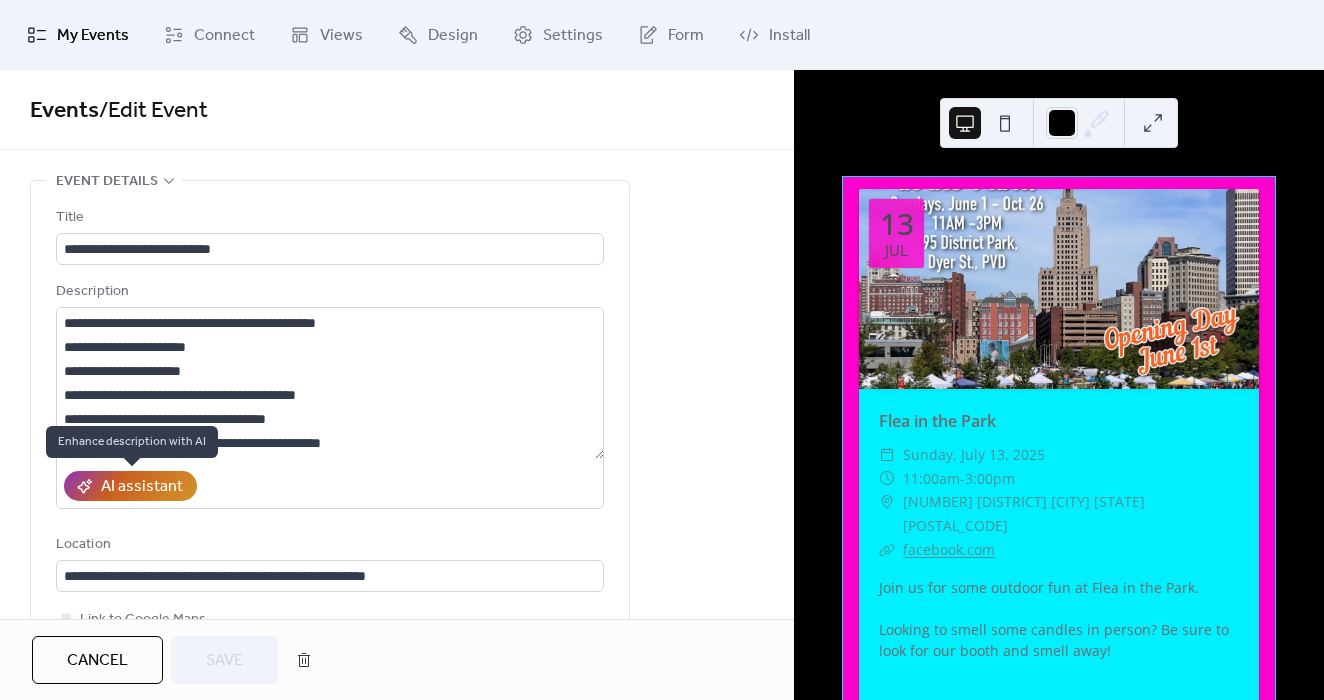 click on "AI assistant" at bounding box center [142, 487] 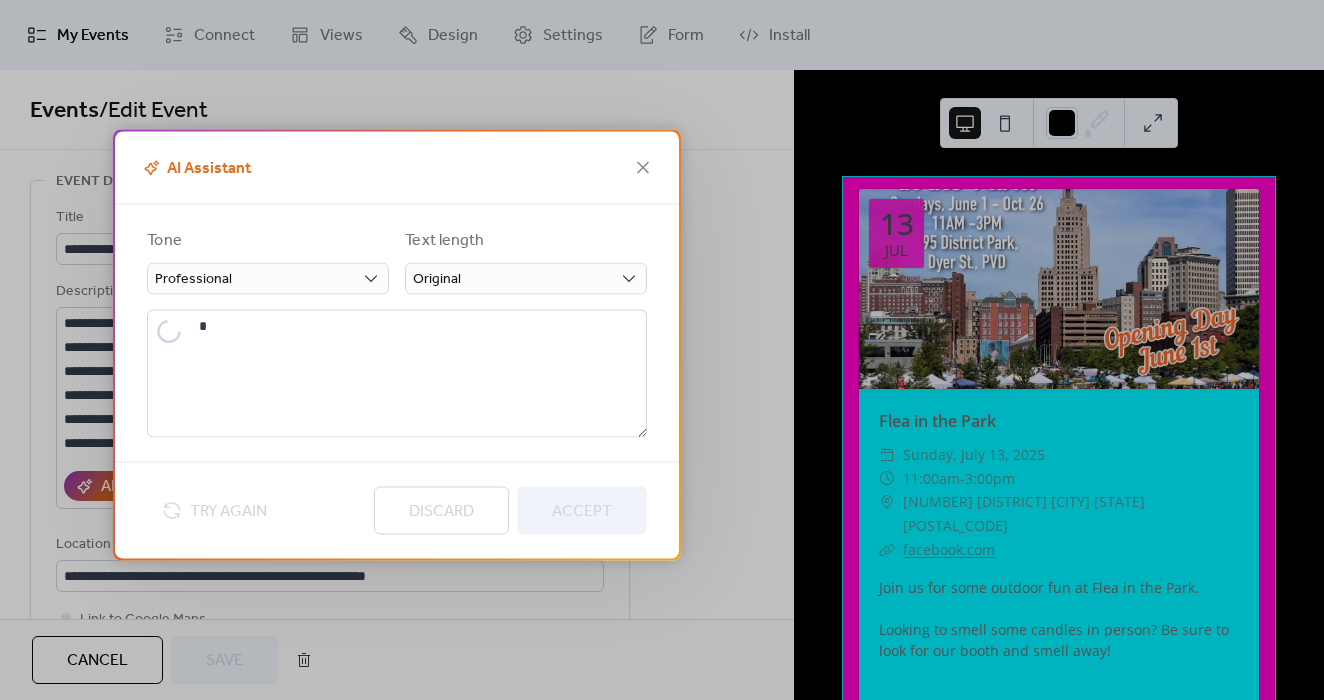 type on "**********" 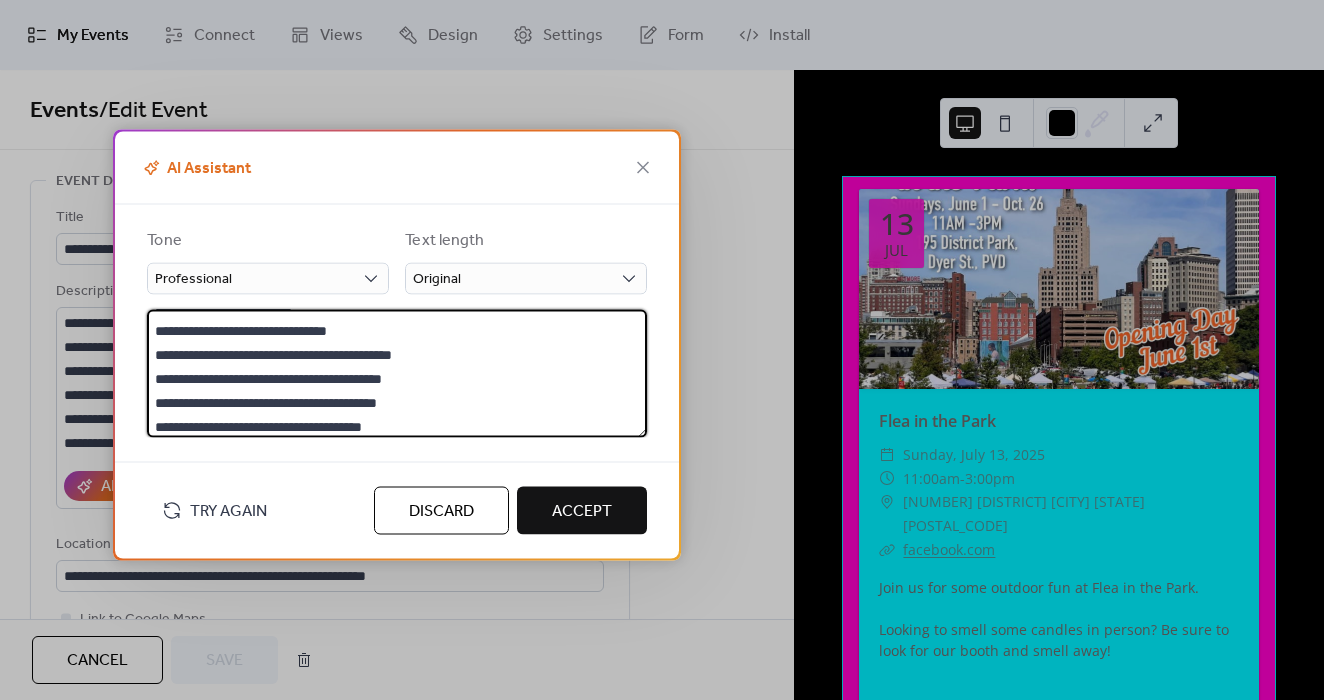 scroll, scrollTop: 48, scrollLeft: 0, axis: vertical 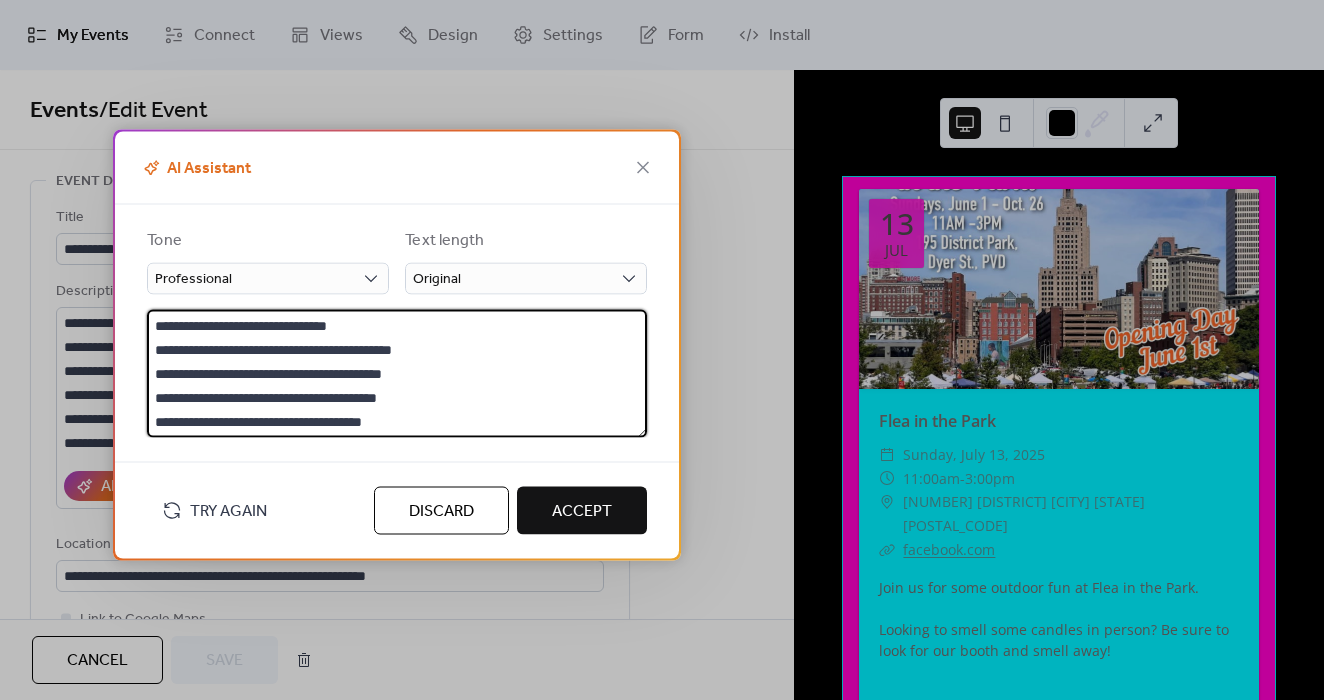 click on "**********" at bounding box center [397, 373] 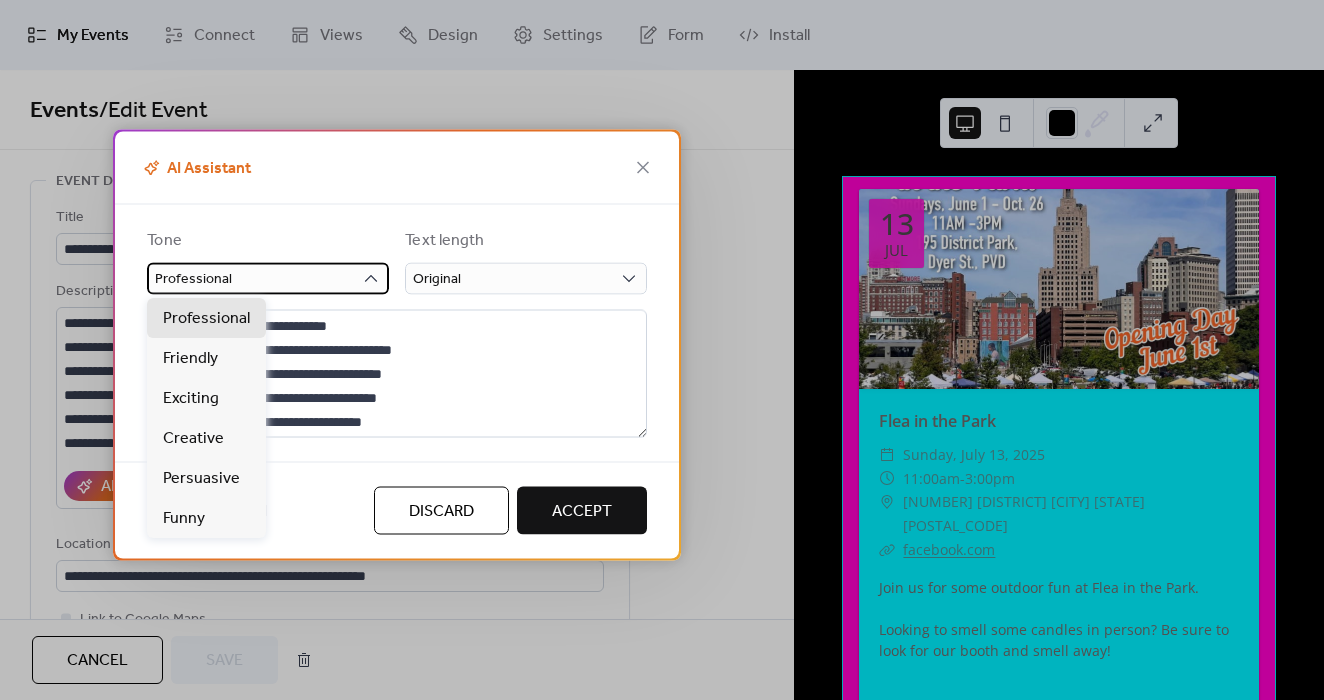 click on "Professional" at bounding box center [268, 278] 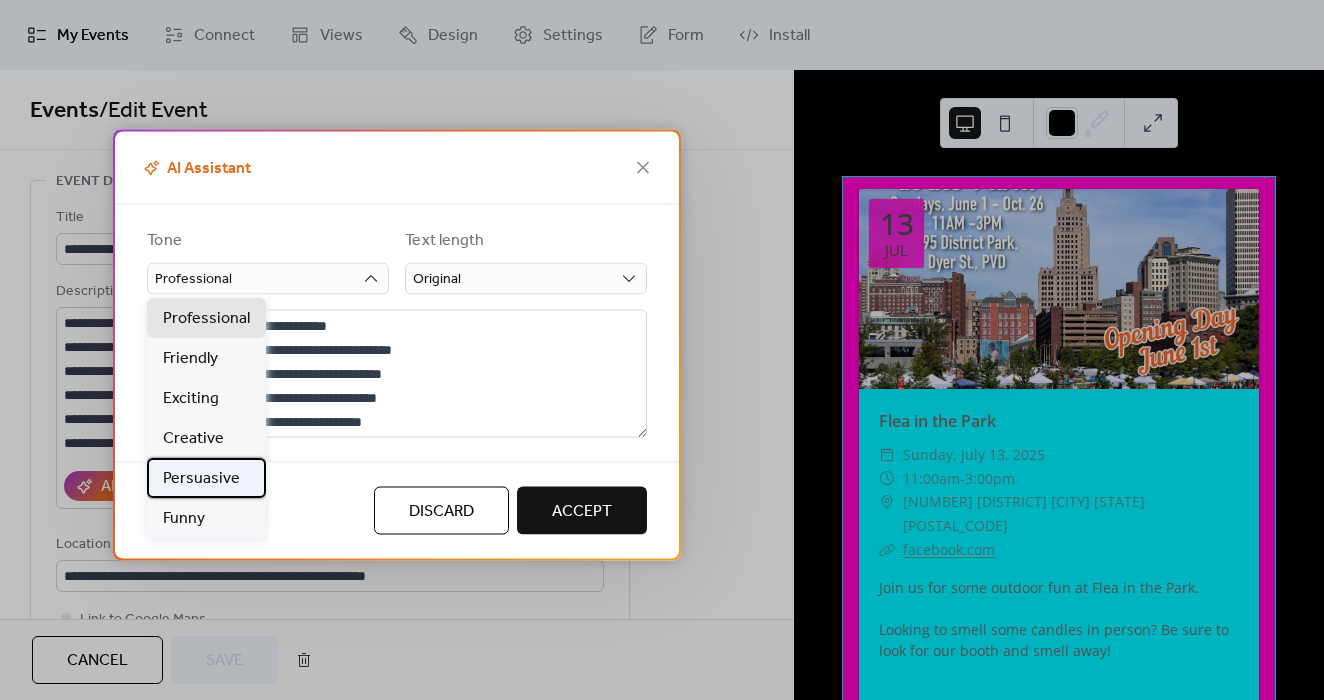 click on "Persuasive" at bounding box center [201, 479] 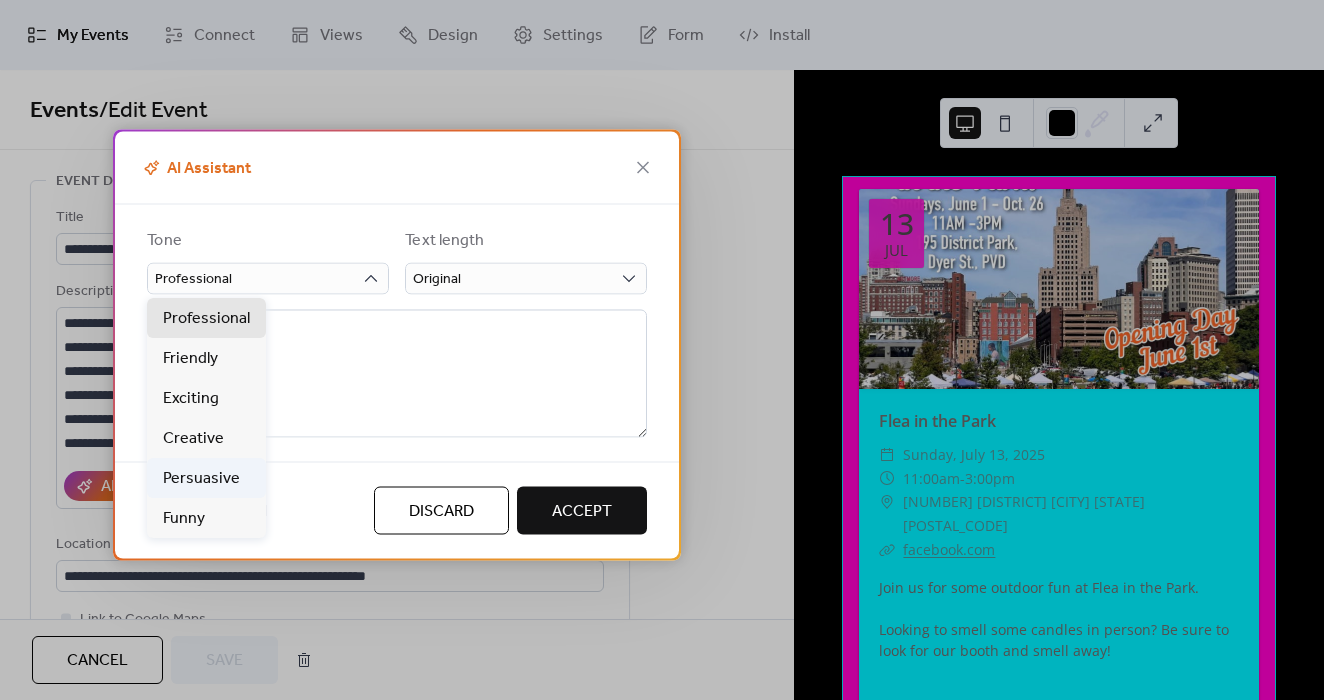 scroll, scrollTop: 0, scrollLeft: 0, axis: both 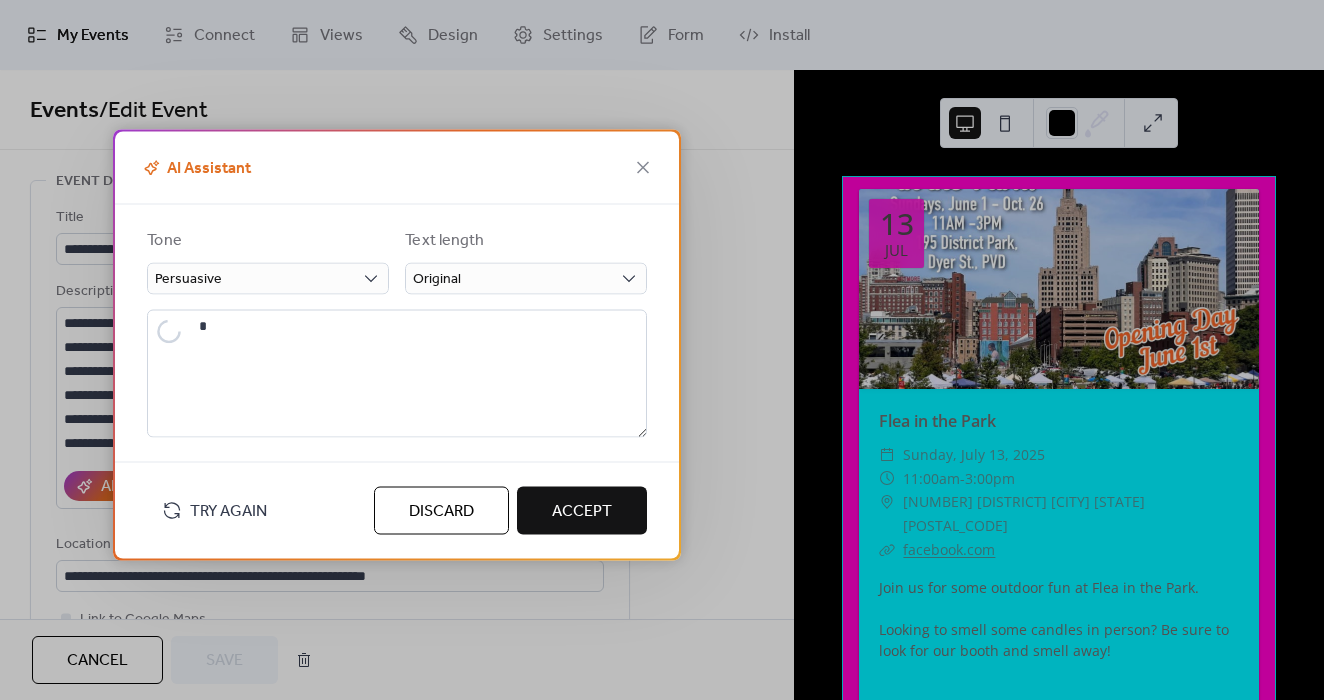 type on "**********" 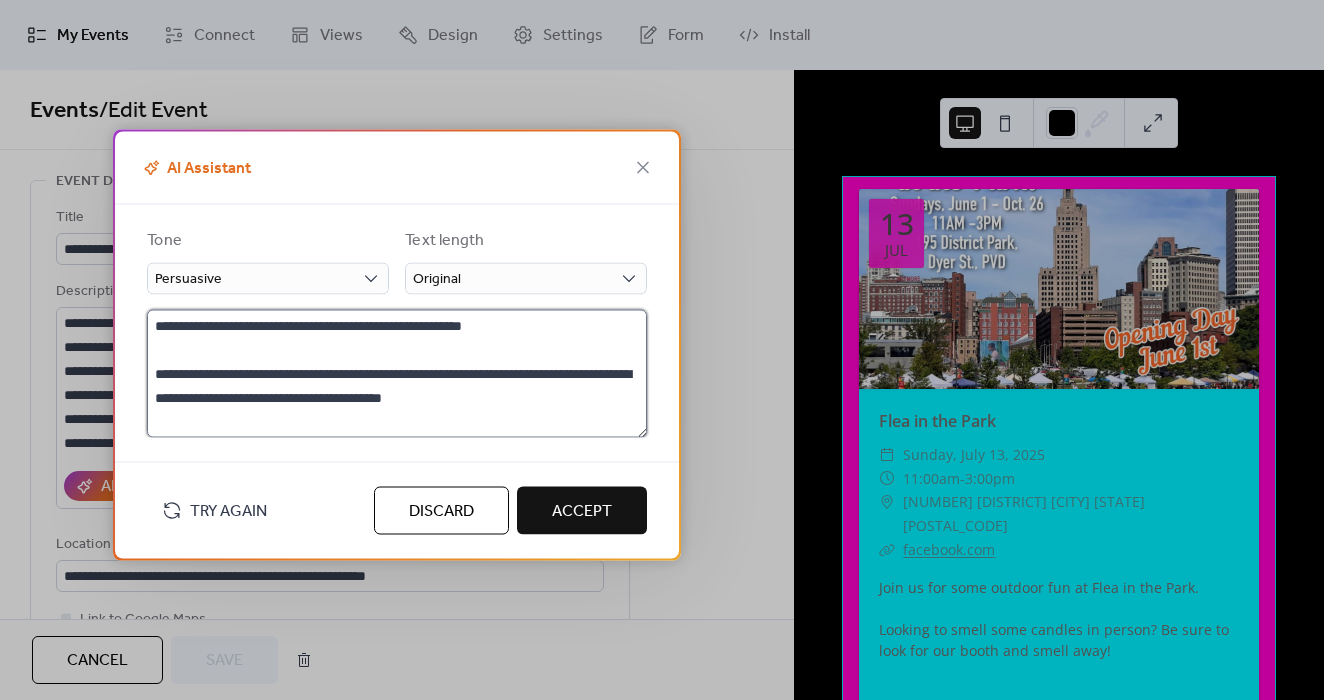 click on "**********" at bounding box center (397, 373) 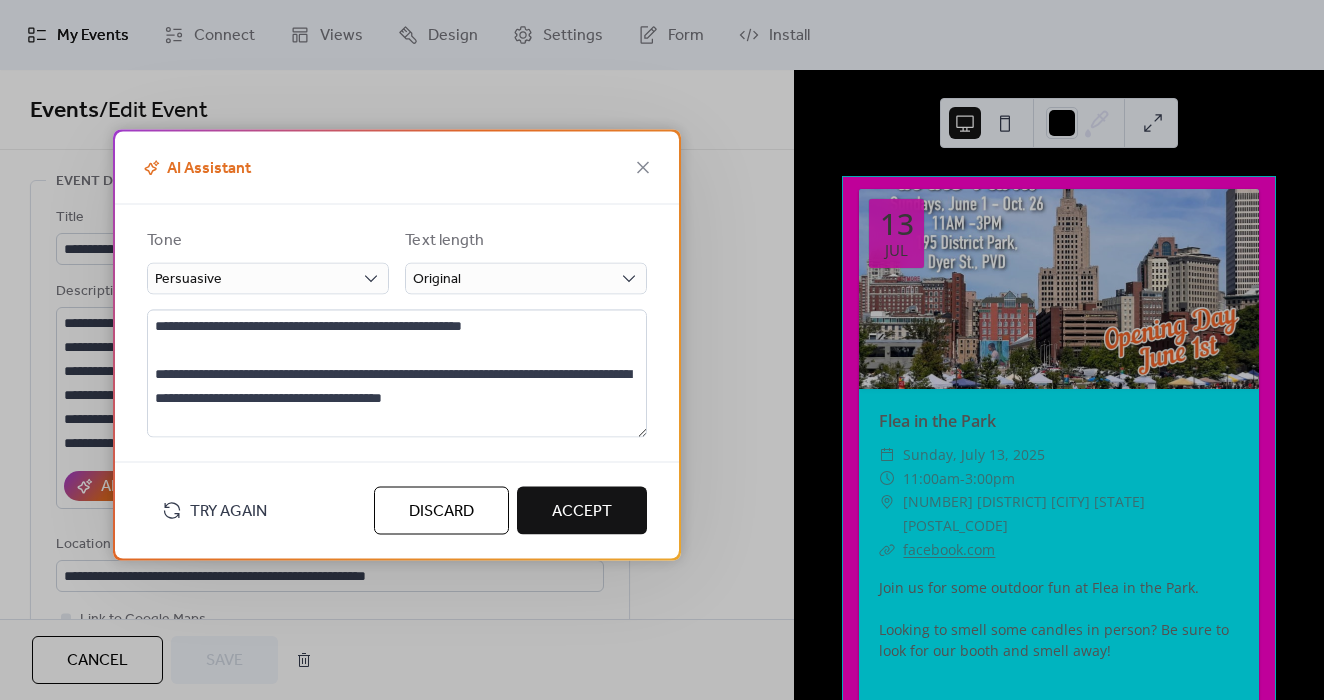 click on "Discard" at bounding box center (441, 511) 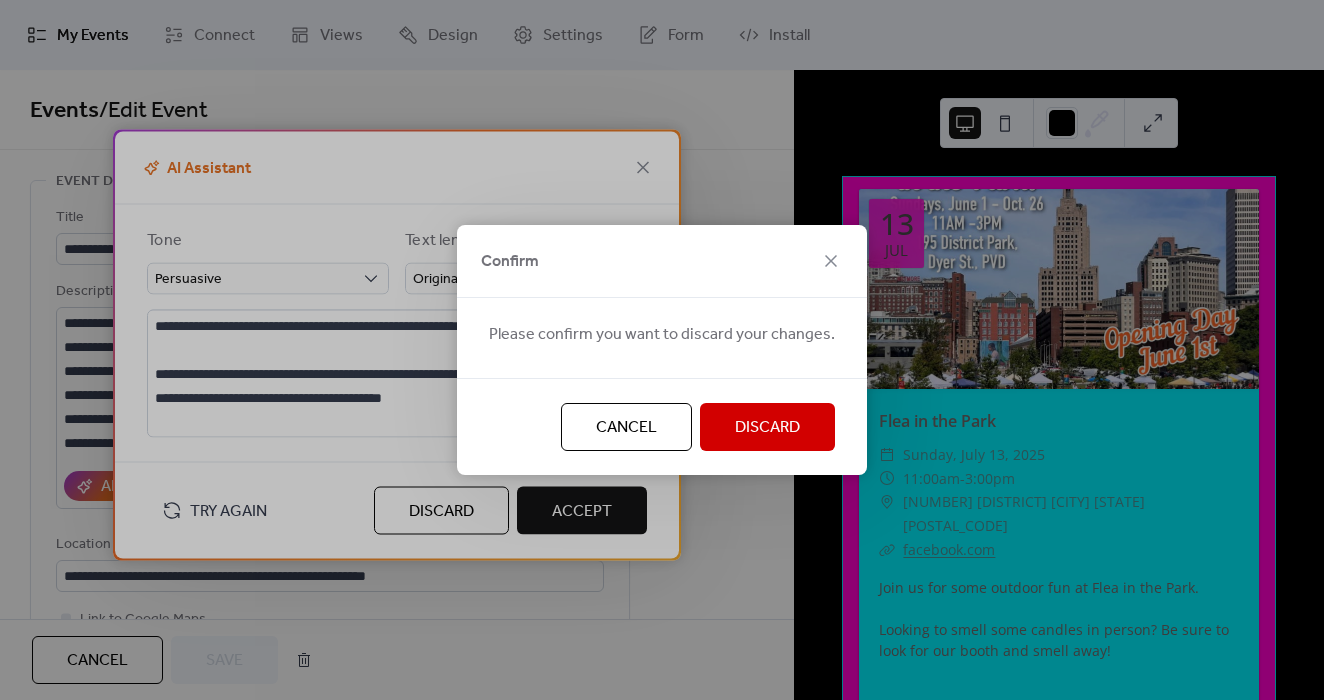 click on "Discard" at bounding box center [767, 427] 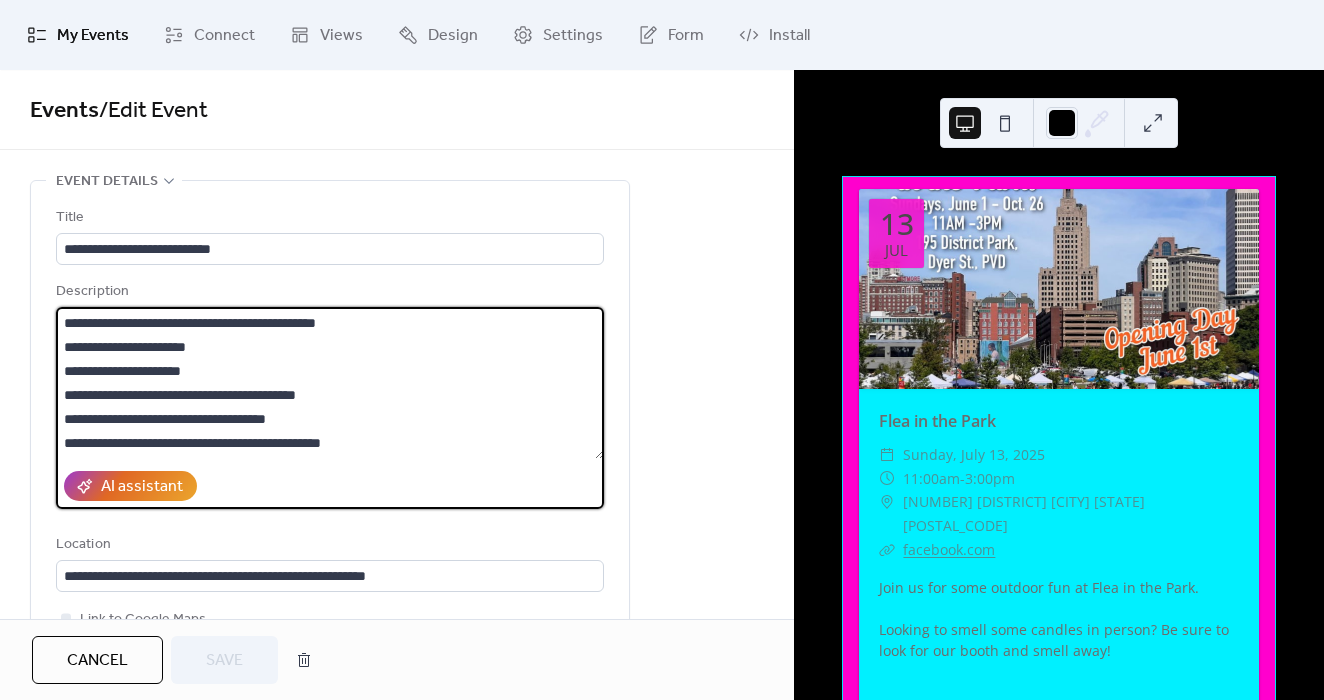 click on "**********" at bounding box center [330, 383] 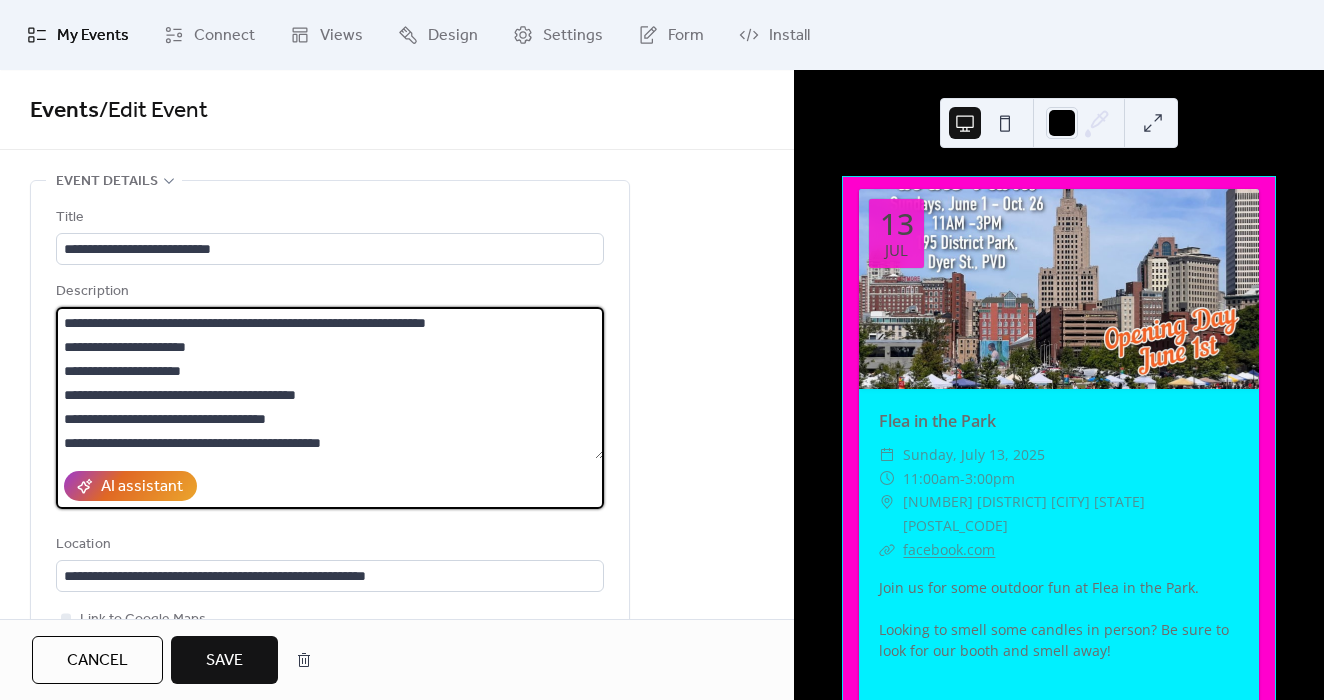 drag, startPoint x: 197, startPoint y: 323, endPoint x: 176, endPoint y: 313, distance: 23.259407 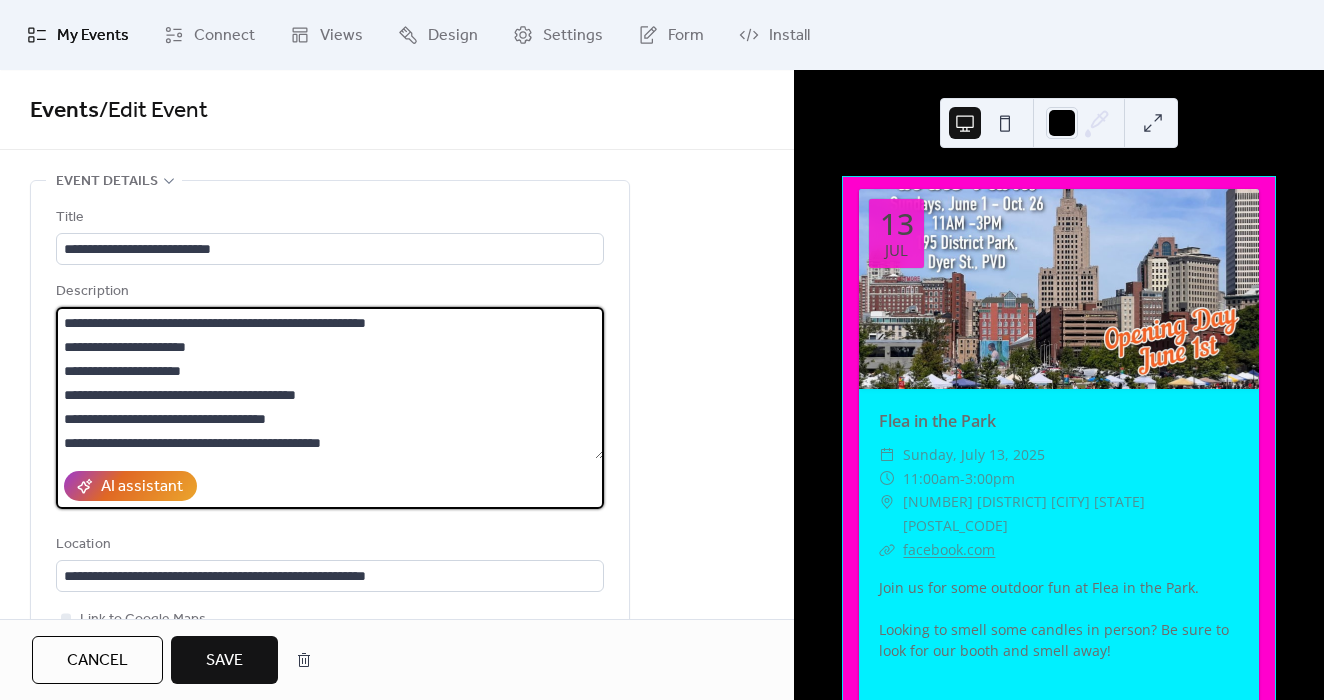 click on "**********" at bounding box center [330, 383] 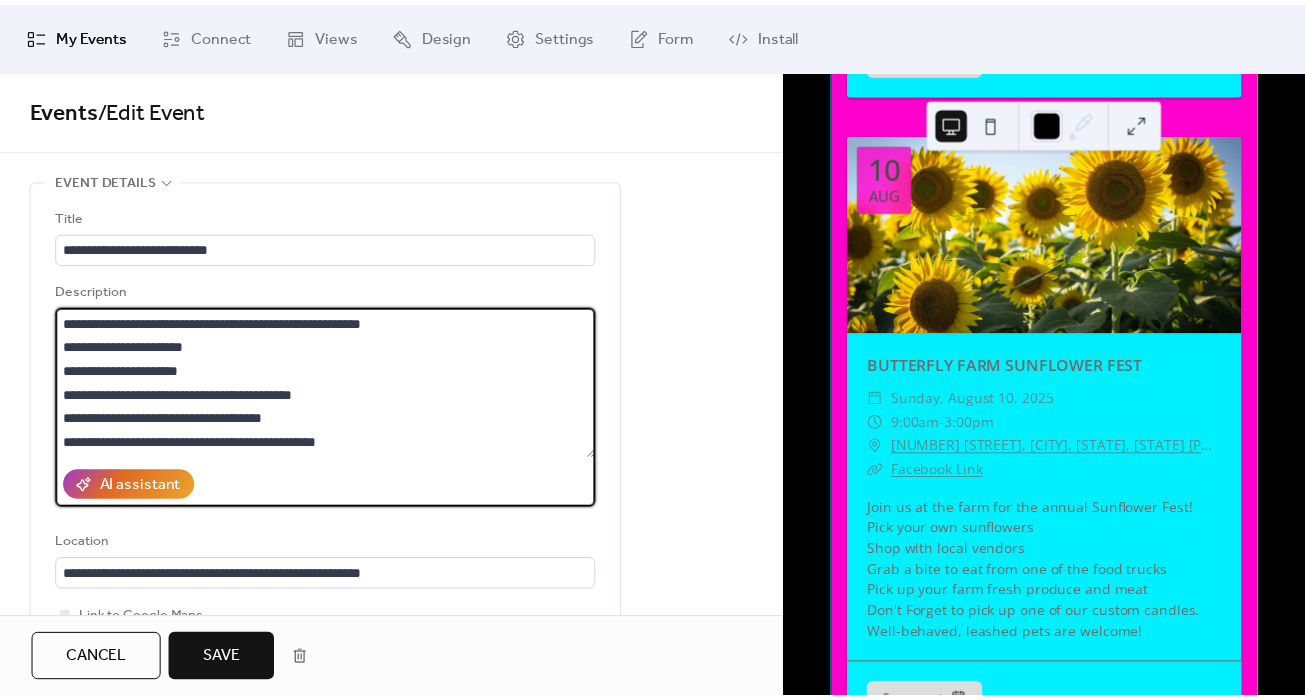 scroll, scrollTop: 1961, scrollLeft: 0, axis: vertical 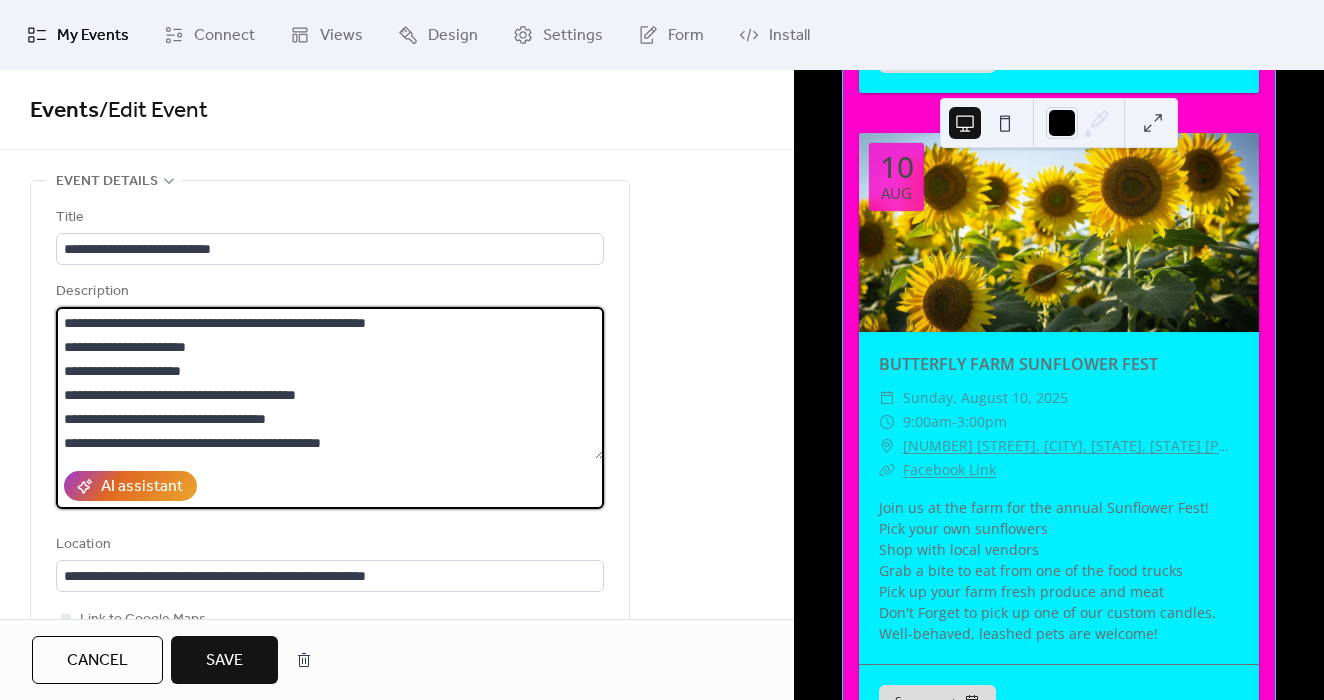 type on "**********" 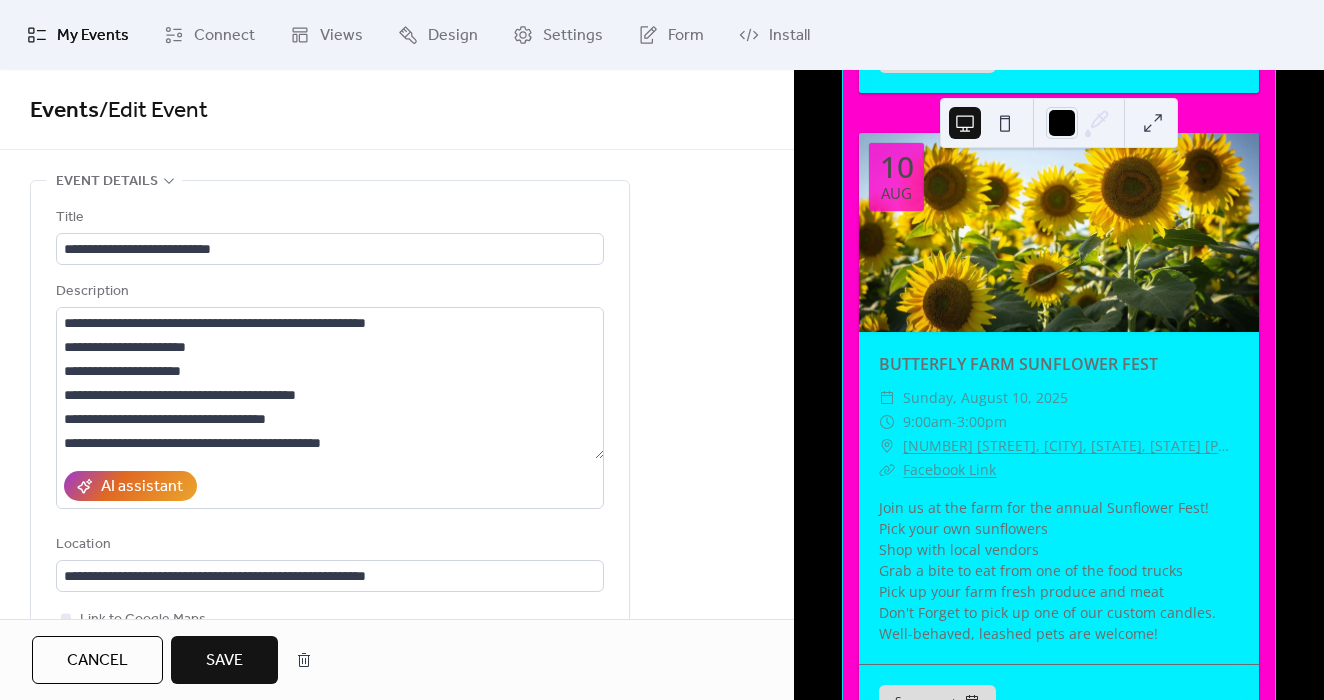 click on "Facebook Link" at bounding box center [949, 469] 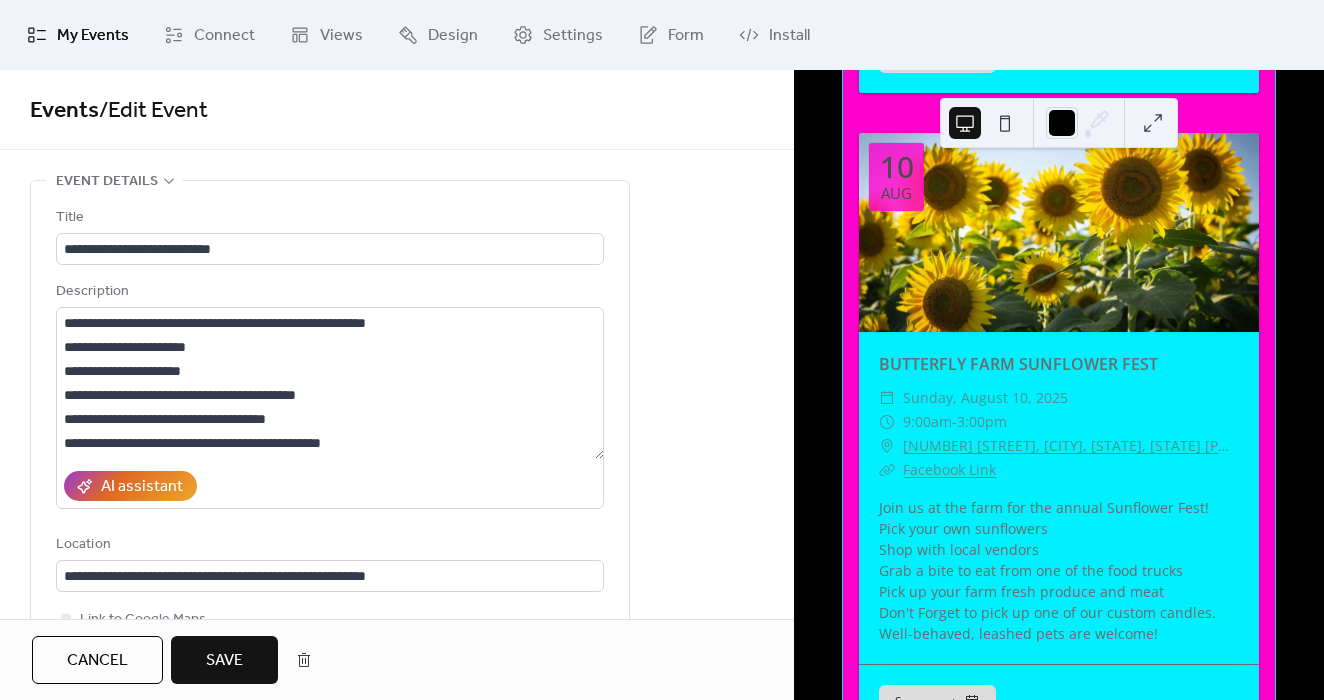 drag, startPoint x: 1310, startPoint y: 310, endPoint x: 1315, endPoint y: 415, distance: 105.11898 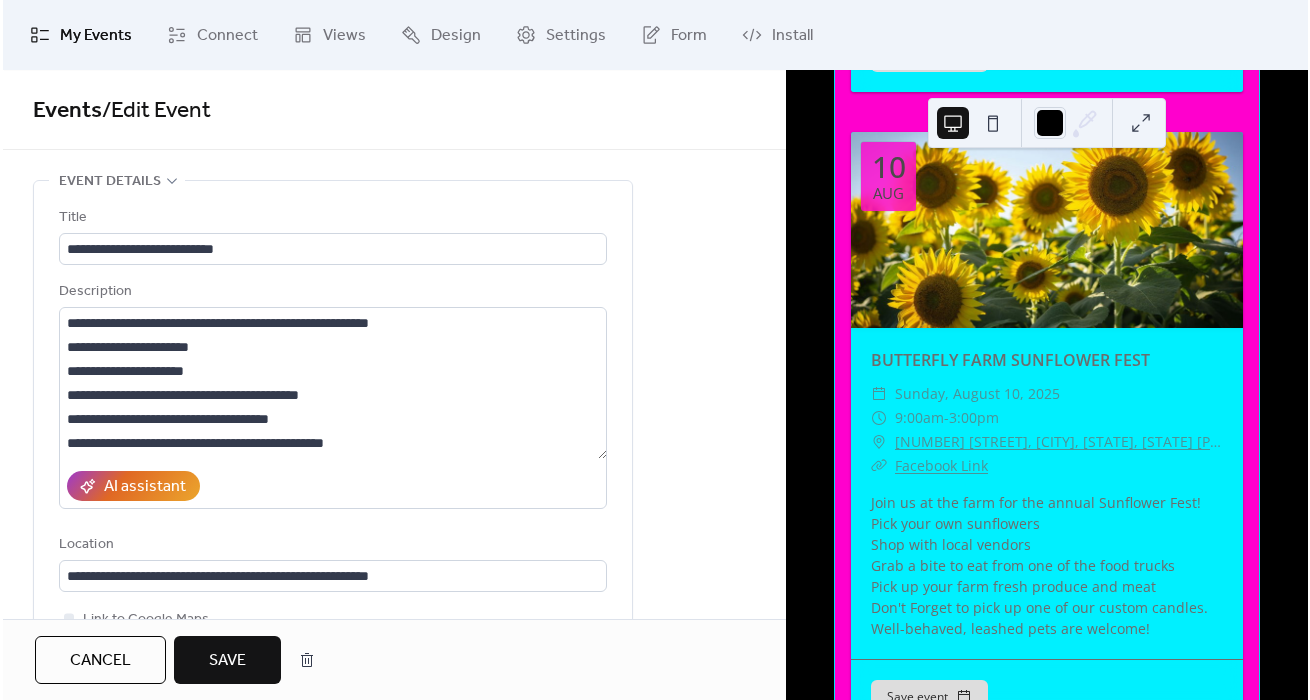 scroll, scrollTop: 1952, scrollLeft: 0, axis: vertical 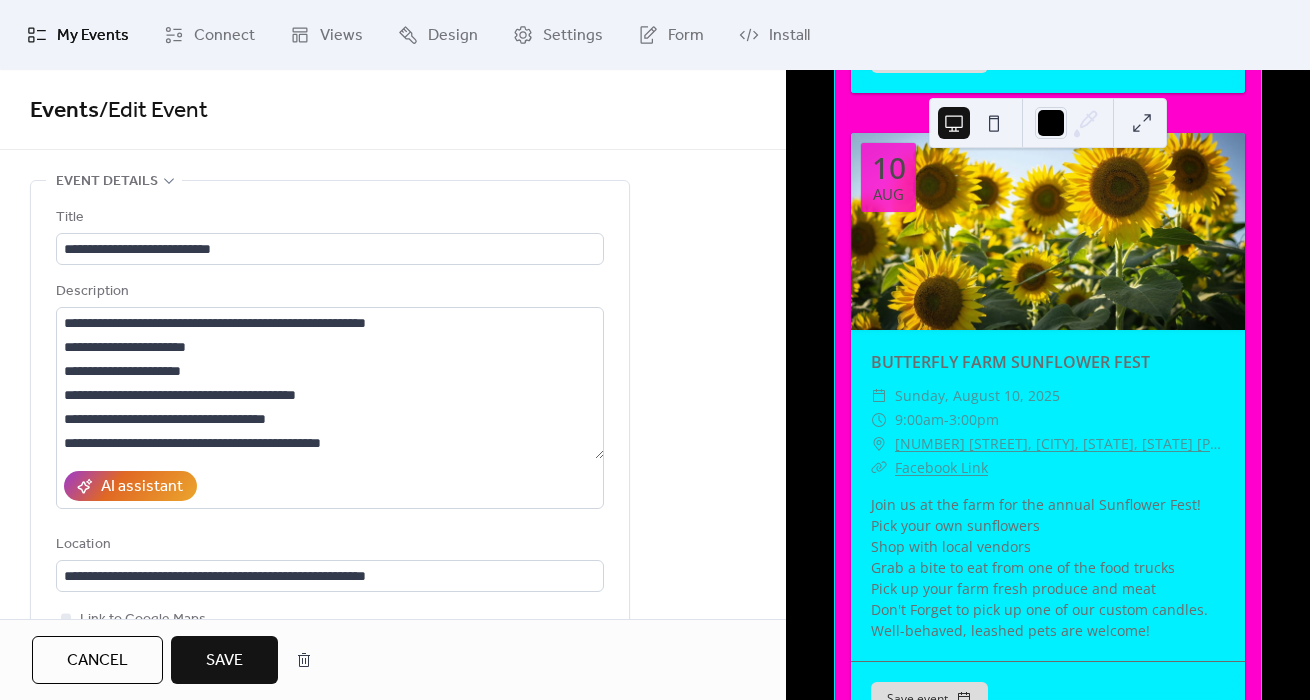 click on "[EVENT_NAME] [DATE] - [DATE] [TIME] - [TIME] [NUMBER] [STREET], [CITY], [STATE], [STATE] [POSTAL_CODE] Facebook Link Join us at the farm for the annual Sunflower Fest! Pick your own sunflowers Shop with local vendors Grab a bite to eat from one of the food trucks Pick up your farm fresh produce and meat Don't Forget to pick up one of our custom candles. Well-behaved, leashed pets are welcome!" at bounding box center [1048, 495] 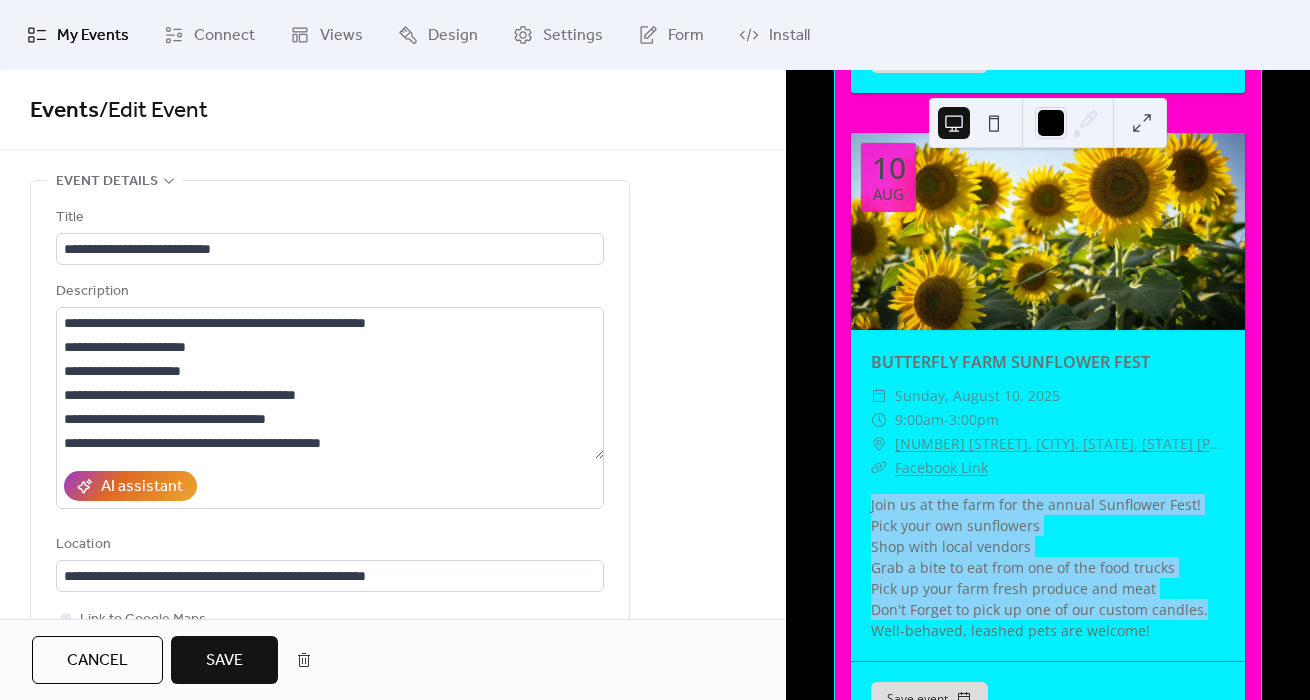 drag, startPoint x: 1301, startPoint y: 567, endPoint x: 1296, endPoint y: 482, distance: 85.146935 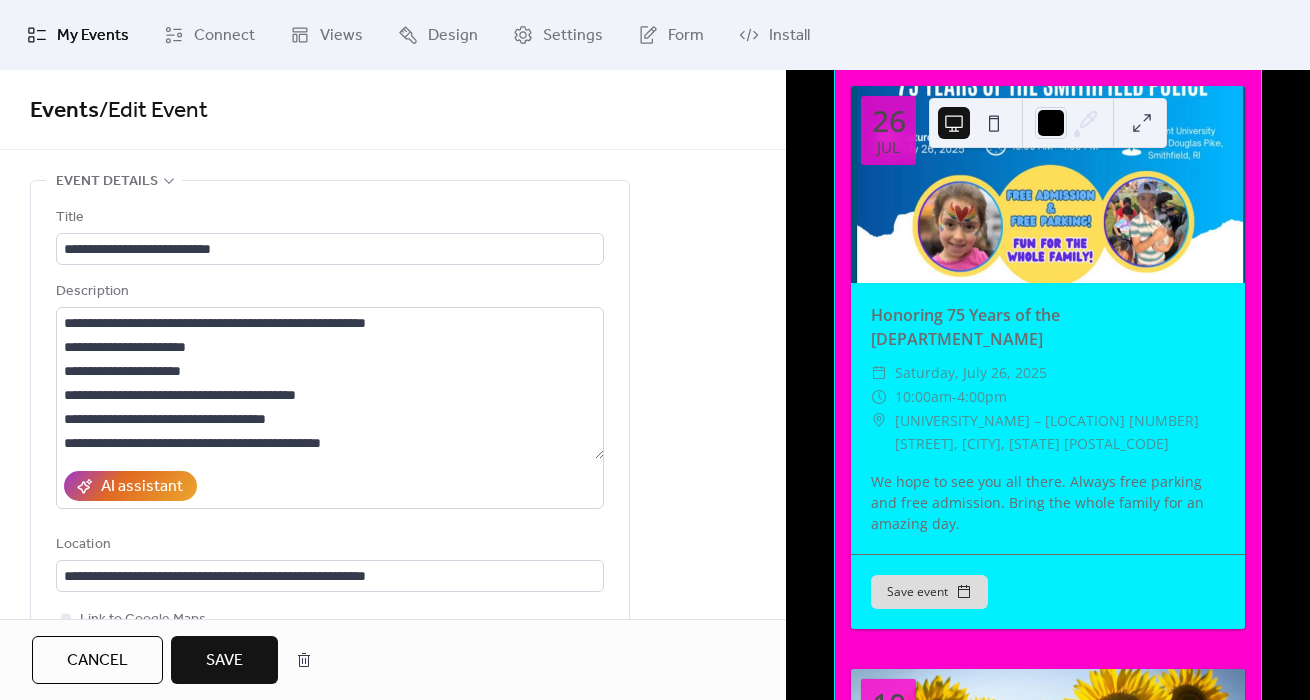 scroll, scrollTop: 1412, scrollLeft: 0, axis: vertical 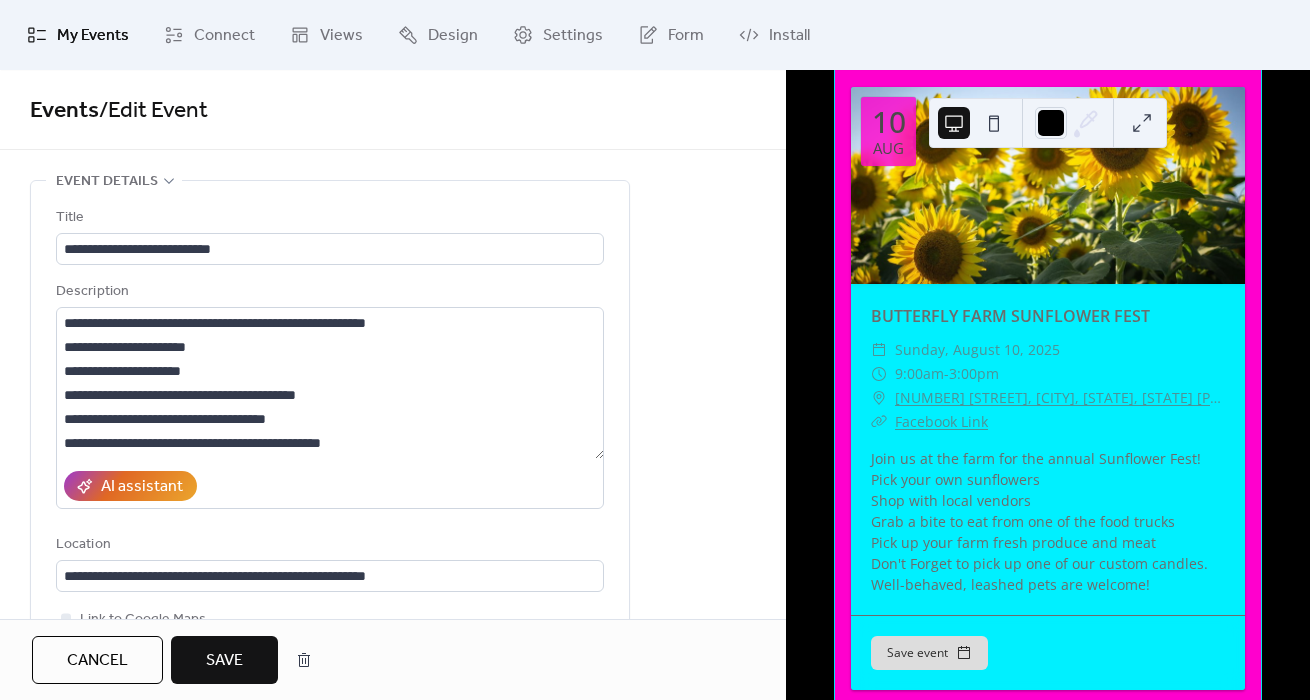 click on "[EVENT_NAME] [DATE] - [DATE] [TIME] - [TIME] [NUMBER] [STREET], [CITY], [STATE], [STATE] [POSTAL_CODE] Facebook Link Join us at the farm for the annual Sunflower Fest! Pick your own sunflowers Shop with local vendors Grab a bite to eat from one of the food trucks Pick up your farm fresh produce and meat Don't Forget to pick up one of our custom candles. Well-behaved, leashed pets are welcome!" at bounding box center (1048, 449) 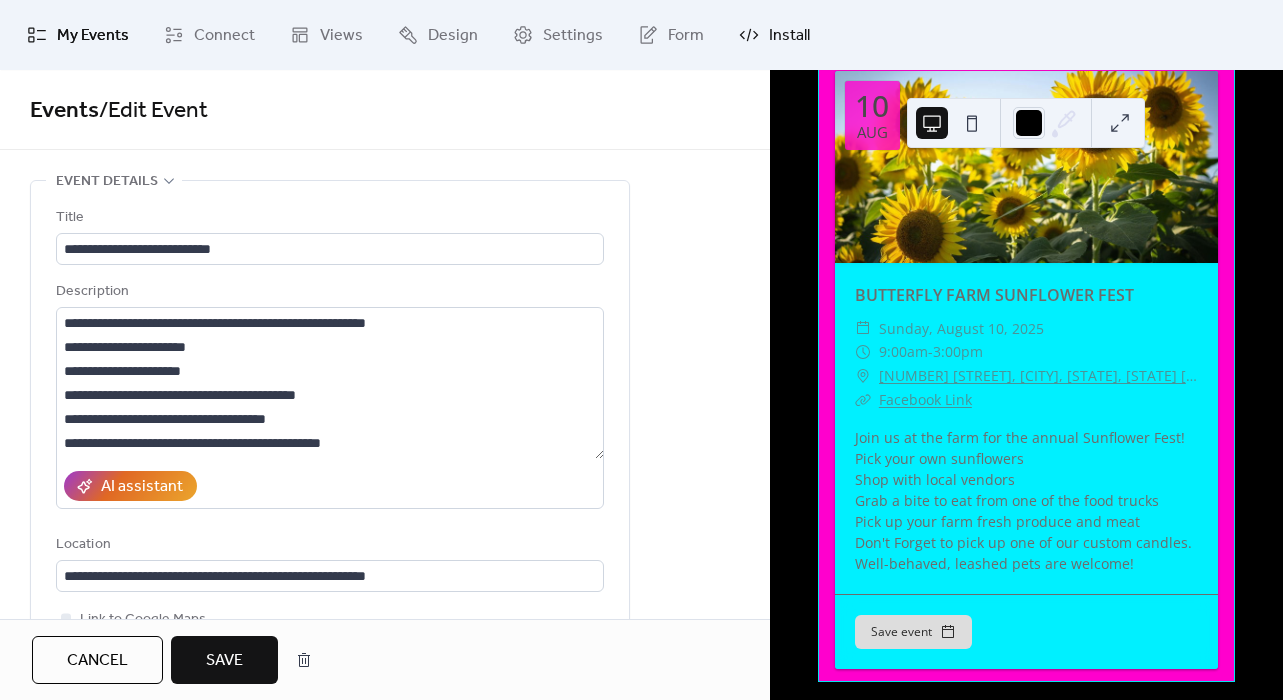 scroll, scrollTop: 1976, scrollLeft: 0, axis: vertical 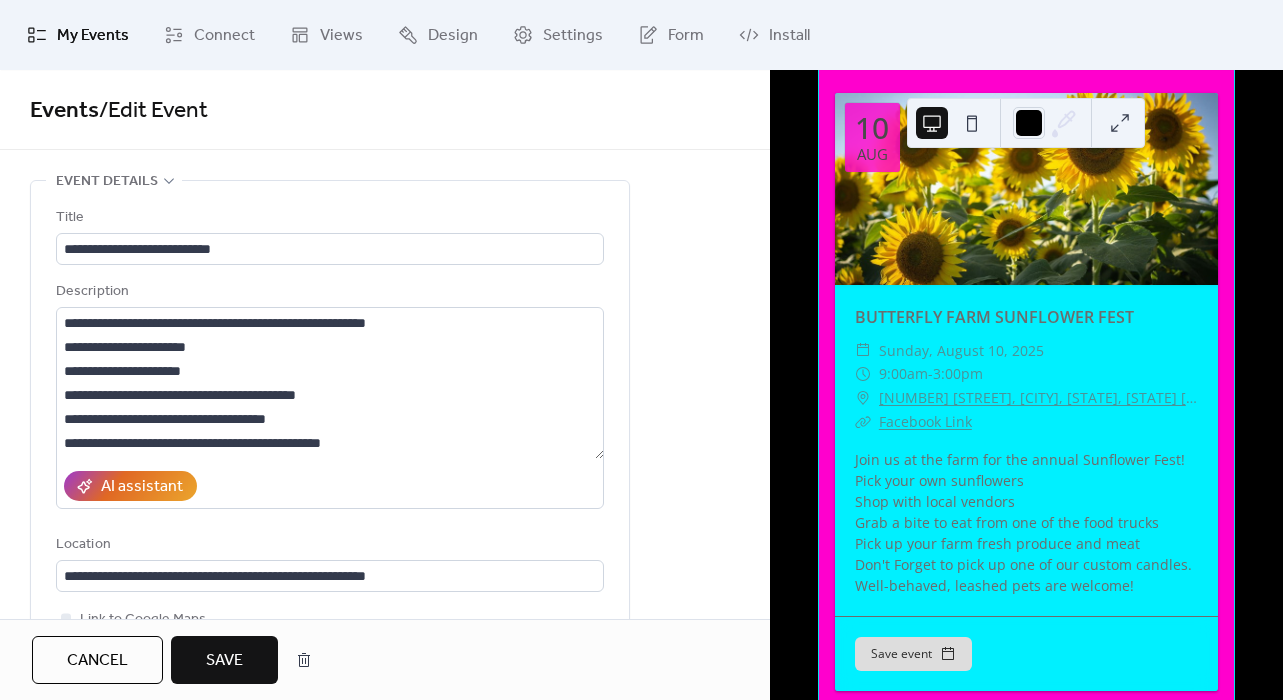 click on "Facebook Link" at bounding box center (925, 421) 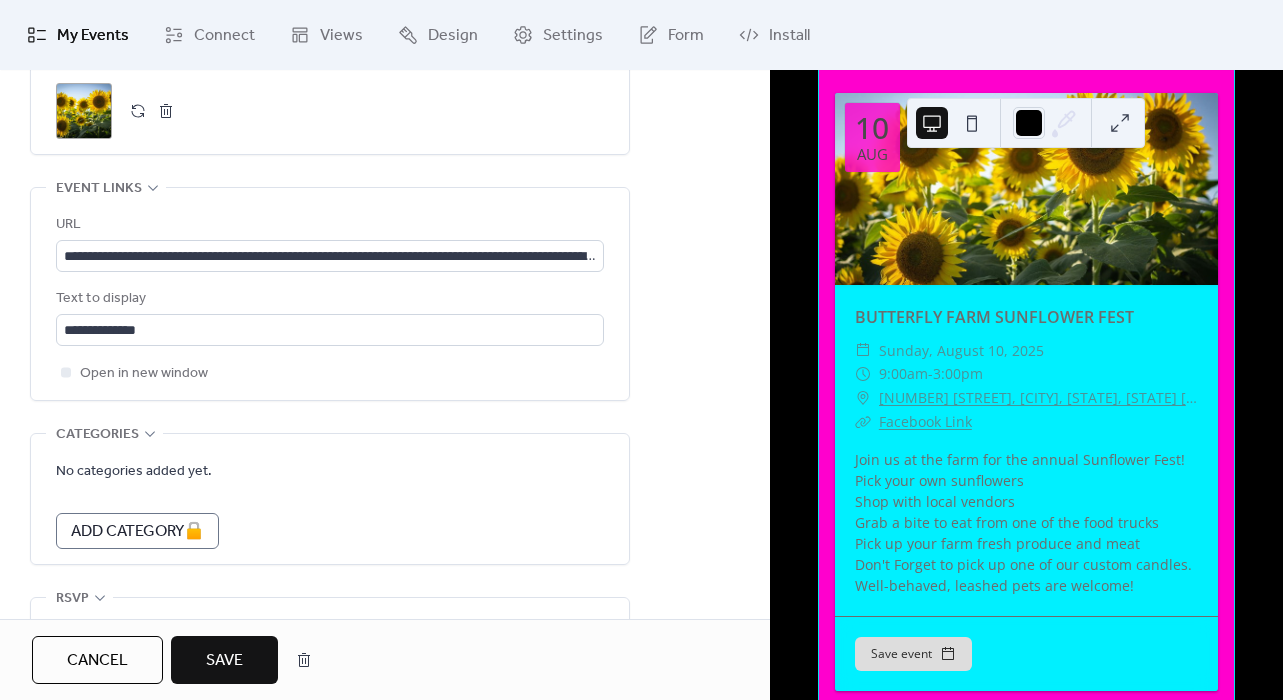 scroll, scrollTop: 1105, scrollLeft: 0, axis: vertical 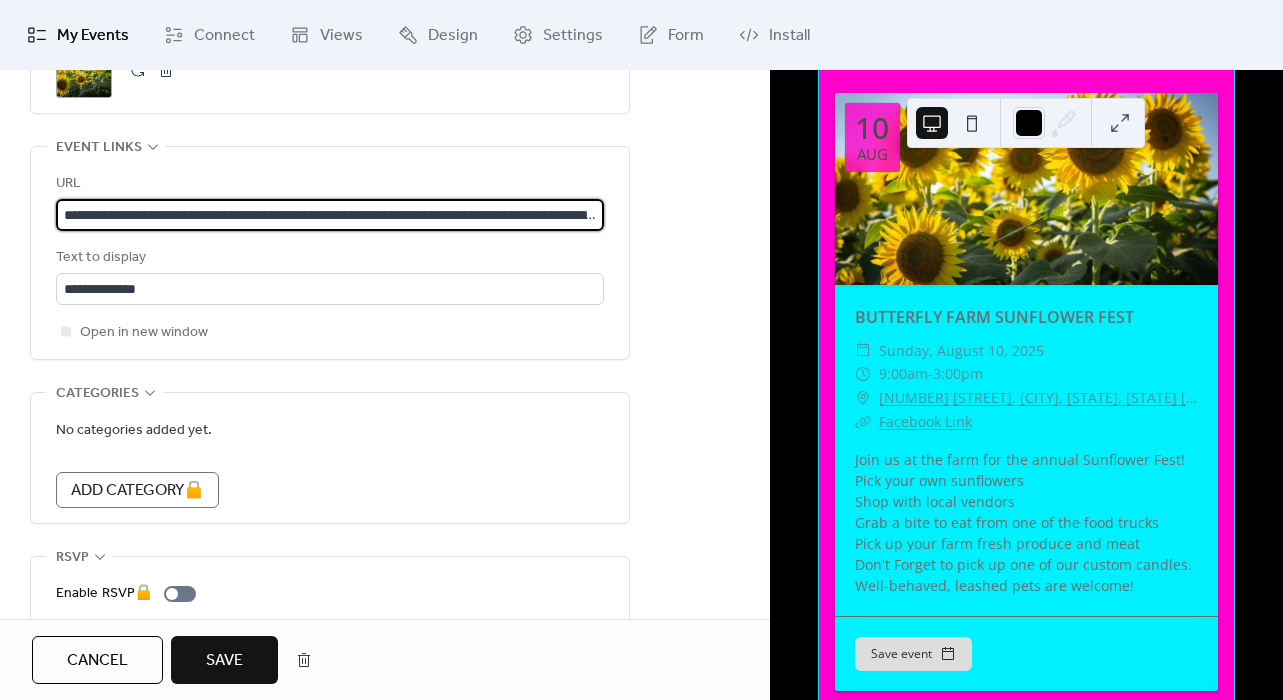 click on "**********" at bounding box center (330, 215) 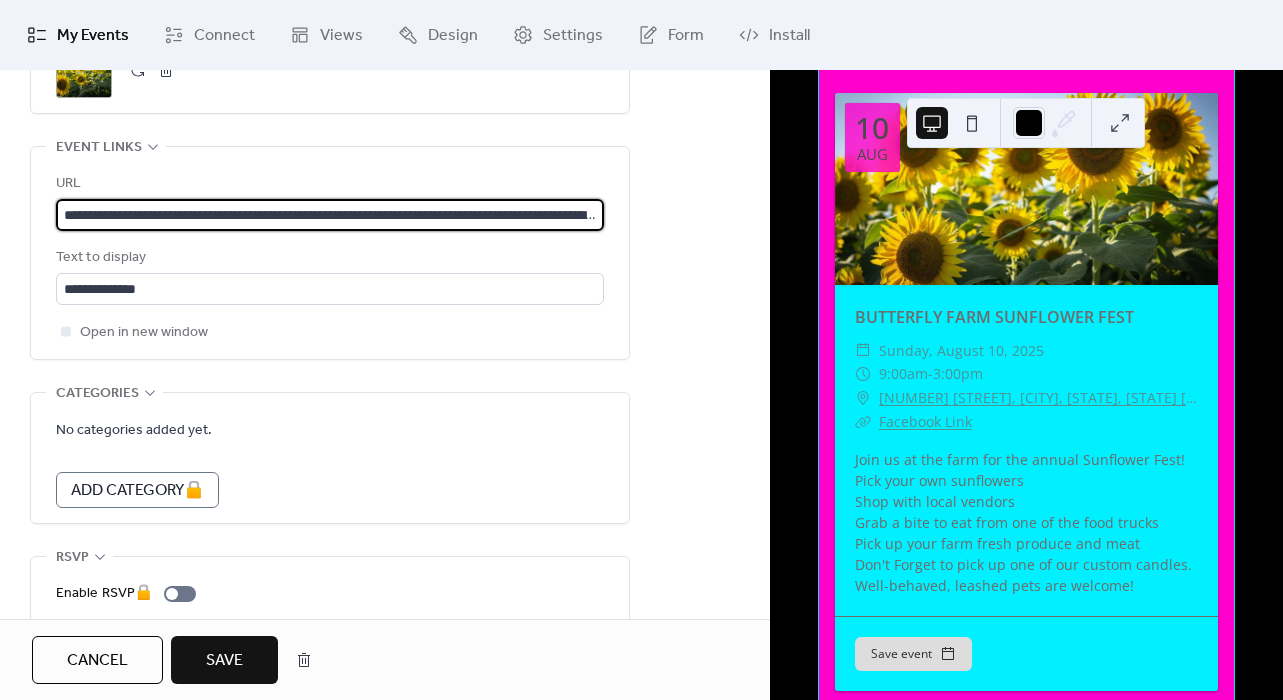 paste 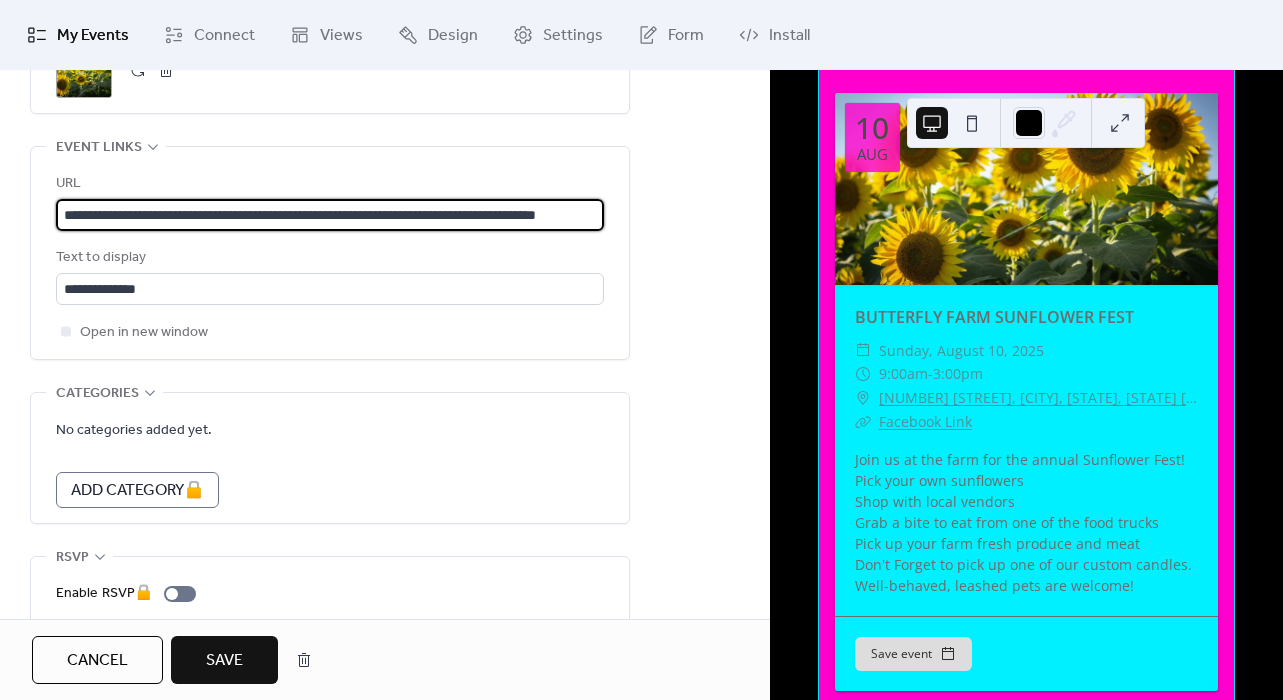 scroll, scrollTop: 0, scrollLeft: 138, axis: horizontal 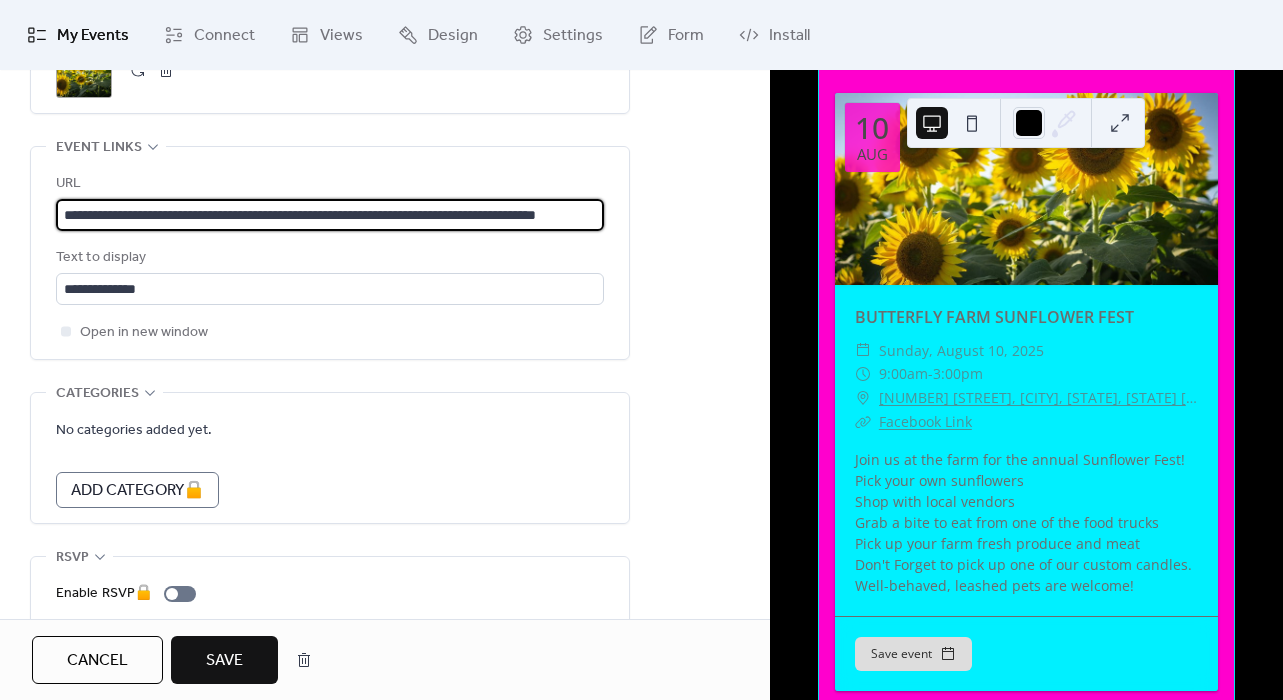 type on "**********" 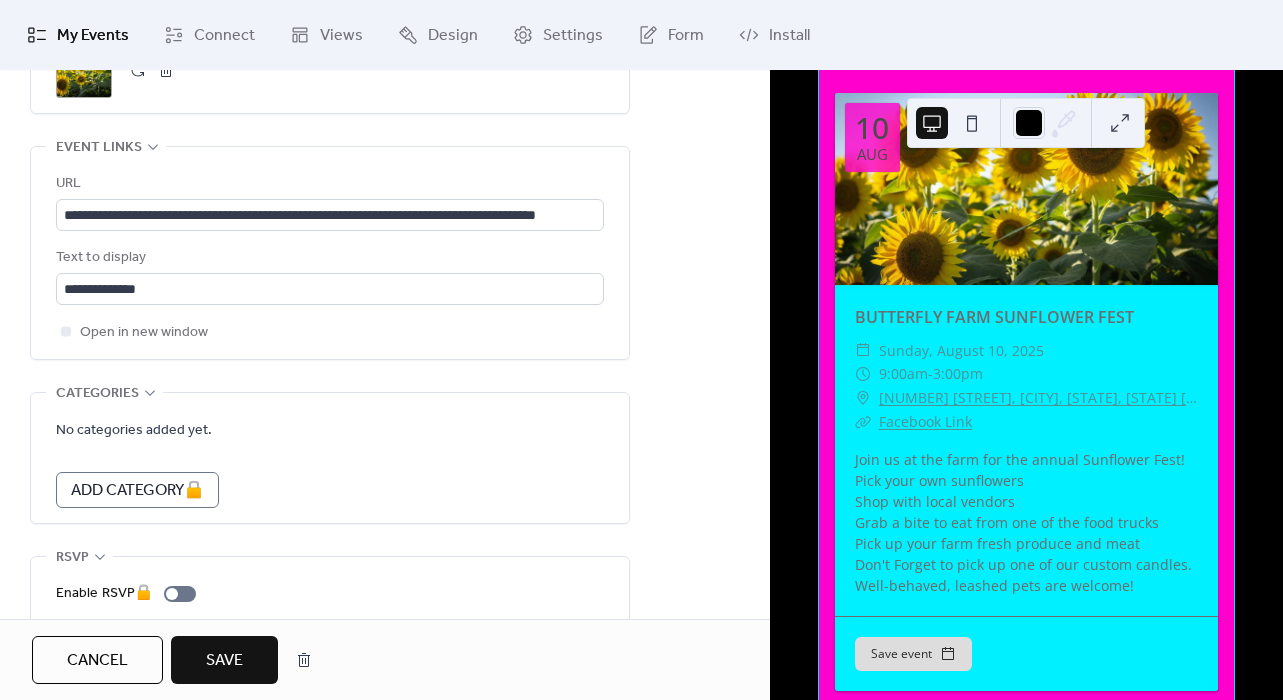 click on "Save" at bounding box center [224, 661] 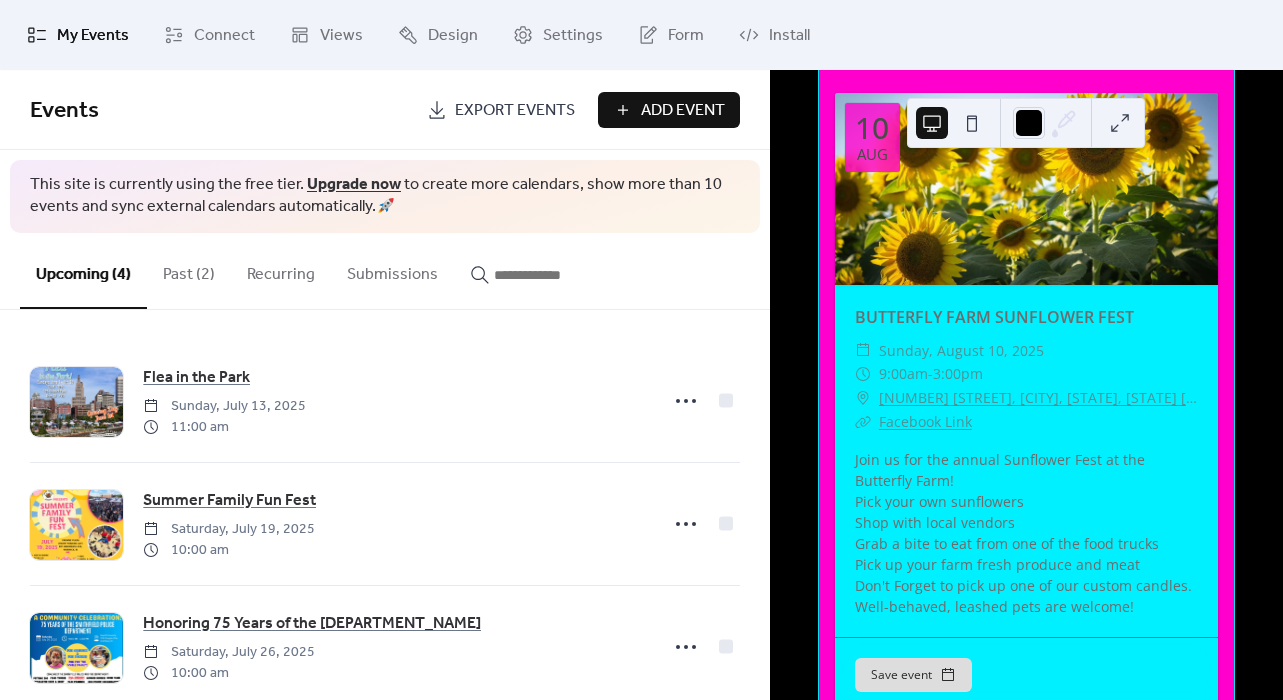 click on "Facebook Link" at bounding box center [925, 421] 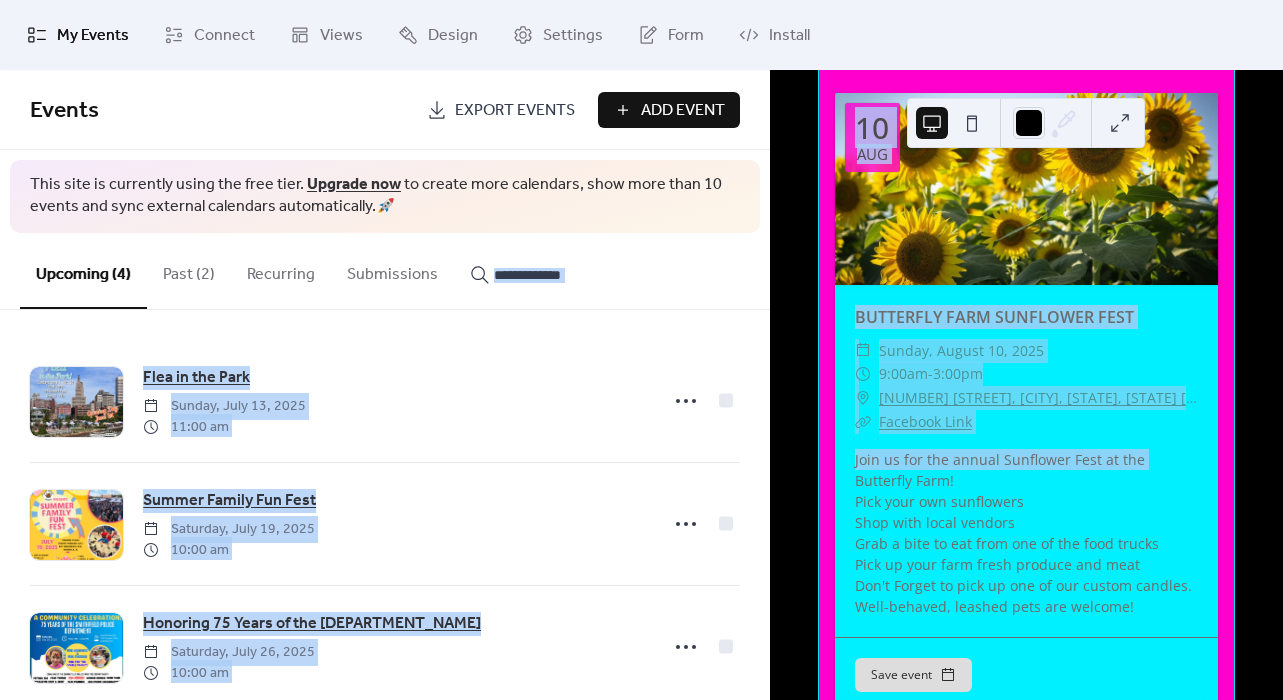 drag, startPoint x: 768, startPoint y: 307, endPoint x: 769, endPoint y: 441, distance: 134.00374 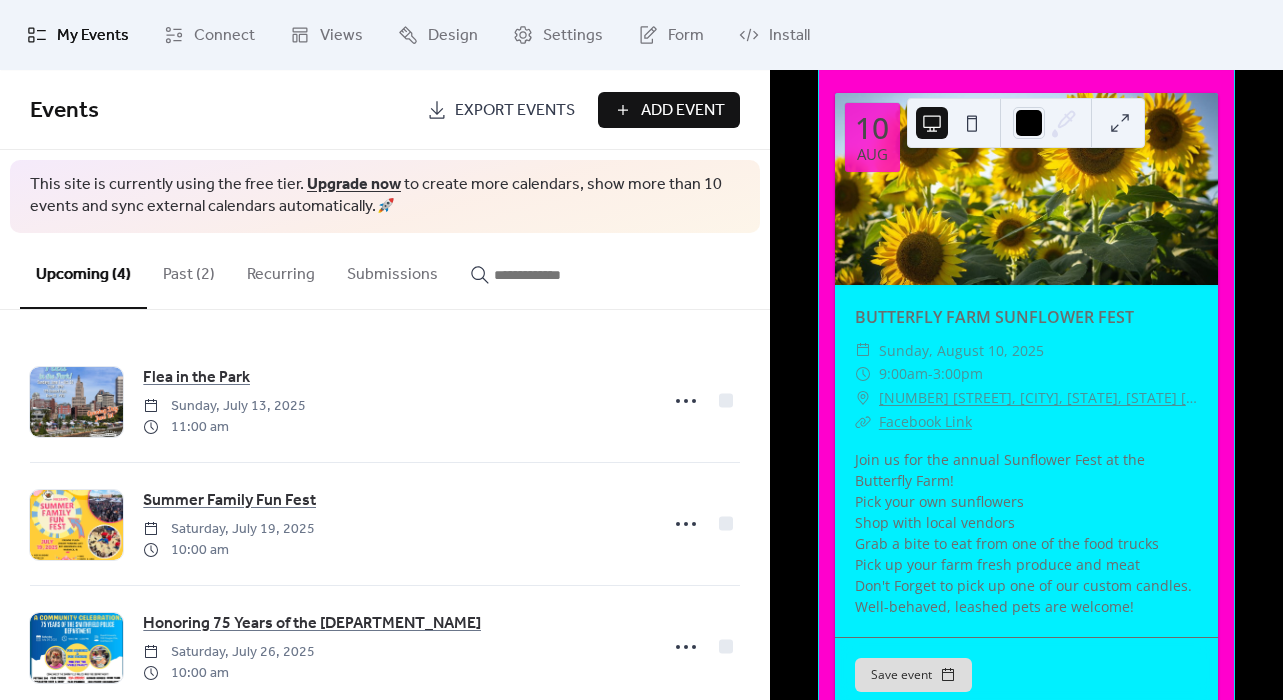 click on "Join us for the annual Sunflower Fest at the Butterfly Farm! Pick your own sunflowers Shop with local vendors Grab a bite to eat from one of the food trucks Pick up your farm fresh produce and meat Don't Forget to pick up one of our custom candles. Well-behaved, leashed pets are welcome!" at bounding box center (1026, 533) 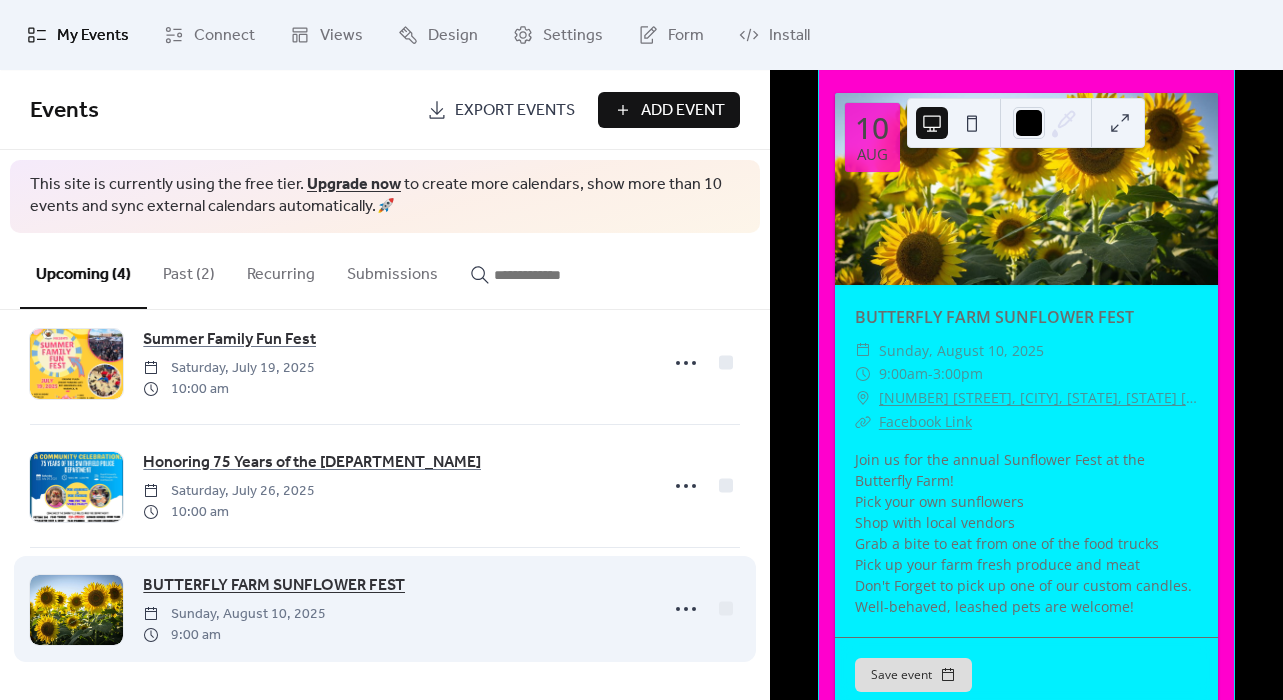 click on "BUTTERFLY FARM SUNFLOWER FEST" at bounding box center [274, 586] 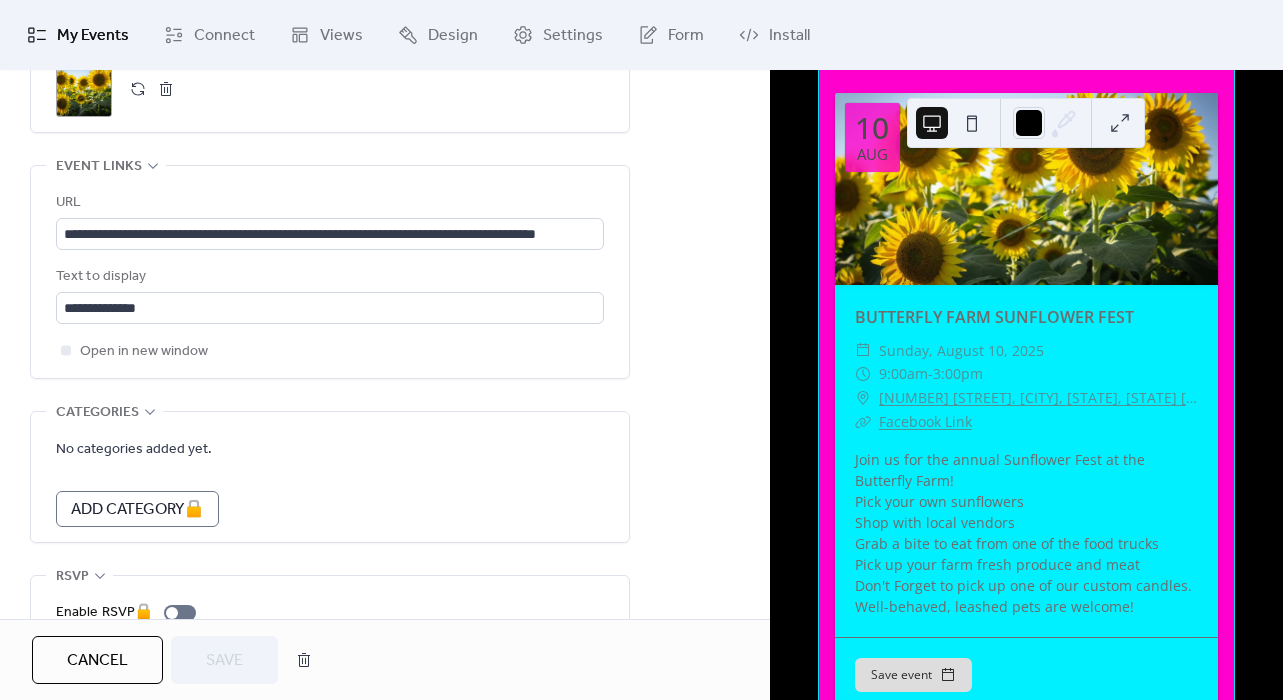 scroll, scrollTop: 1095, scrollLeft: 0, axis: vertical 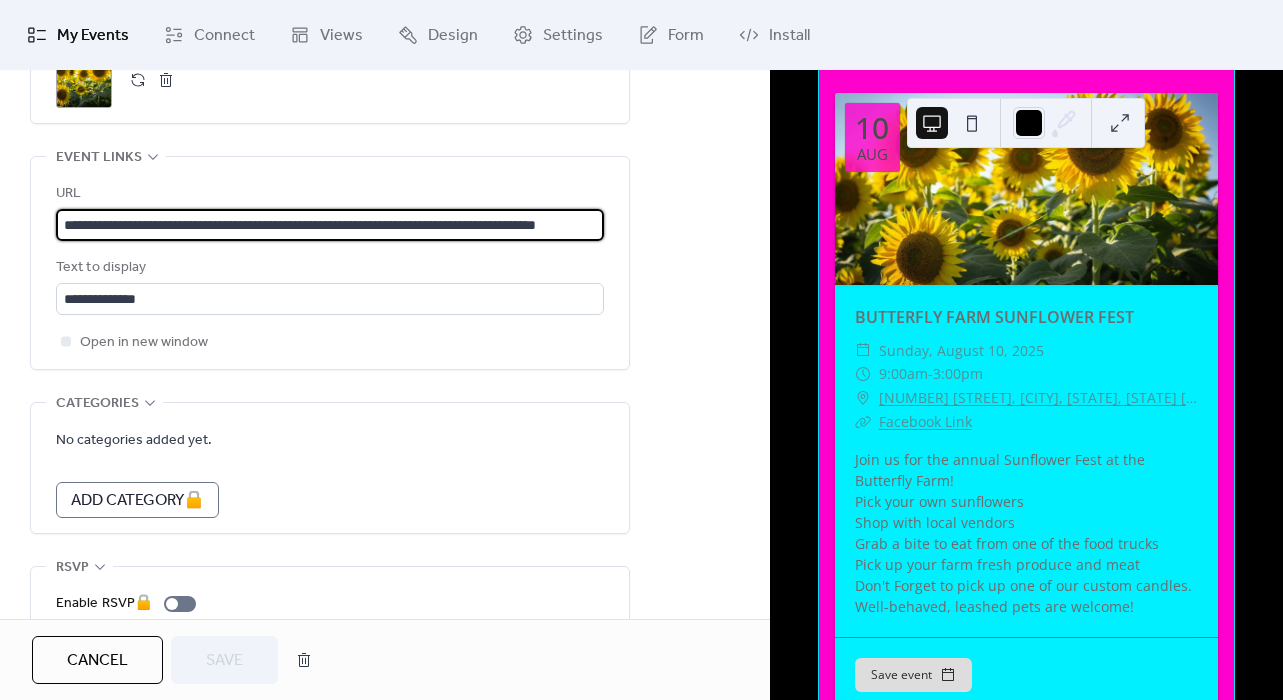 drag, startPoint x: 63, startPoint y: 221, endPoint x: 764, endPoint y: 217, distance: 701.0114 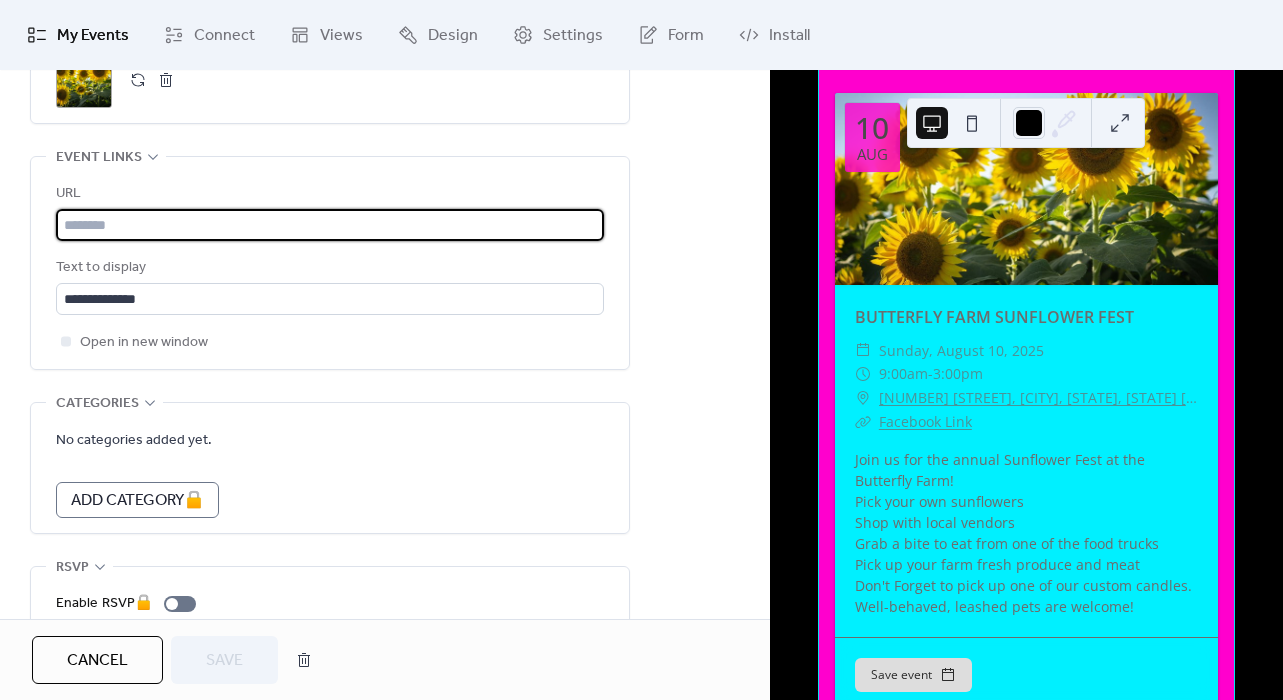 scroll, scrollTop: 0, scrollLeft: 0, axis: both 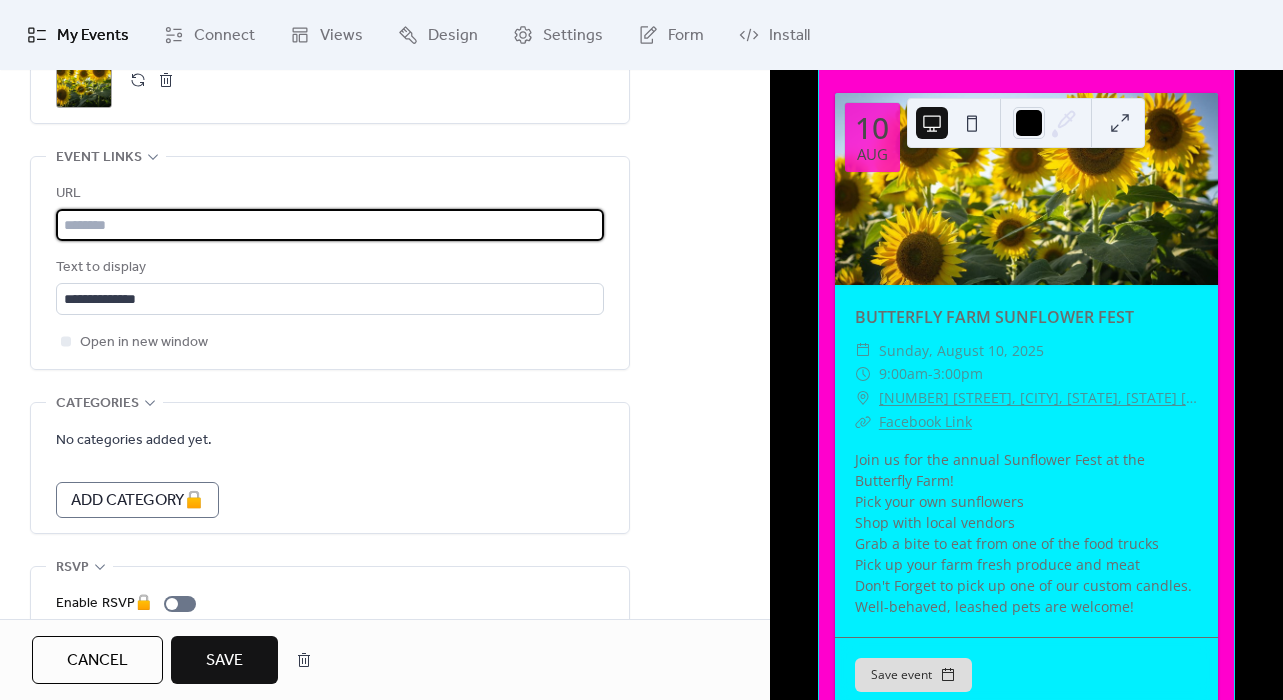 click at bounding box center [330, 225] 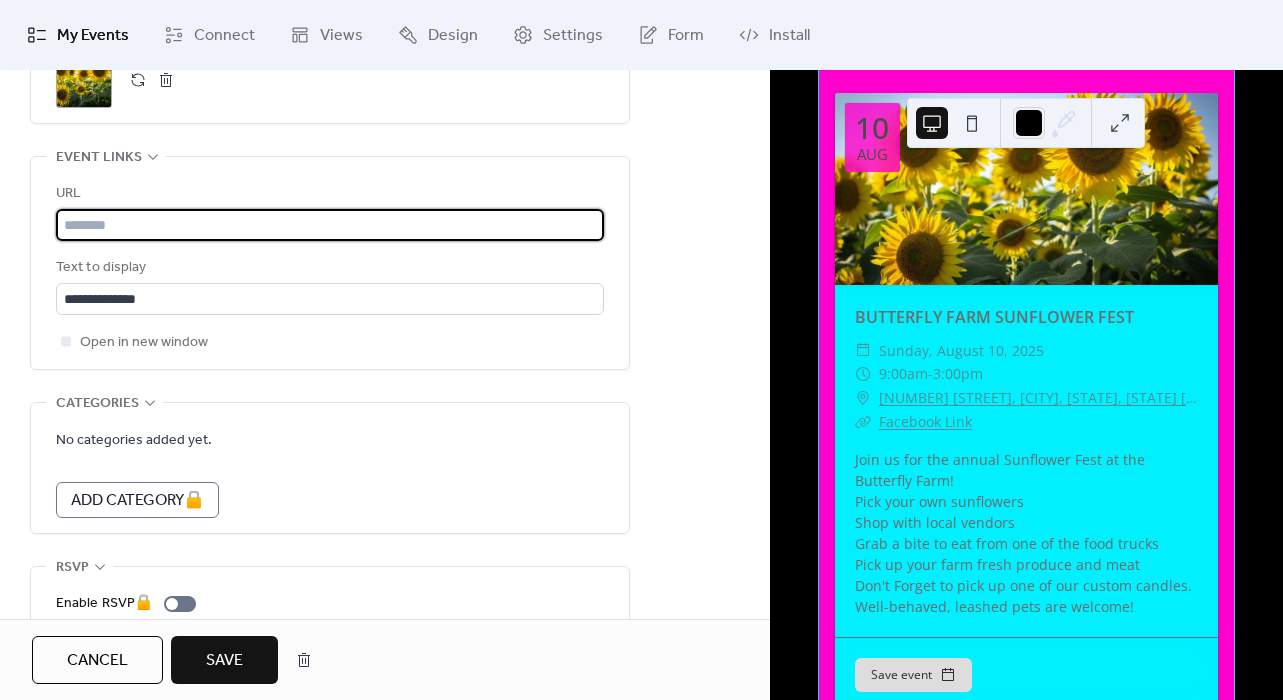 paste on "**********" 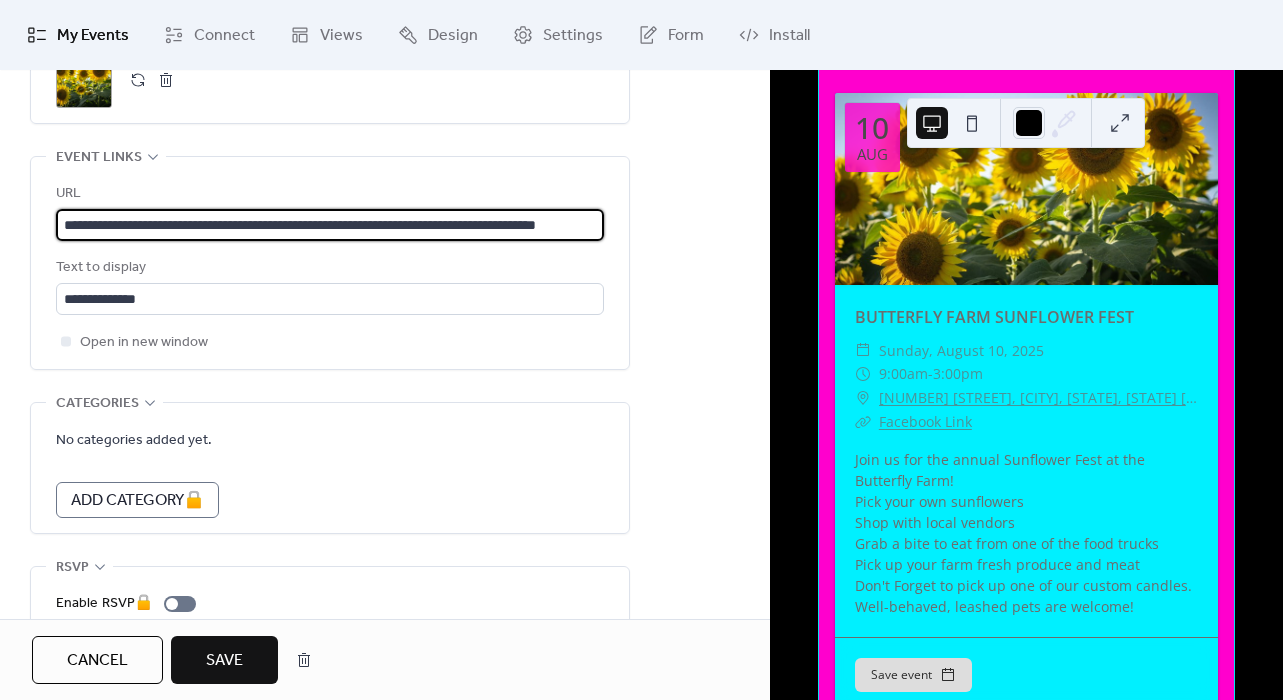 scroll, scrollTop: 0, scrollLeft: 0, axis: both 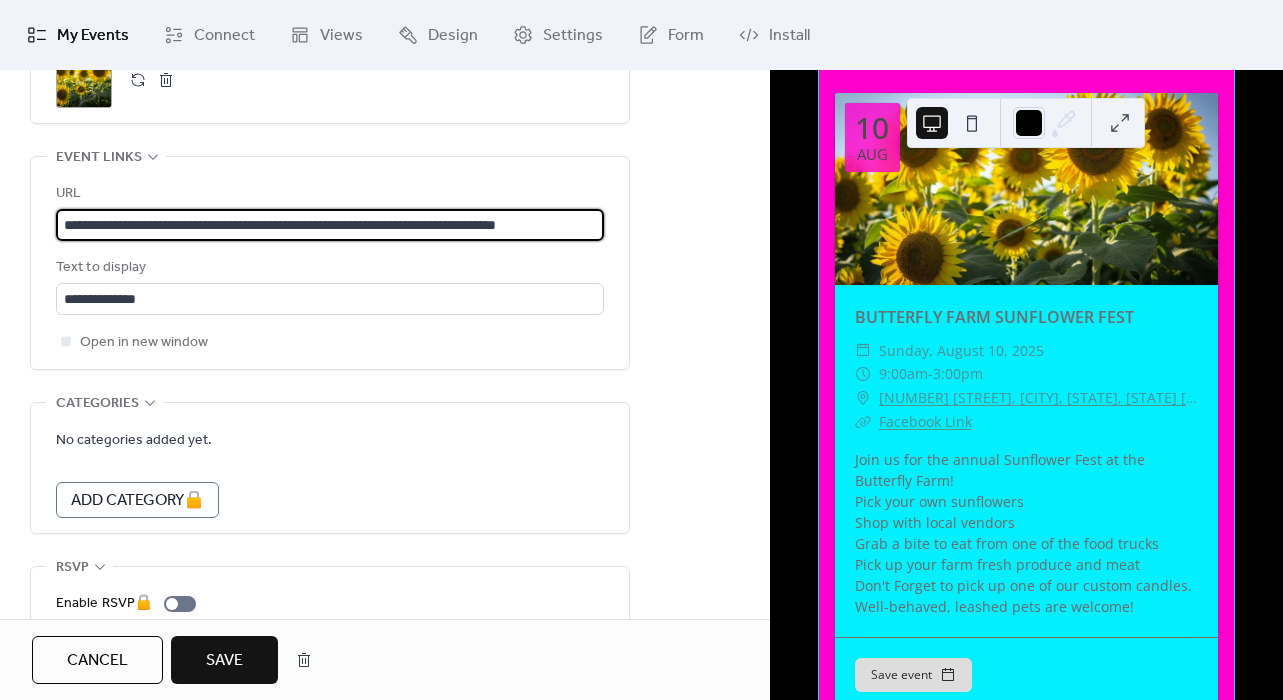 type on "**********" 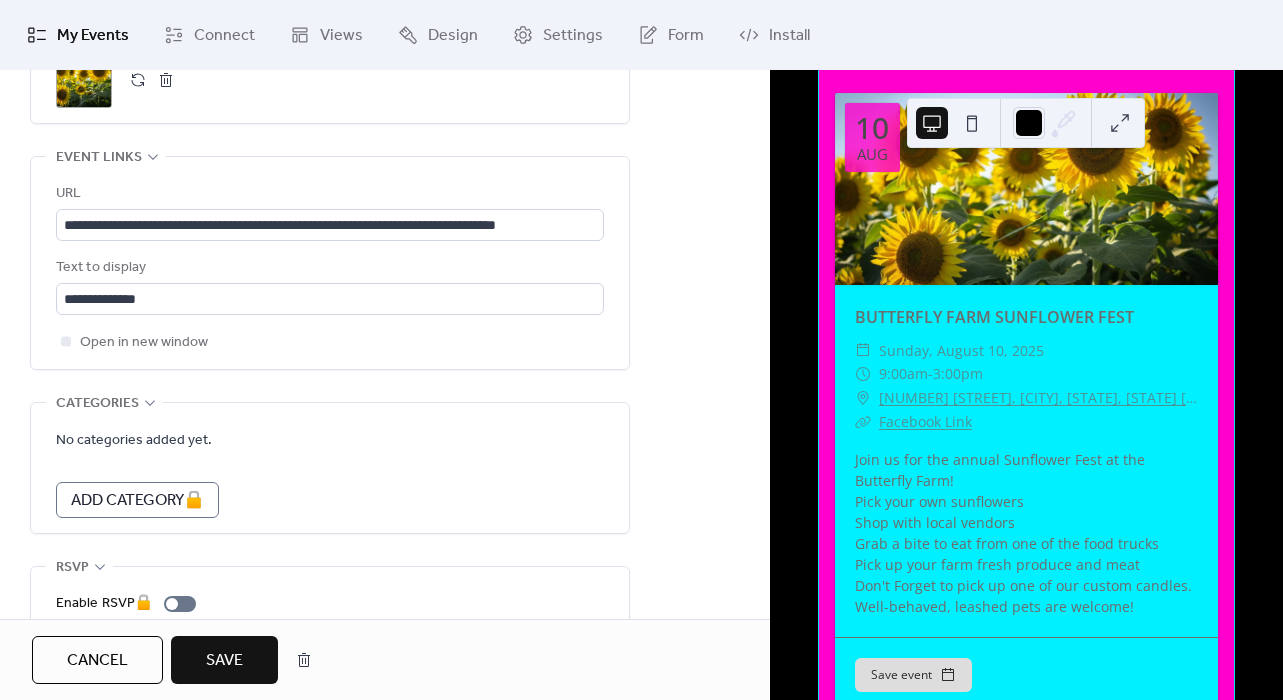 click on "Save" at bounding box center [224, 660] 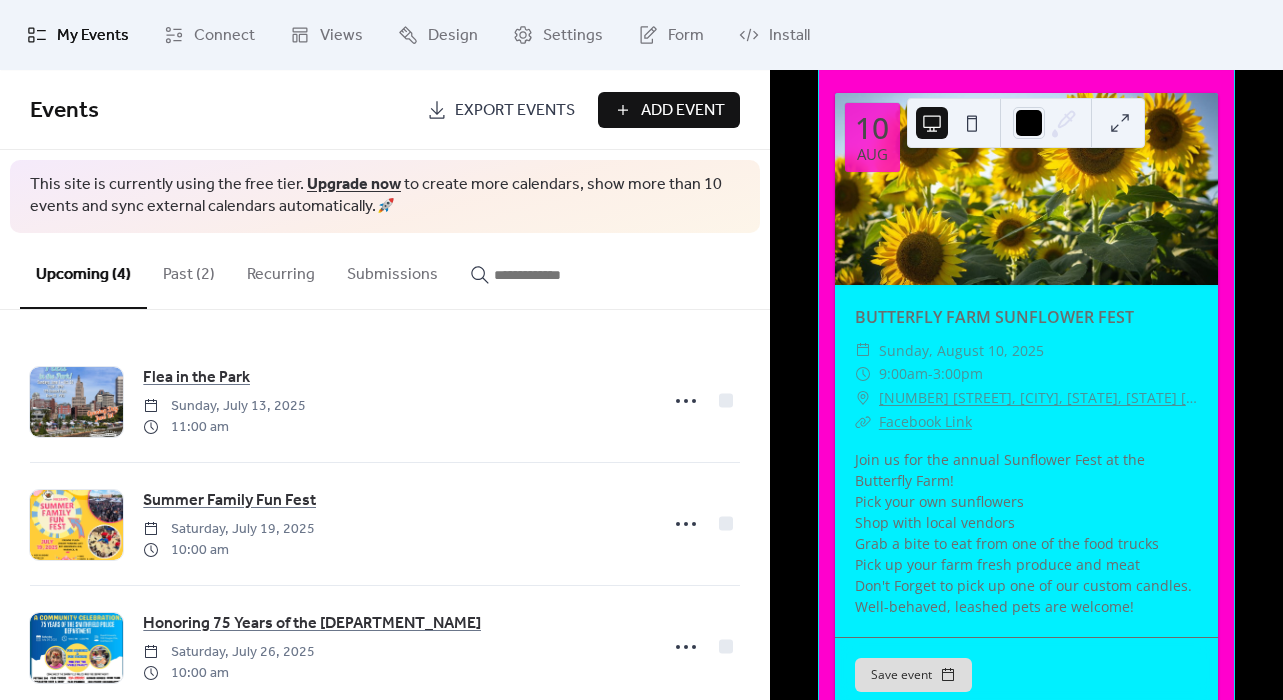 click on "Facebook Link" at bounding box center (925, 421) 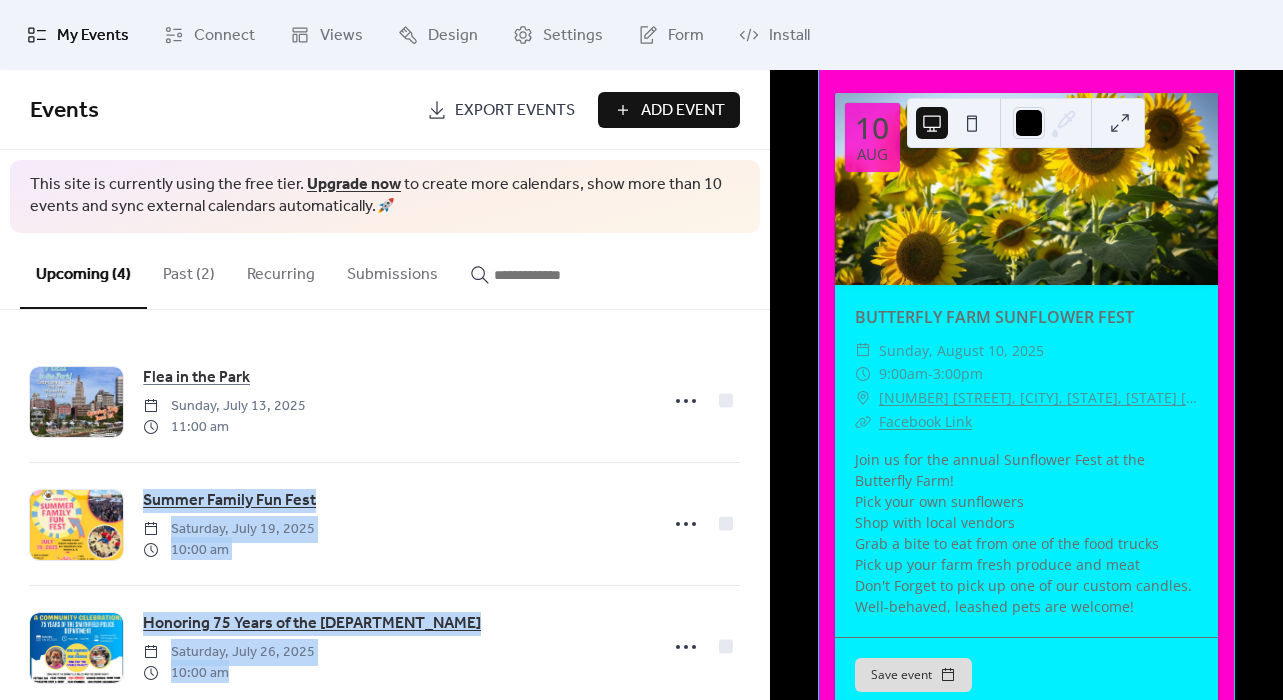 drag, startPoint x: 763, startPoint y: 391, endPoint x: 768, endPoint y: 654, distance: 263.04752 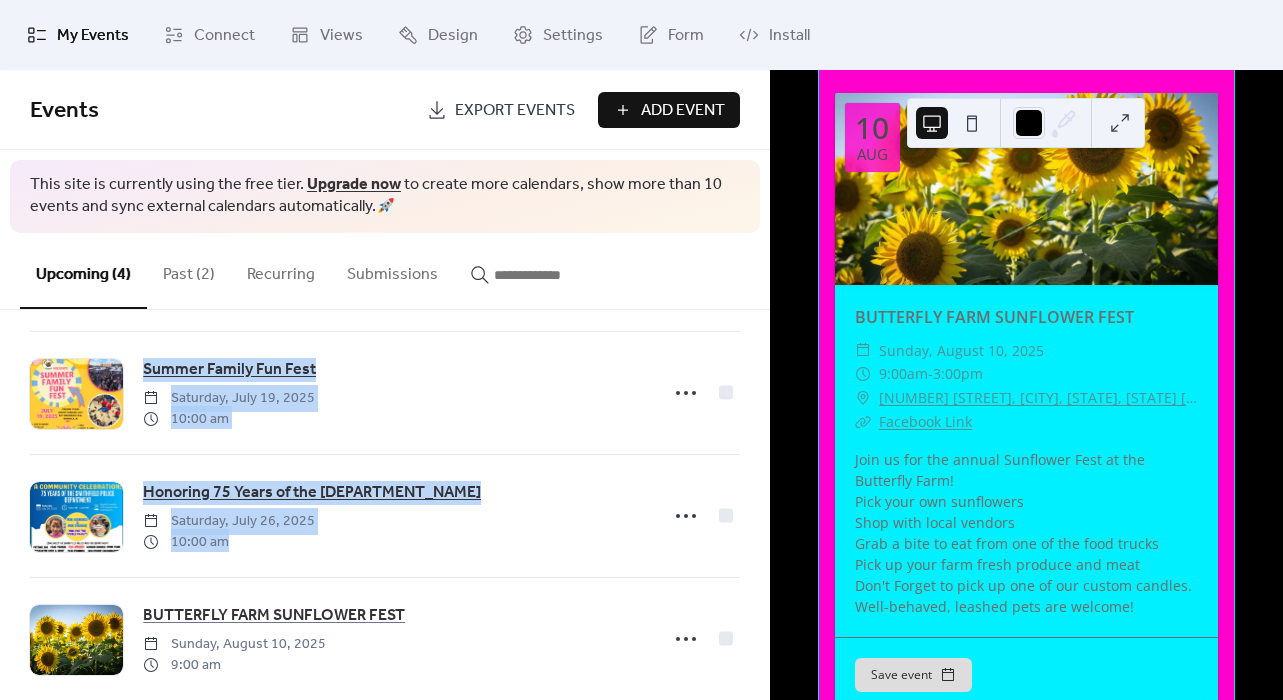 scroll, scrollTop: 159, scrollLeft: 0, axis: vertical 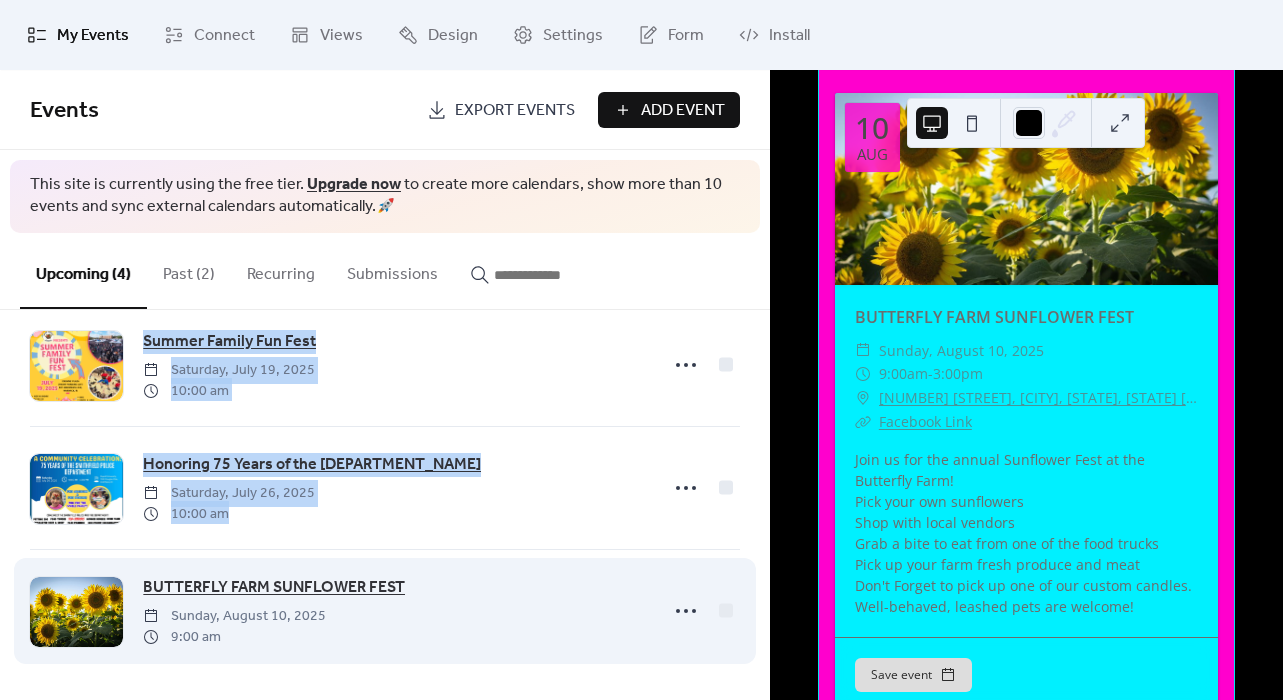 click on "BUTTERFLY FARM SUNFLOWER FEST" at bounding box center [274, 588] 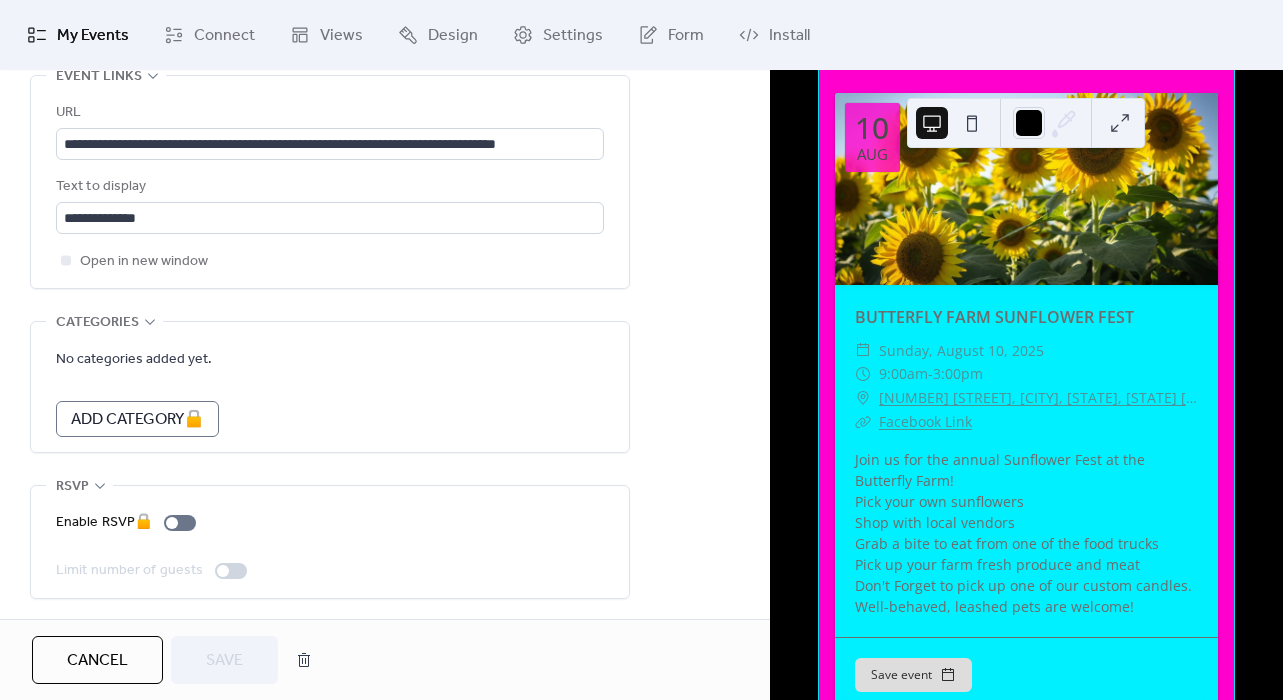 scroll, scrollTop: 1178, scrollLeft: 0, axis: vertical 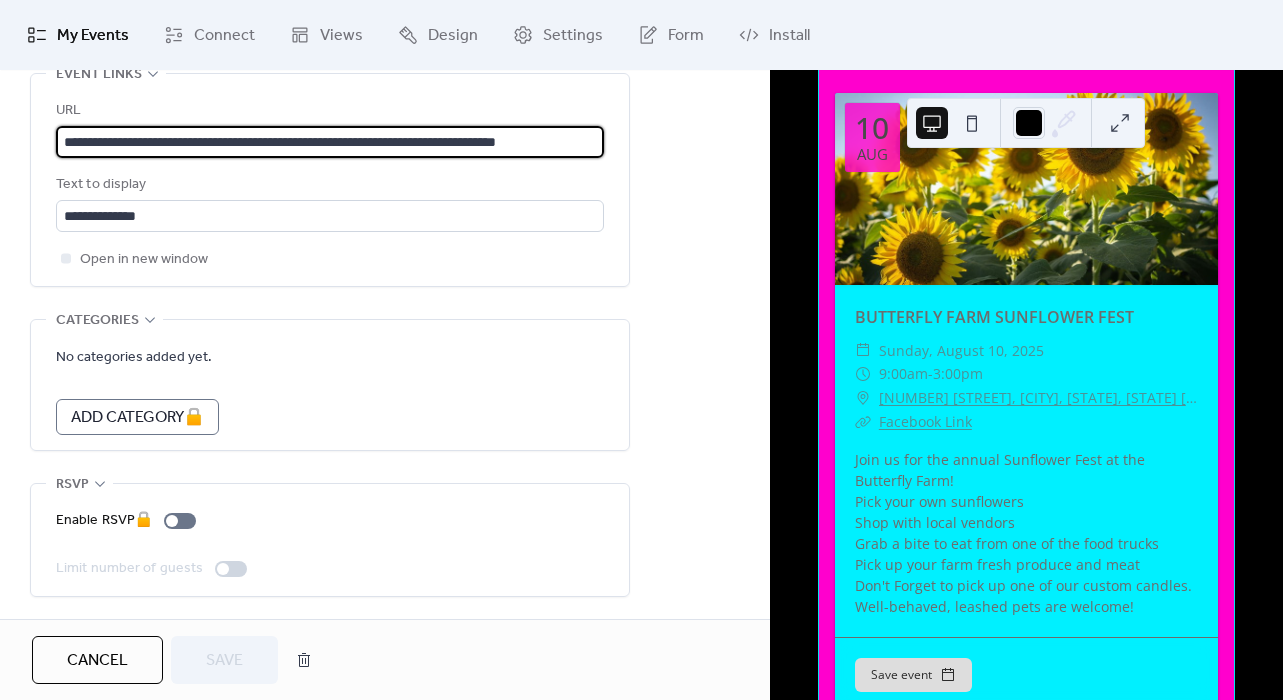 drag, startPoint x: 103, startPoint y: 144, endPoint x: 41, endPoint y: 146, distance: 62.03225 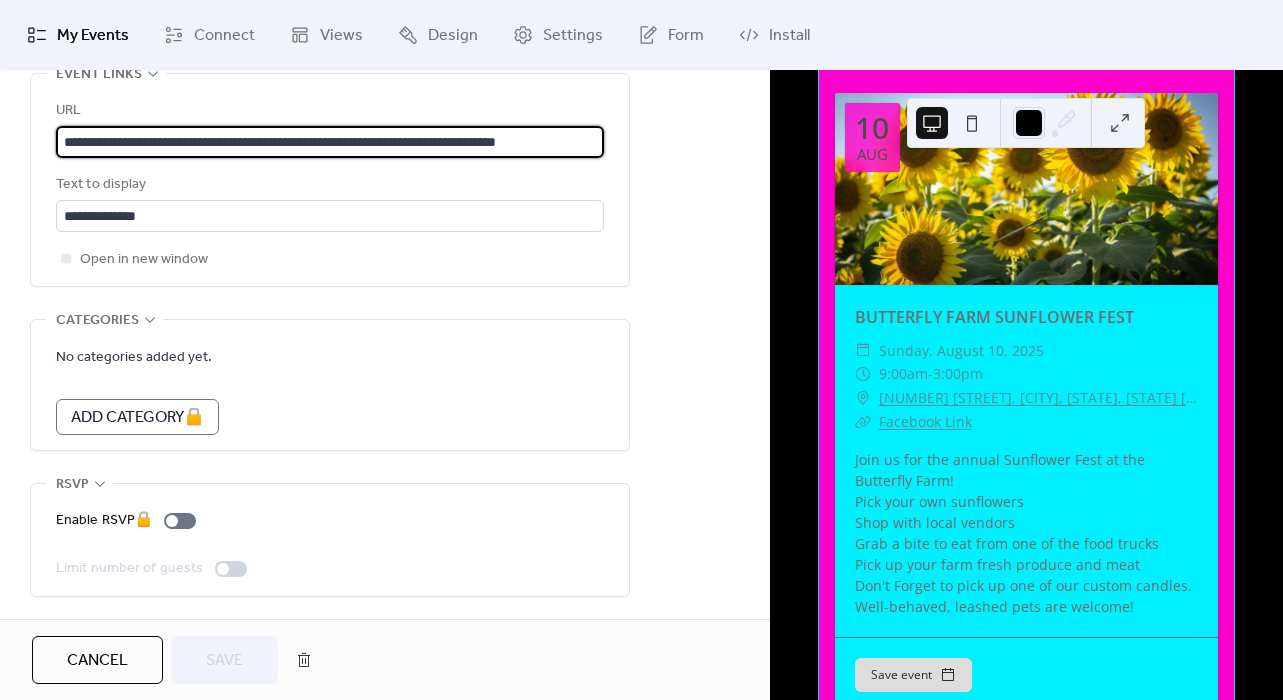 paste on "********" 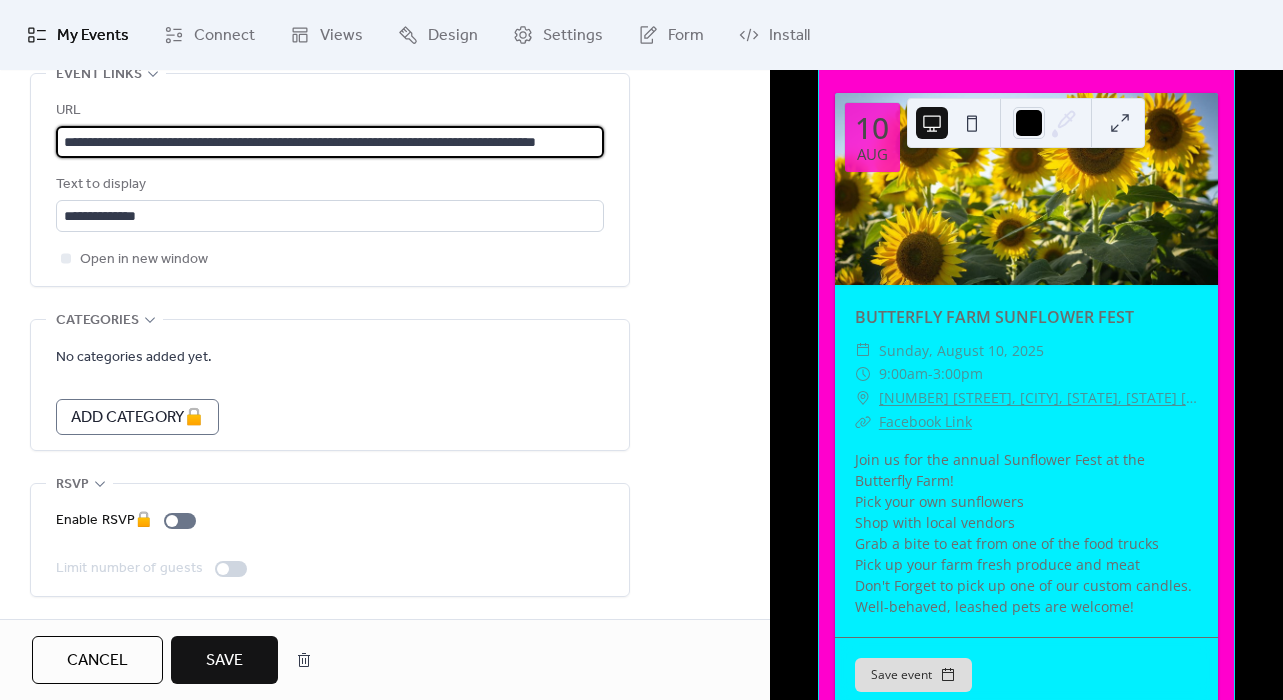 scroll, scrollTop: 0, scrollLeft: 138, axis: horizontal 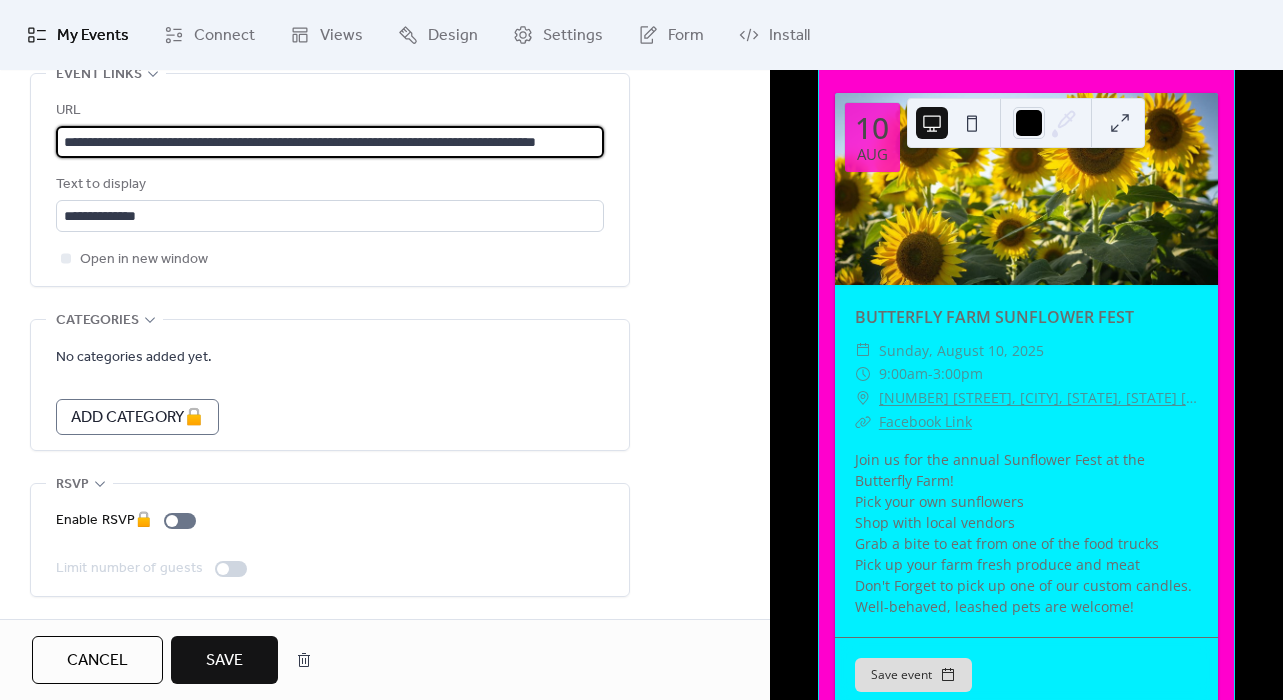 type on "**********" 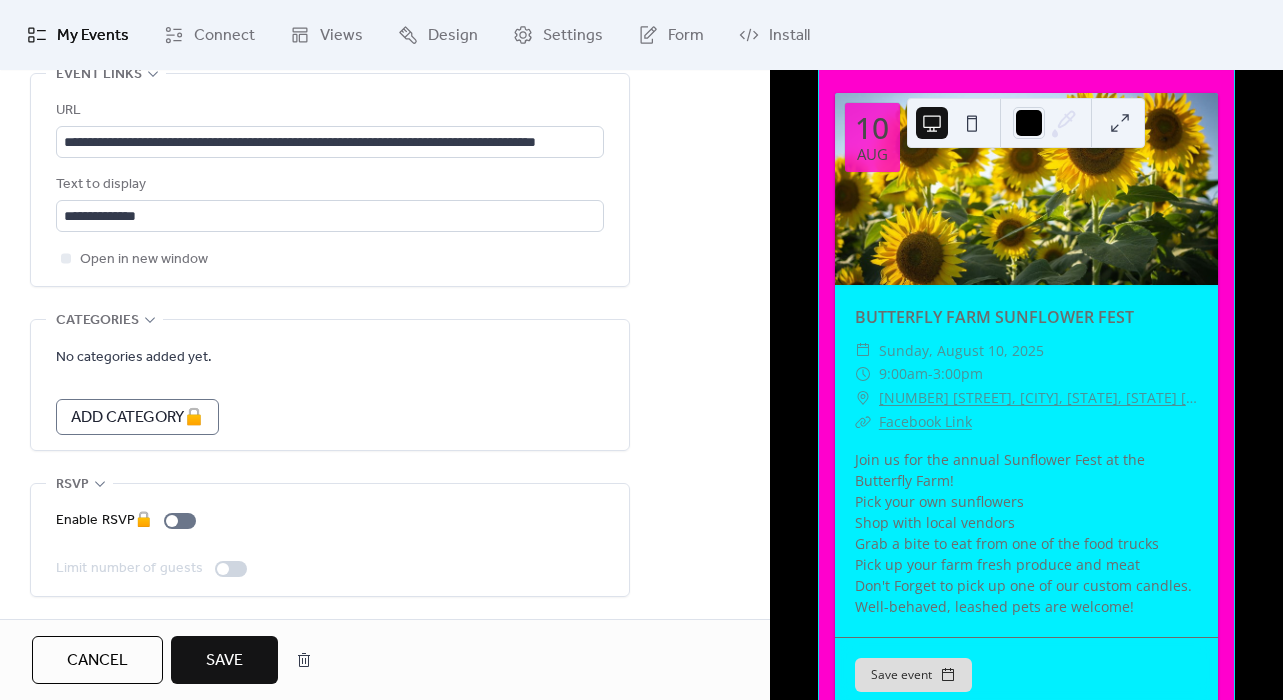 scroll, scrollTop: 0, scrollLeft: 0, axis: both 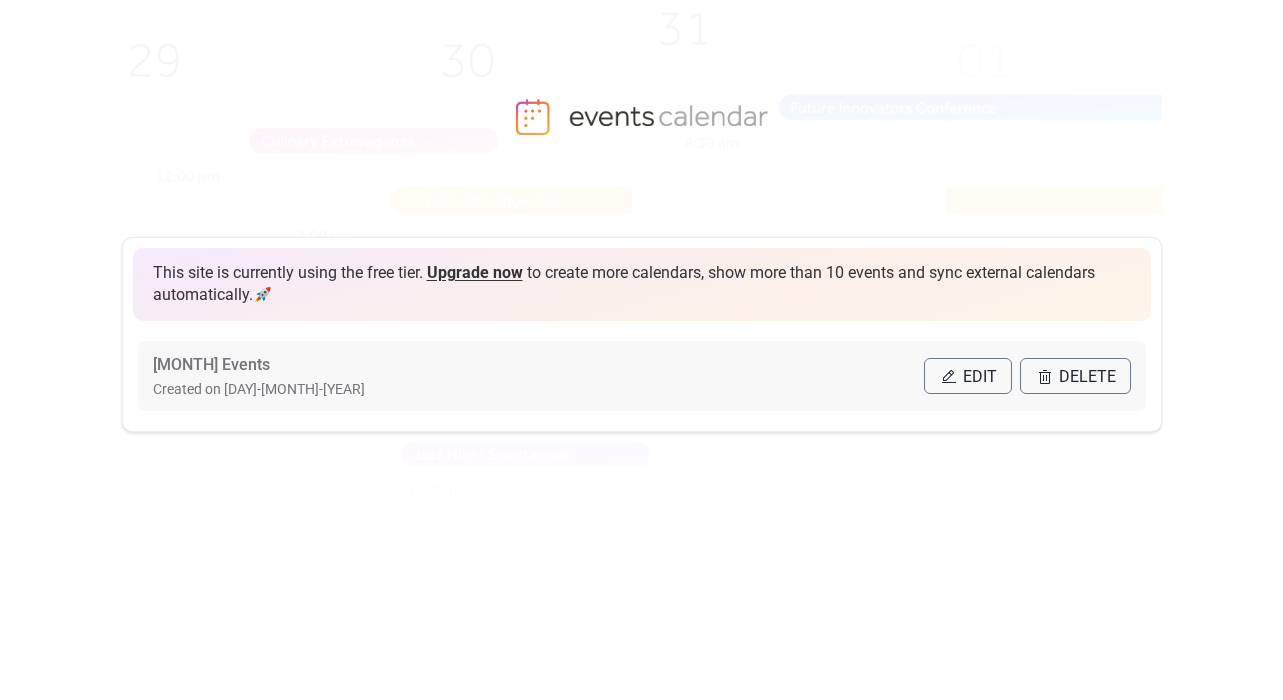 click on "Edit" at bounding box center (968, 376) 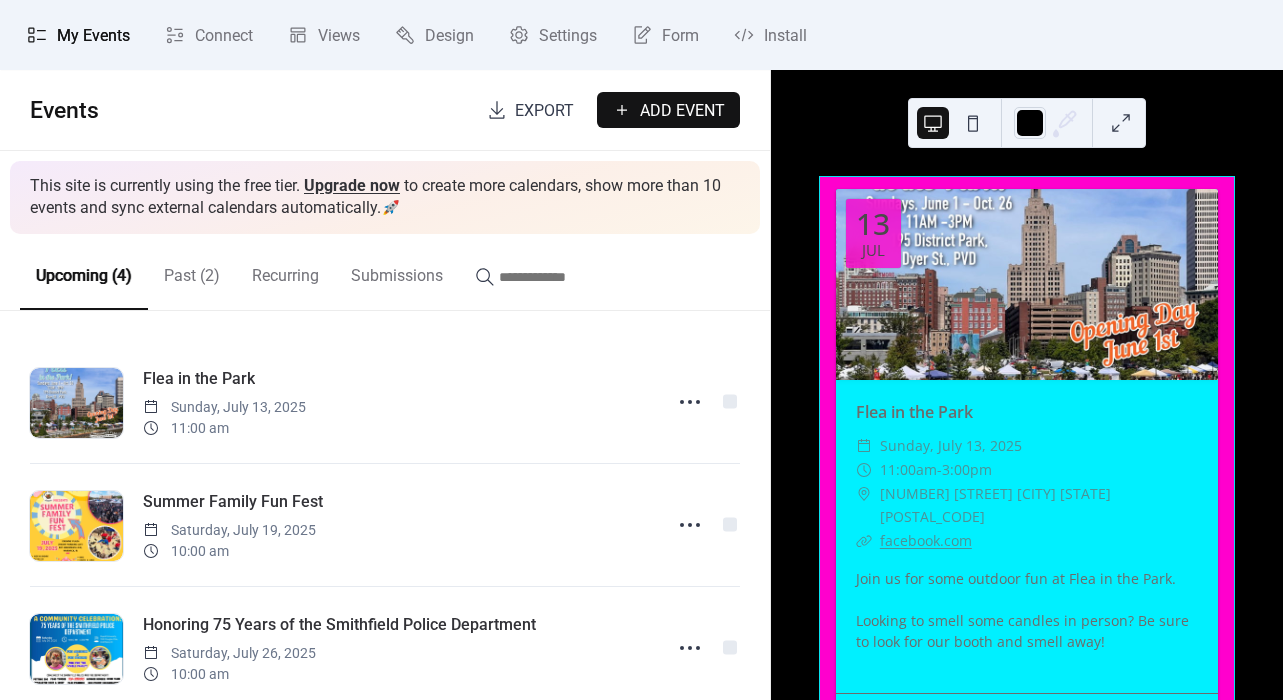 scroll, scrollTop: 160, scrollLeft: 0, axis: vertical 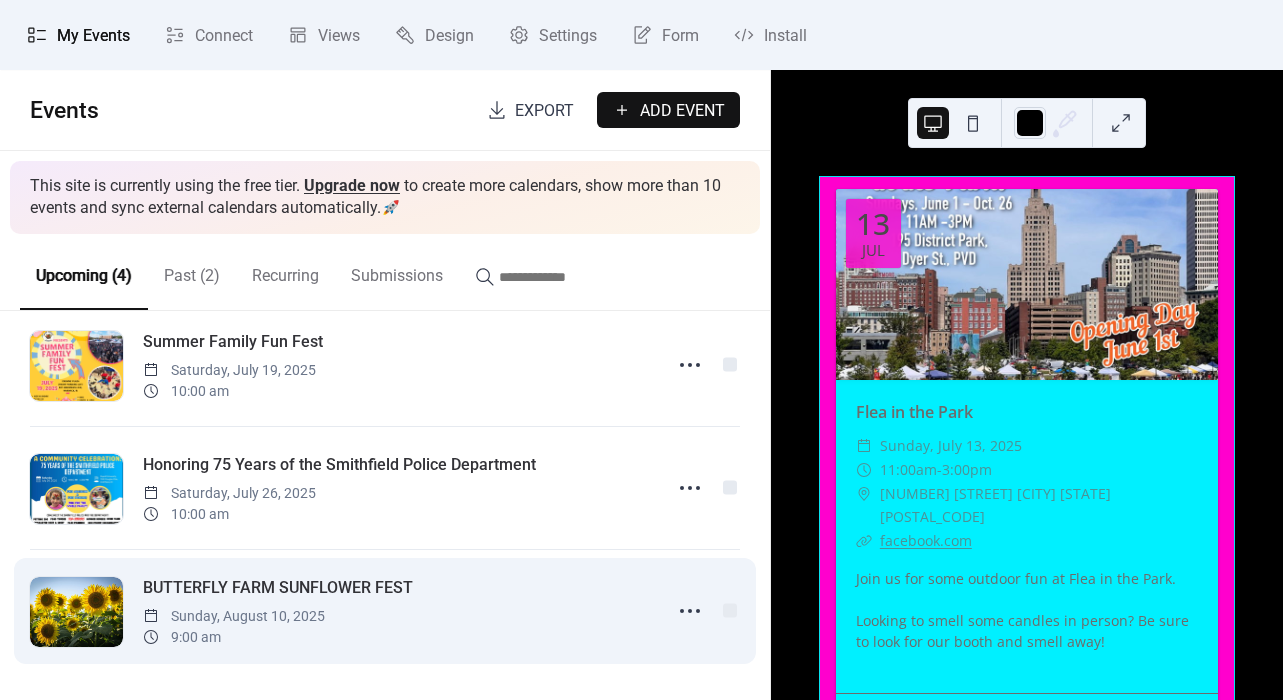 click on "BUTTERFLY FARM SUNFLOWER FEST" at bounding box center [278, 588] 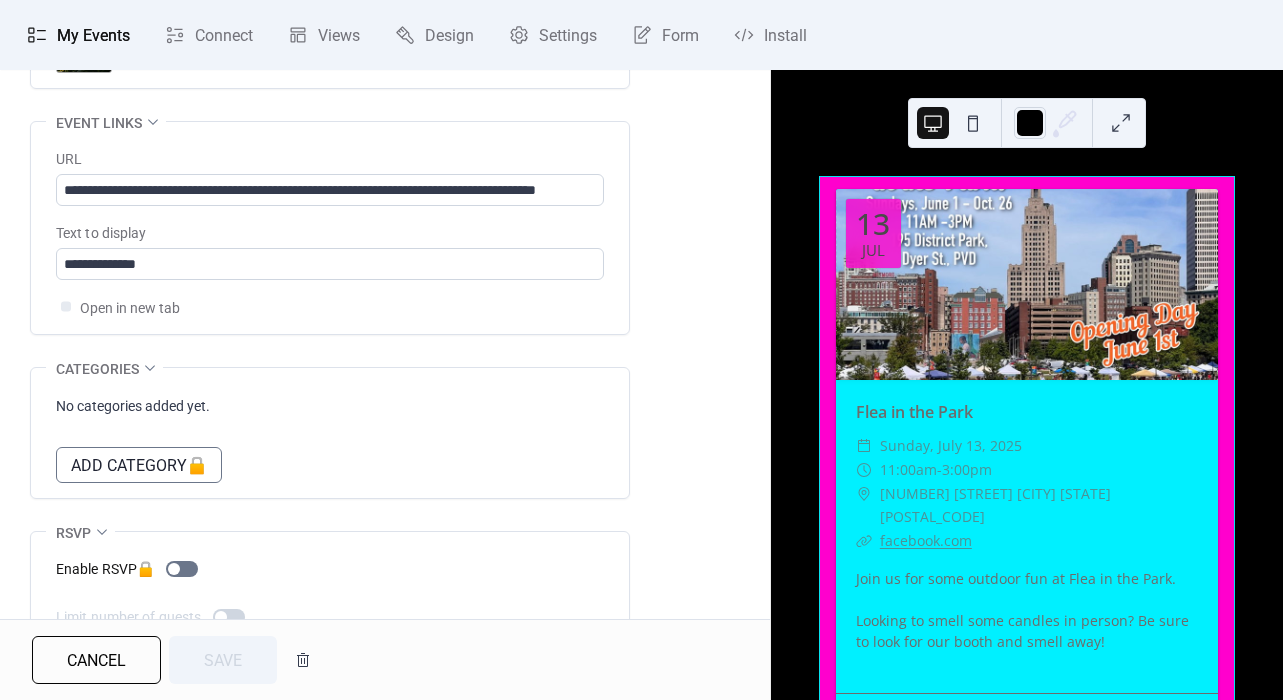 scroll, scrollTop: 1176, scrollLeft: 0, axis: vertical 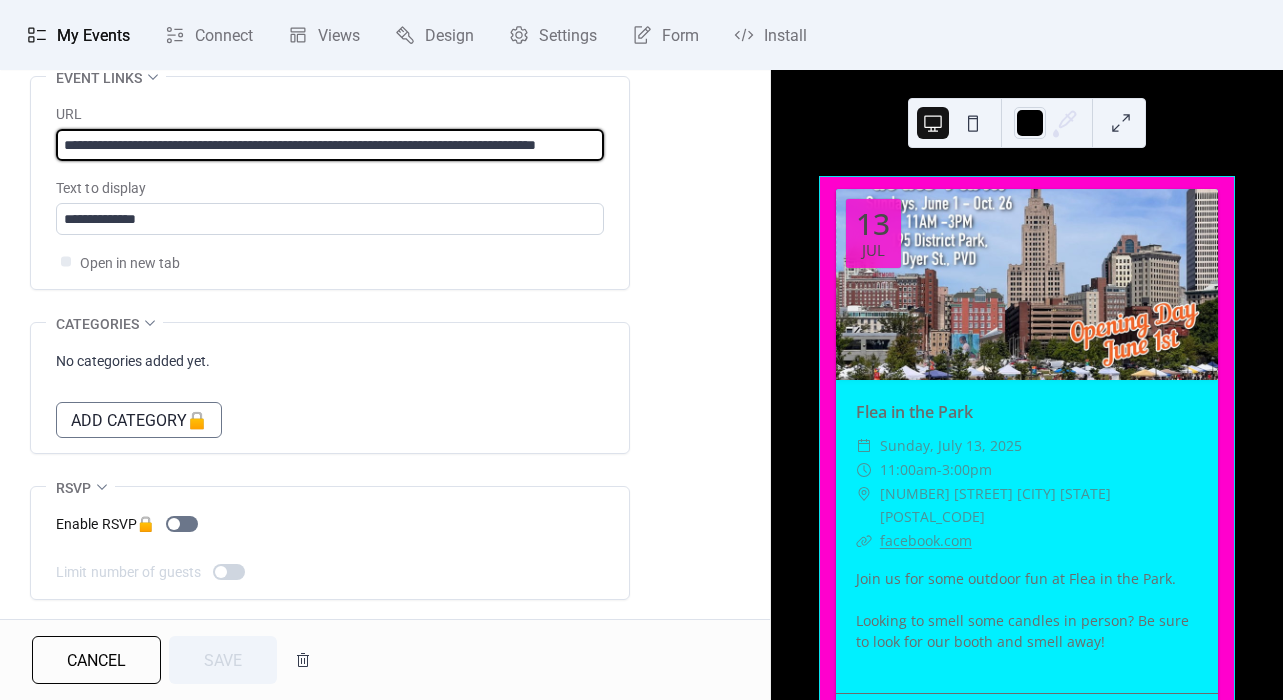 click on "**********" at bounding box center [330, 145] 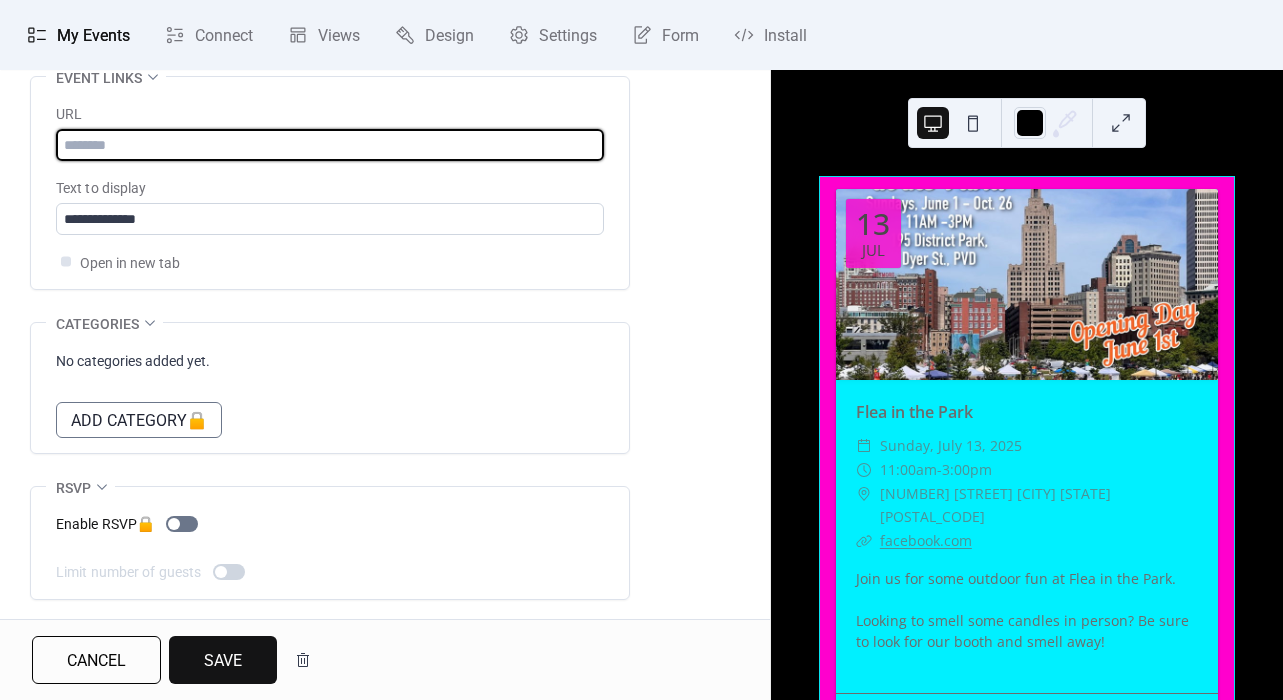 type 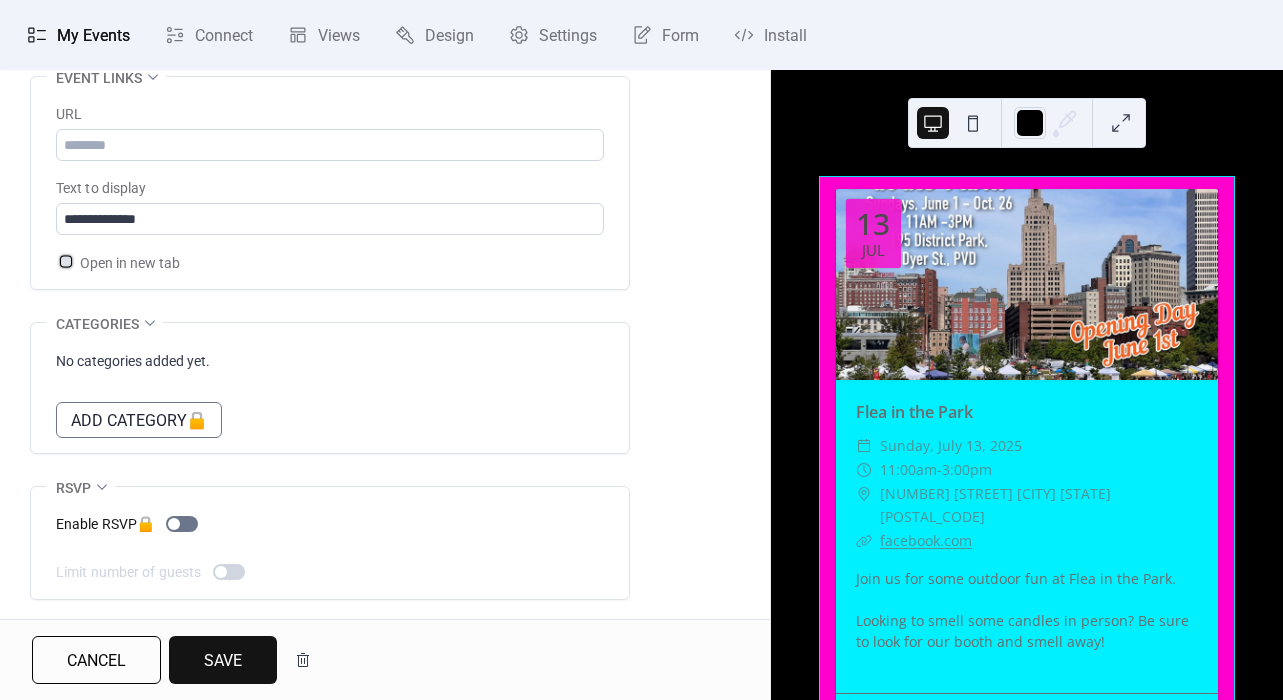 click at bounding box center (66, 261) 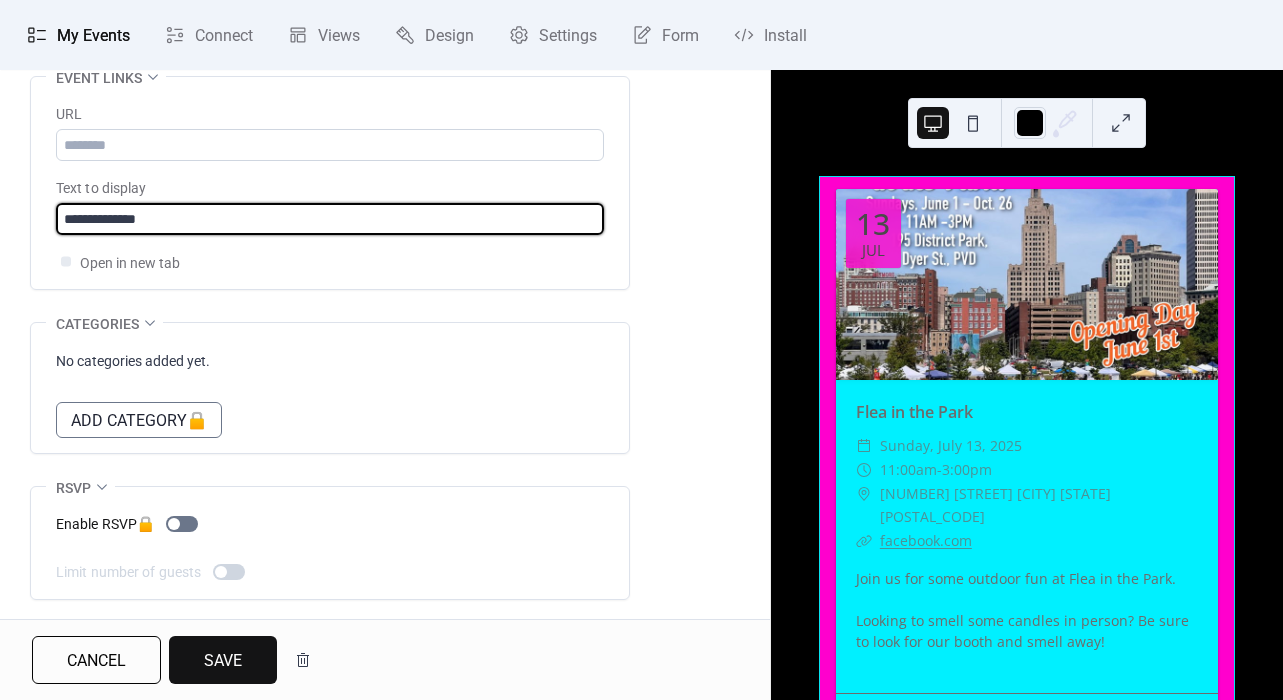 drag, startPoint x: 169, startPoint y: 220, endPoint x: -8, endPoint y: 207, distance: 177.47676 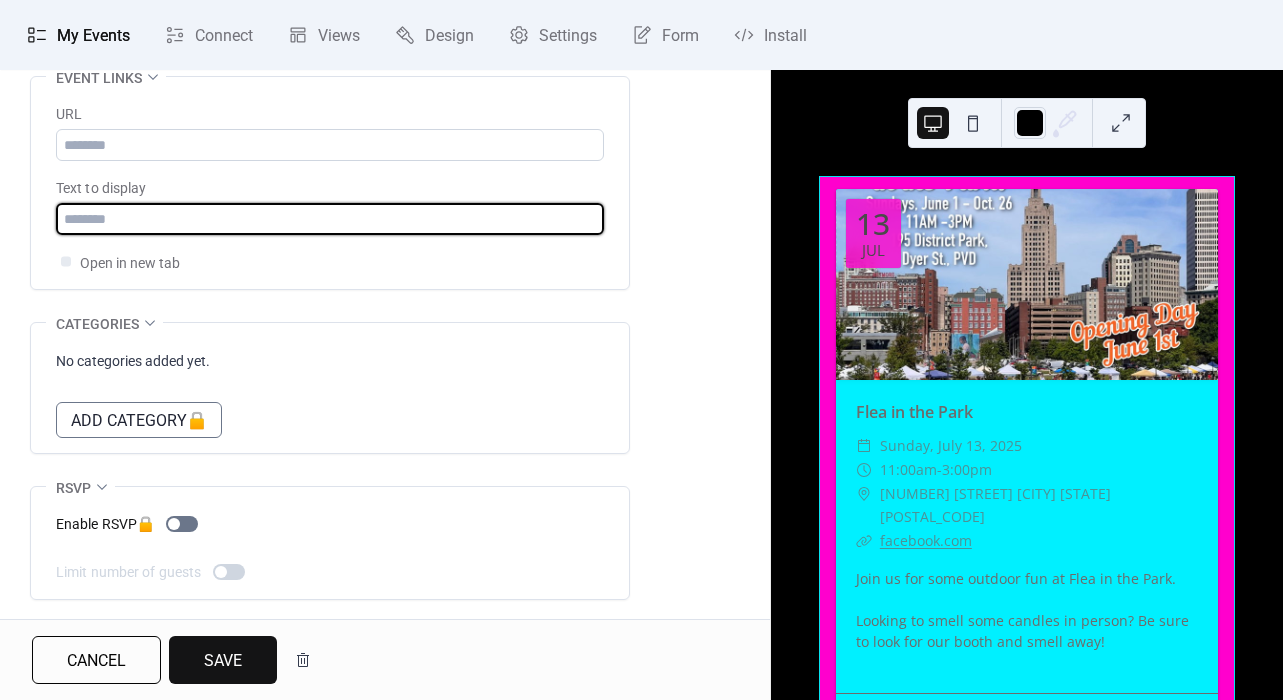 type 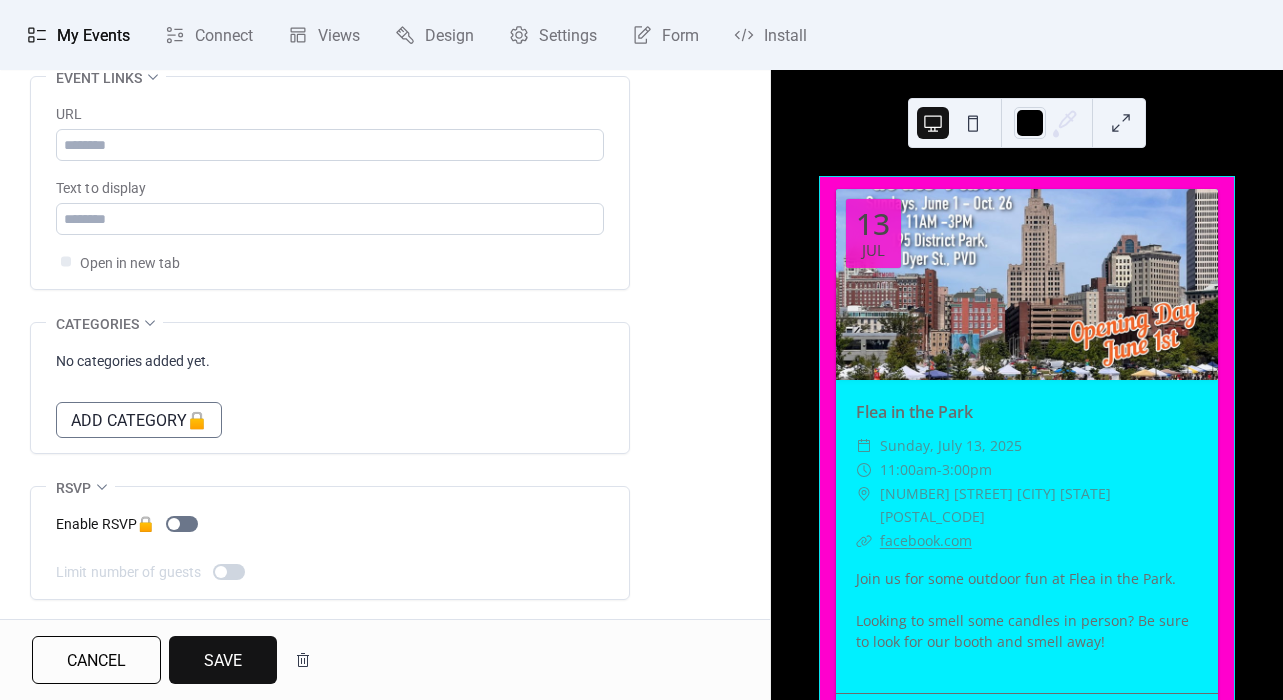 click on "Save" at bounding box center [223, 660] 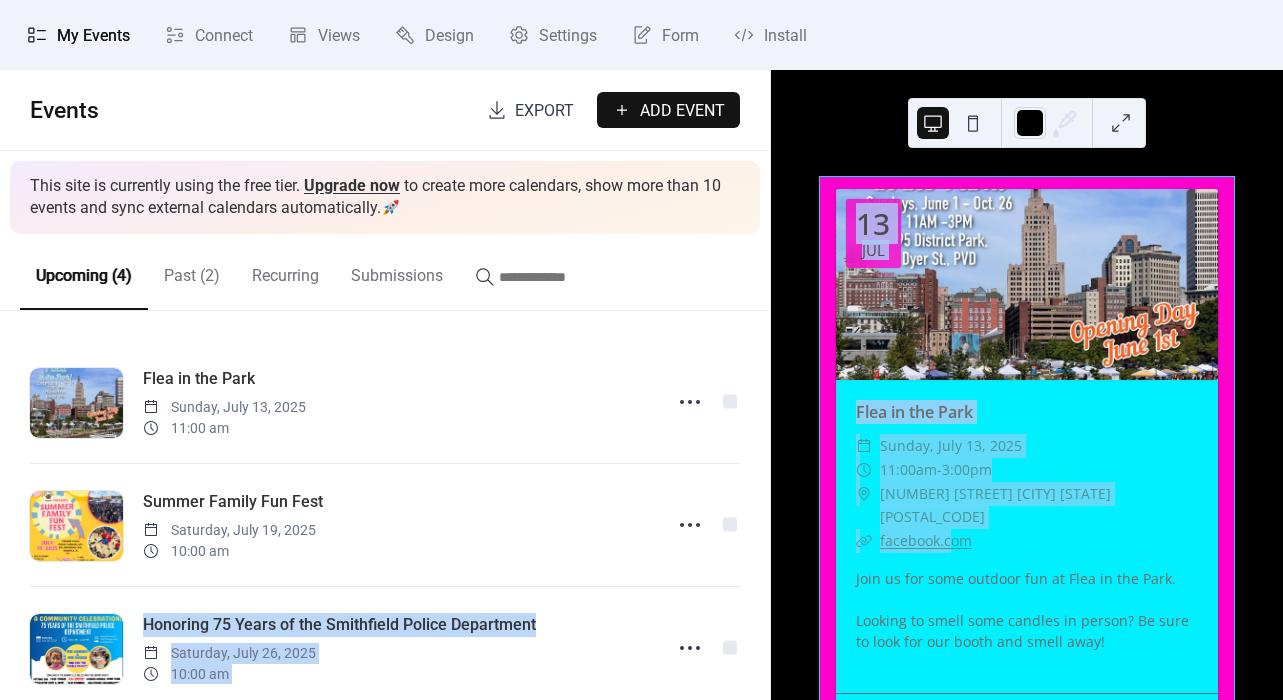 drag, startPoint x: 731, startPoint y: 580, endPoint x: 949, endPoint y: 519, distance: 226.37358 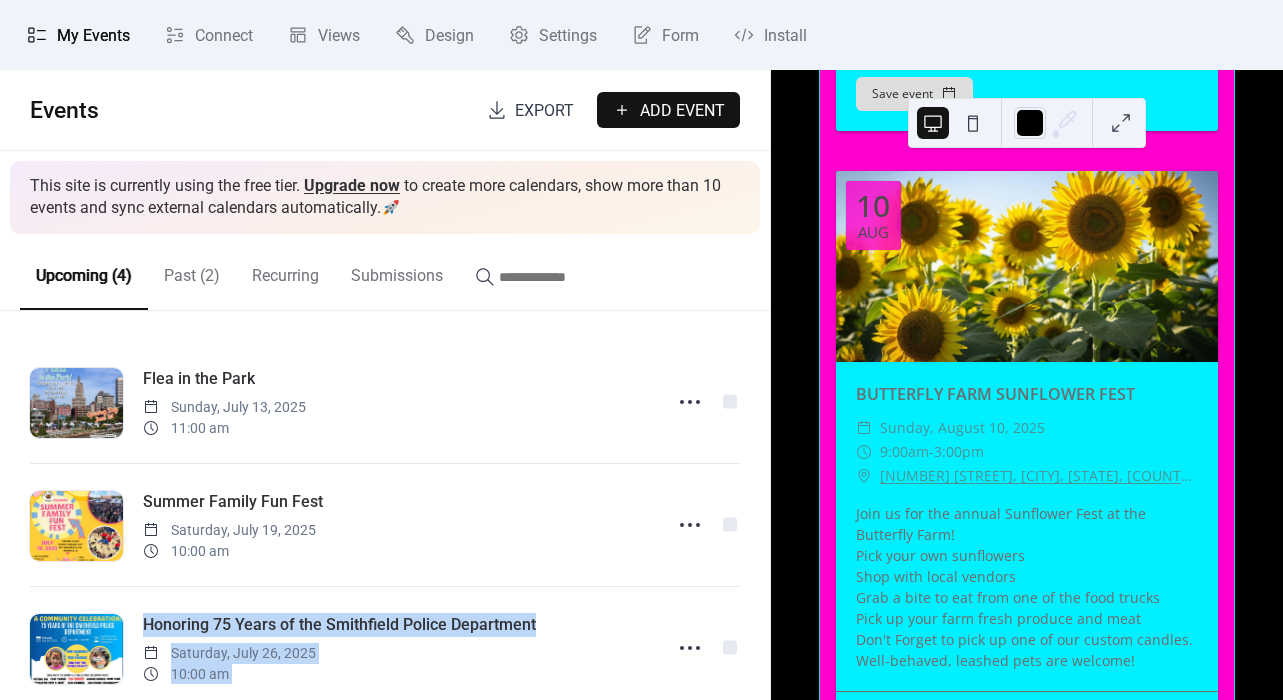 scroll, scrollTop: 0, scrollLeft: 0, axis: both 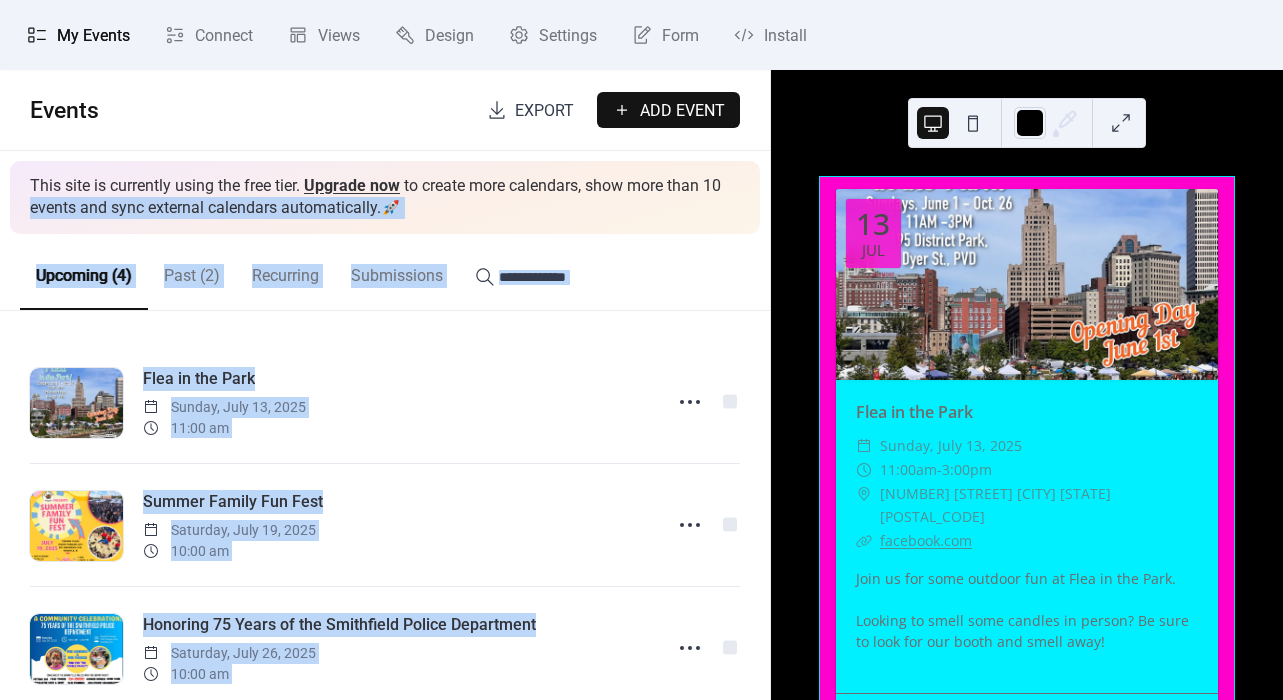 drag, startPoint x: 751, startPoint y: 190, endPoint x: 778, endPoint y: 211, distance: 34.20526 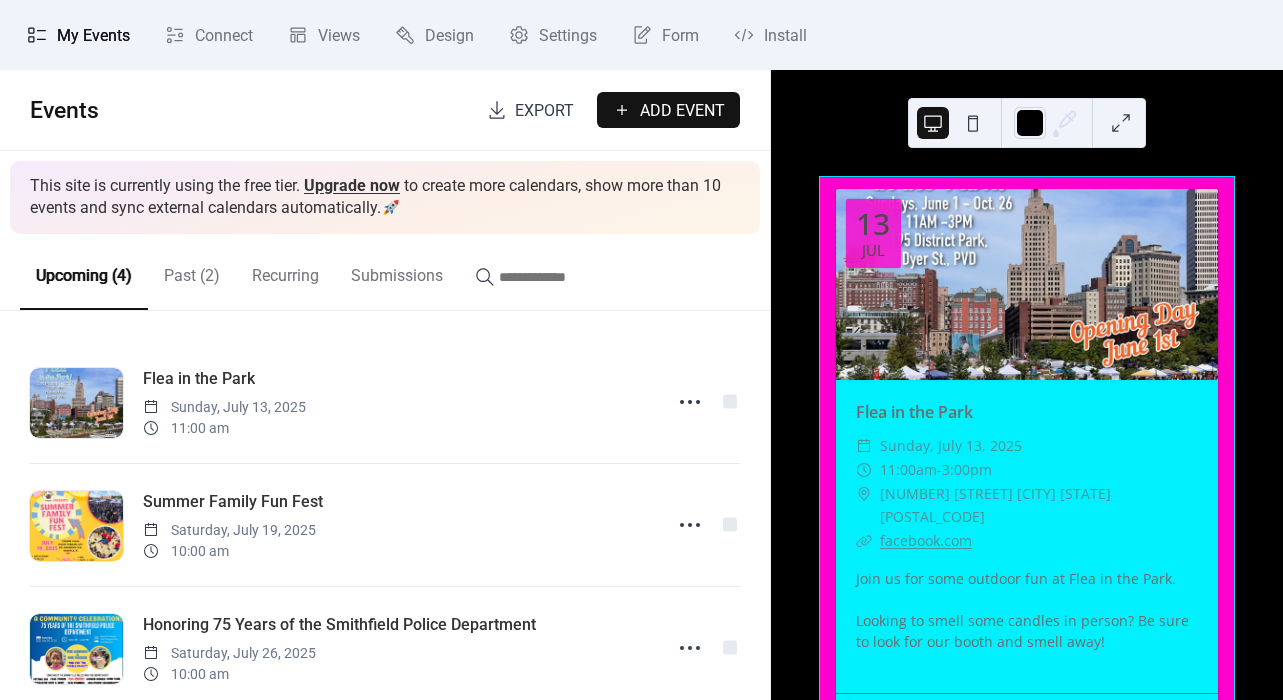 scroll, scrollTop: 160, scrollLeft: 0, axis: vertical 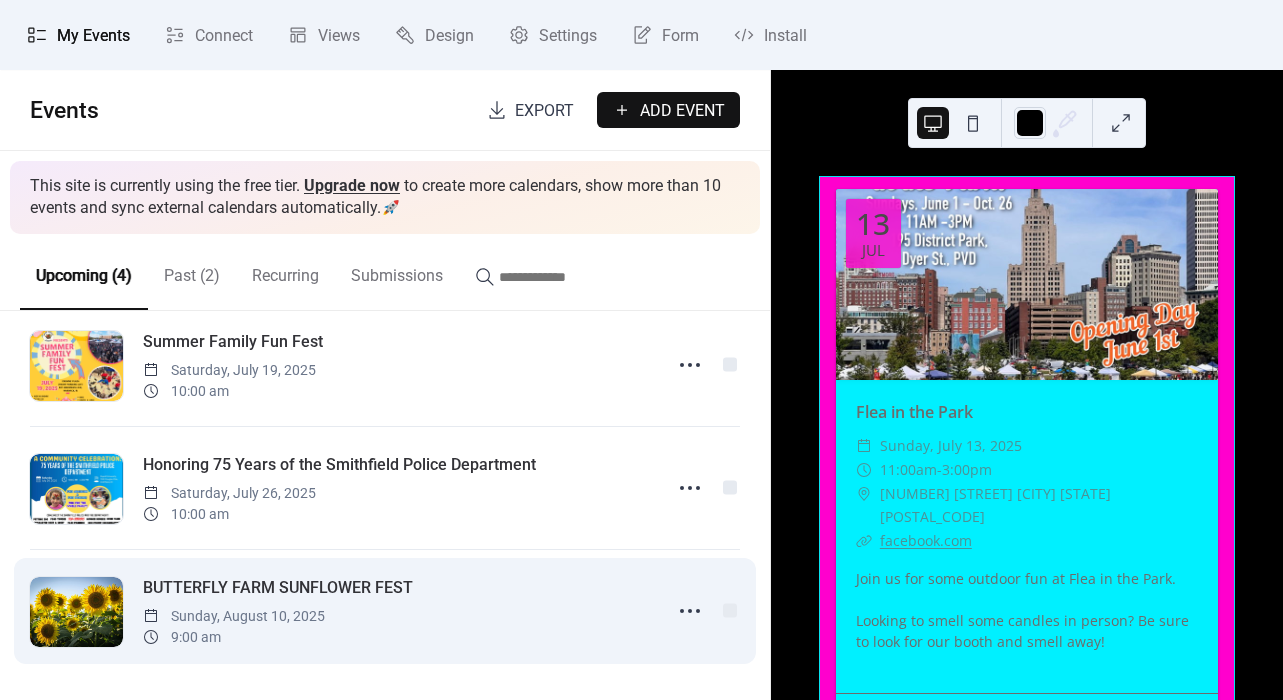 click on "BUTTERFLY FARM SUNFLOWER FEST" at bounding box center (278, 588) 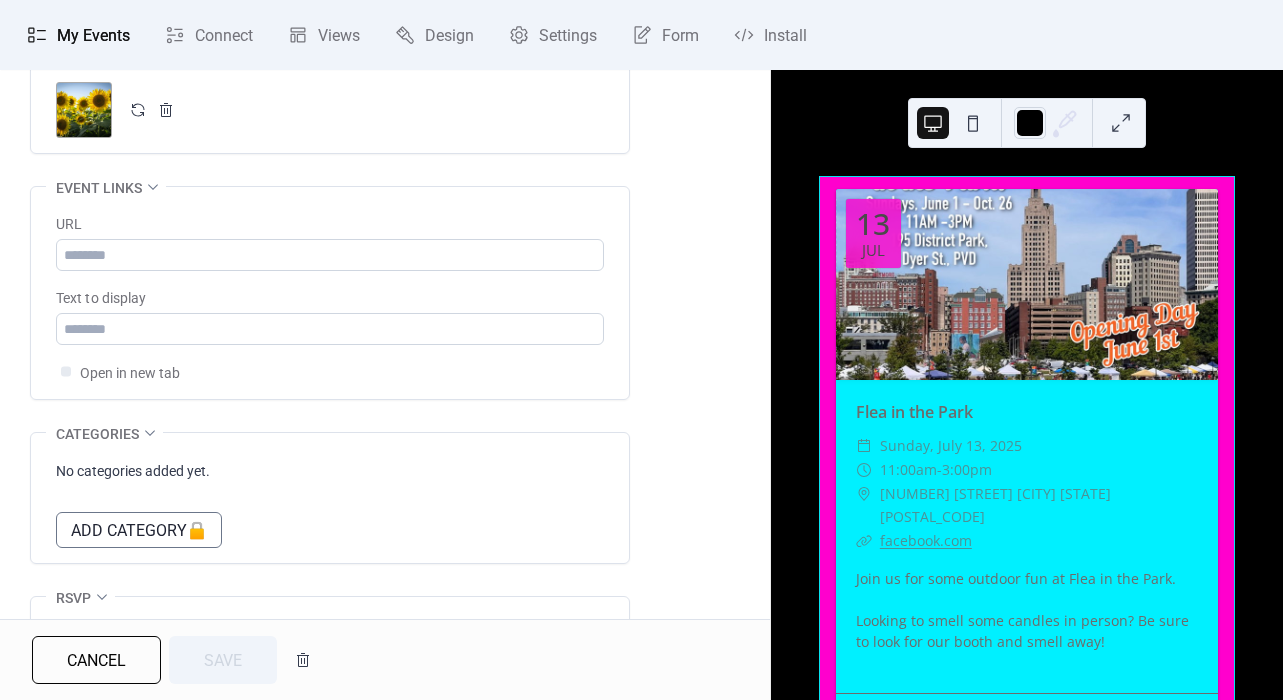 scroll, scrollTop: 1176, scrollLeft: 0, axis: vertical 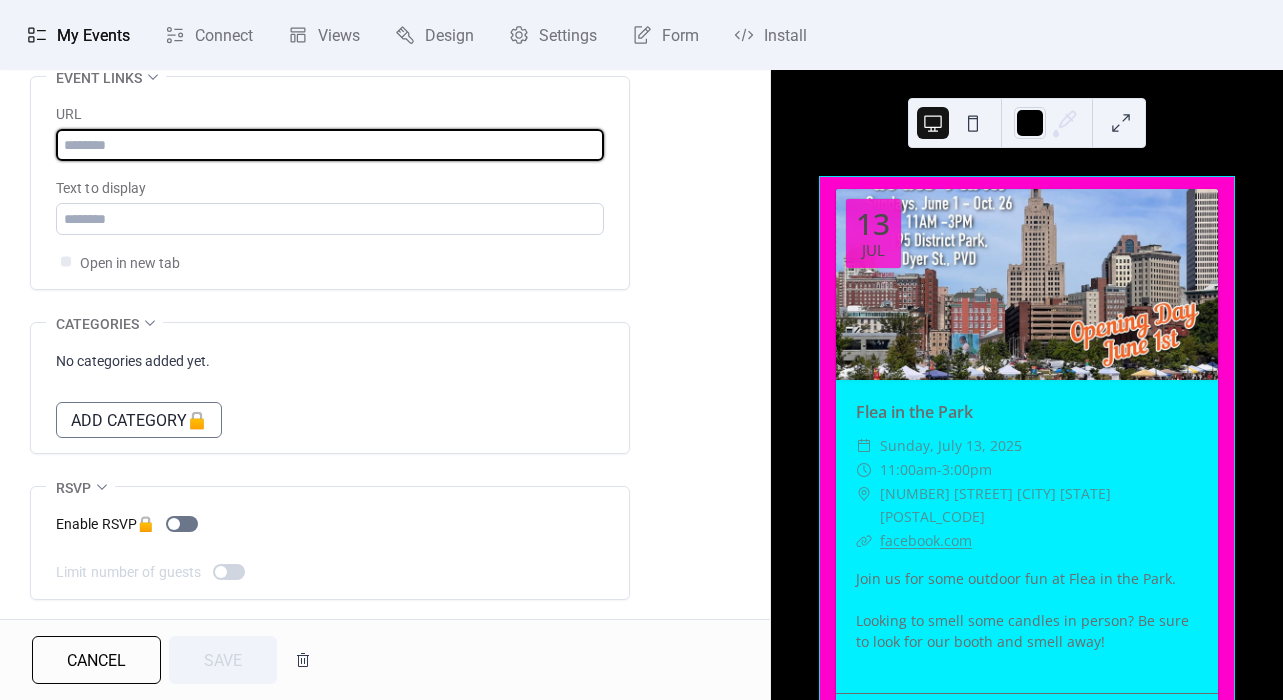 click at bounding box center [330, 145] 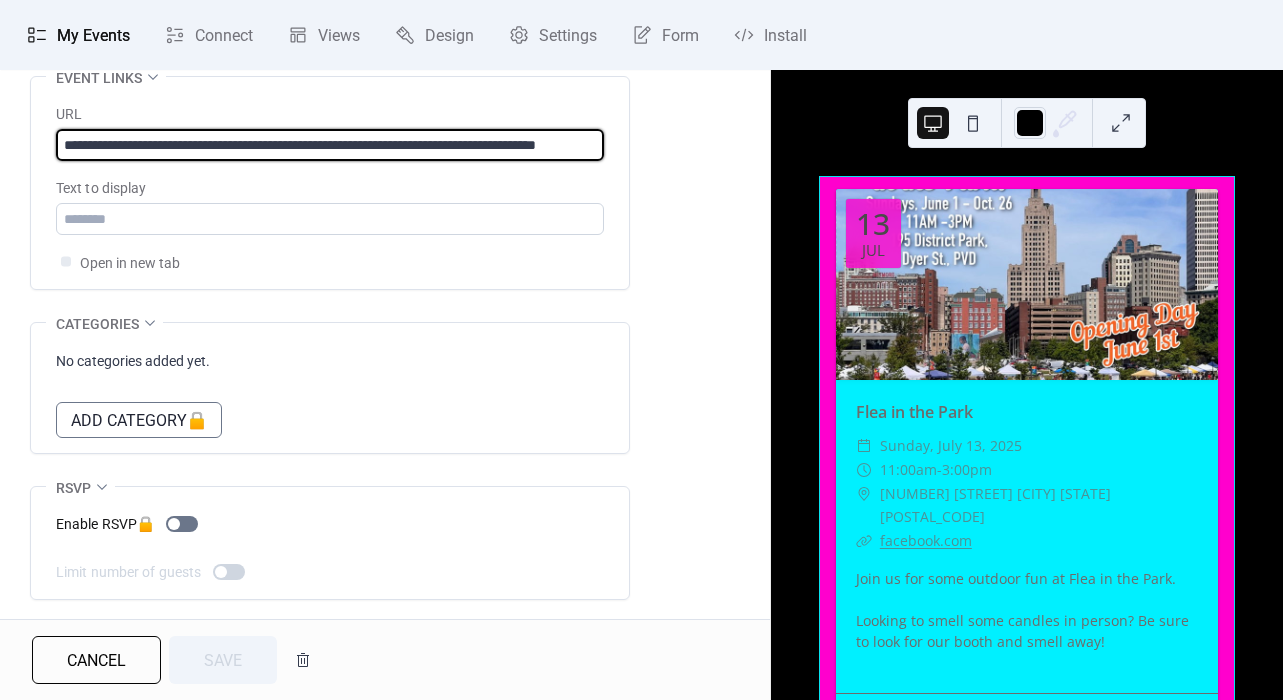 scroll, scrollTop: 0, scrollLeft: 154, axis: horizontal 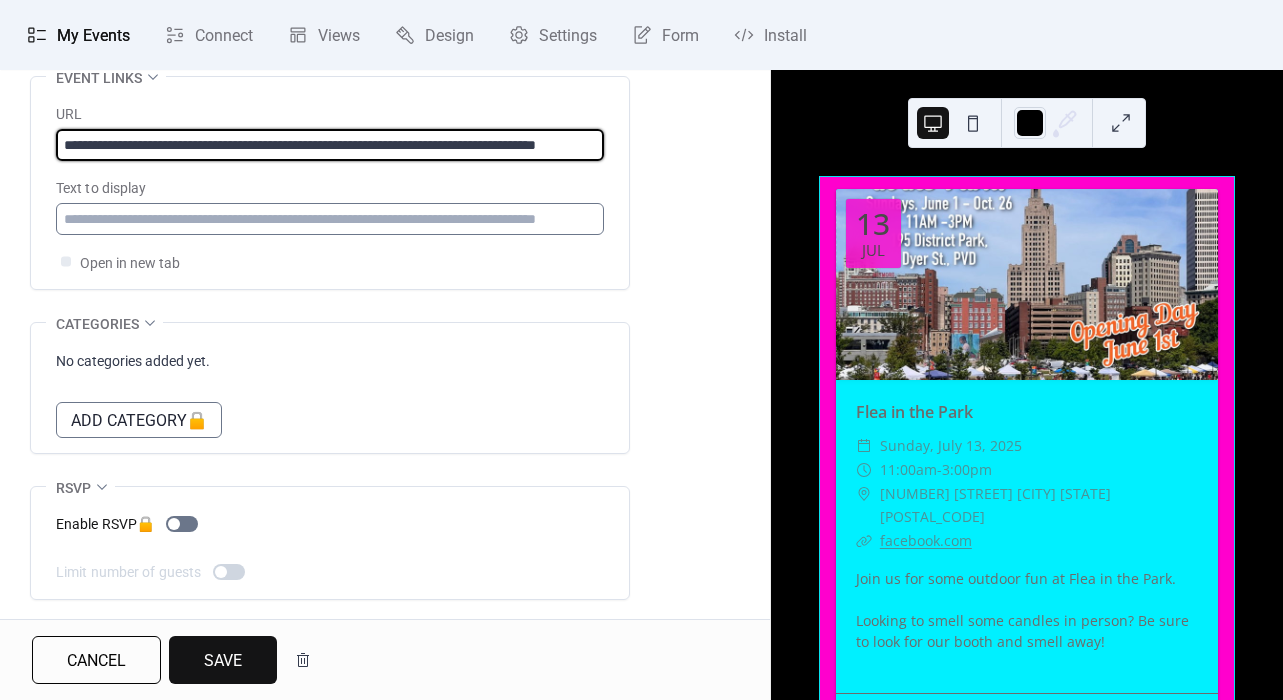 type on "**********" 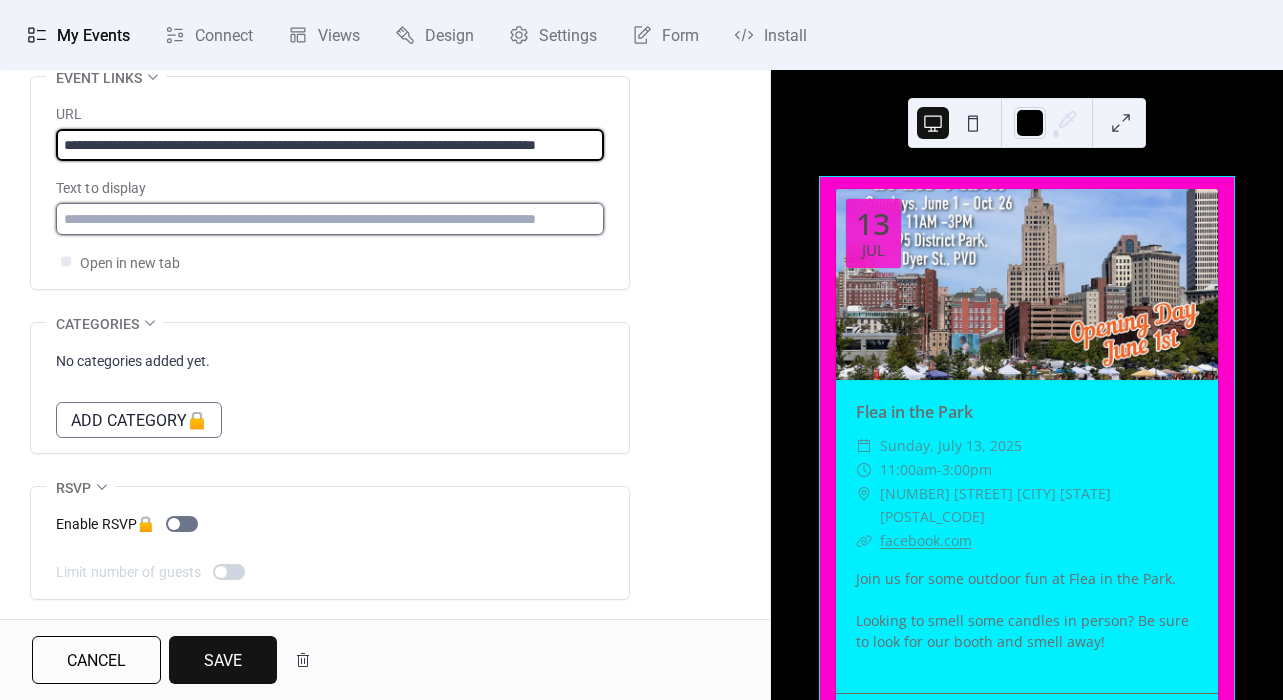 scroll, scrollTop: 0, scrollLeft: 0, axis: both 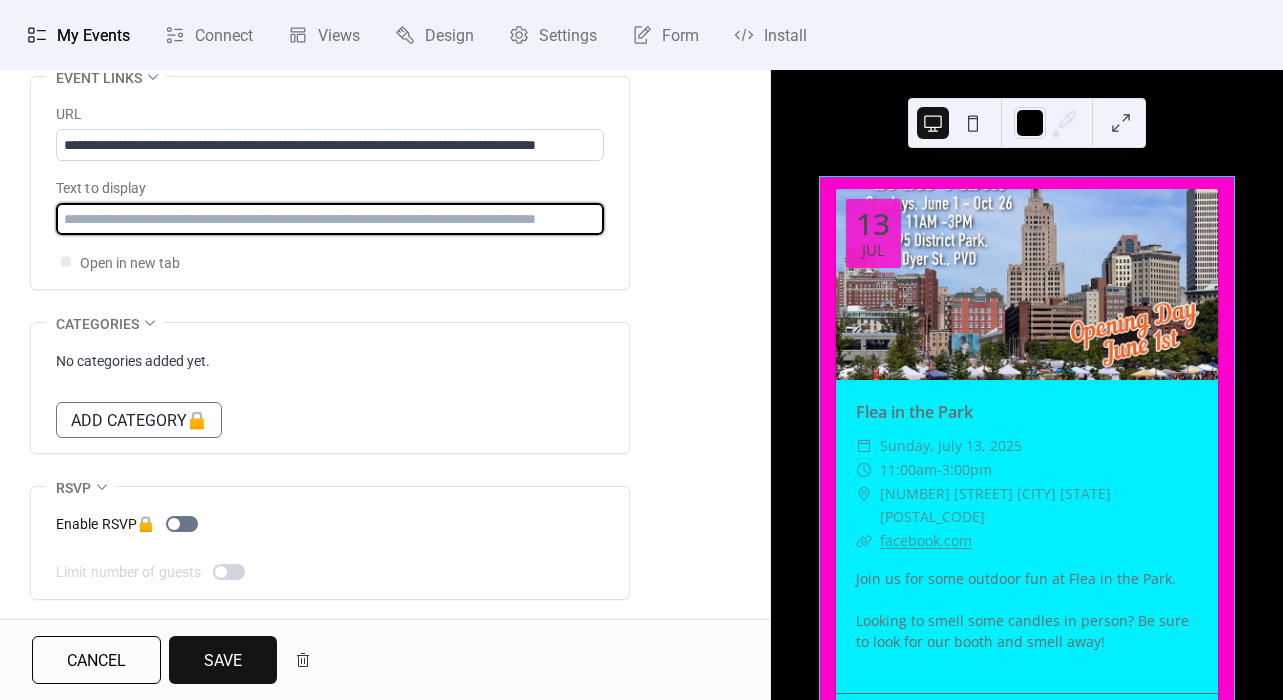 click at bounding box center [330, 219] 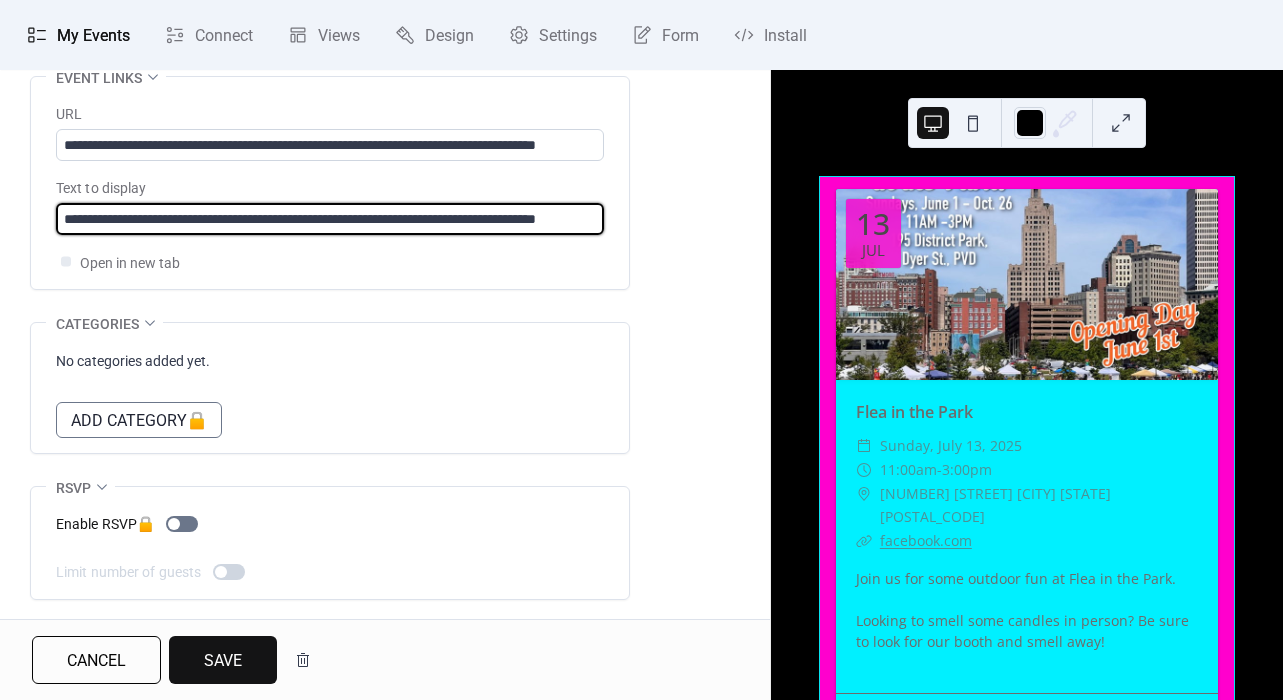 scroll, scrollTop: 0, scrollLeft: 154, axis: horizontal 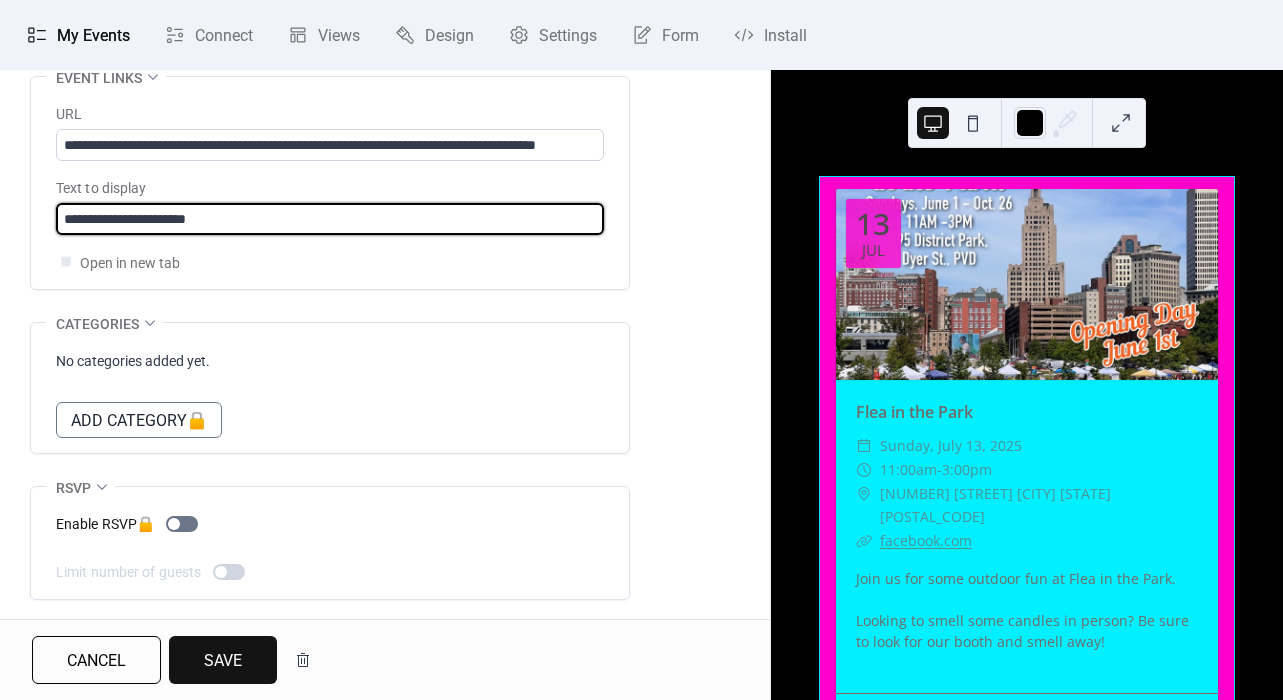 type on "**********" 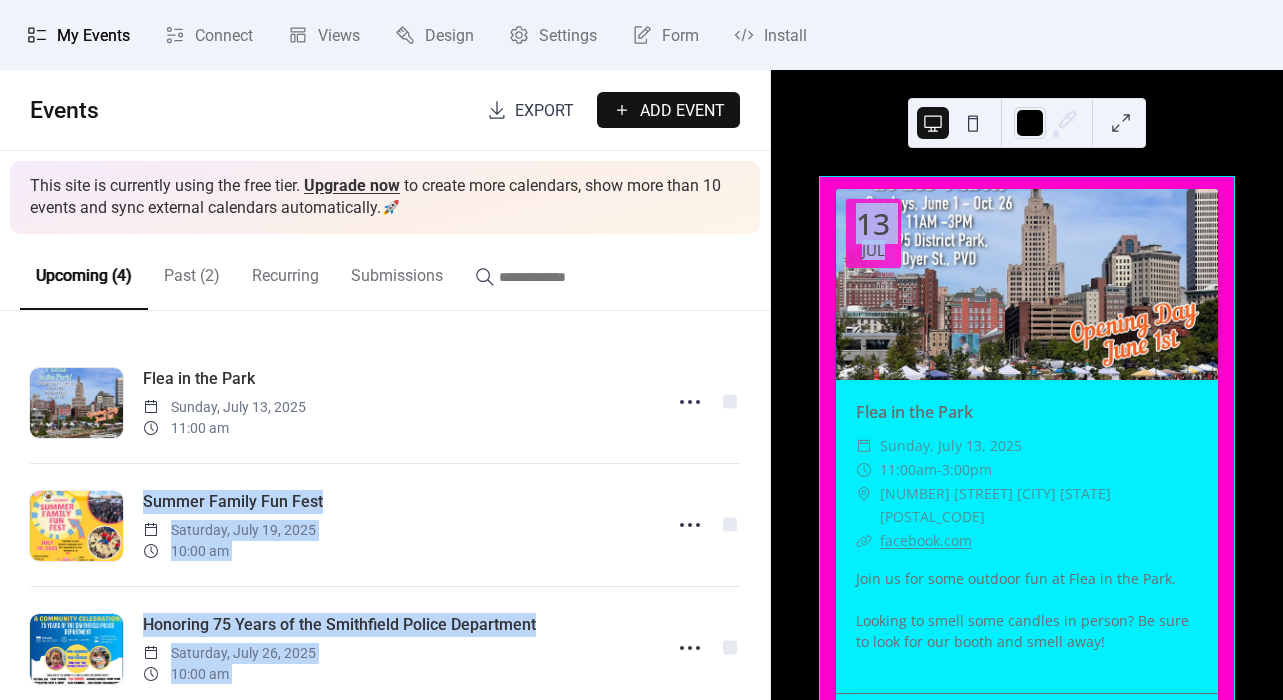 drag, startPoint x: 770, startPoint y: 418, endPoint x: 766, endPoint y: 434, distance: 16.492422 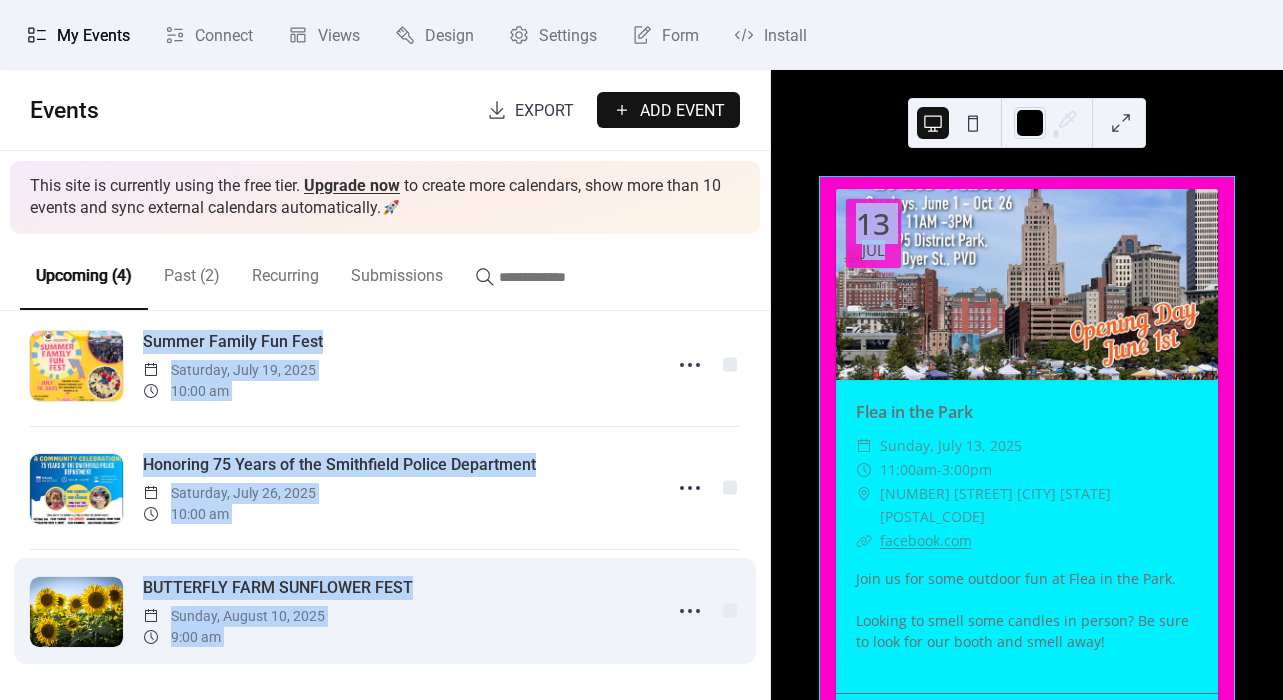 click on "BUTTERFLY FARM SUNFLOWER FEST" at bounding box center (278, 588) 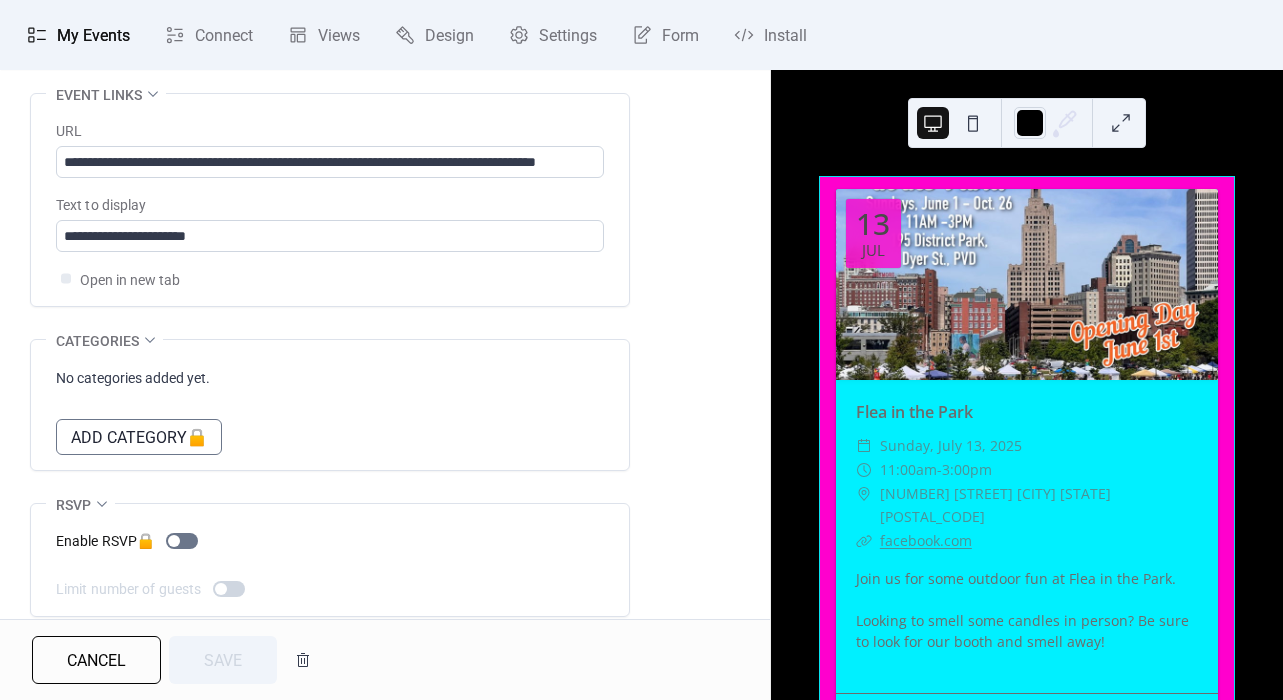 scroll, scrollTop: 1176, scrollLeft: 0, axis: vertical 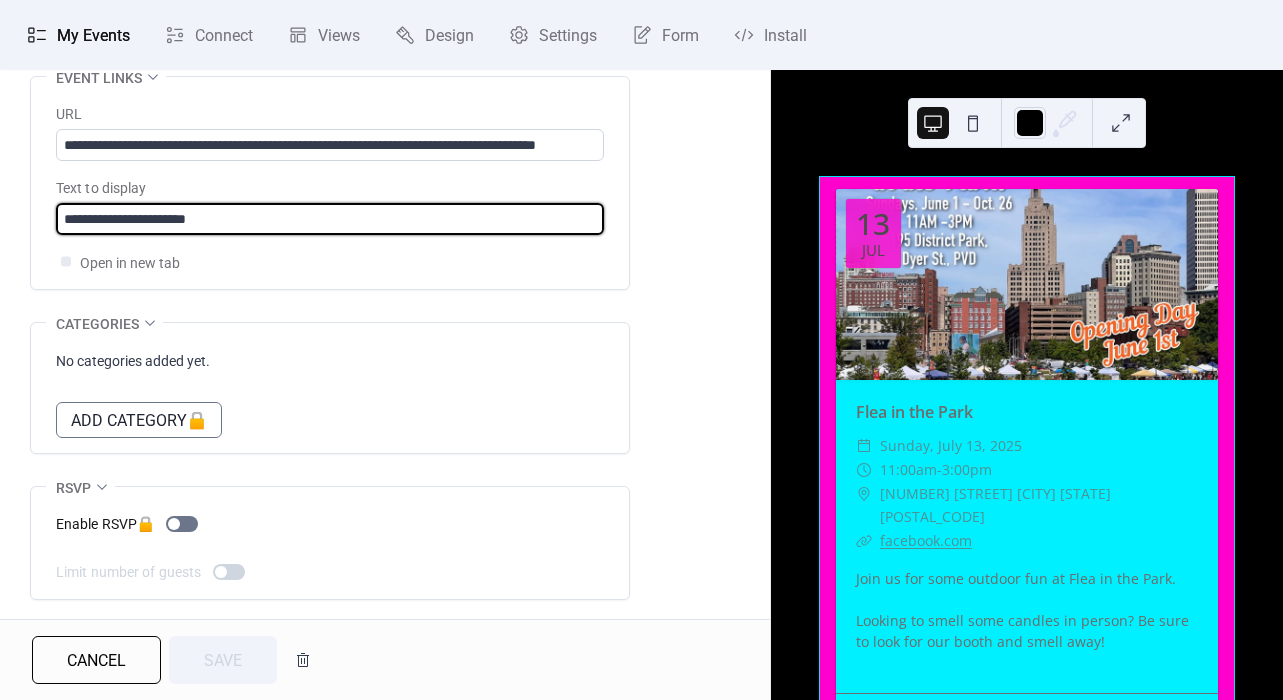 drag, startPoint x: 144, startPoint y: 218, endPoint x: -6, endPoint y: 194, distance: 151.90787 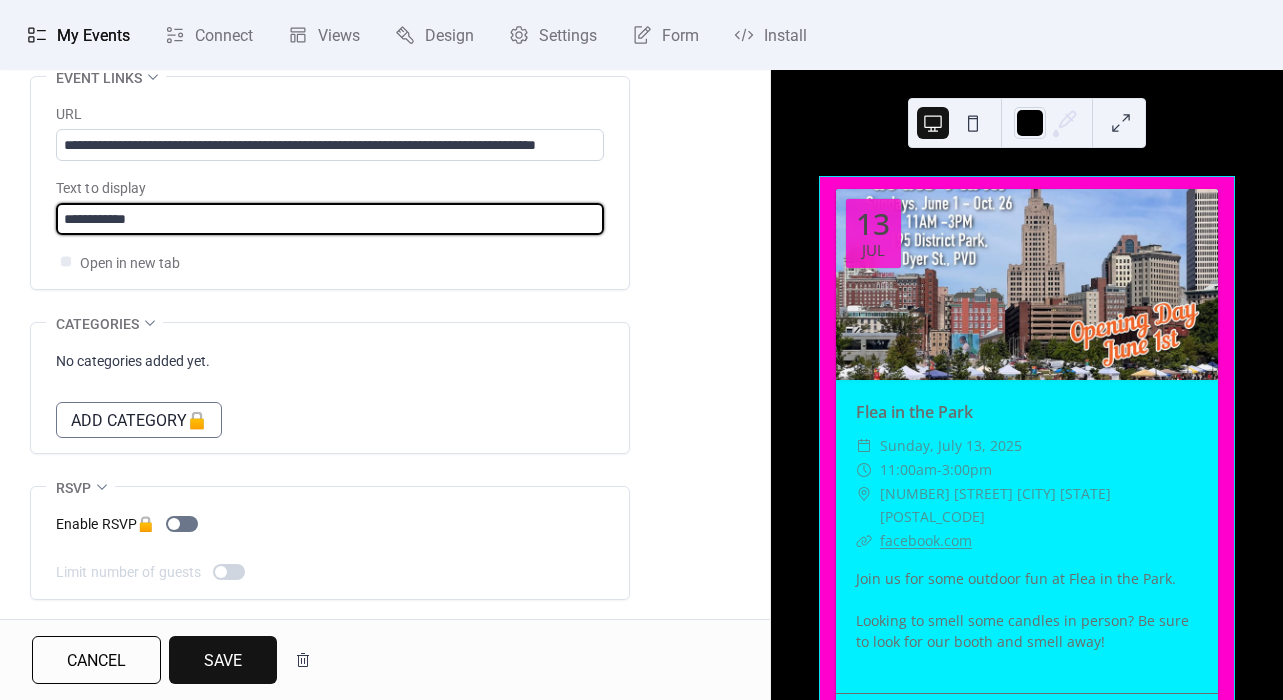 type on "**********" 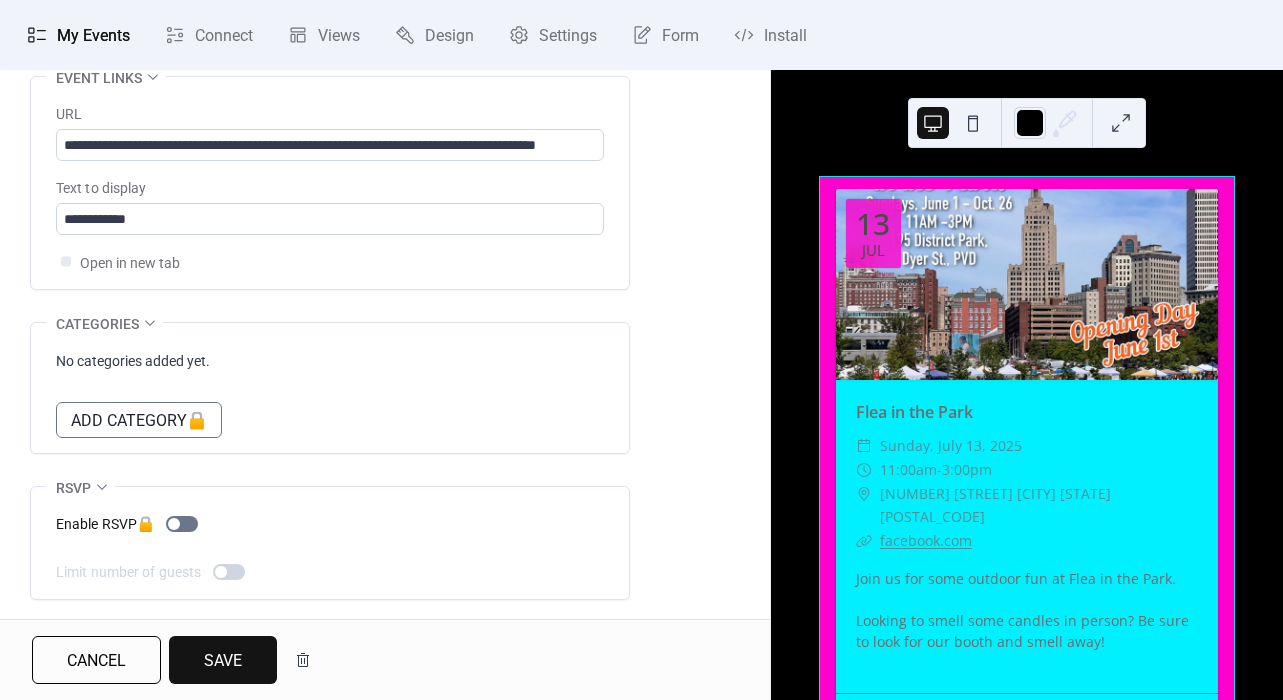 click on "Save" at bounding box center (223, 661) 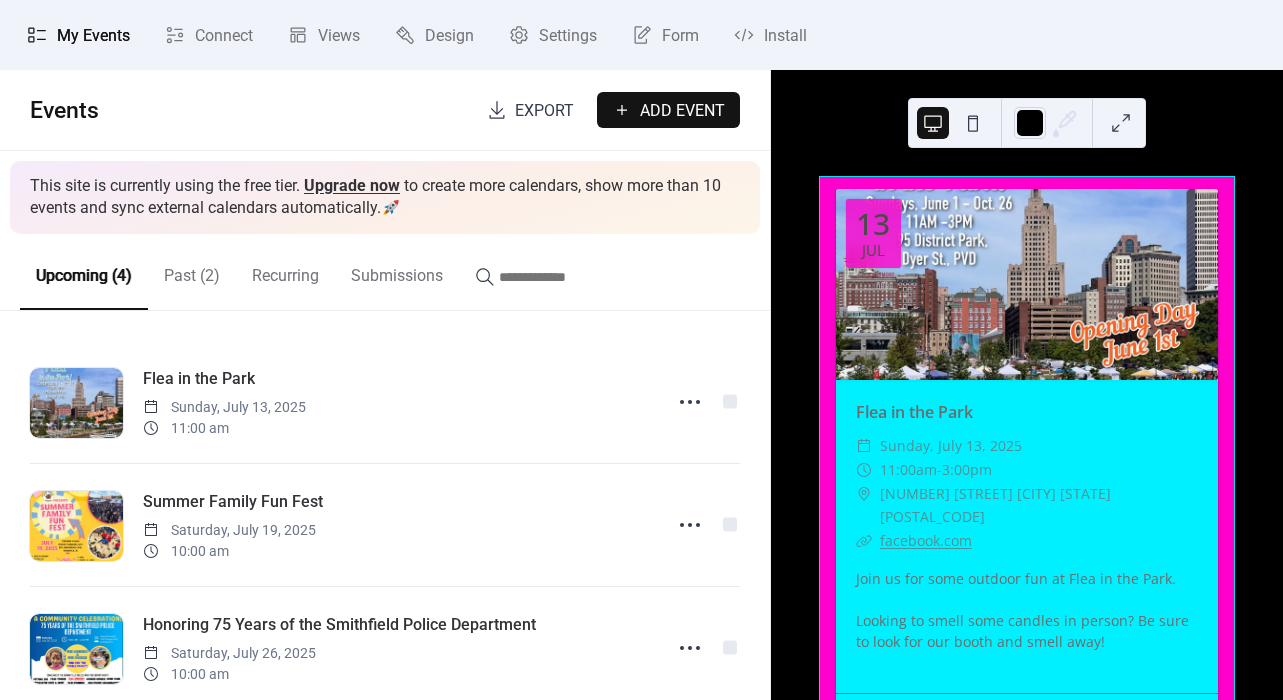 click on "Add Event" at bounding box center (682, 111) 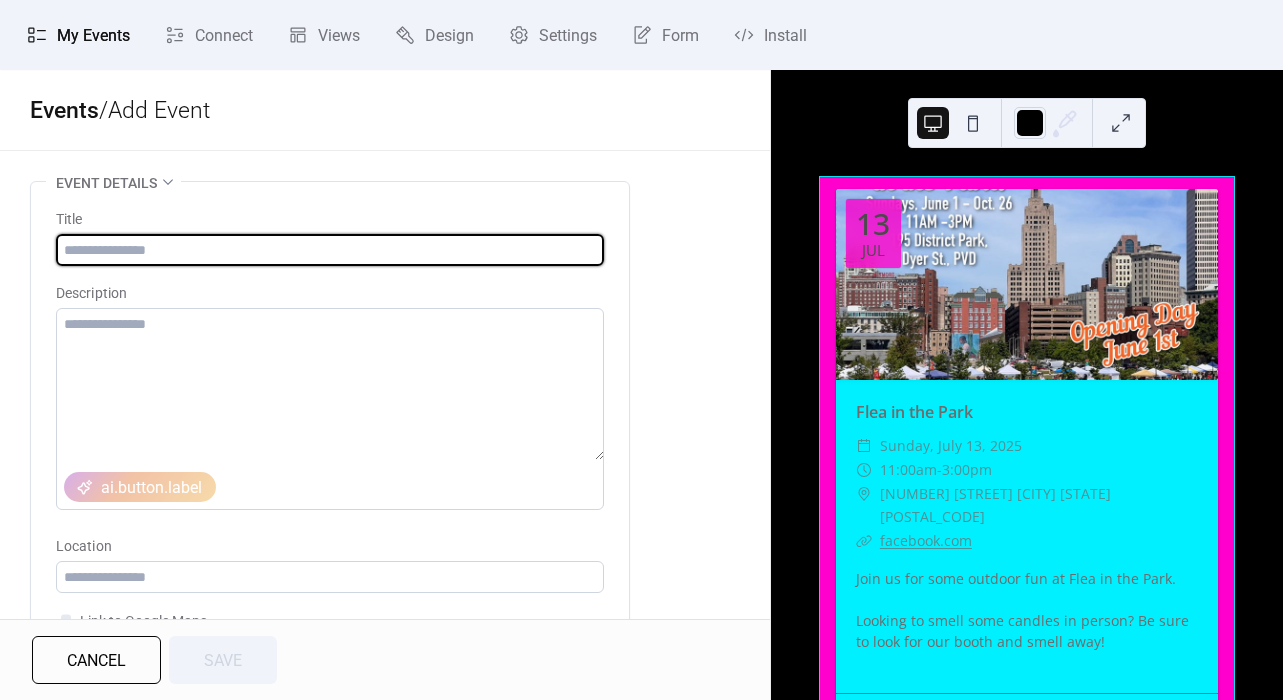 click at bounding box center (330, 250) 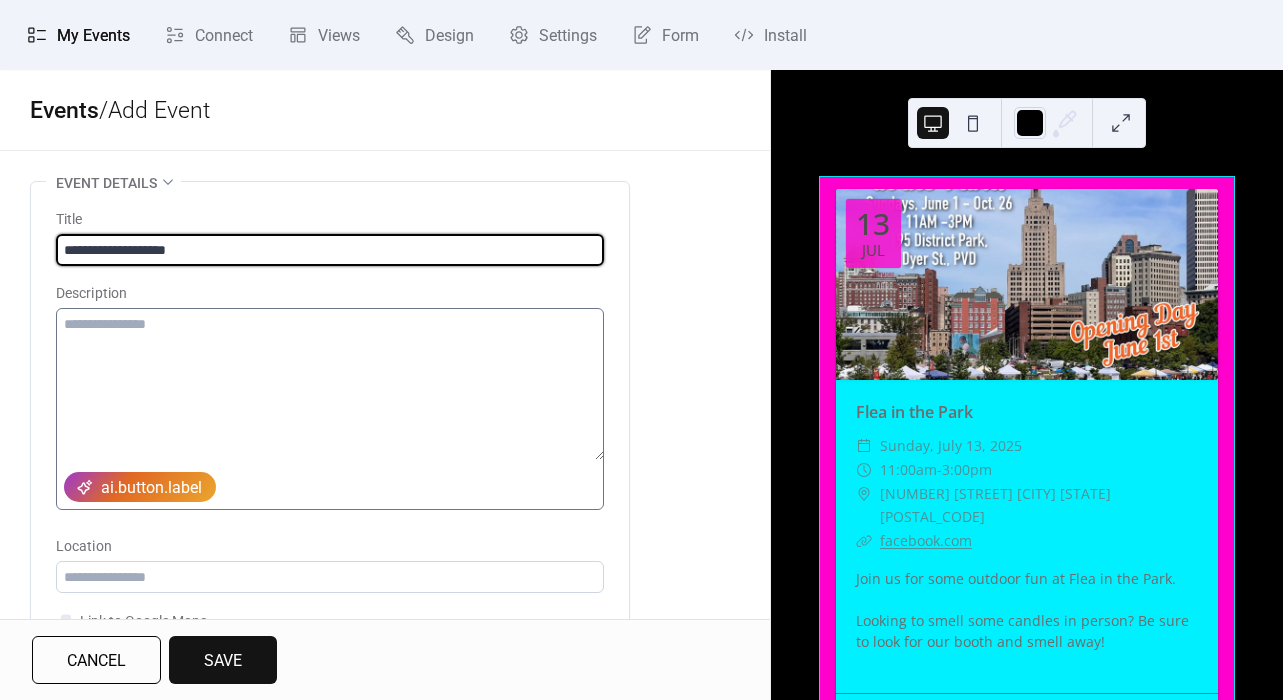 type on "**********" 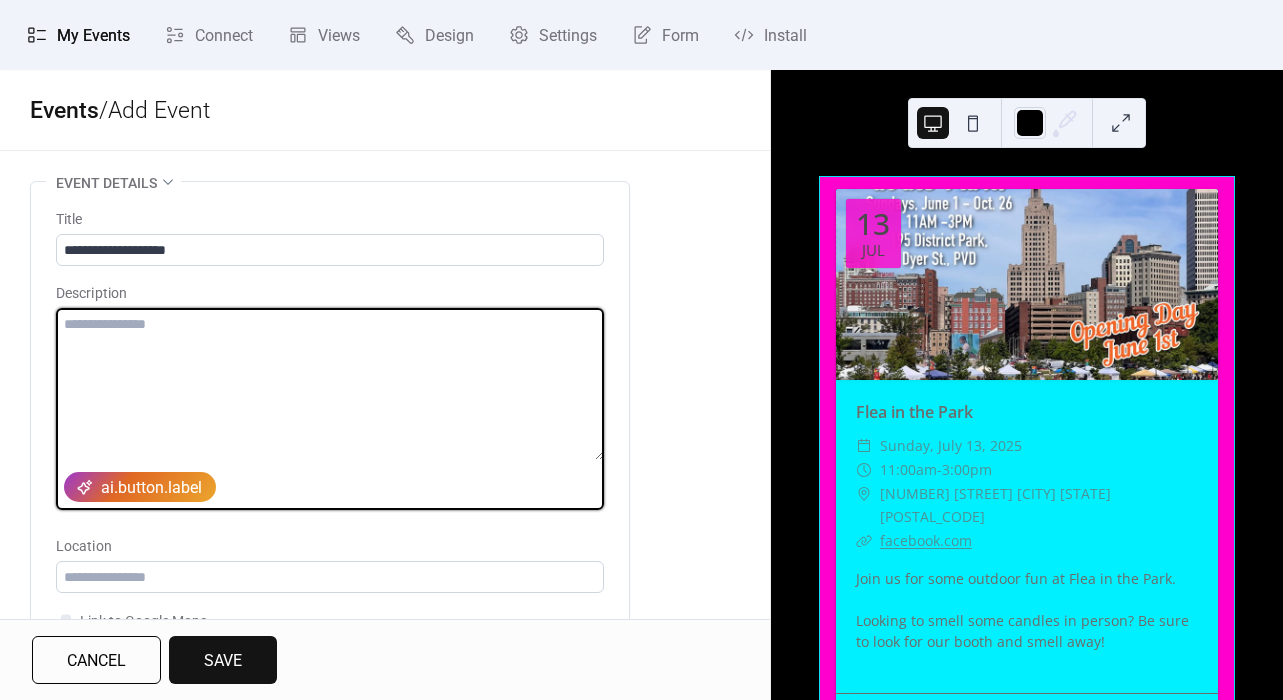 click at bounding box center (330, 384) 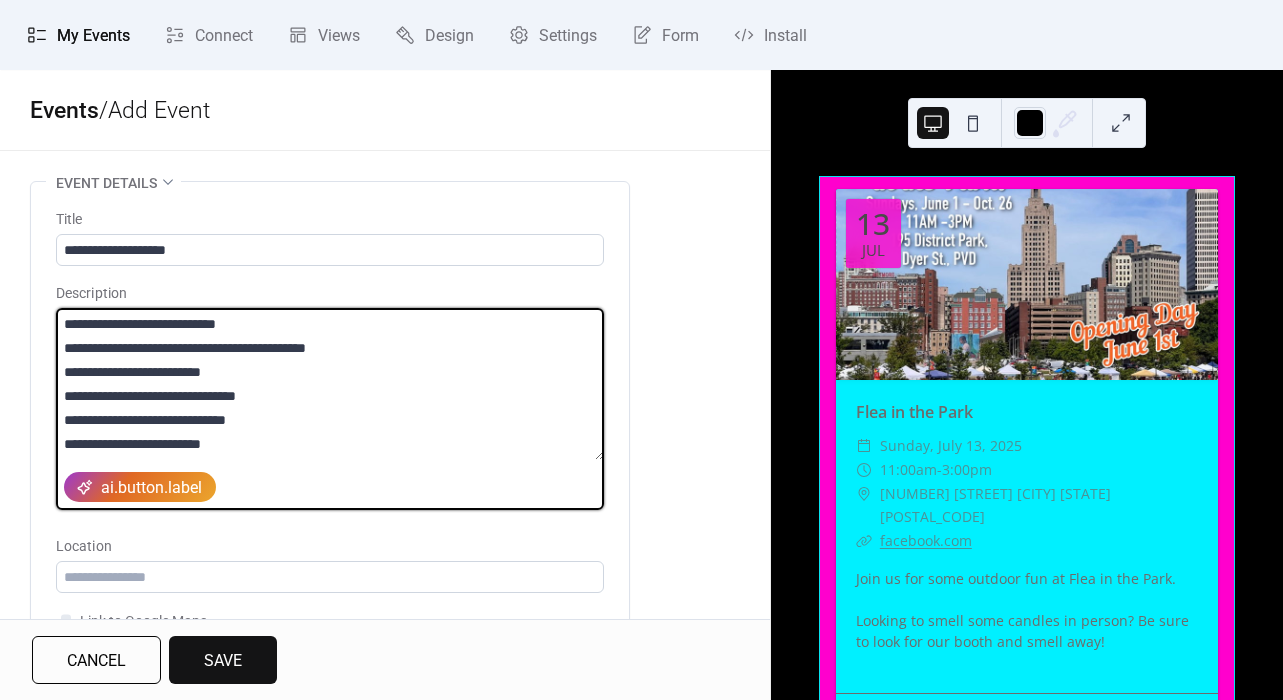 scroll, scrollTop: 72, scrollLeft: 0, axis: vertical 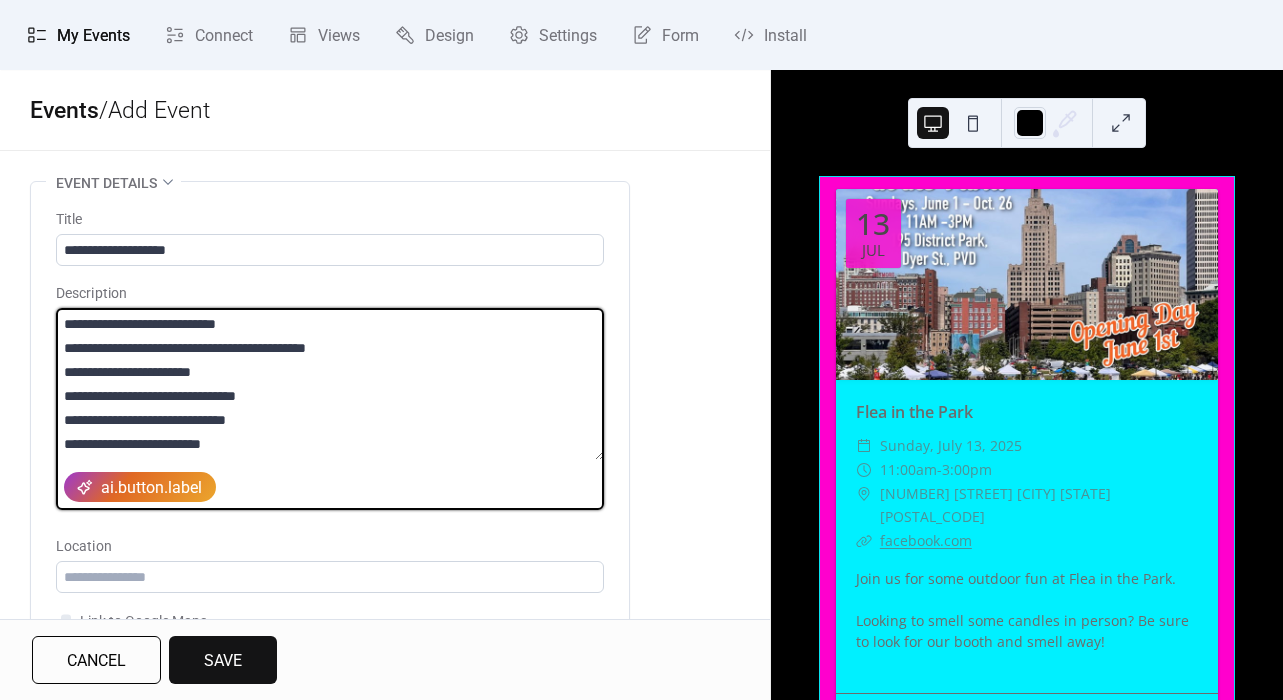 drag, startPoint x: 245, startPoint y: 373, endPoint x: 61, endPoint y: 380, distance: 184.1331 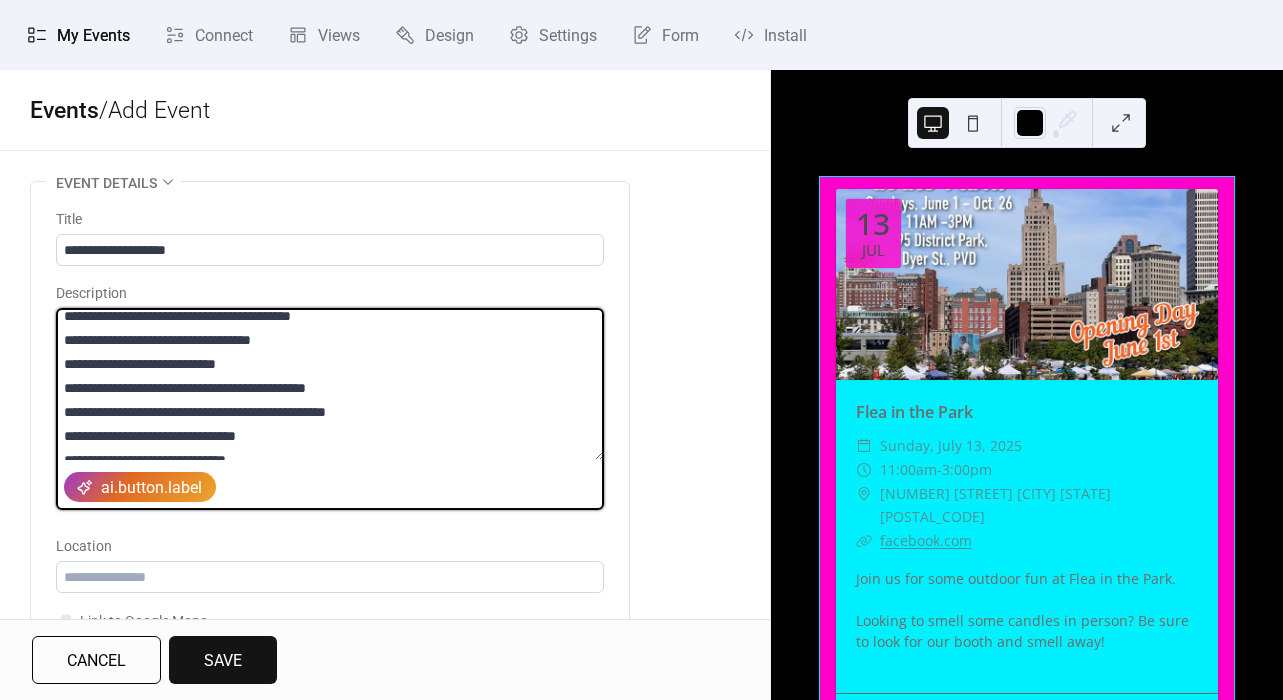 scroll, scrollTop: 0, scrollLeft: 0, axis: both 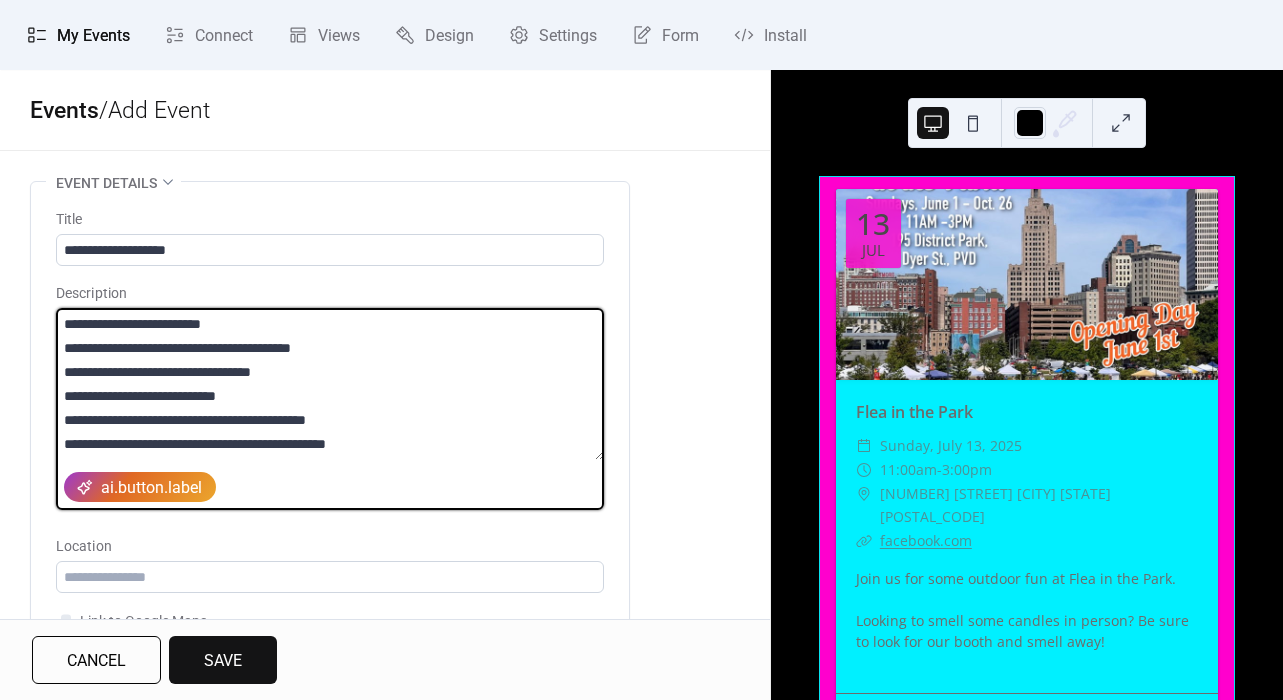 click on "**********" at bounding box center [330, 384] 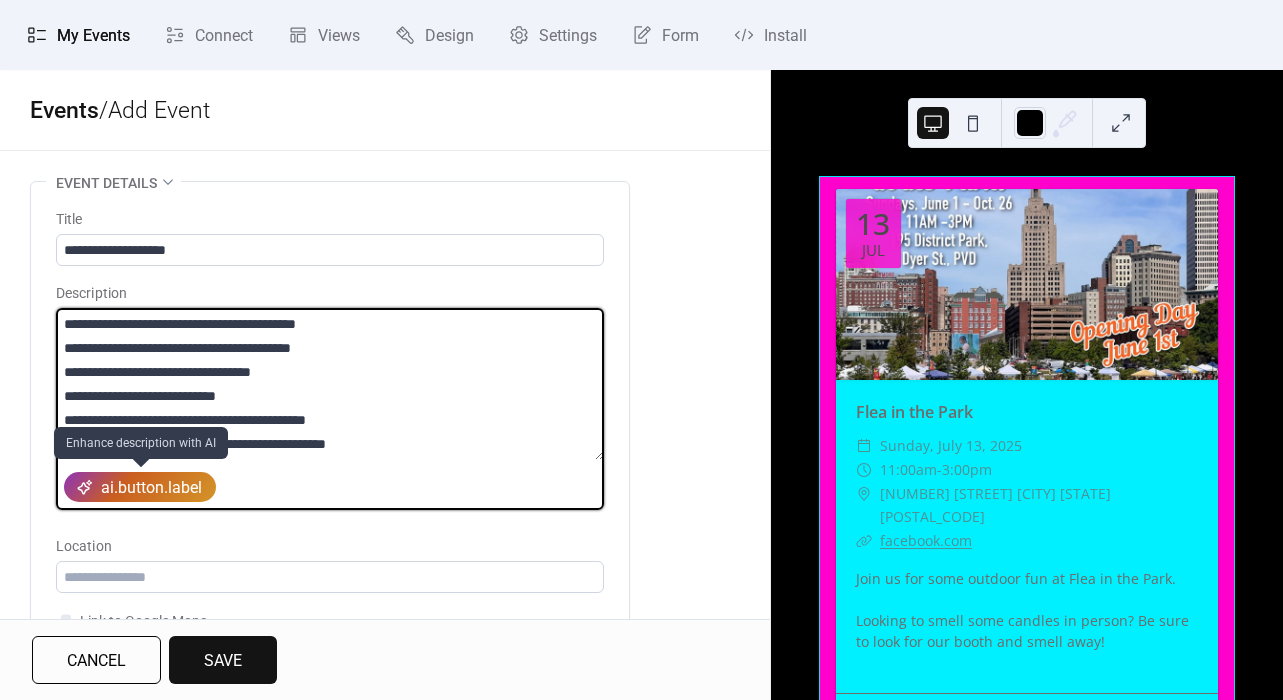 type on "**********" 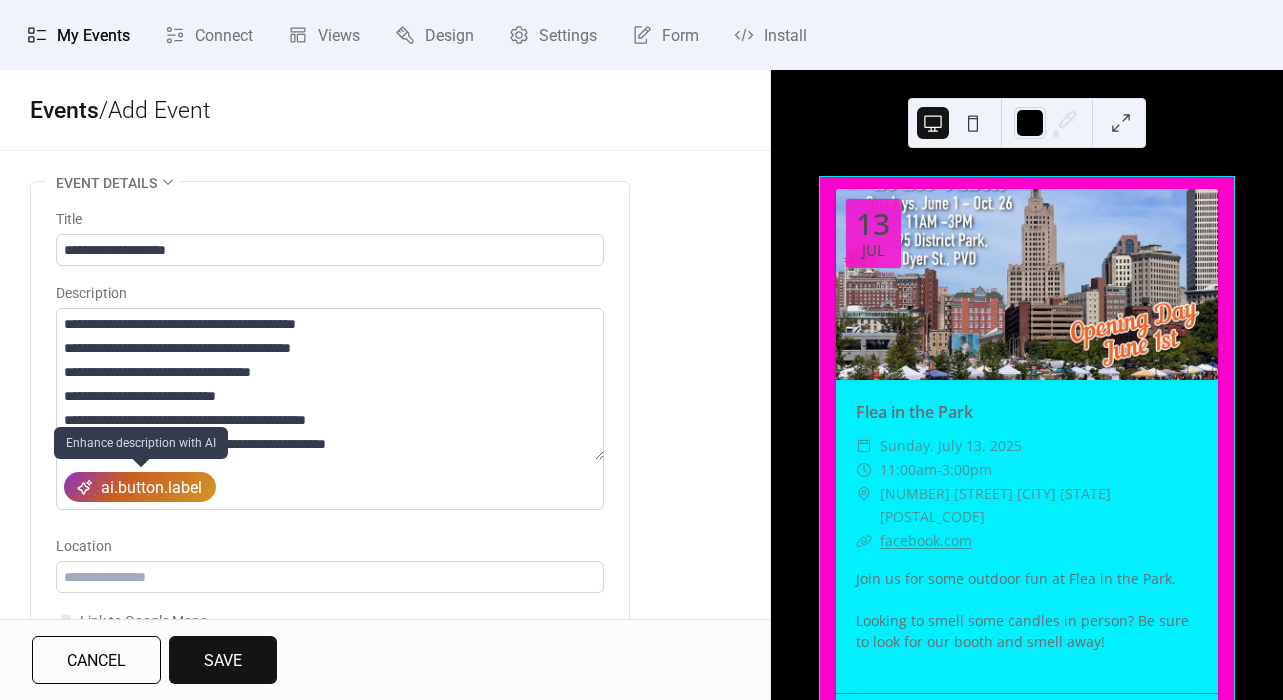 click on "ai.button.label" at bounding box center [140, 487] 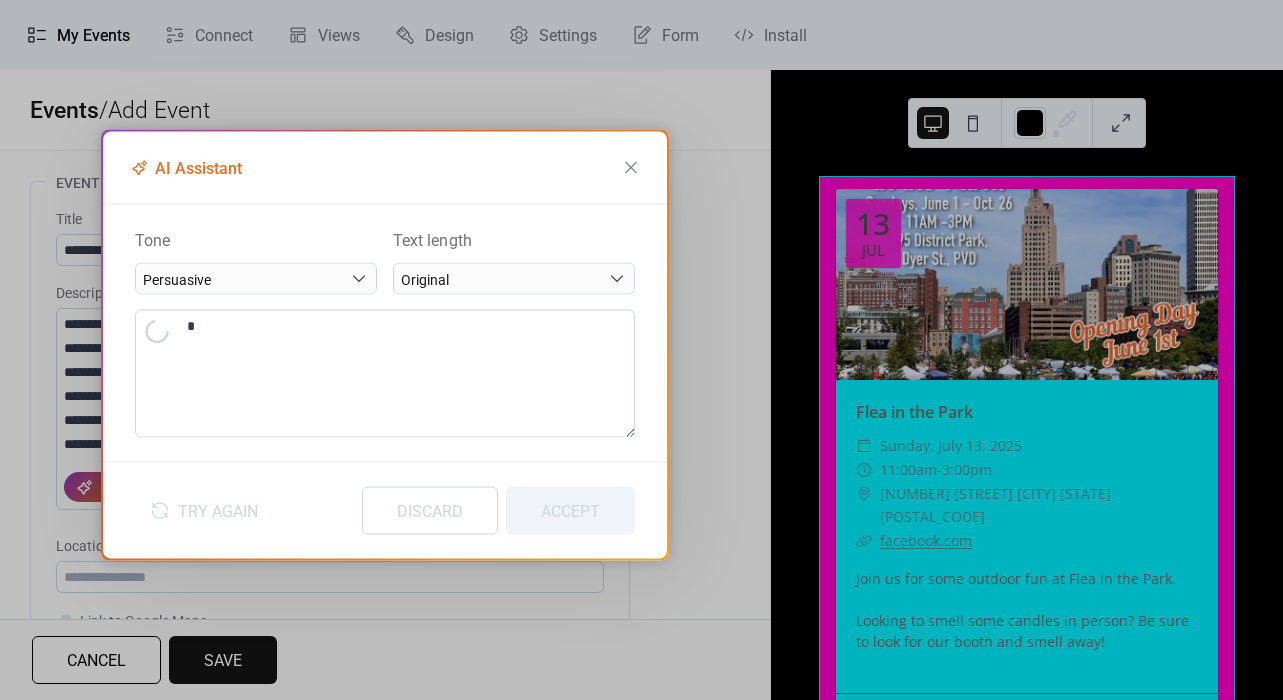 type on "**********" 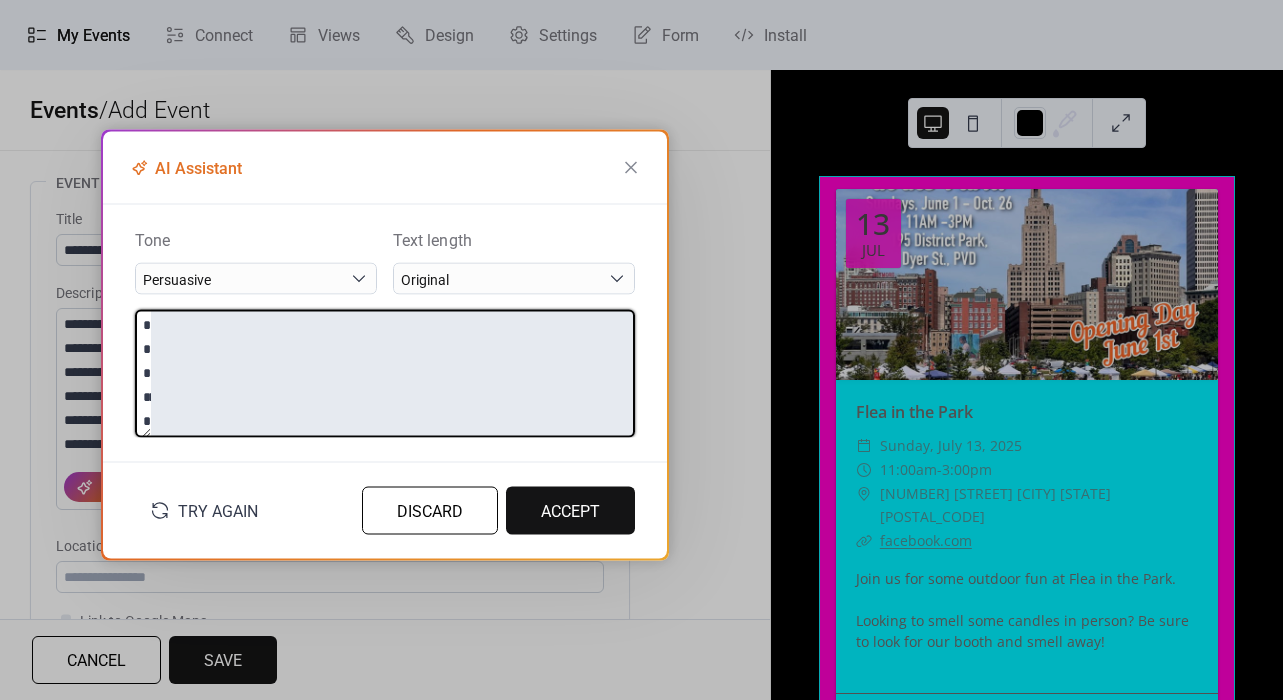 scroll, scrollTop: 0, scrollLeft: 0, axis: both 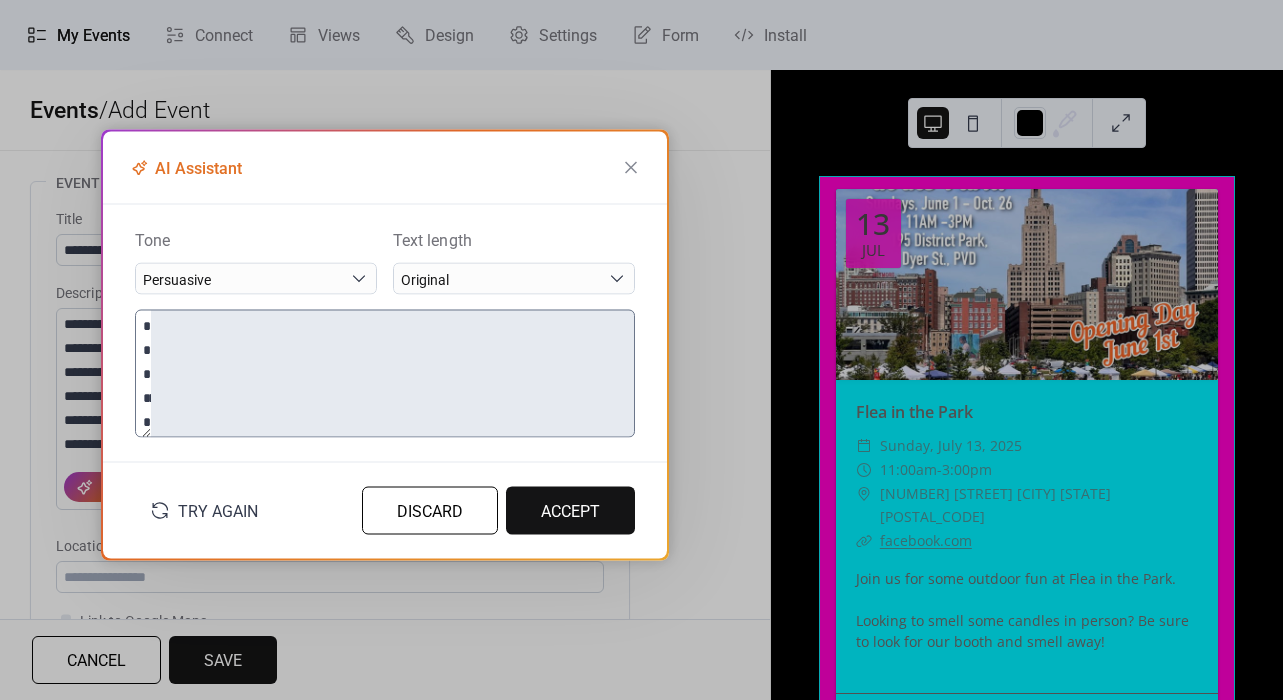 click on "**********" at bounding box center (385, 373) 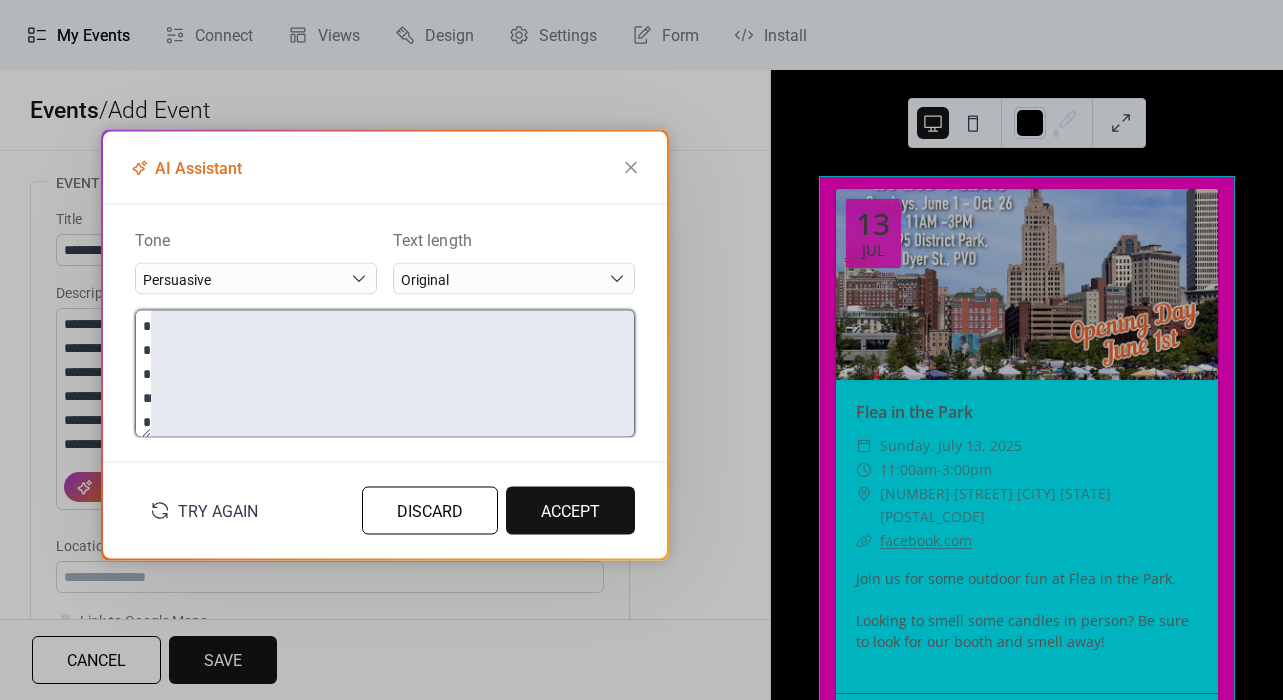 click on "**********" at bounding box center [143, 373] 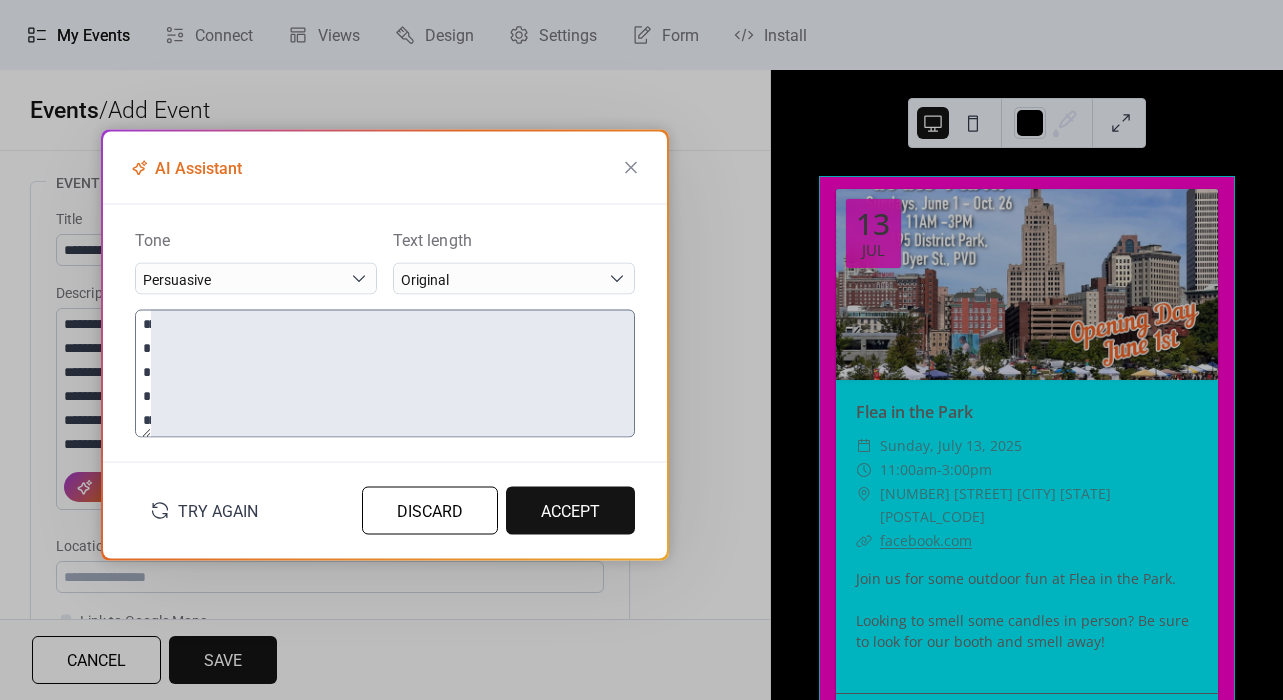 click on "**********" at bounding box center (385, 373) 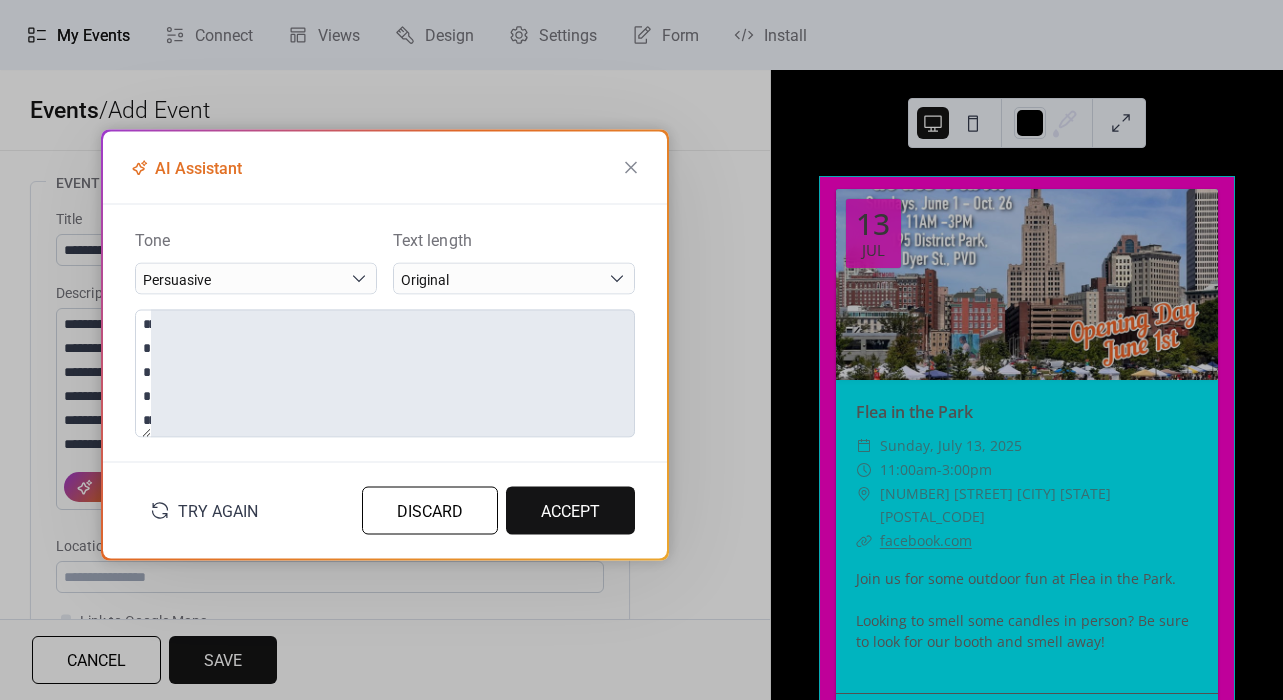 click on "Try Again" at bounding box center (218, 511) 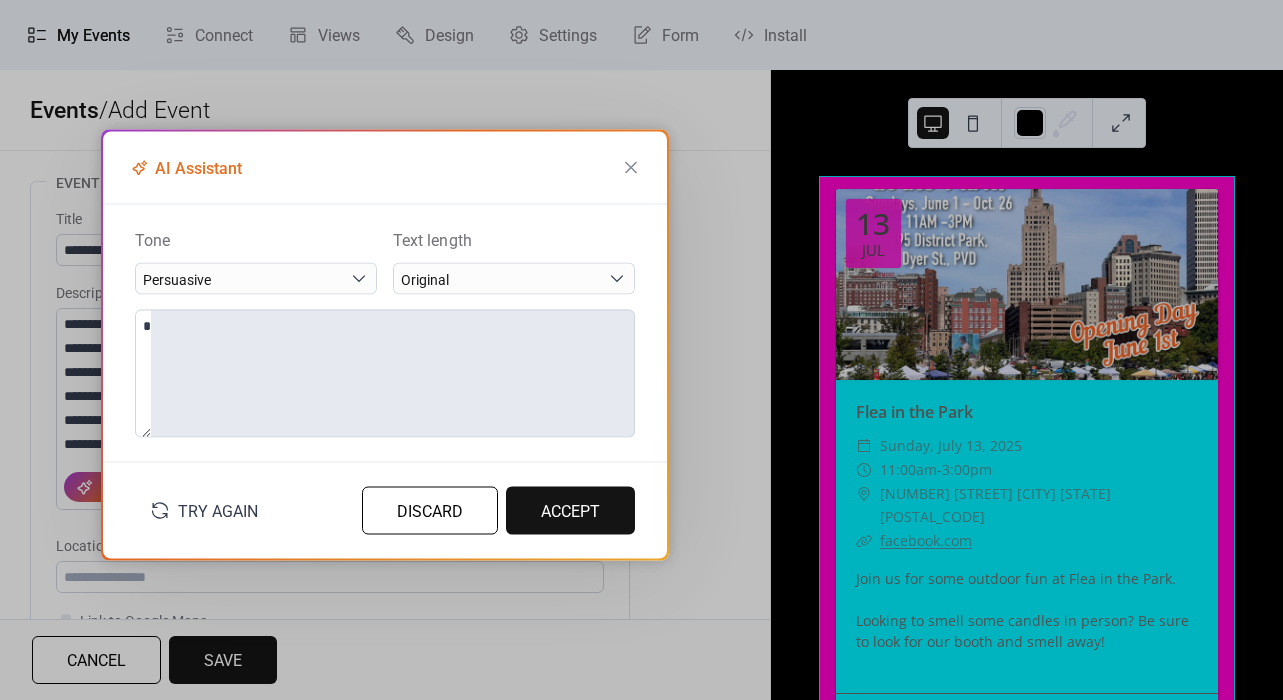 scroll, scrollTop: 0, scrollLeft: 0, axis: both 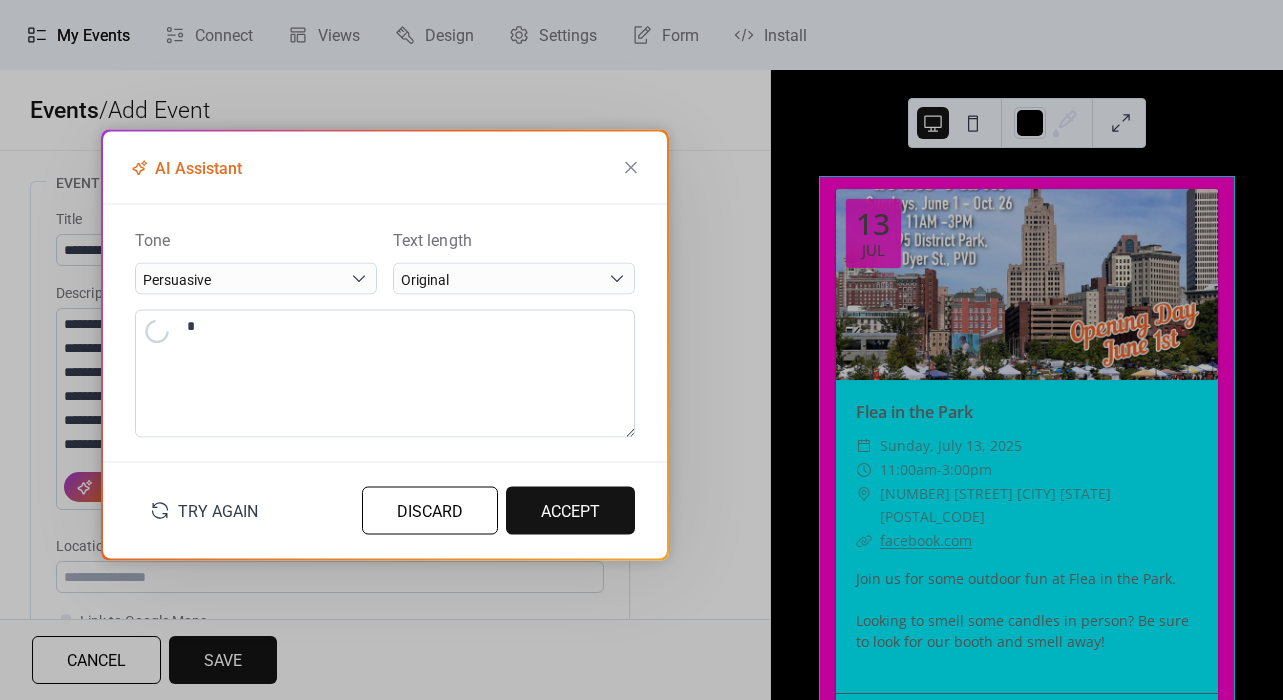 type on "**********" 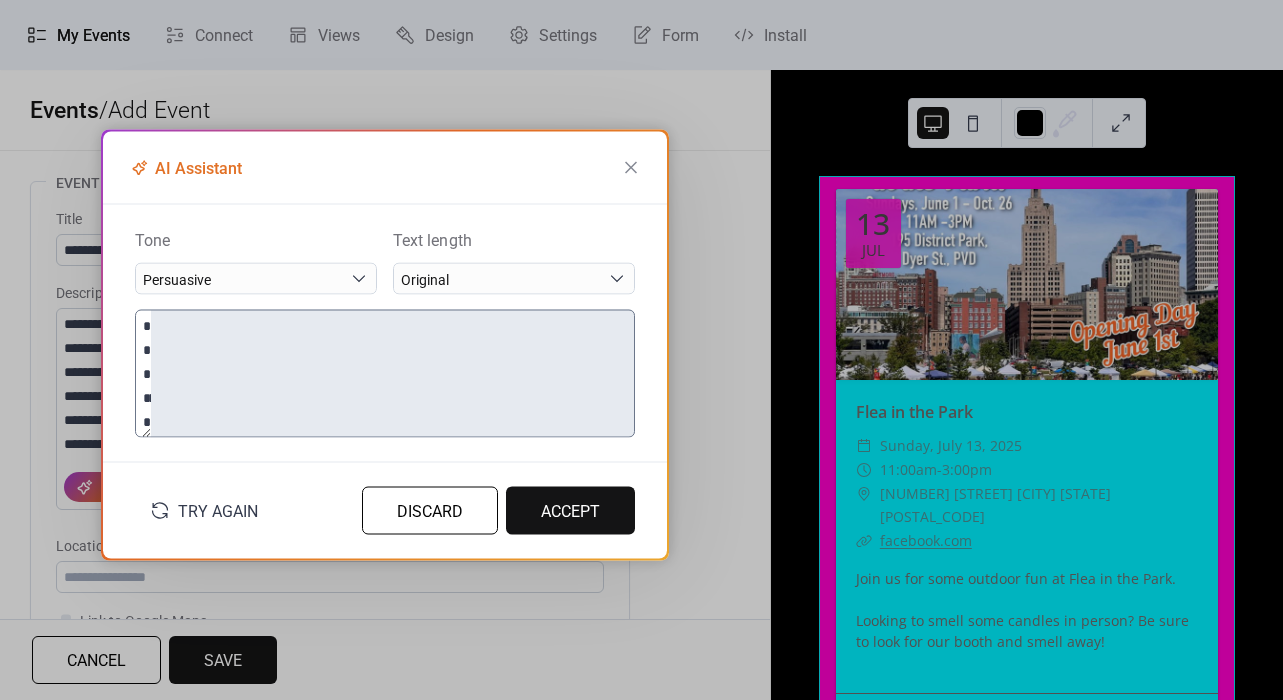 click on "**********" at bounding box center [143, 373] 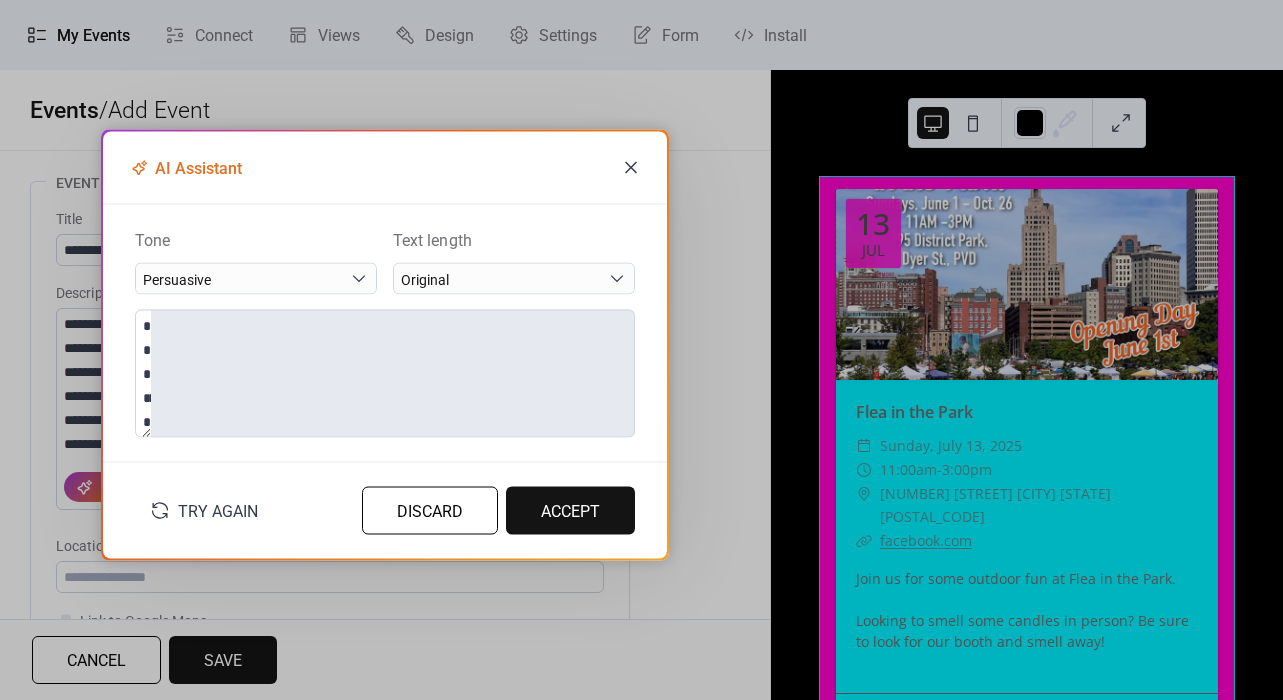 click 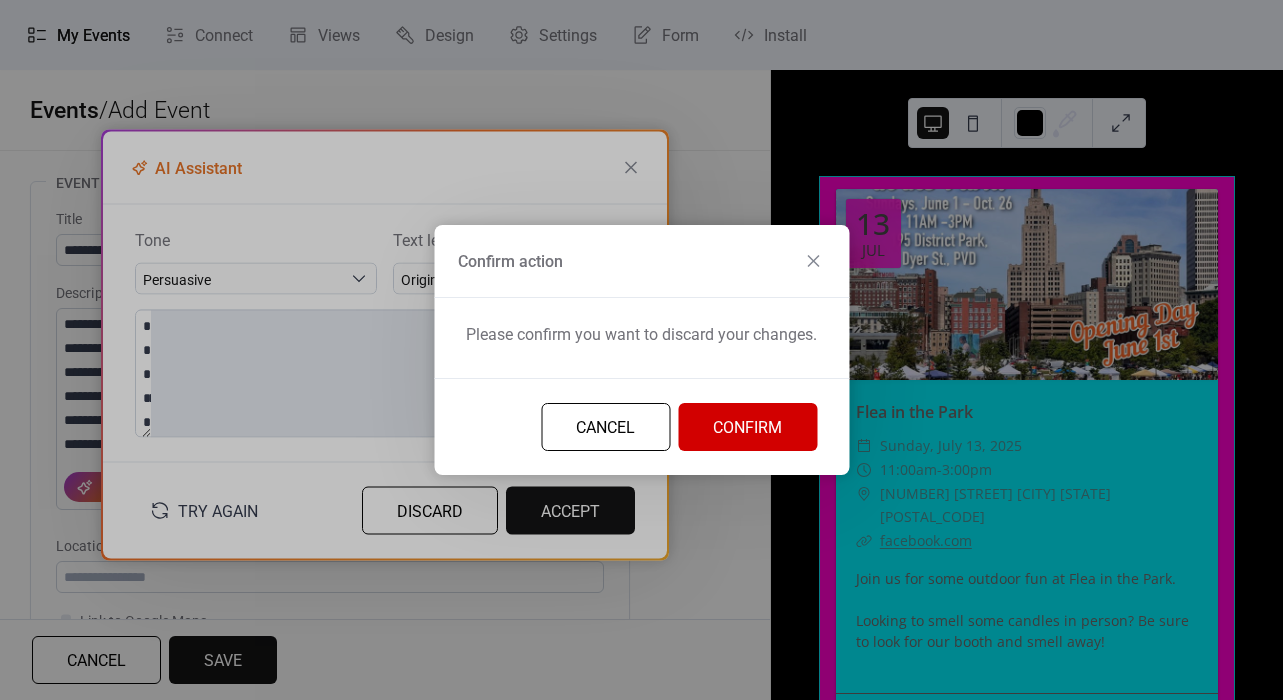 click on "Cancel" at bounding box center (605, 428) 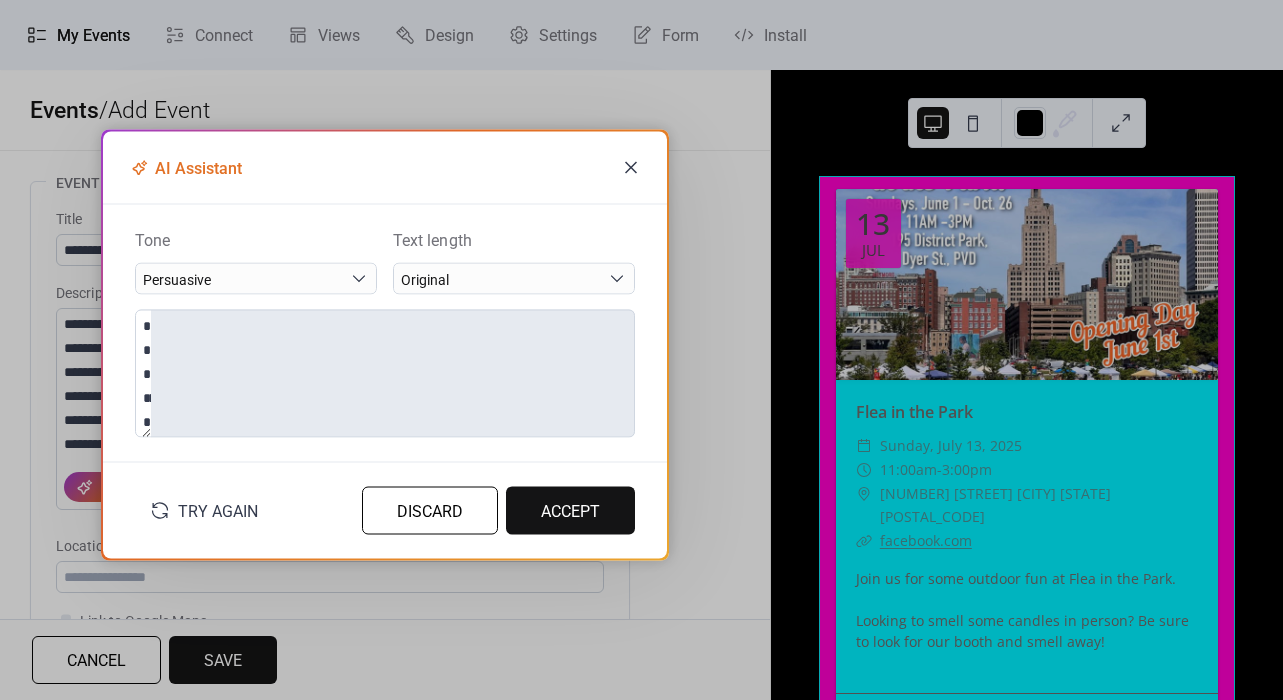 click 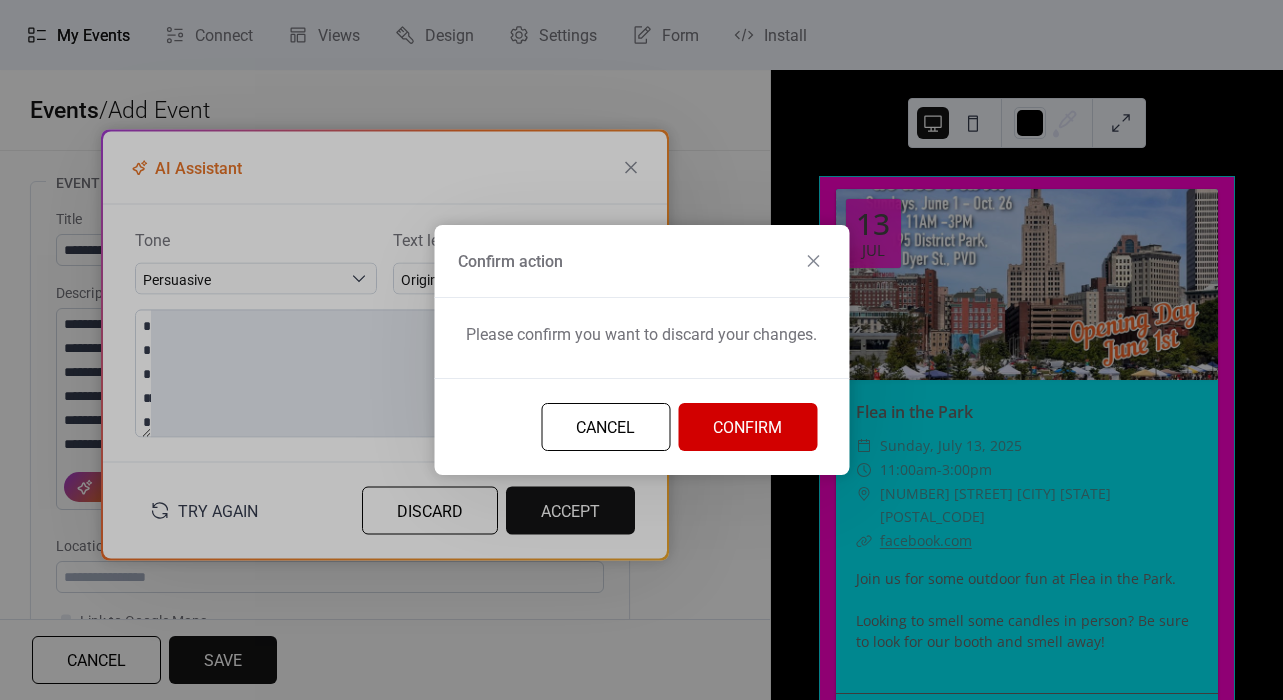 click on "Cancel Confirm" at bounding box center (641, 426) 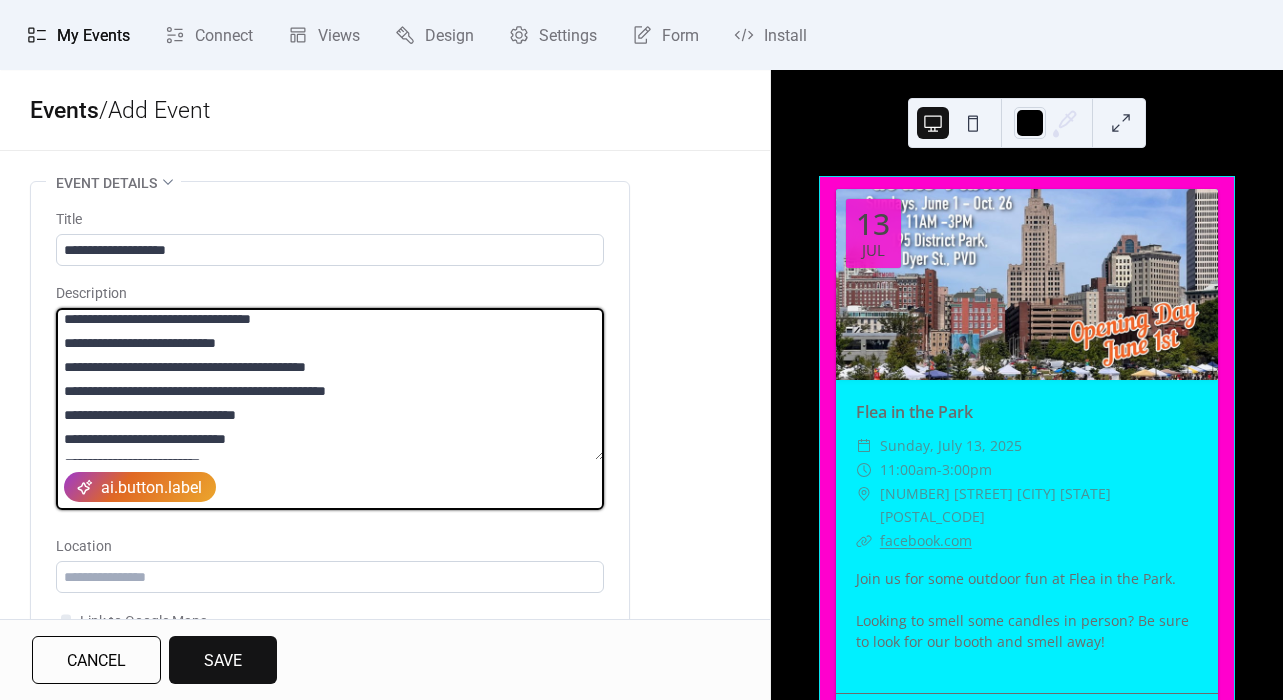 scroll, scrollTop: 57, scrollLeft: 0, axis: vertical 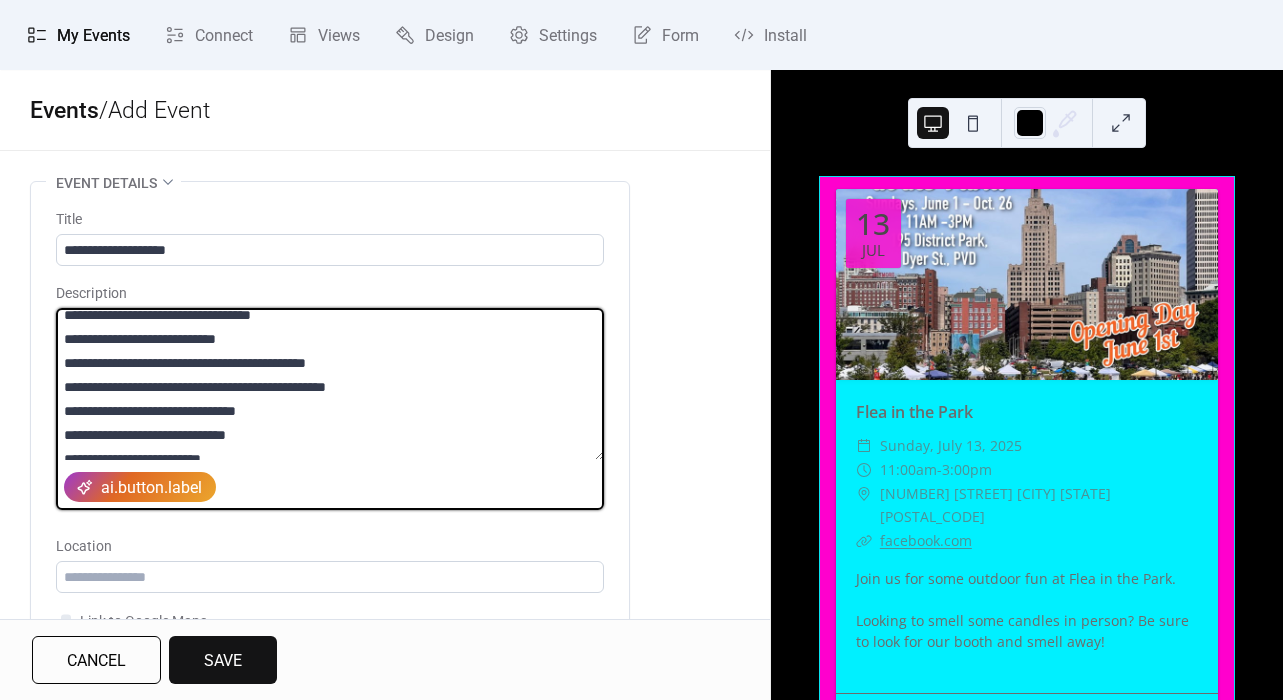 drag, startPoint x: 379, startPoint y: 448, endPoint x: 67, endPoint y: 339, distance: 330.49207 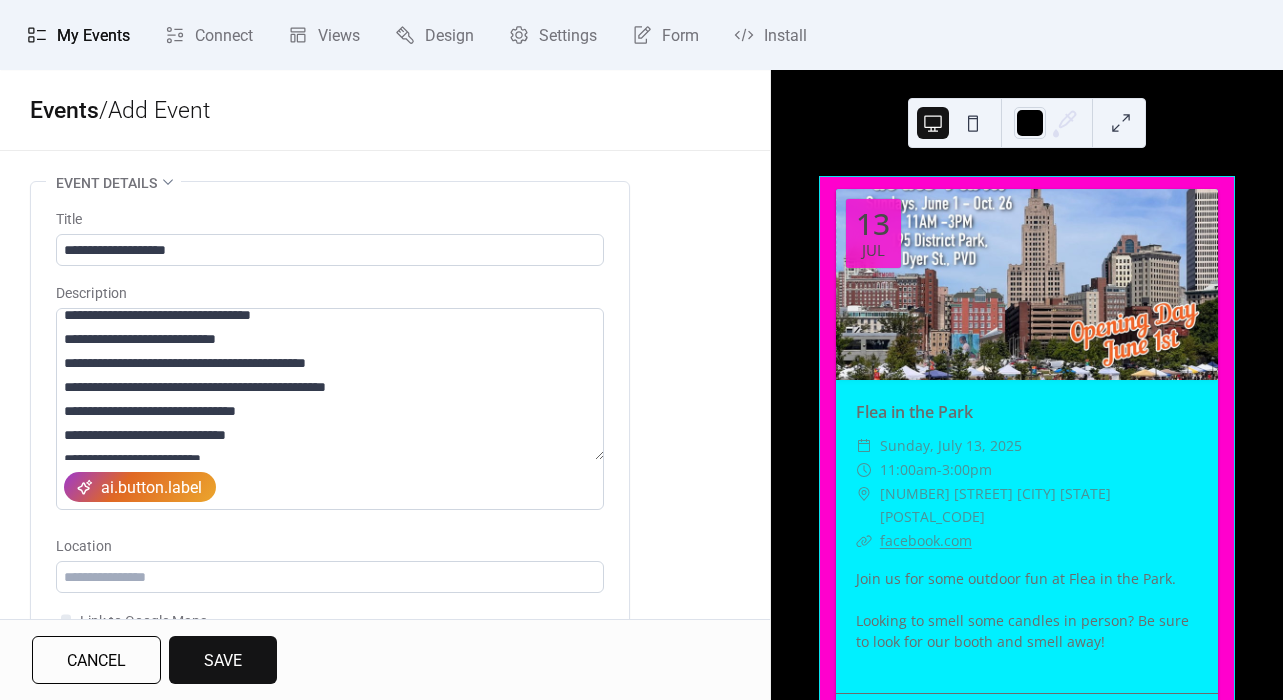 click on "Save" at bounding box center [223, 660] 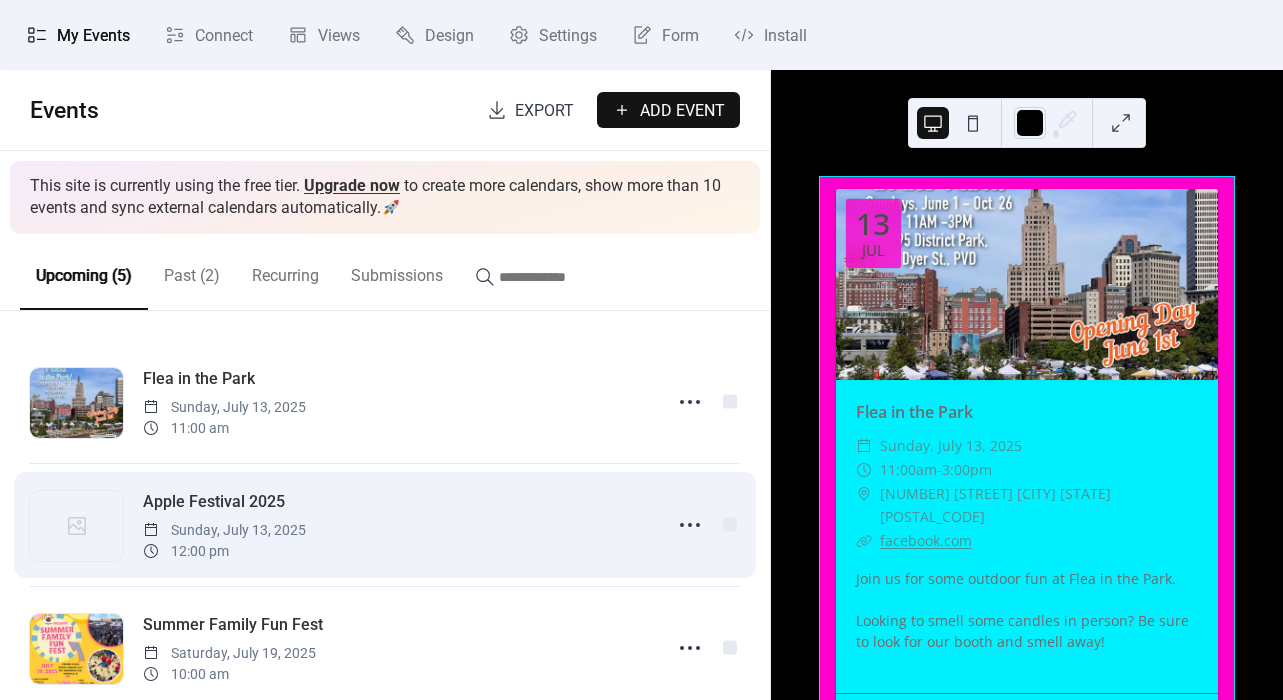 click on "Apple Festival 2025  Sunday, July 13, 2025 12:00 pm" at bounding box center [396, 525] 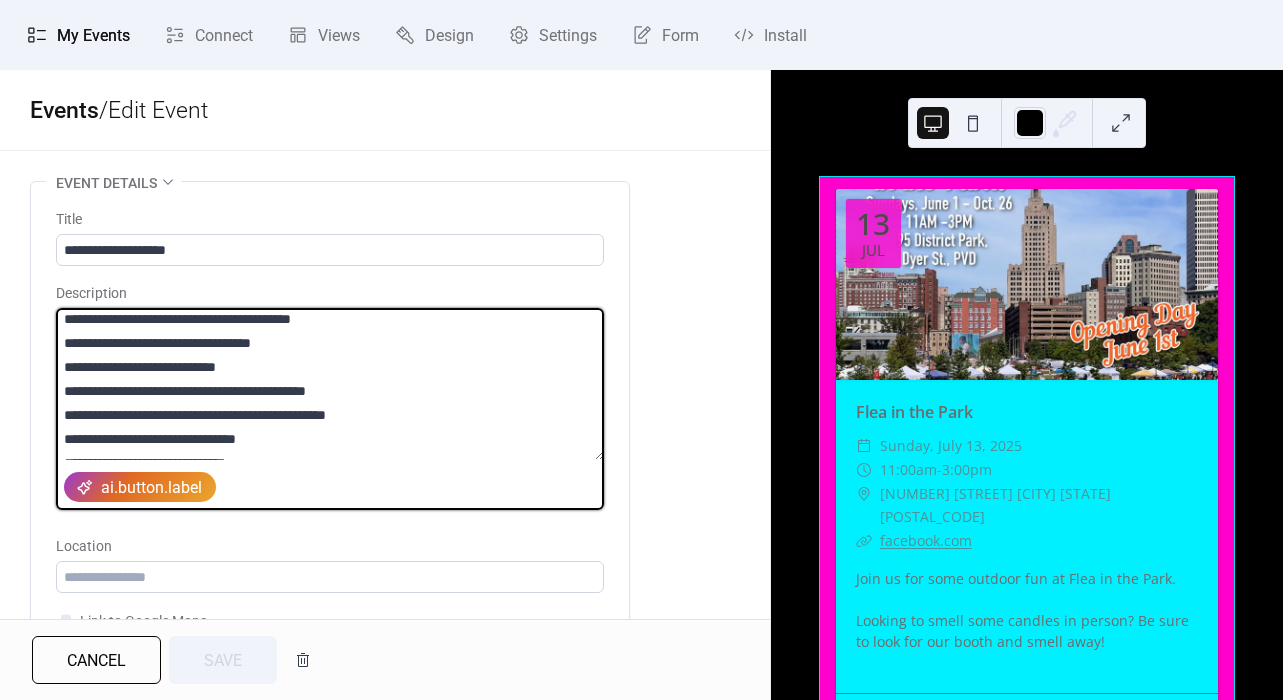 scroll, scrollTop: 0, scrollLeft: 0, axis: both 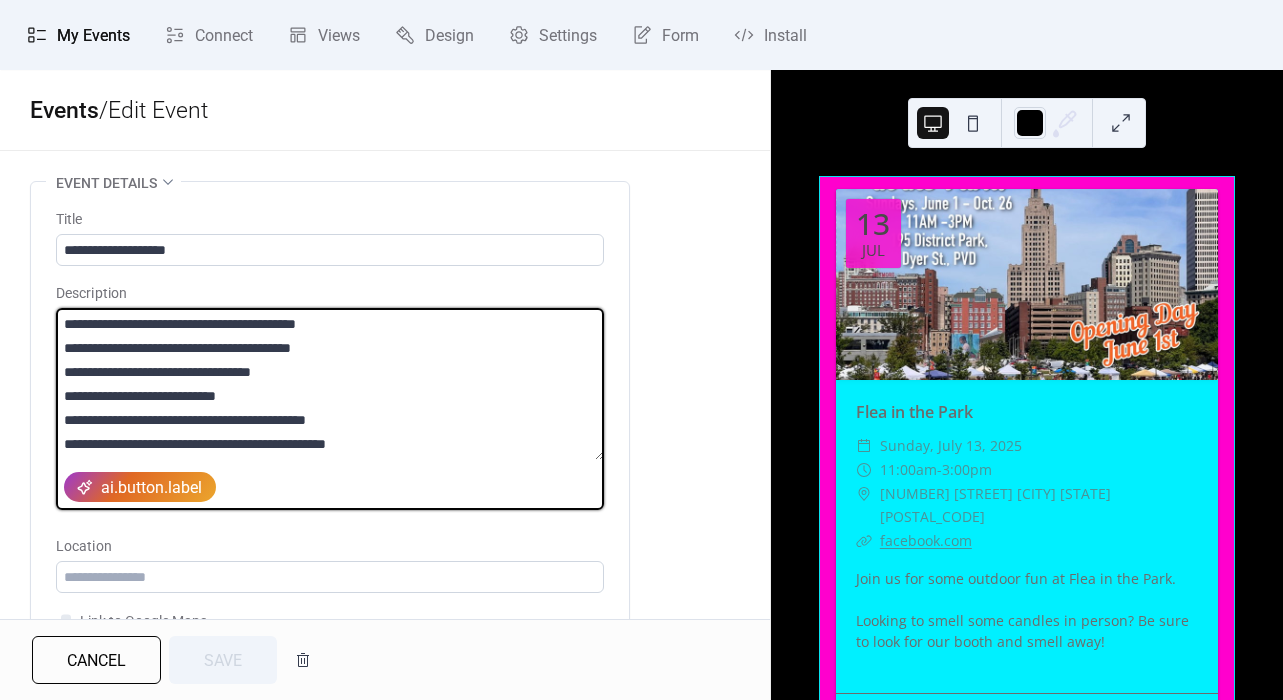drag, startPoint x: 394, startPoint y: 440, endPoint x: 46, endPoint y: 278, distance: 383.85934 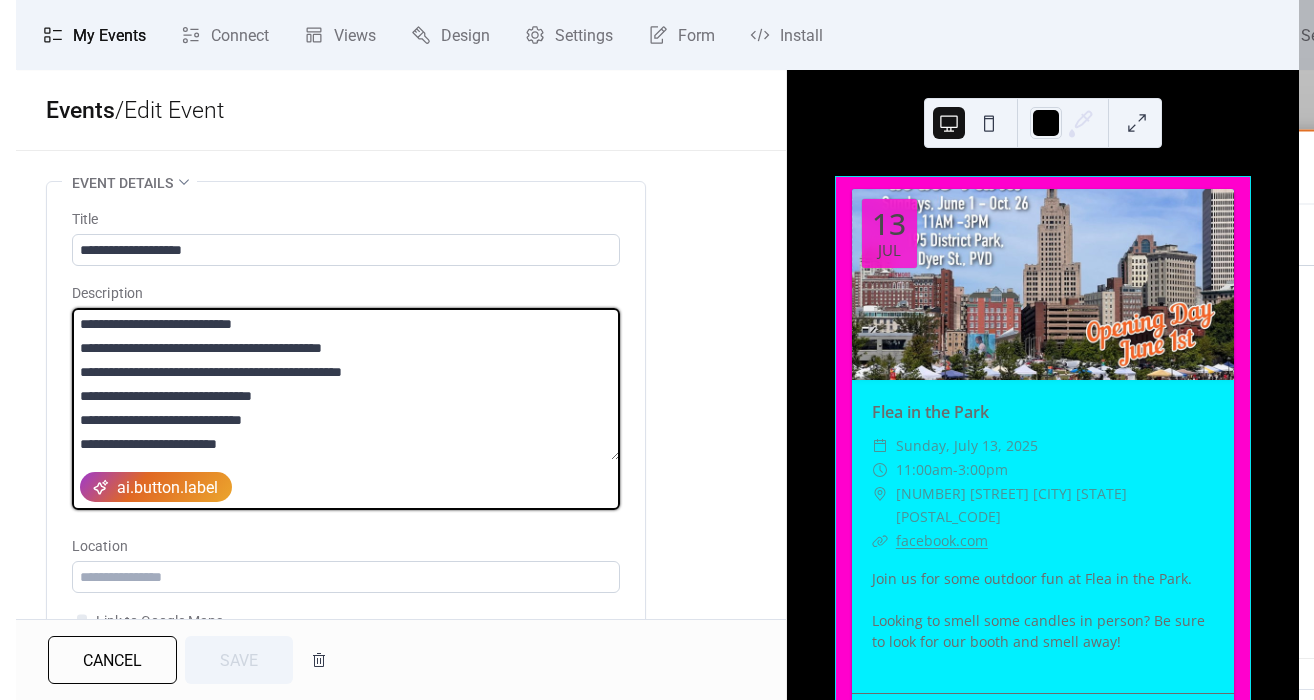 scroll, scrollTop: 0, scrollLeft: 0, axis: both 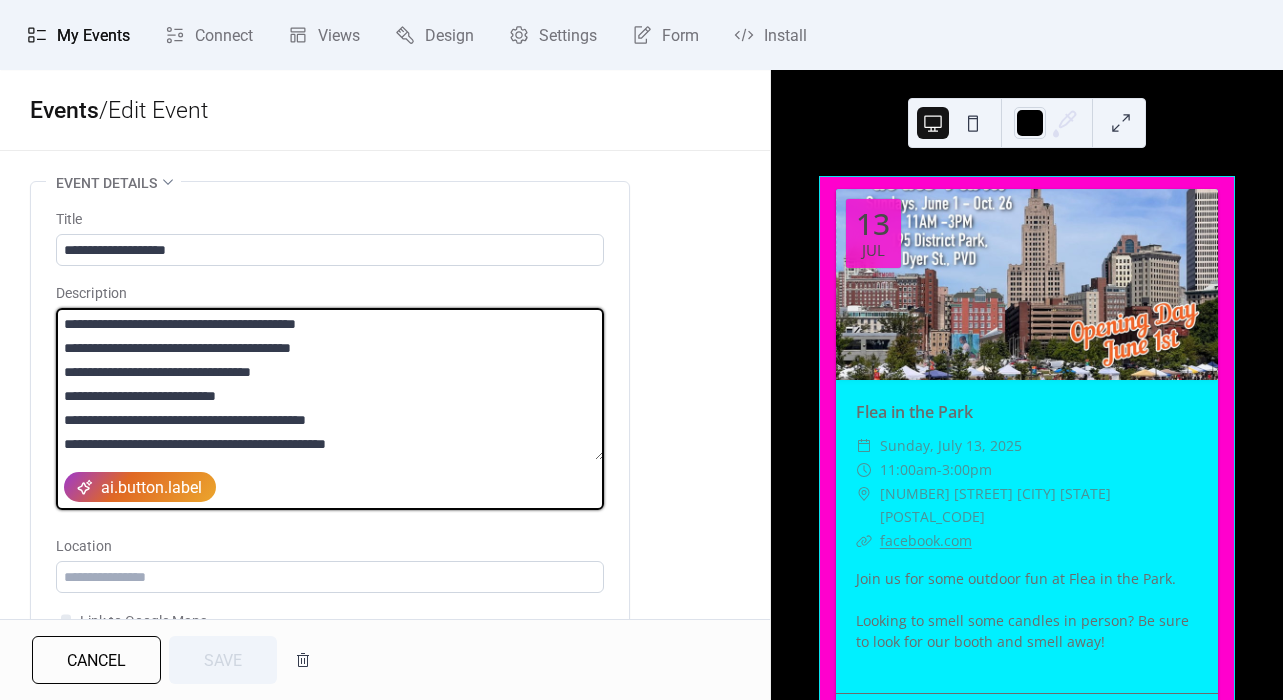 drag, startPoint x: 274, startPoint y: 438, endPoint x: 30, endPoint y: 264, distance: 299.6865 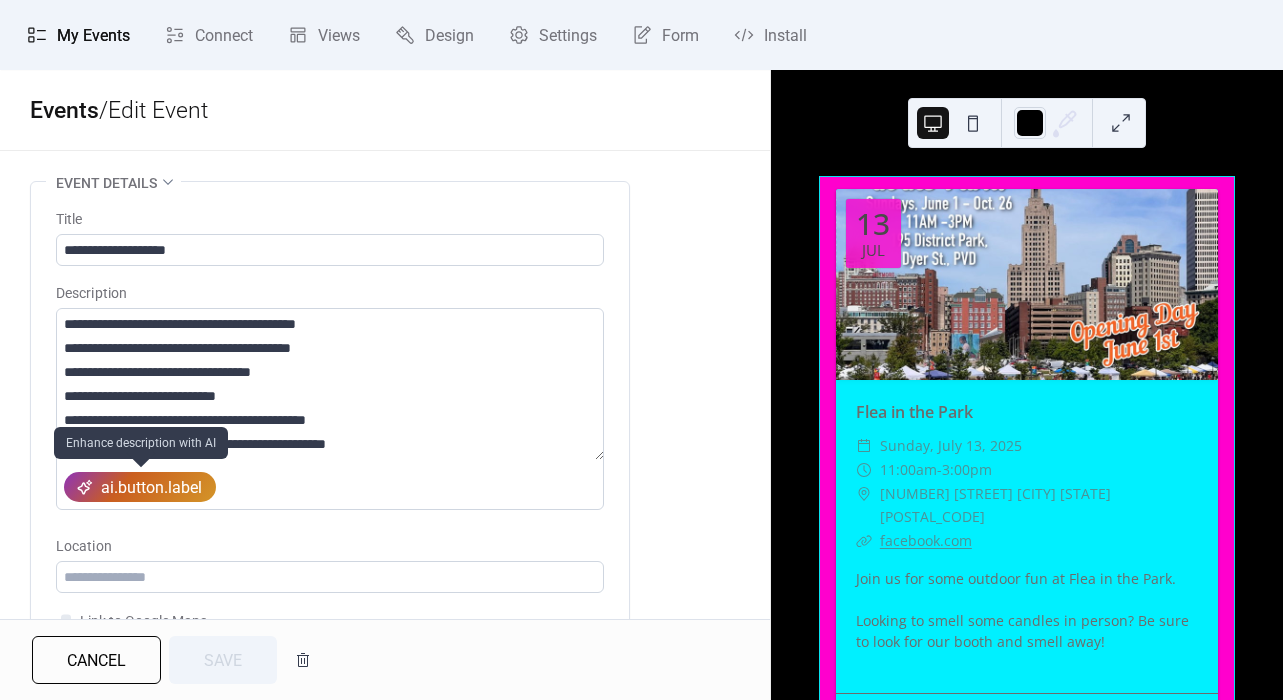 click on "ai.button.label" at bounding box center (151, 488) 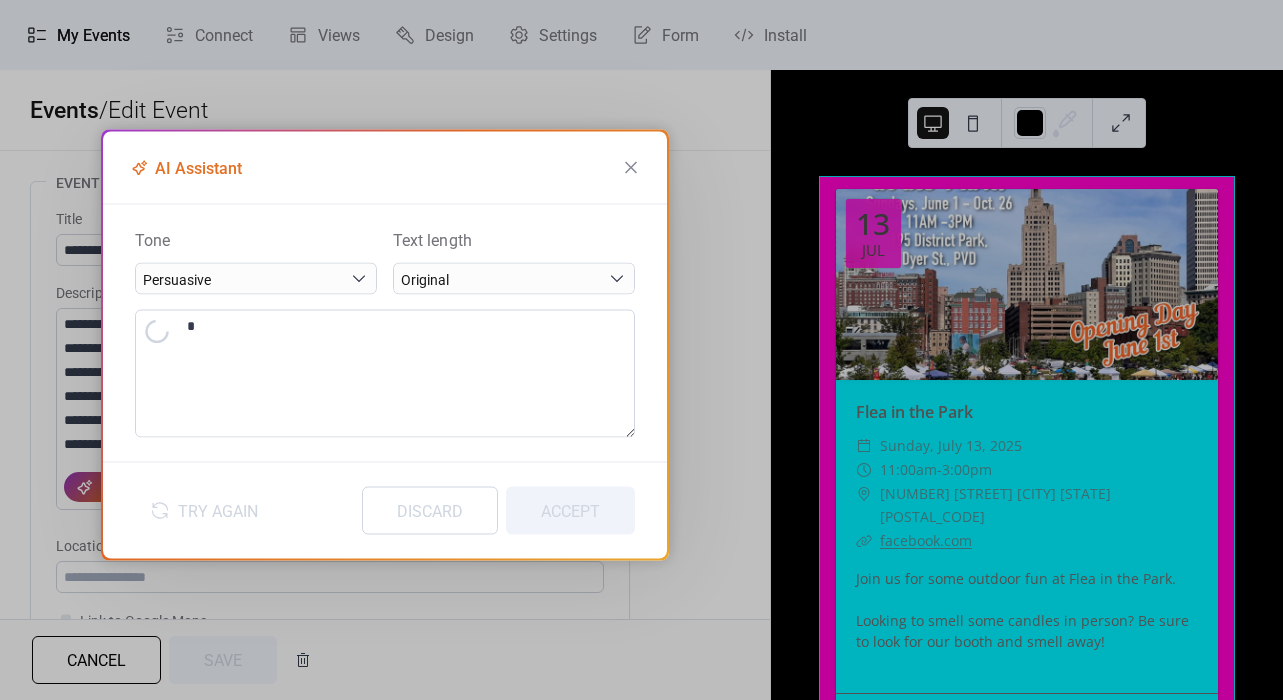type on "**********" 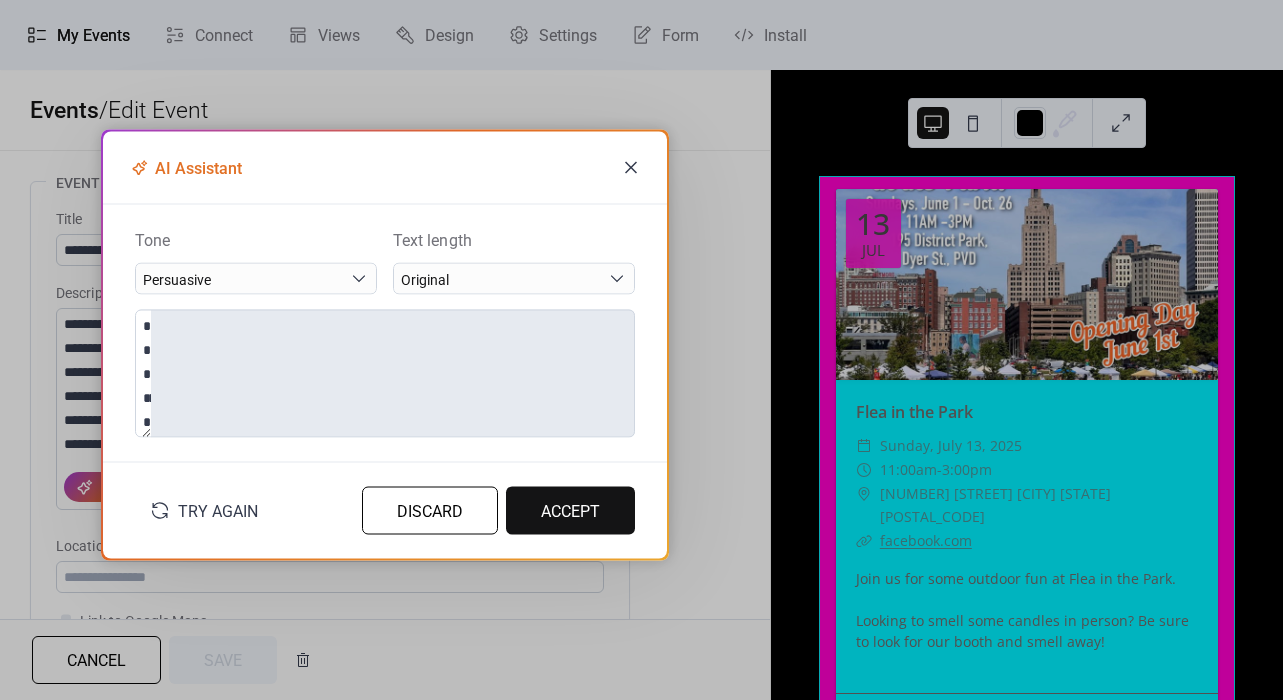 click 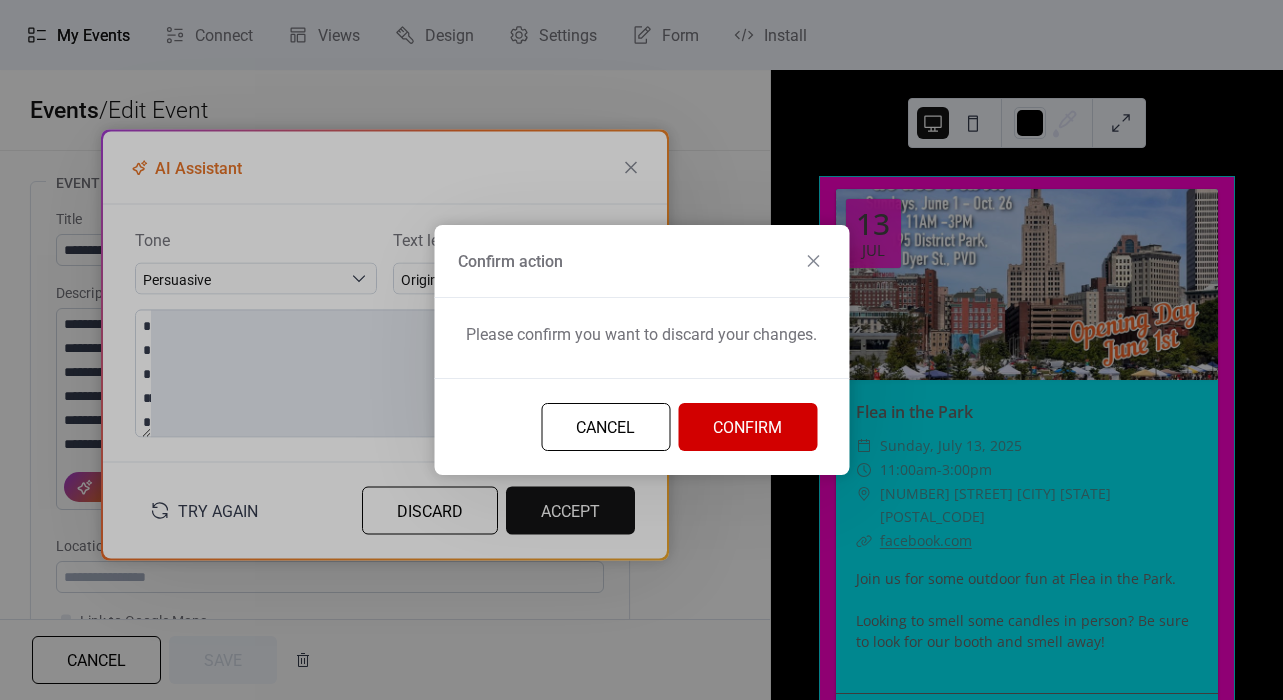 click on "Confirm" at bounding box center [747, 428] 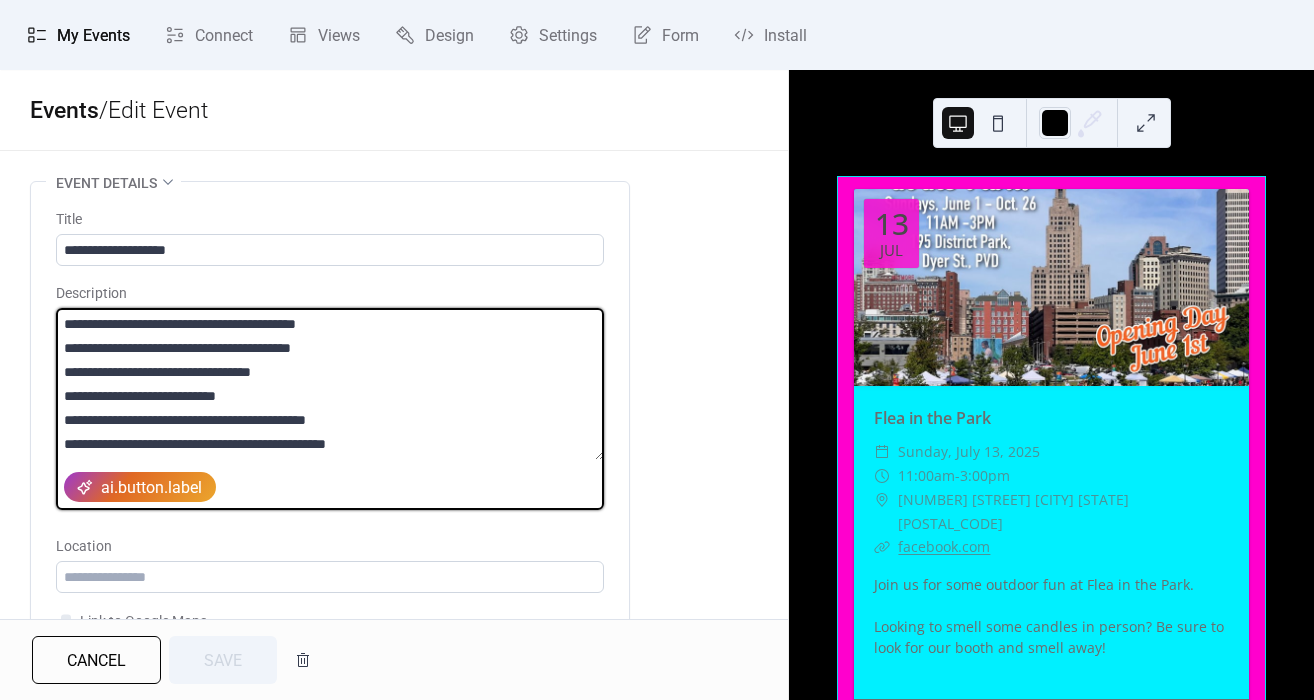 drag, startPoint x: 275, startPoint y: 392, endPoint x: 49, endPoint y: 371, distance: 226.97357 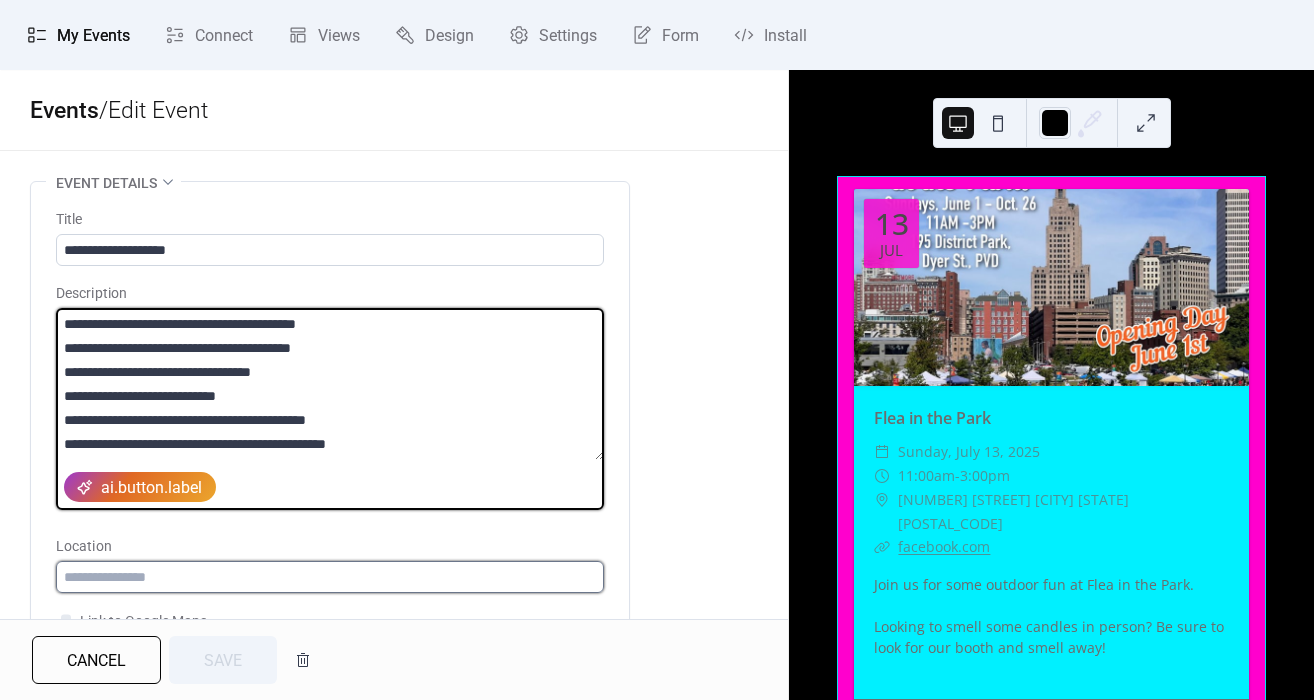 click at bounding box center (330, 577) 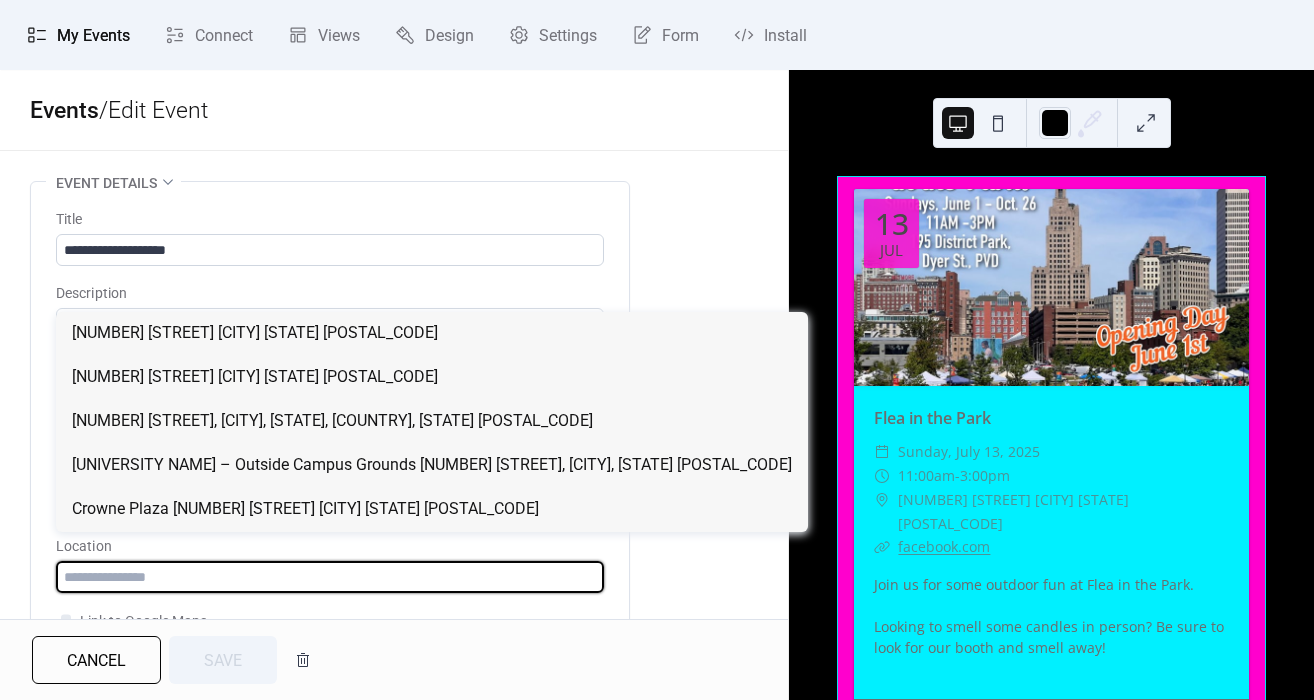 paste on "**********" 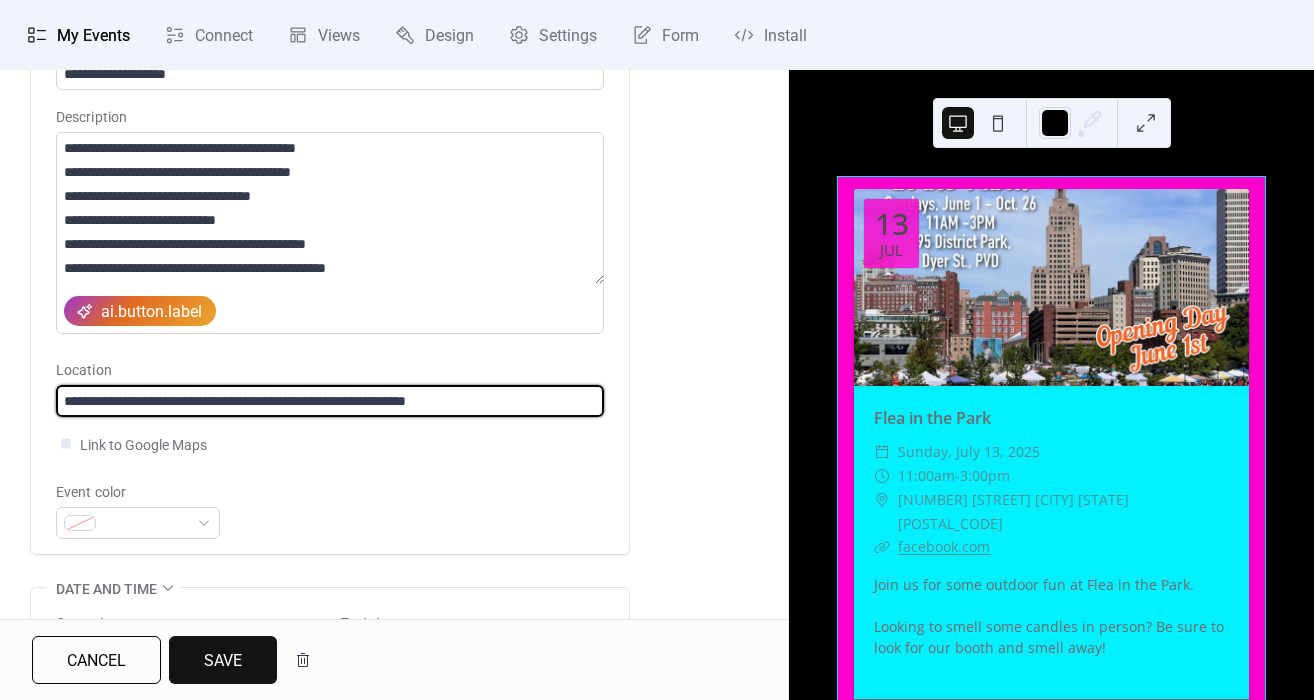 scroll, scrollTop: 186, scrollLeft: 0, axis: vertical 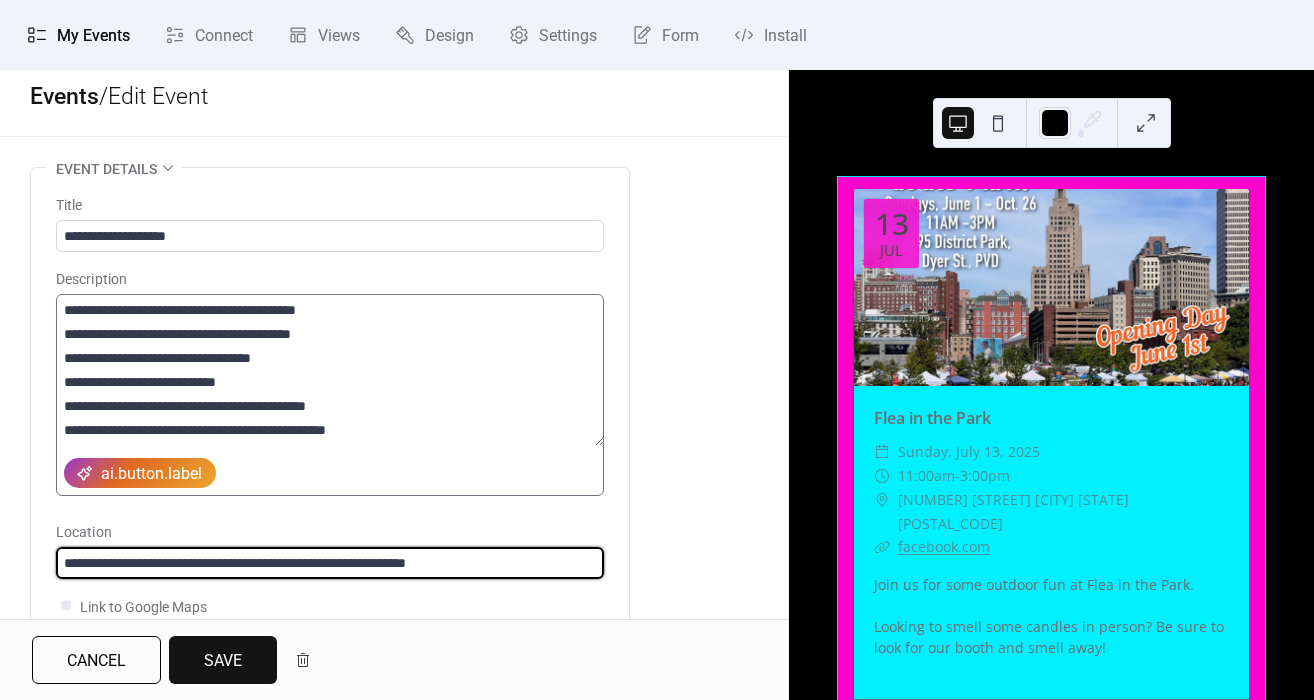 type on "**********" 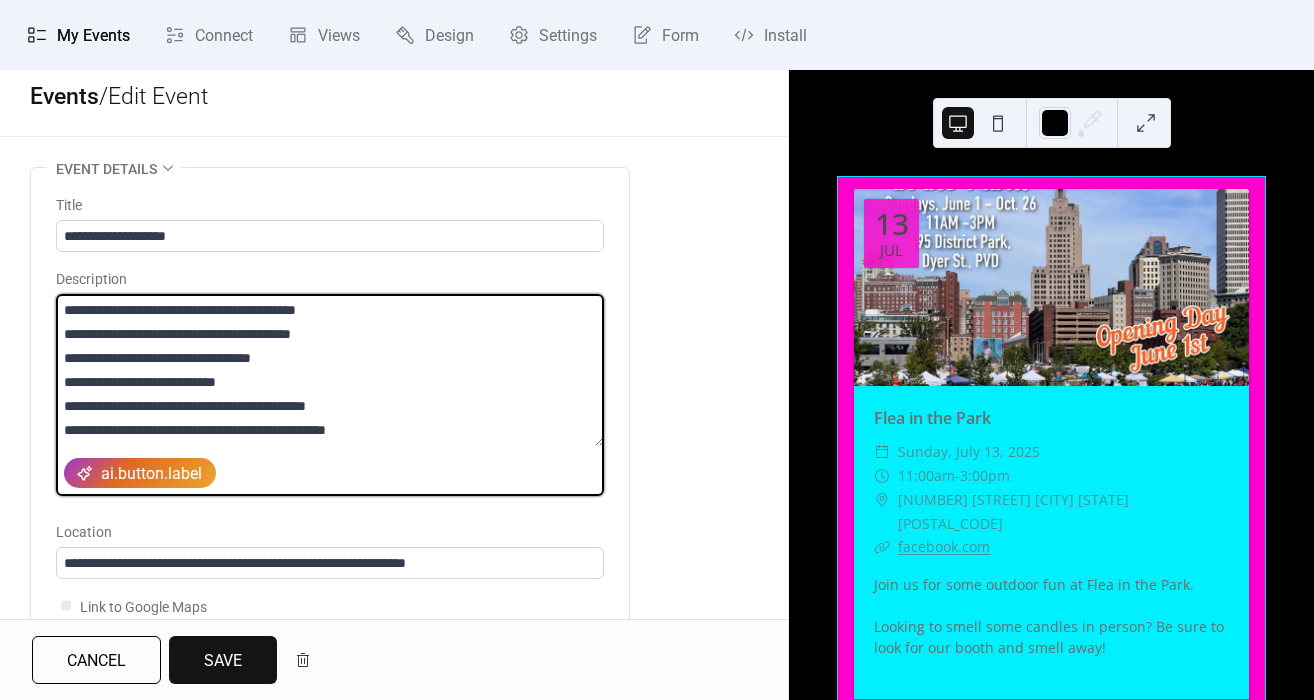 drag, startPoint x: 278, startPoint y: 384, endPoint x: 52, endPoint y: 355, distance: 227.85303 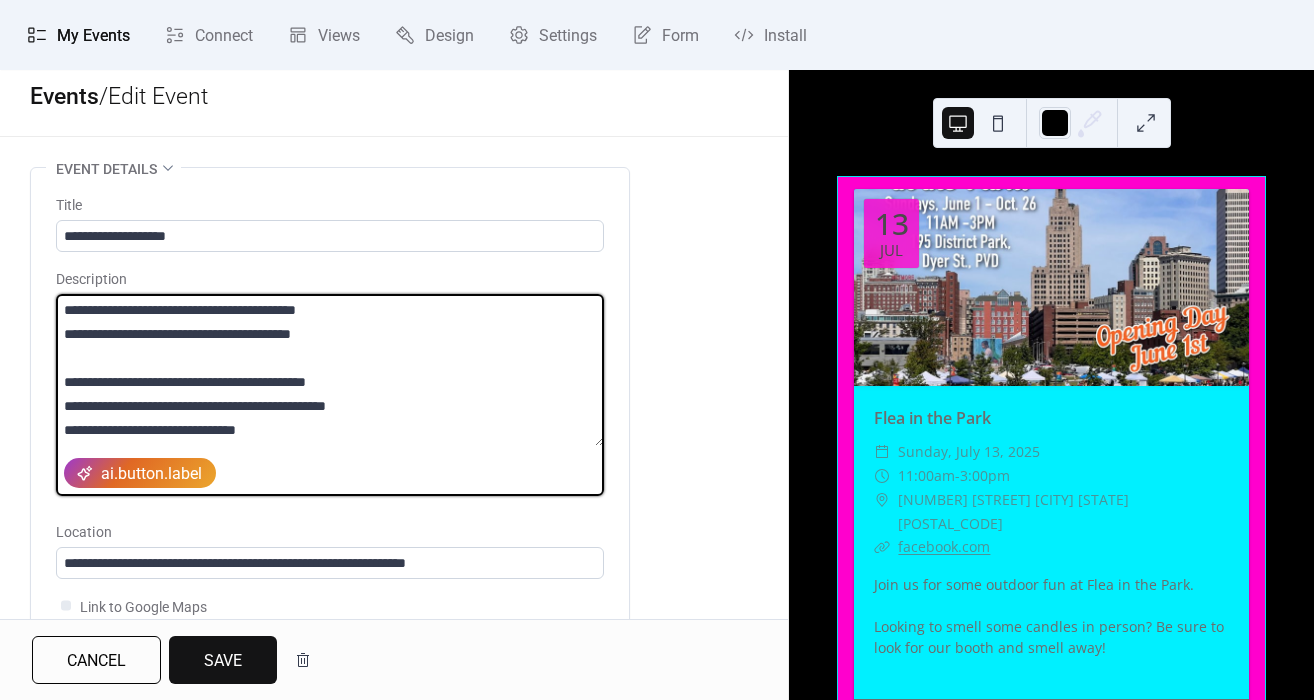 click on "**********" at bounding box center (330, 370) 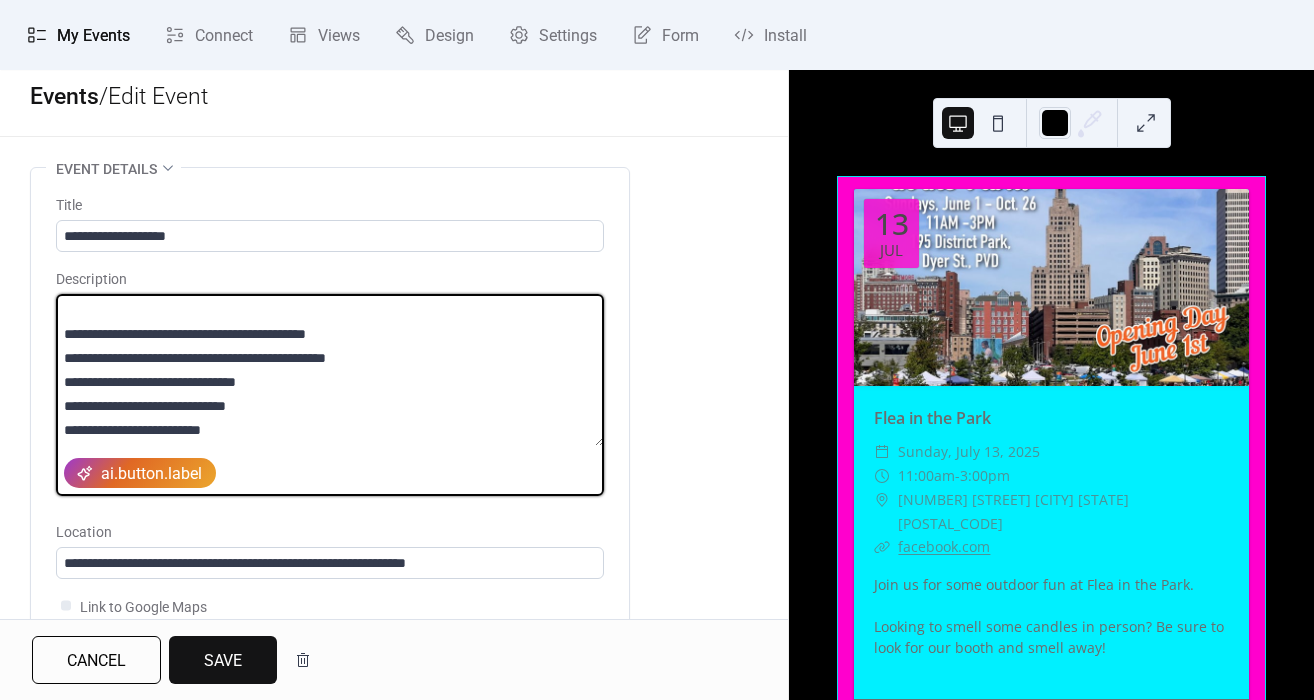 scroll, scrollTop: 0, scrollLeft: 0, axis: both 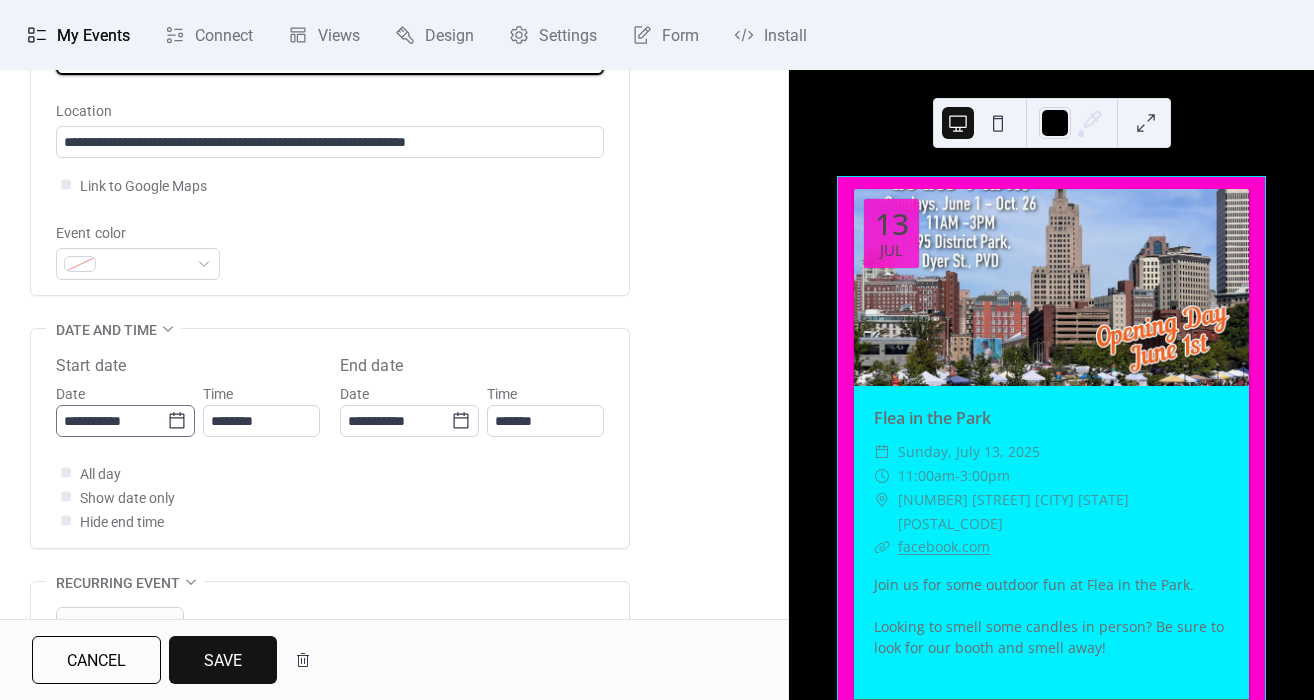 type on "**********" 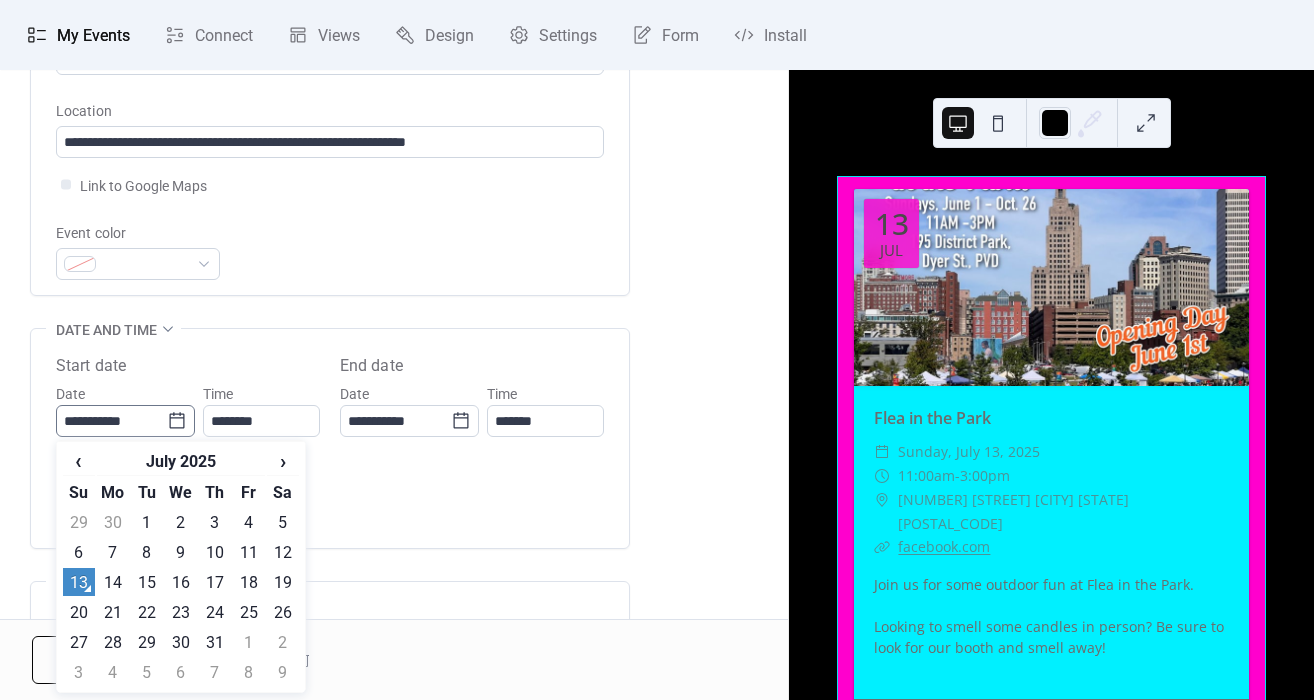 click 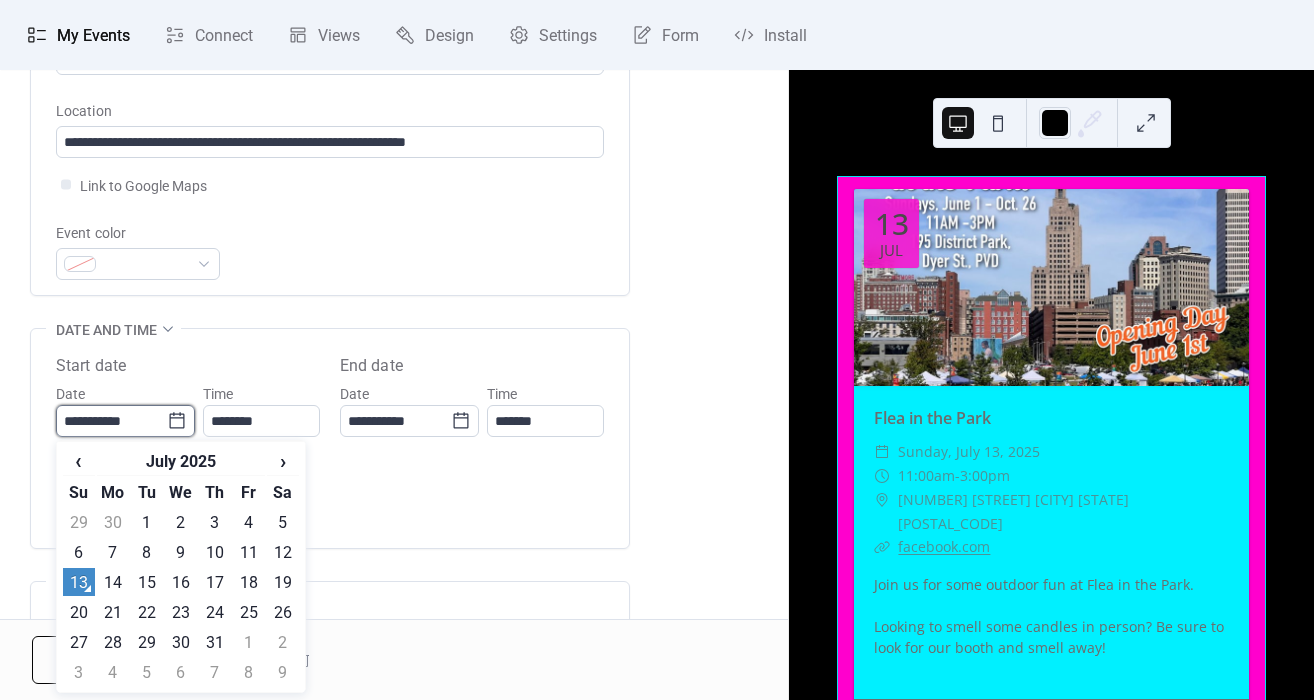 click on "**********" at bounding box center (111, 421) 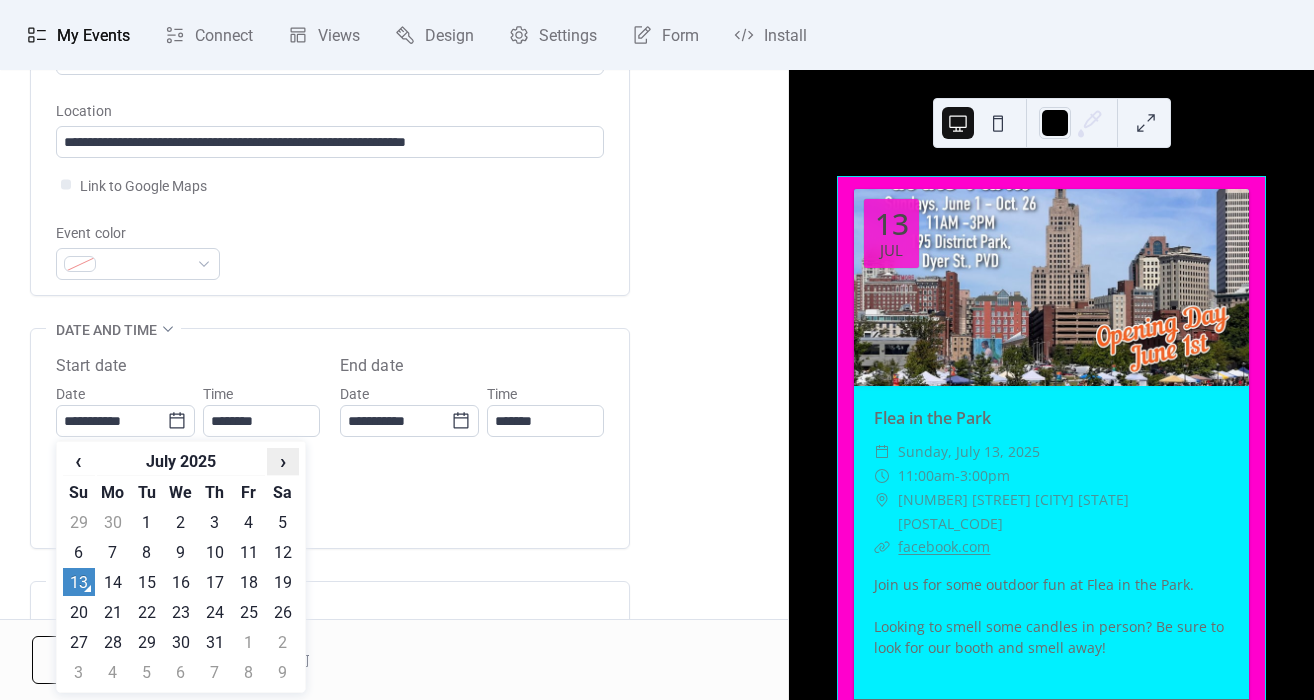 click on "›" at bounding box center (283, 461) 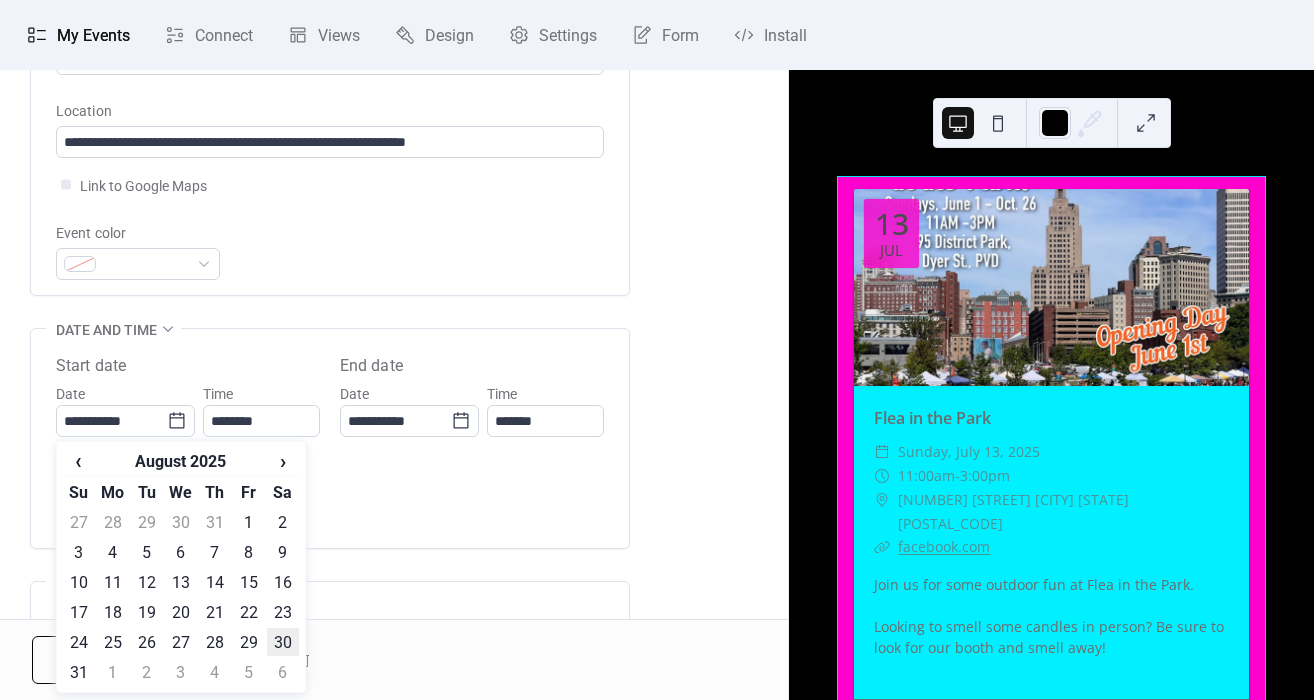 click on "30" at bounding box center (283, 642) 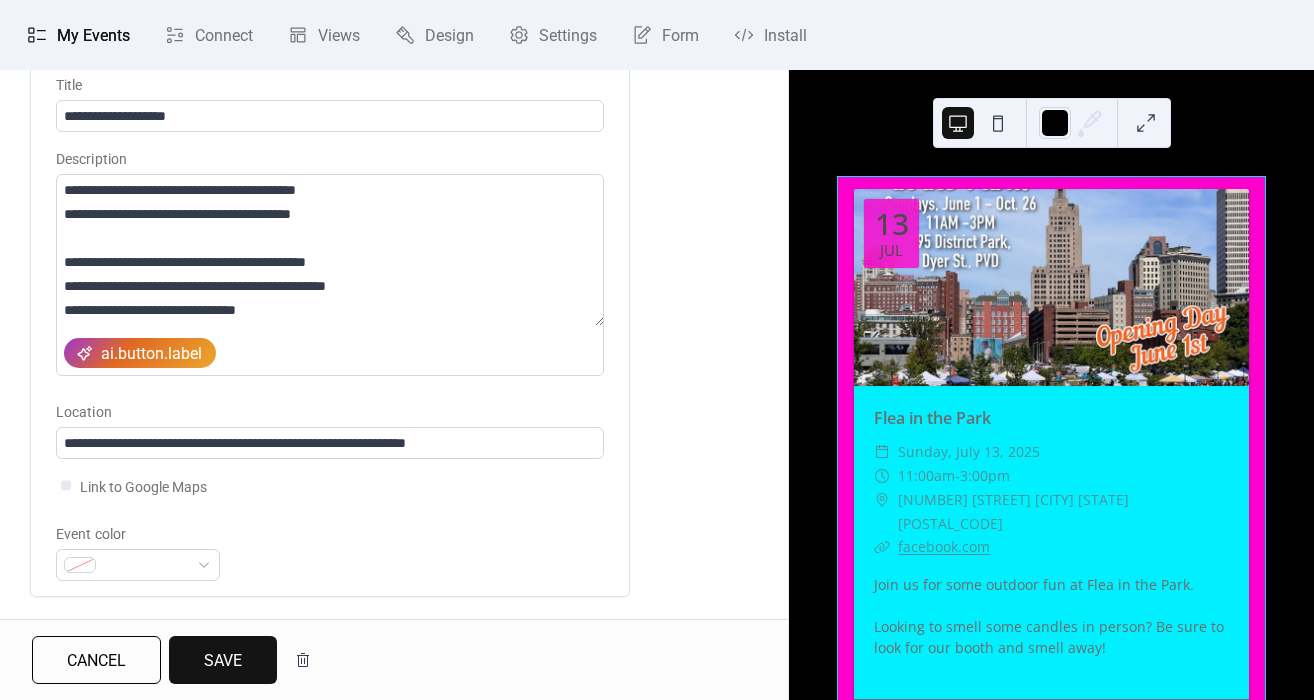 scroll, scrollTop: 298, scrollLeft: 0, axis: vertical 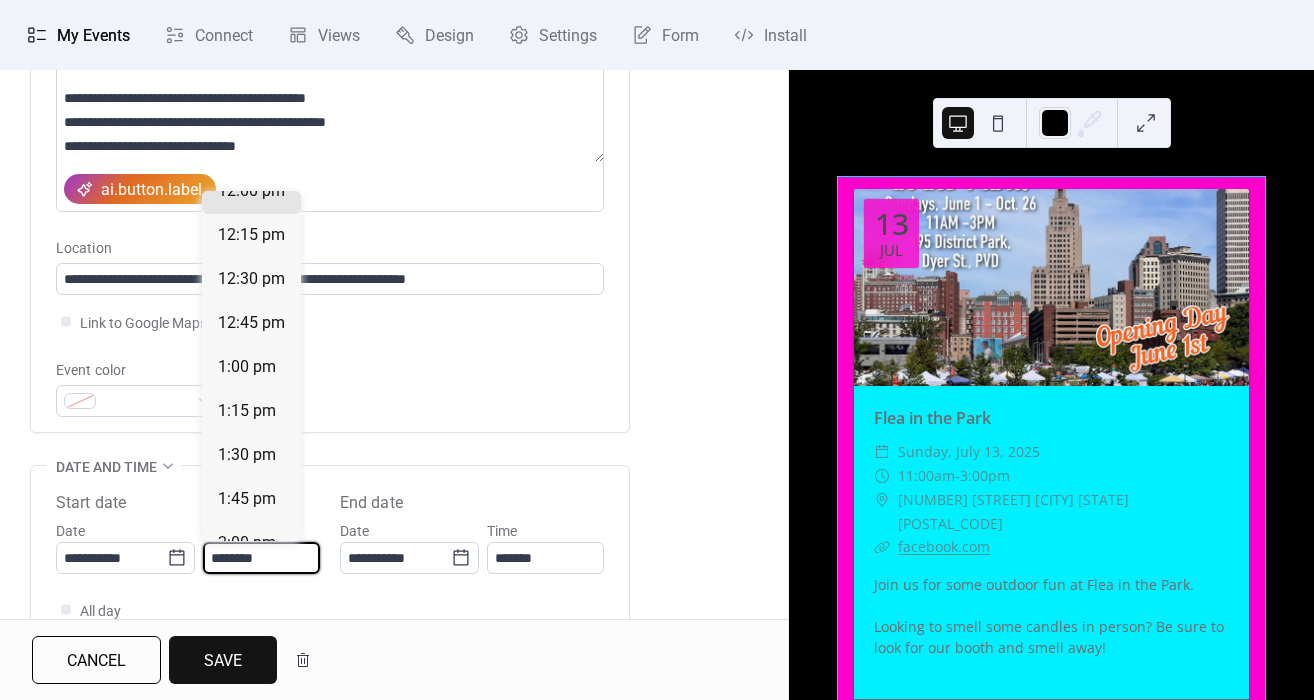 click on "********" at bounding box center (261, 558) 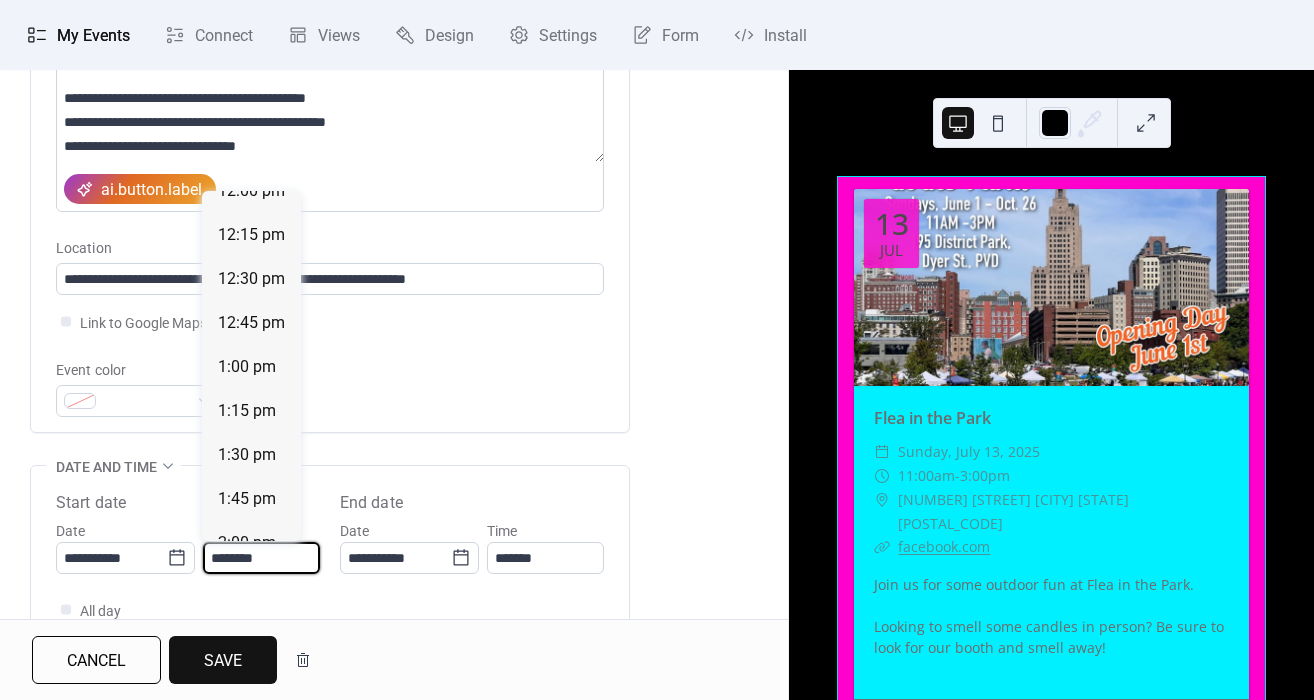 scroll, scrollTop: 3911, scrollLeft: 0, axis: vertical 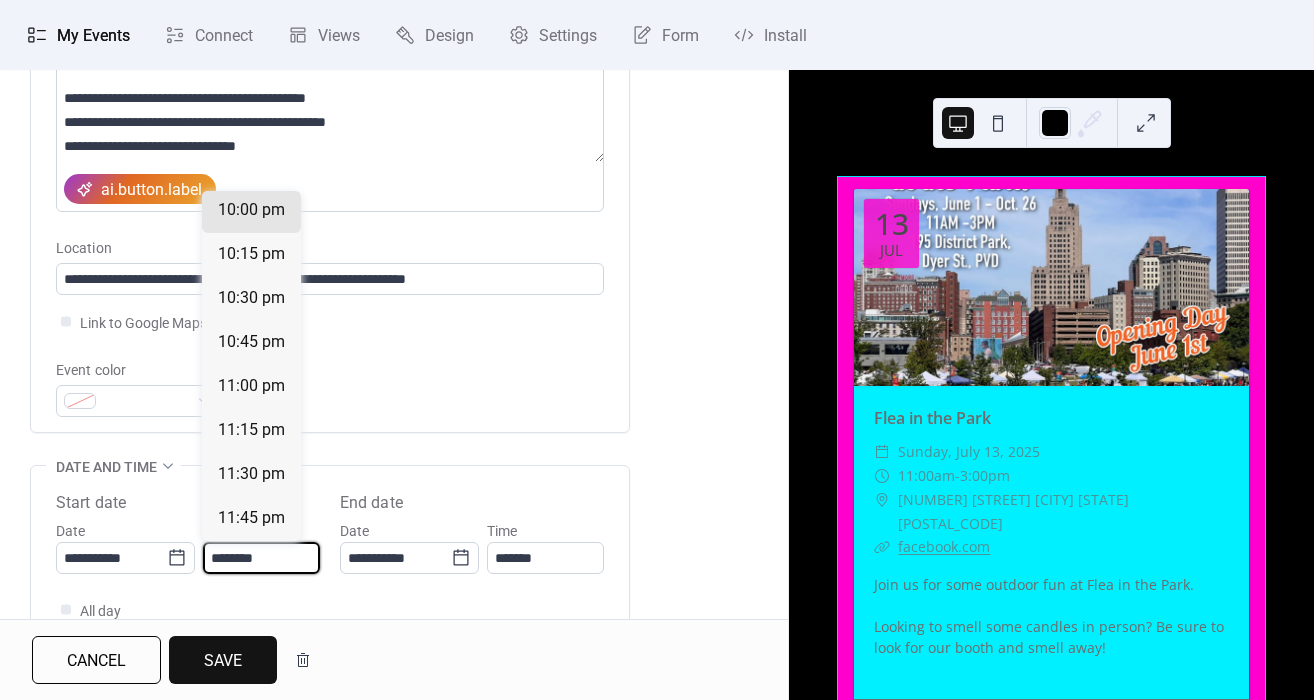 click on "********" at bounding box center (261, 558) 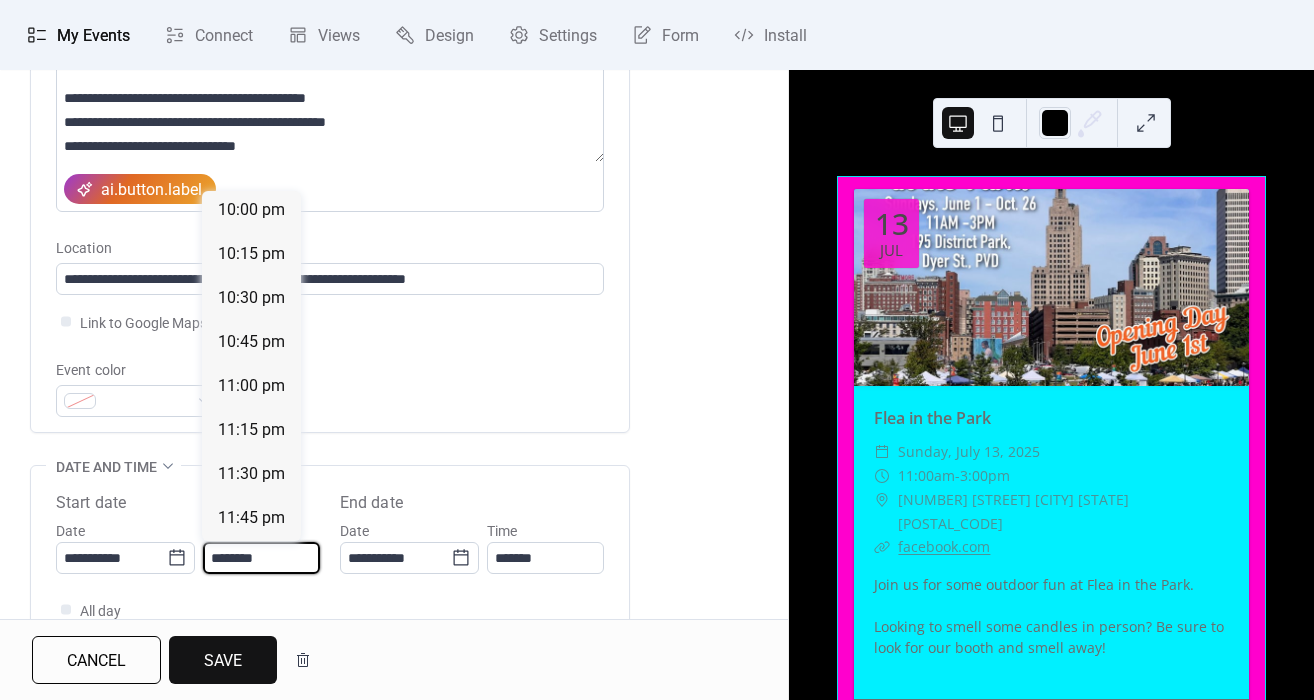 scroll, scrollTop: 1777, scrollLeft: 0, axis: vertical 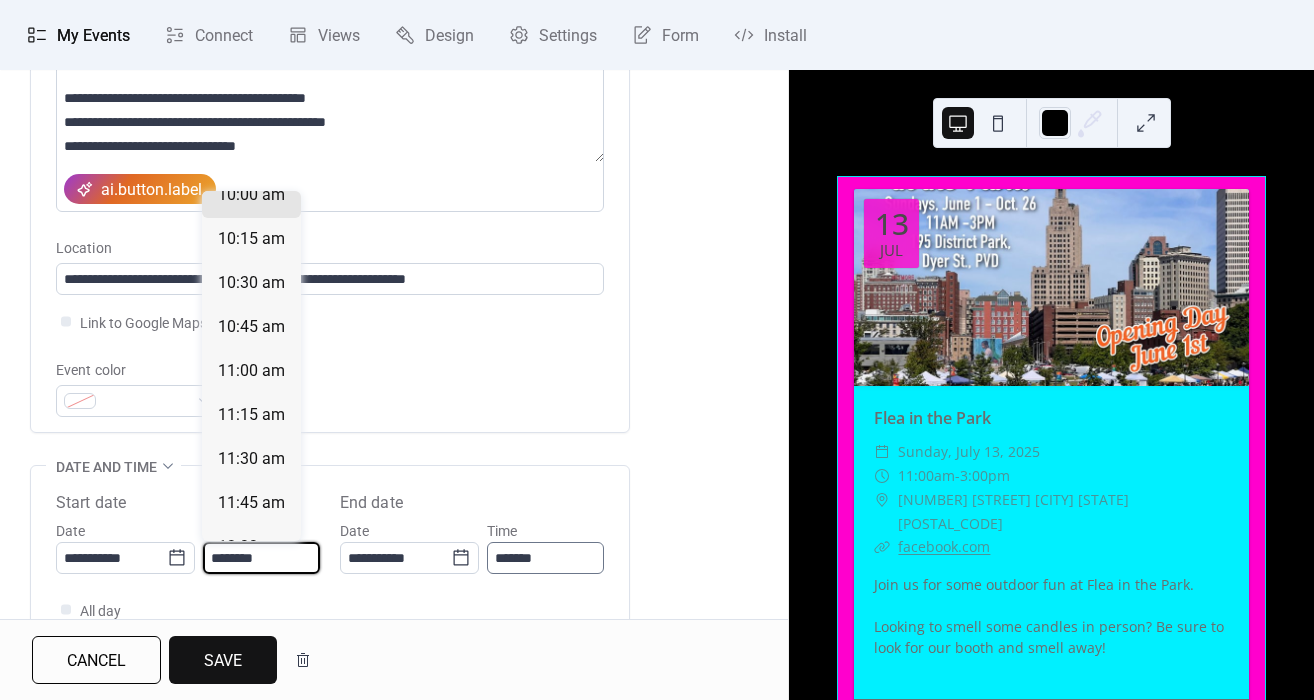 type on "********" 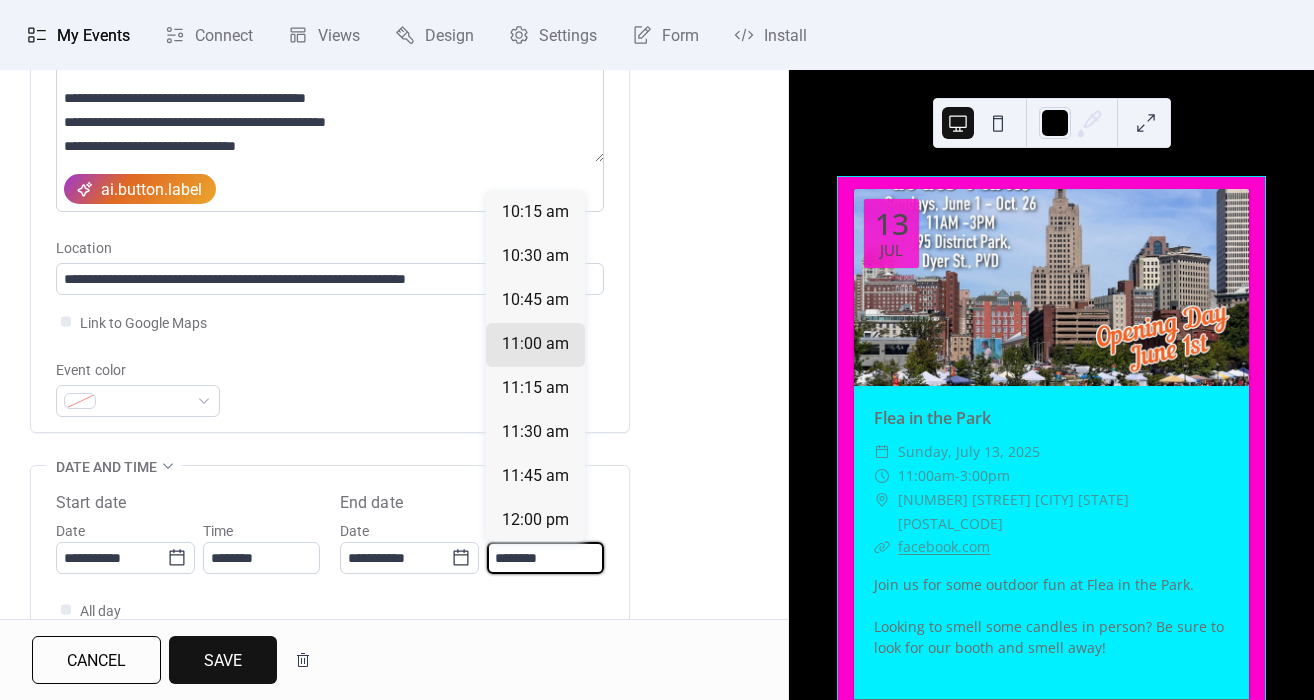 click on "********" at bounding box center (545, 558) 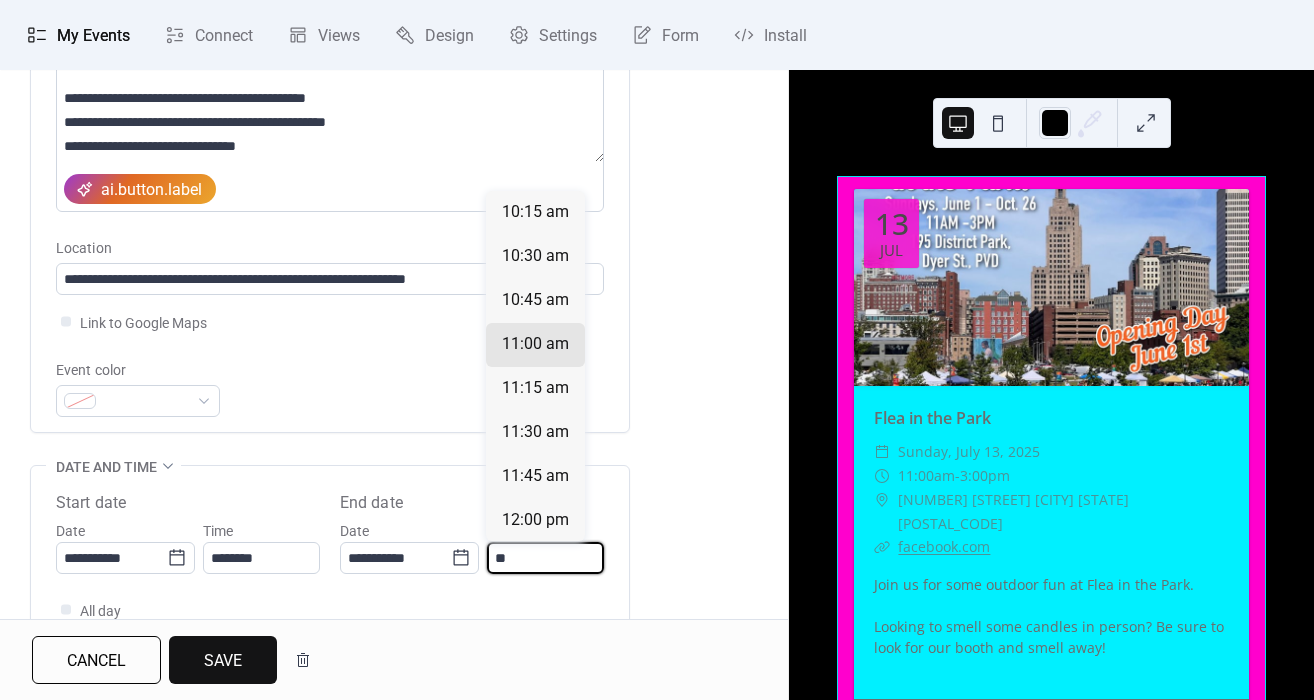 type on "*" 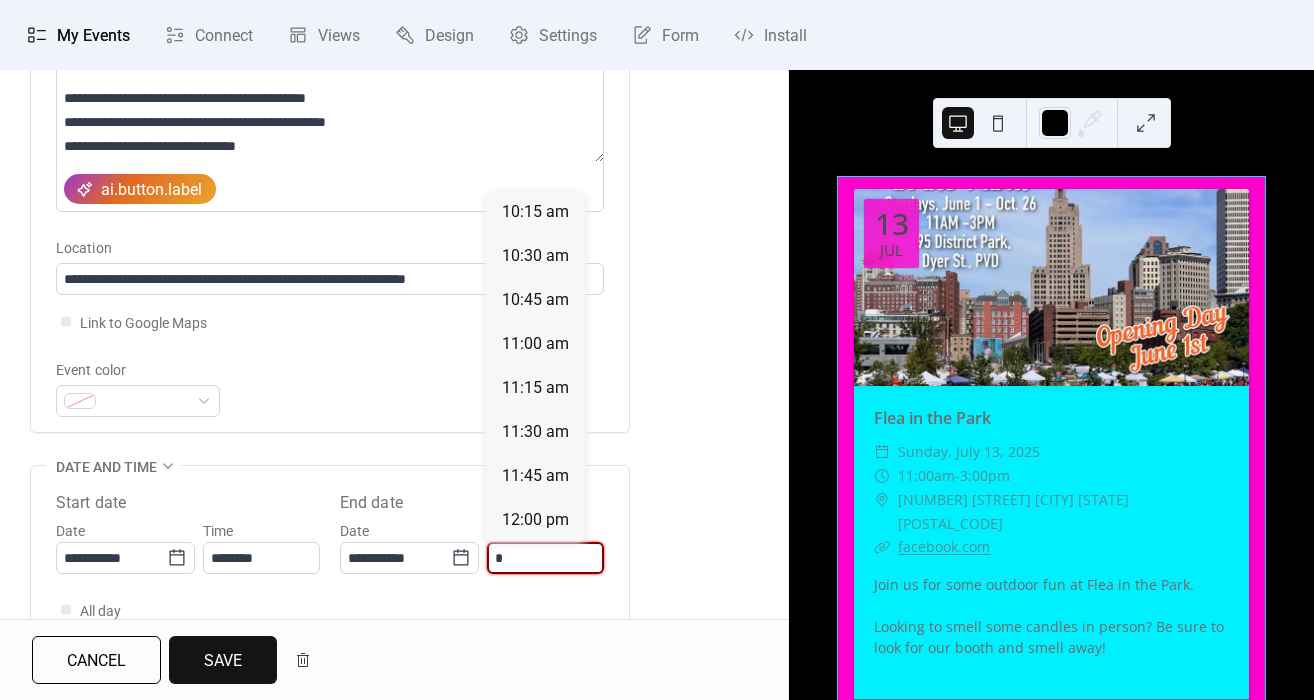 scroll, scrollTop: 844, scrollLeft: 0, axis: vertical 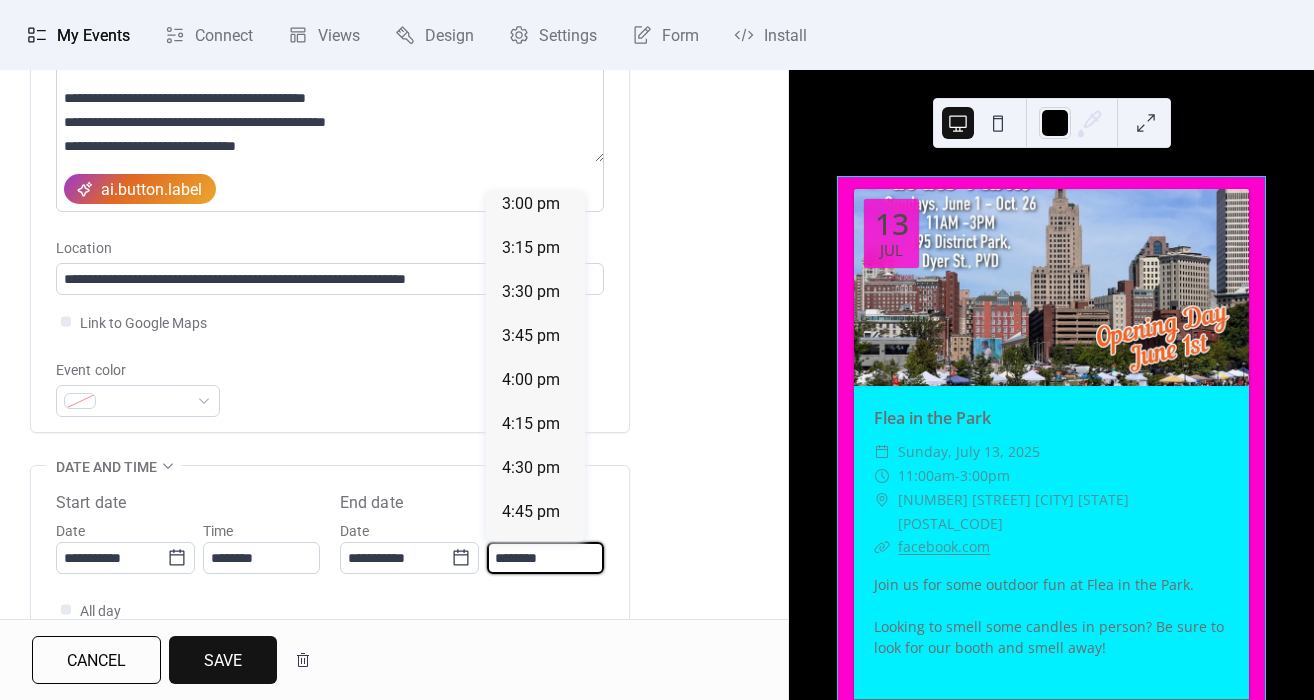 click on "**********" at bounding box center (394, 691) 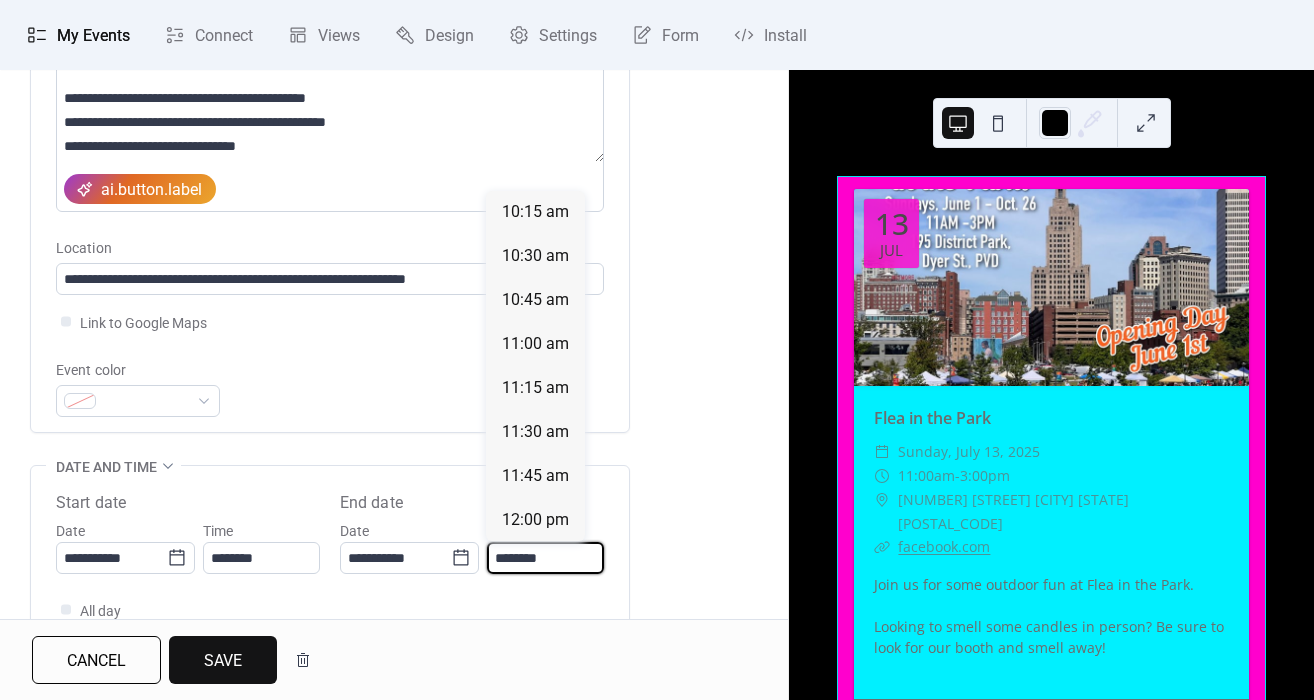 click on "********" at bounding box center (545, 558) 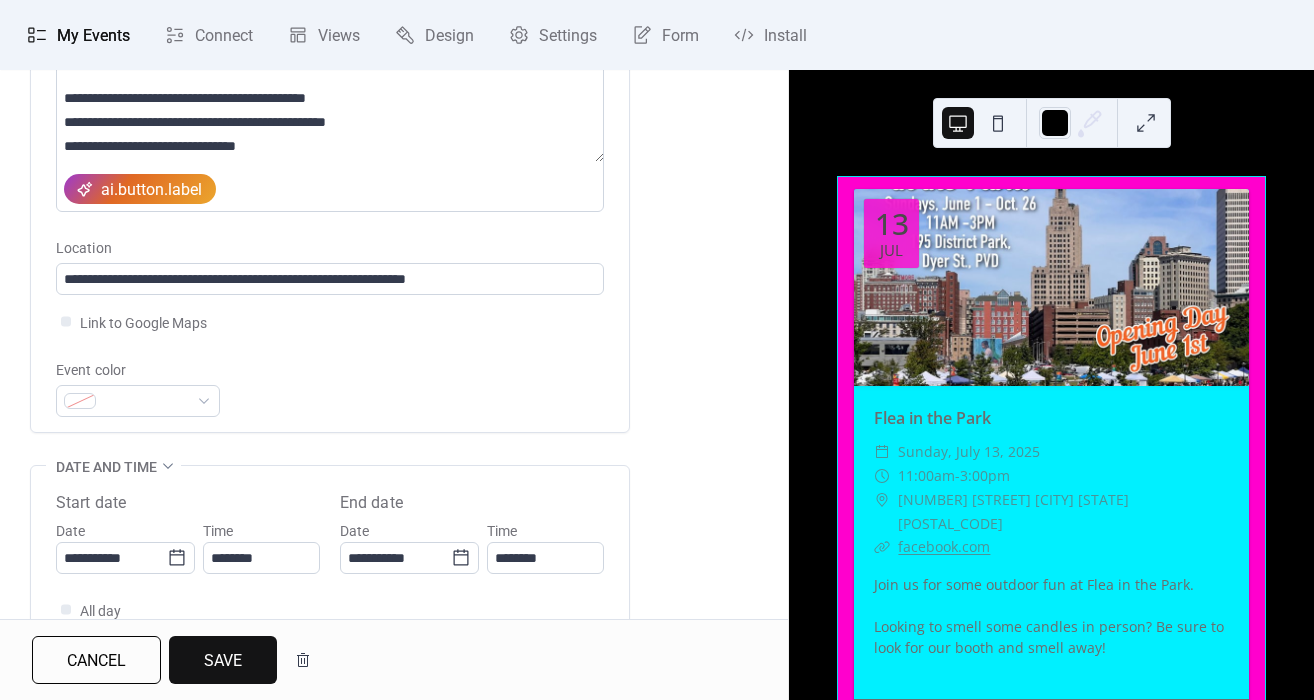 click on "**********" at bounding box center [330, 163] 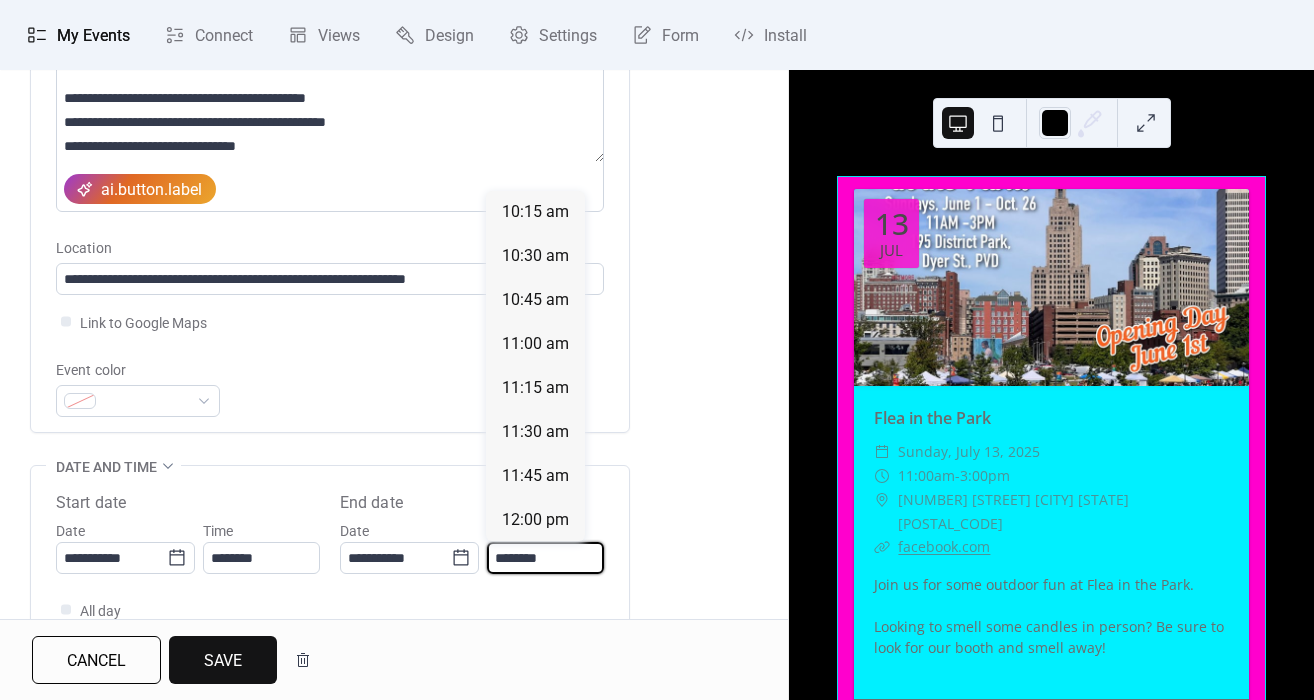 click on "********" at bounding box center (545, 558) 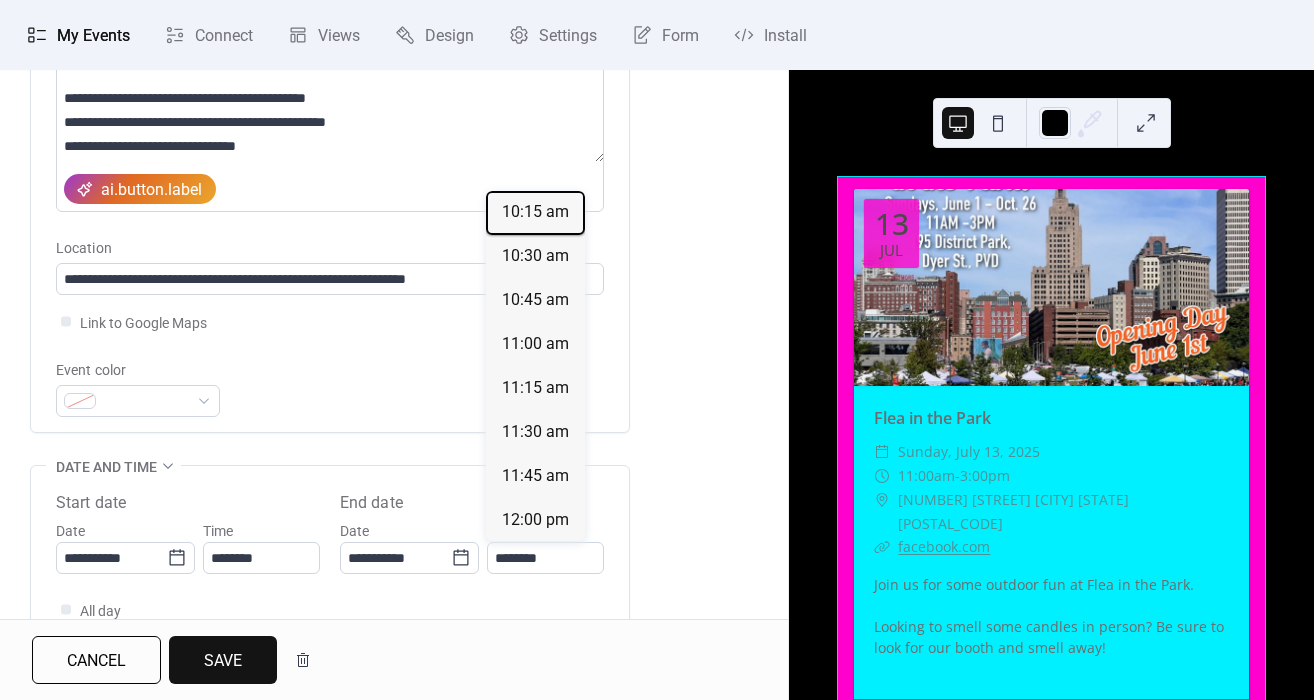 click on "10:15 am 10:30 am 10:45 am 11:00 am 11:15 am 11:30 am 11:45 am 12:00 pm 12:15 pm 12:30 pm 12:45 pm 1:00 pm 1:15 pm 1:30 pm 1:45 pm 2:00 pm 2:15 pm 2:30 pm 2:45 pm 3:00 pm 3:15 pm 3:30 pm 3:45 pm 4:00 pm 4:15 pm 4:30 pm 4:45 pm 5:00 pm 5:15 pm 5:30 pm 5:45 pm 6:00 pm 6:15 pm 6:30 pm 6:45 pm 7:00 pm 7:15 pm 7:30 pm 7:45 pm 8:00 pm 8:15 pm 8:30 pm 8:45 pm 9:00 pm 9:15 pm 9:30 pm 9:45 pm 10:00 pm 10:15 pm 10:30 pm 10:45 pm 11:00 pm 11:15 pm 11:30 pm 11:45 pm" at bounding box center (535, 366) 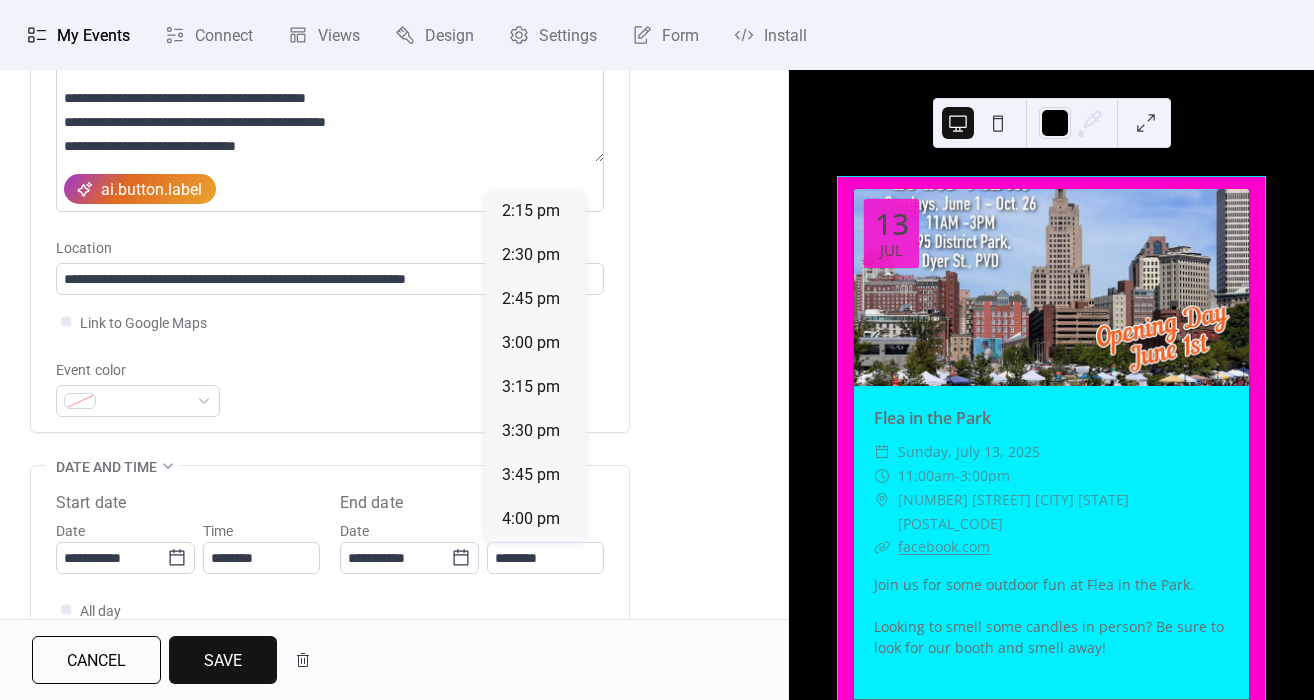scroll, scrollTop: 706, scrollLeft: 0, axis: vertical 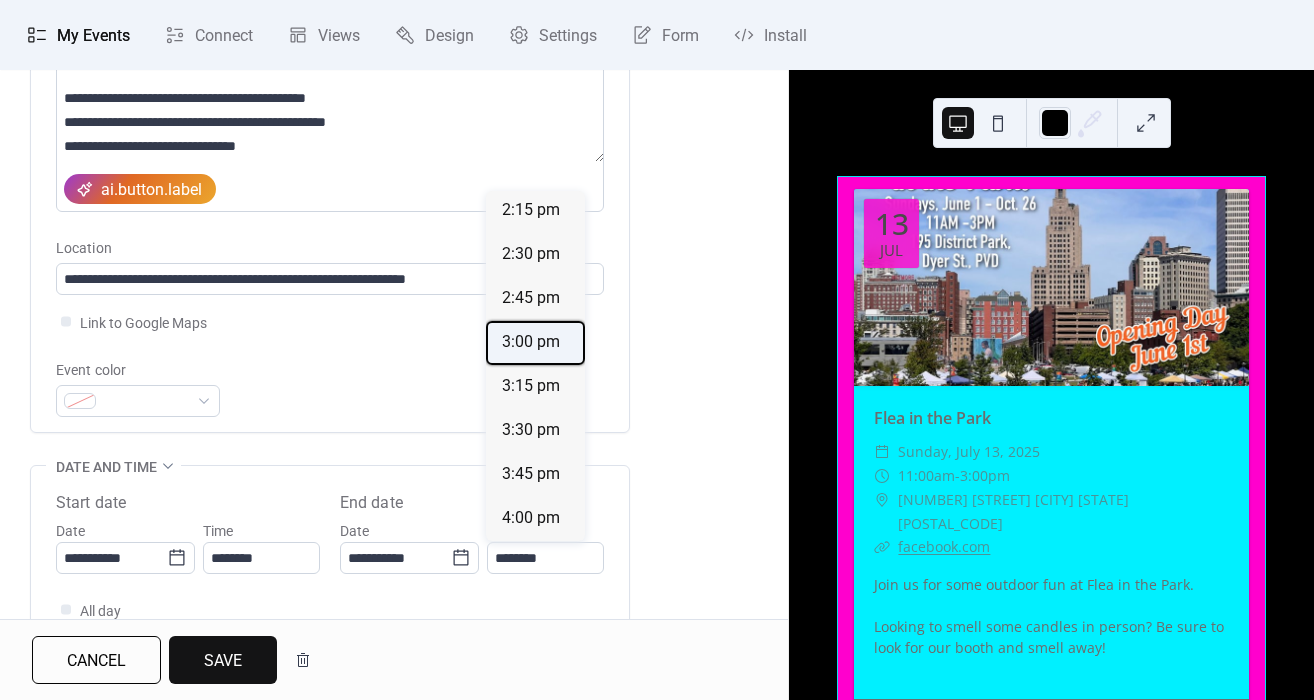 click on "3:00 pm" at bounding box center (531, 342) 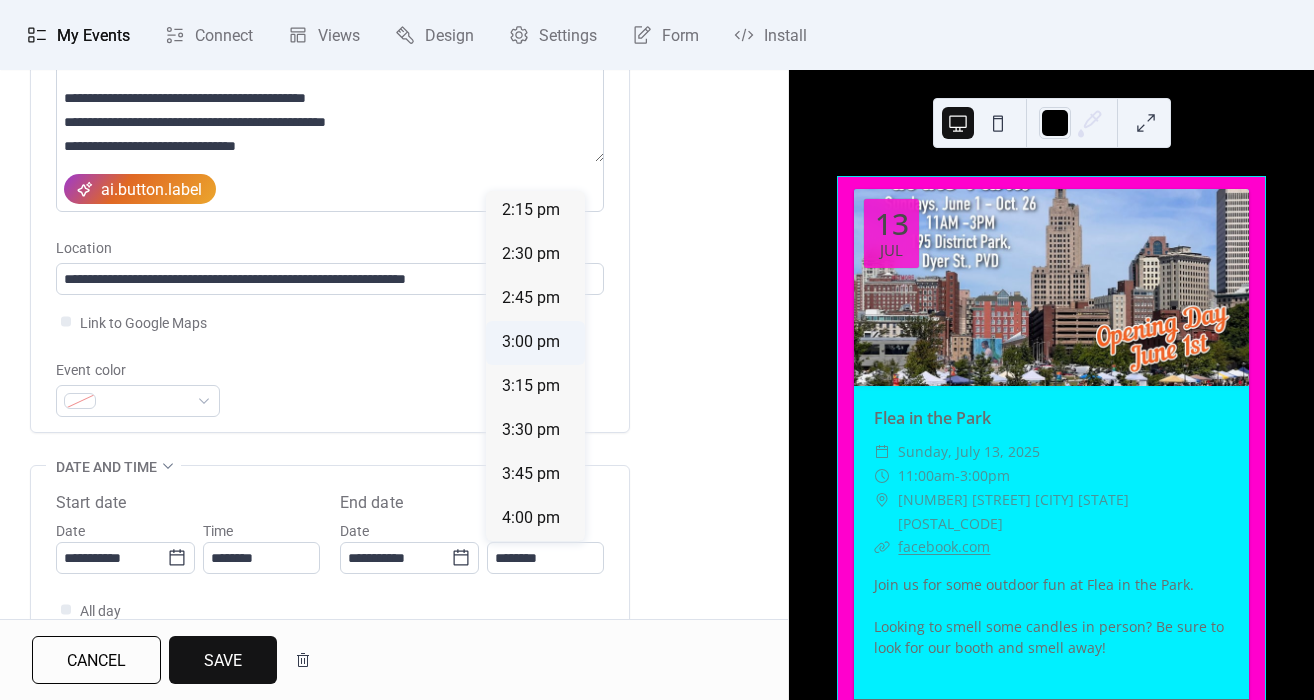 type on "*******" 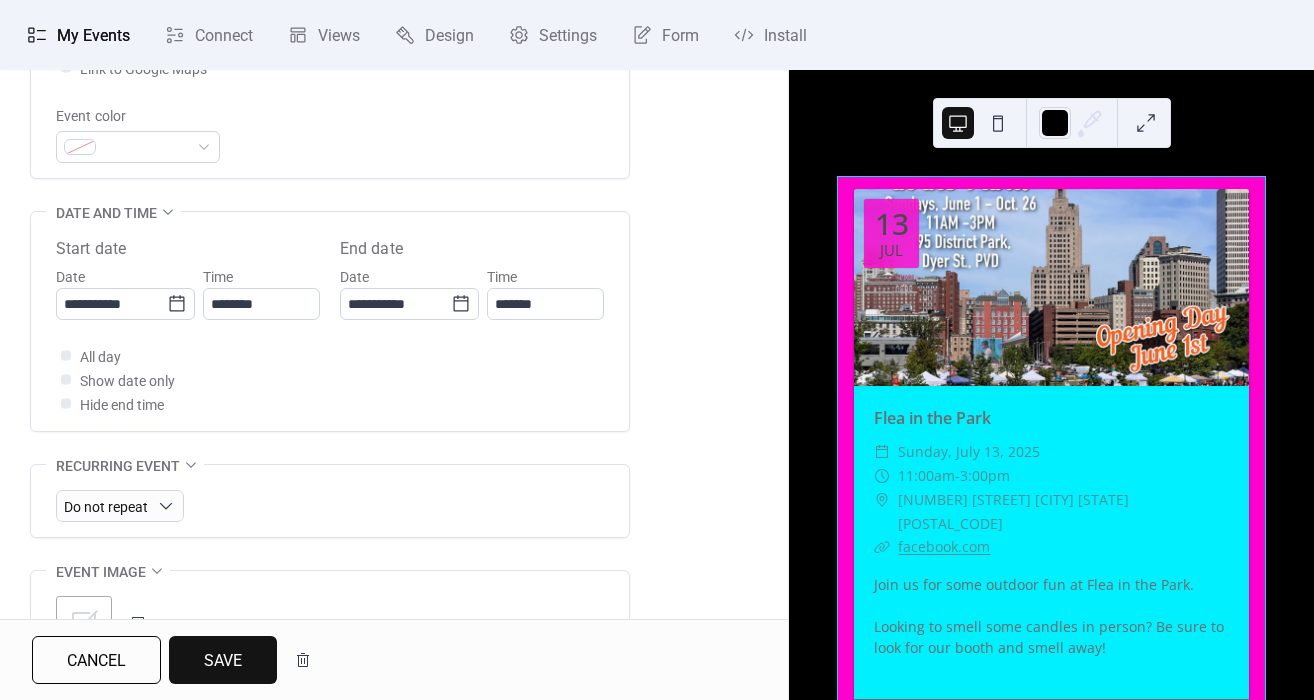 scroll, scrollTop: 563, scrollLeft: 0, axis: vertical 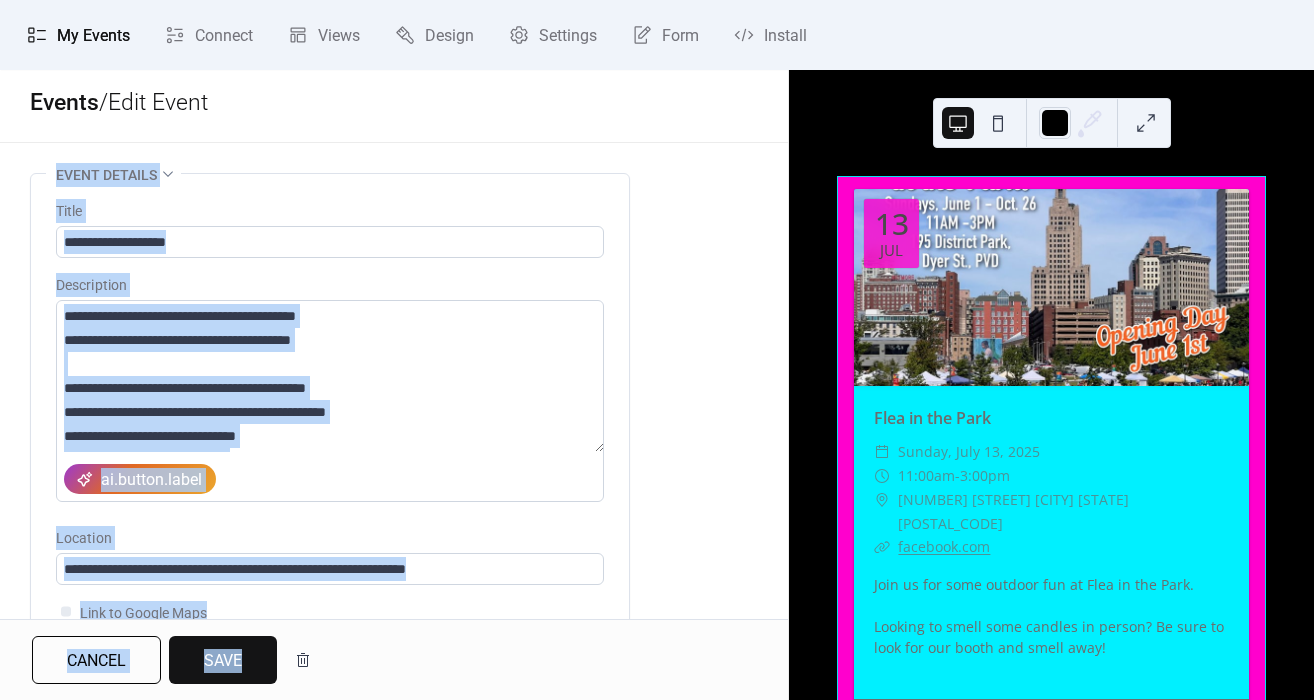 drag, startPoint x: 781, startPoint y: 110, endPoint x: 792, endPoint y: 235, distance: 125.48307 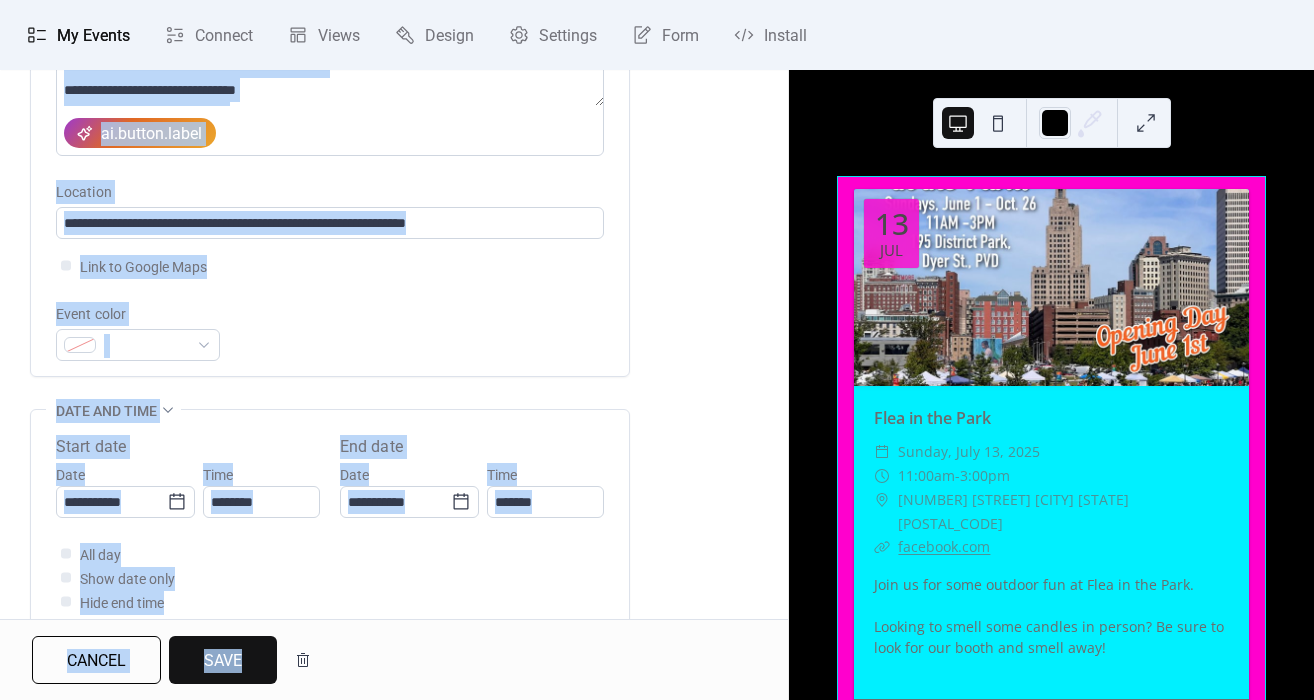scroll, scrollTop: 362, scrollLeft: 0, axis: vertical 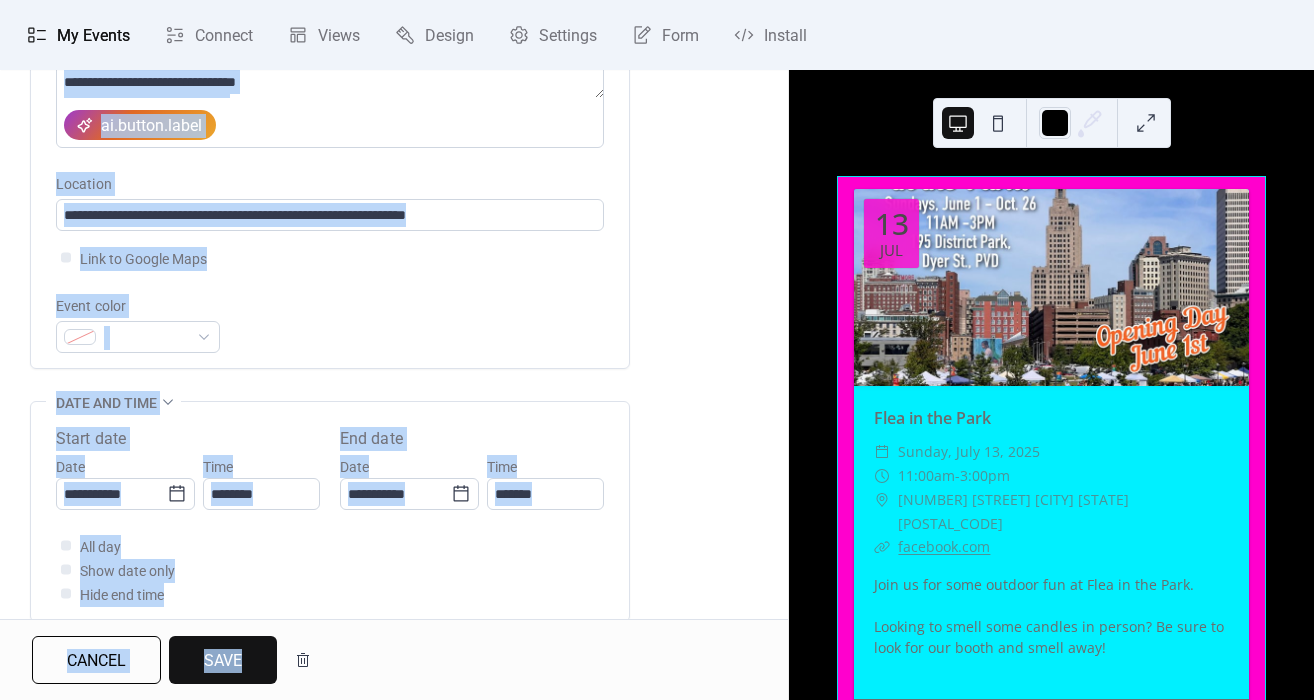 click on "13 Jul Flea in the Park ​ Sunday, July 13, 2025 ​ 11:00am - 3:00pm ​ 195 District Park Providence RI 02903 ​ facebook.com Join us for some outdoor fun at Flea in the Park. Looking to smell some candles in person? Be sure to look for our booth and smell away! Save event 13 Jul Apple Festival 2025  ​ Sunday, July 13, 2025 ​ 12:00pm - 1:00pm 🍎✨ Apple Festival 2025 ✨🍎 We Be jamin Event  📅 Saturday, August 30 | ⏰ 10:00 AM – 3:30 PM 📍 The Crowne Plaza – Outside Grounds 801 Greenwich Ave, Warwick, RI Get ready for a deliciously fun day filled with:  It IS What It Is Candles & Local vendors & artisans 🥧 Seasonal treats & apple goodies 🎨 Family fun & kids' activities 🎶 Music, crafts, and more! Save event 19 Jul Summer Family Fun Fest  ​ Saturday, July 19, 2025 ​ 10:00am - 3:30pm ​ Crowne Plaza 801 Greenwich Ave Warwick RI 02886 ​ facebook.com Come down and smell away!  Save event 26 Jul Honoring 75 Years of the Smithfield Police Department  ​ Saturday, July 26, 2025" at bounding box center [1051, 385] 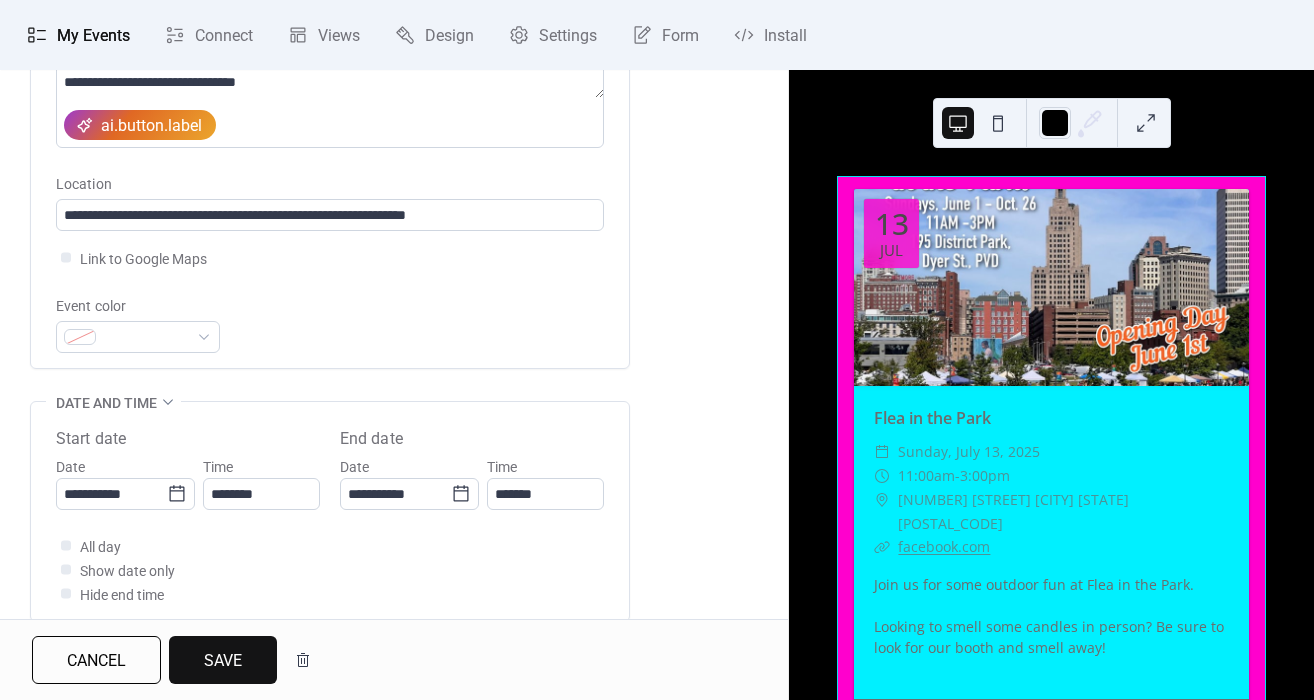 click on "**********" at bounding box center (657, 350) 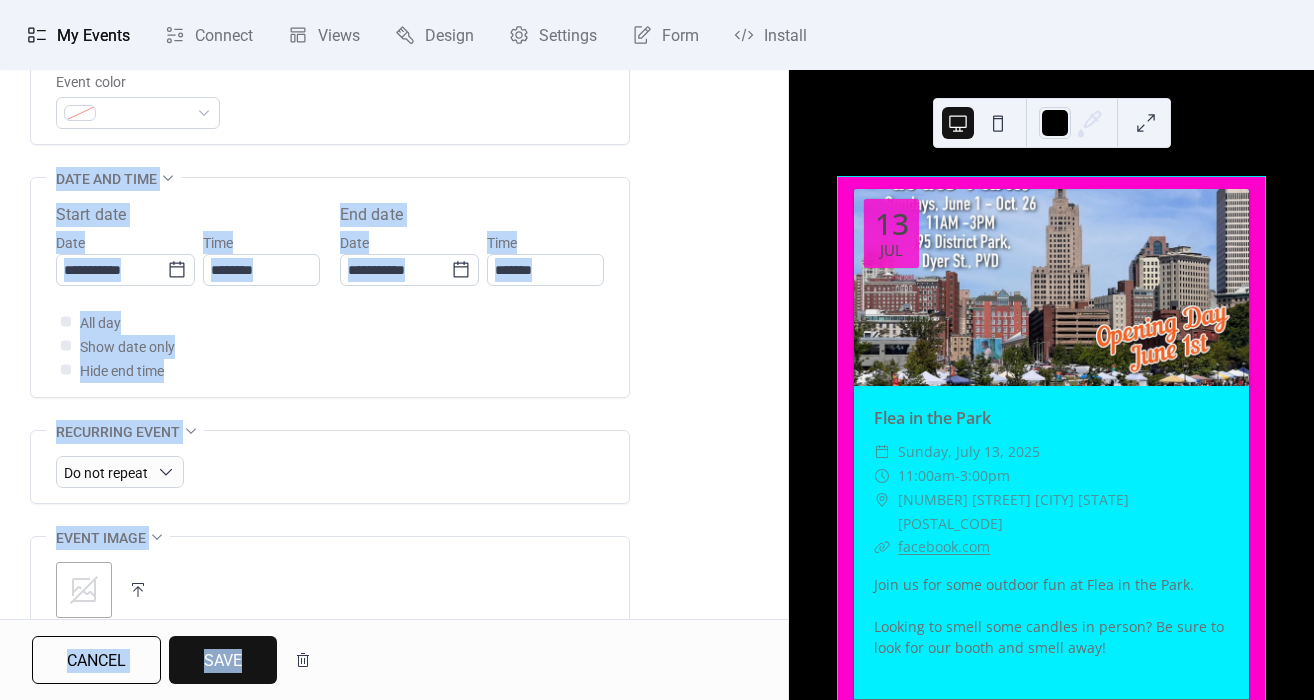 scroll, scrollTop: 623, scrollLeft: 0, axis: vertical 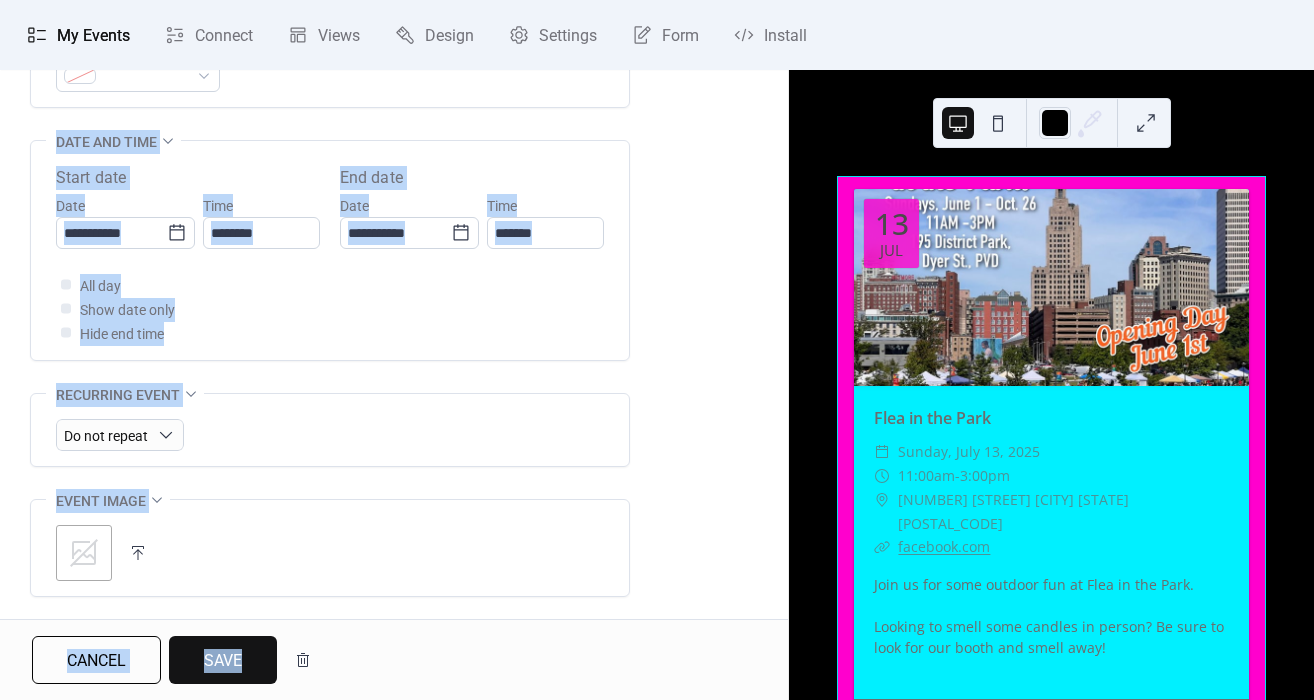 click on "**********" at bounding box center [394, 366] 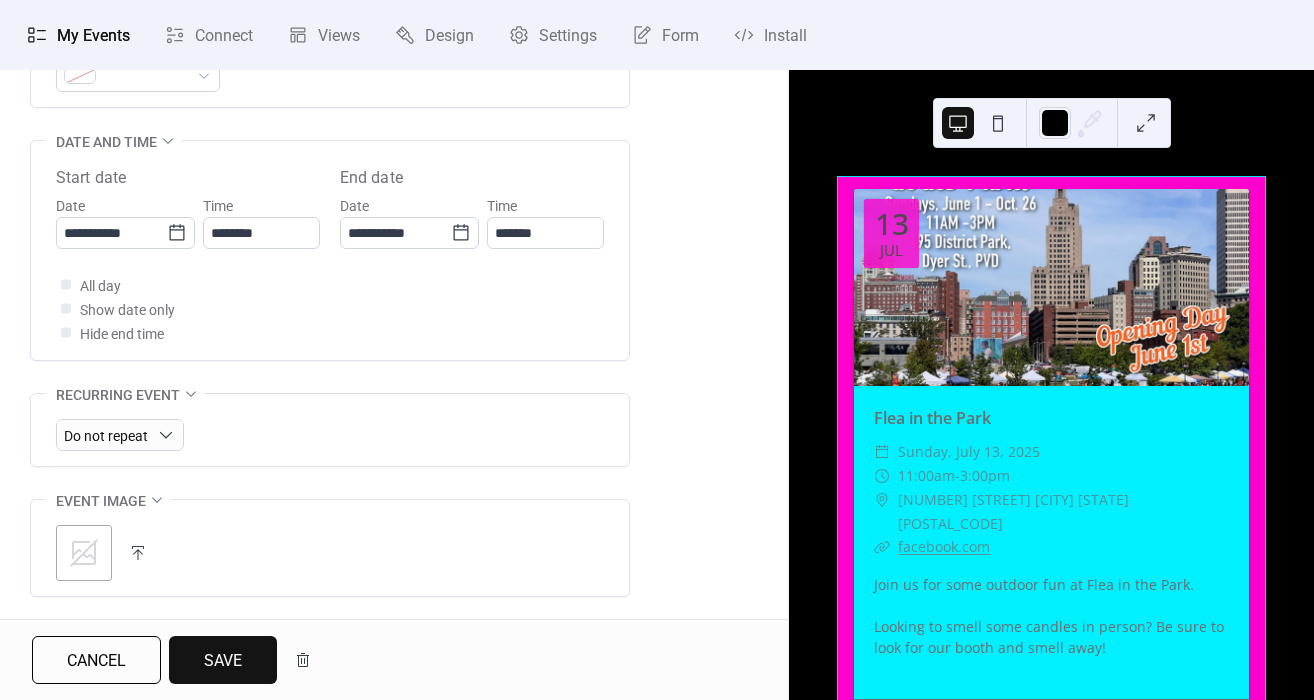 click at bounding box center (138, 553) 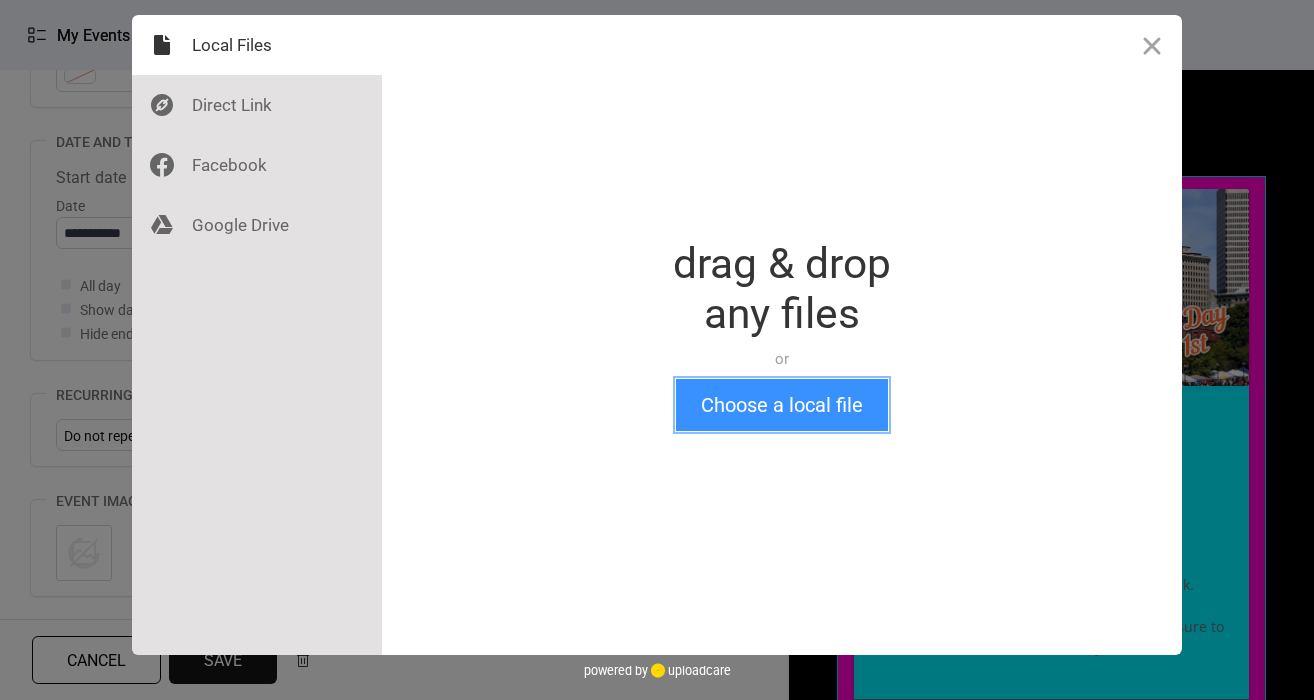 click on "Choose a local file" at bounding box center (782, 405) 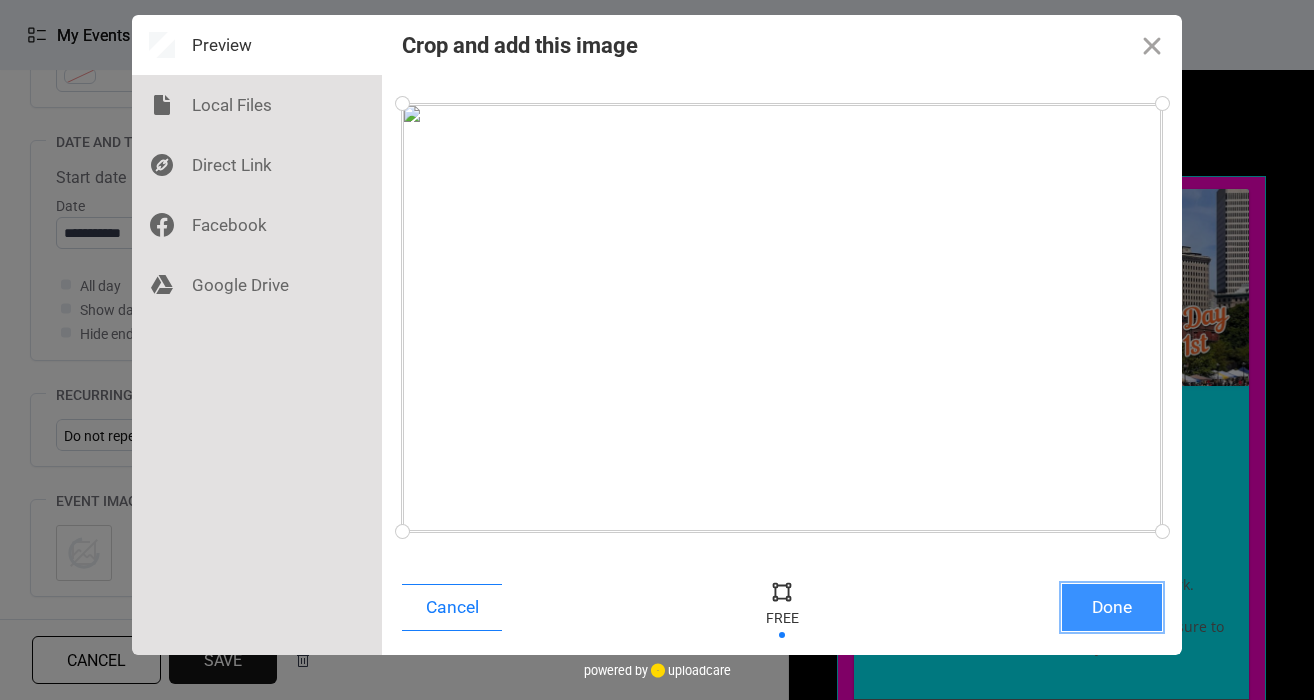 click on "Done" at bounding box center (1112, 607) 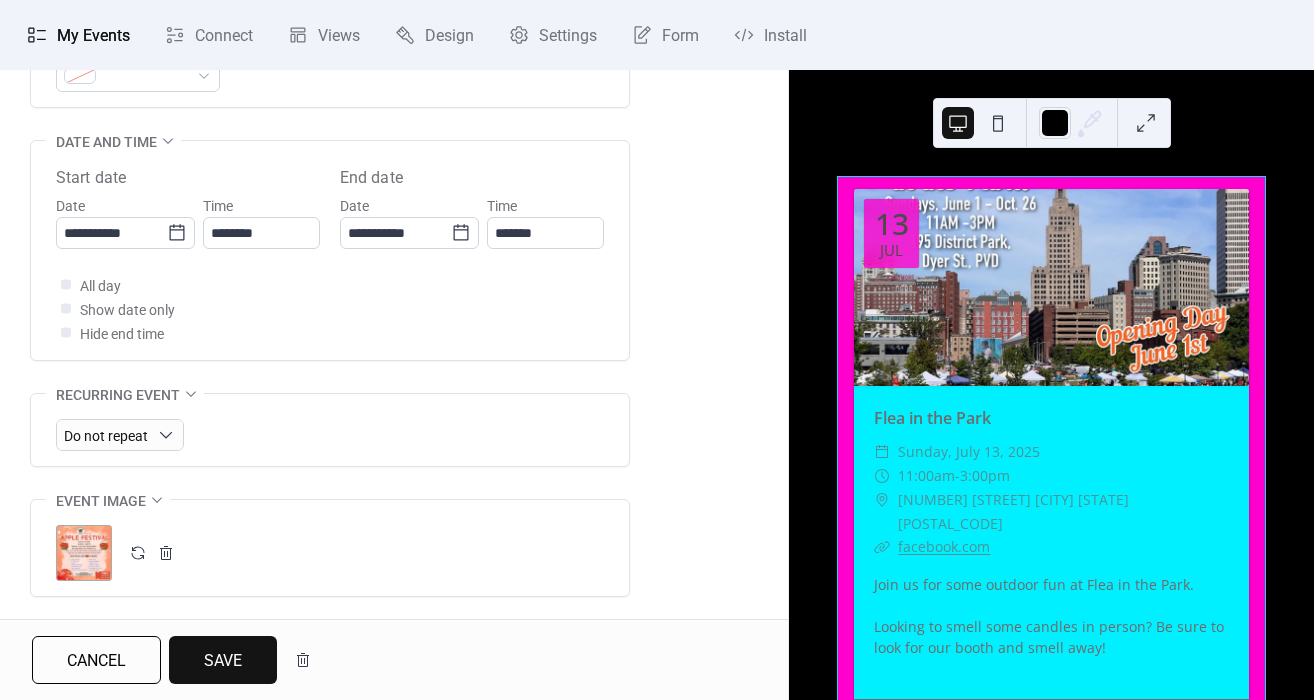 click on "Save" at bounding box center (223, 660) 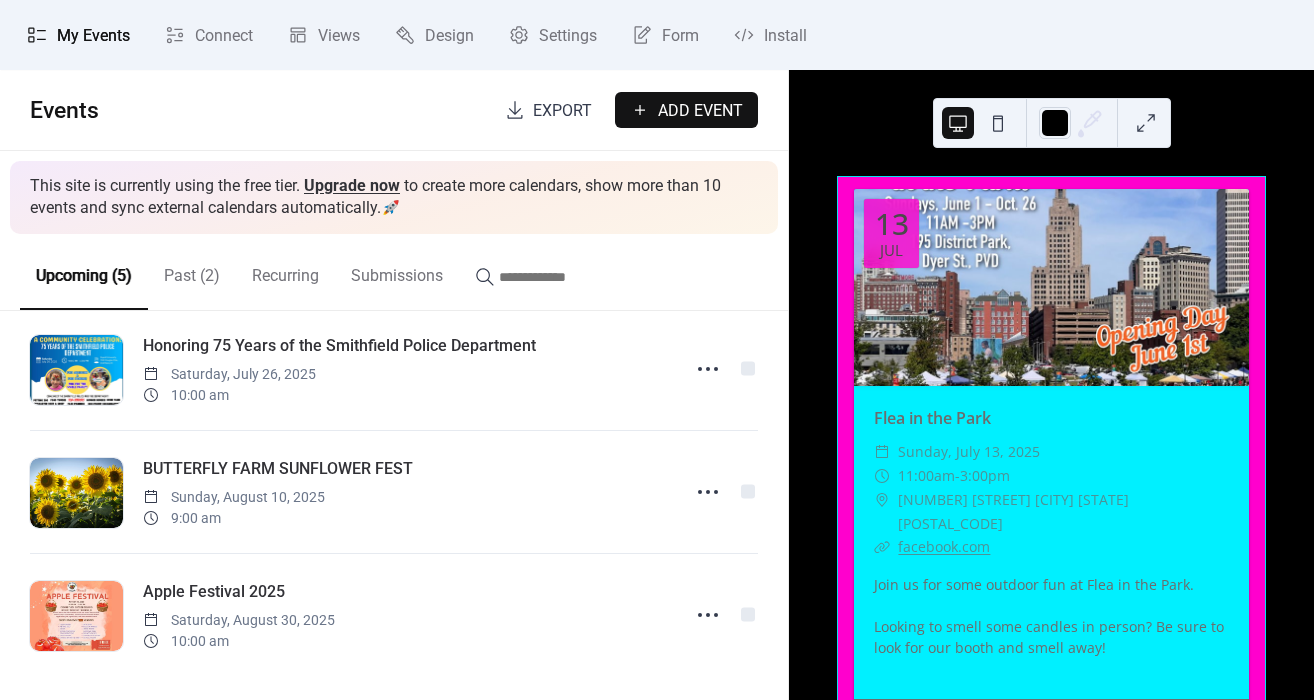 scroll, scrollTop: 283, scrollLeft: 0, axis: vertical 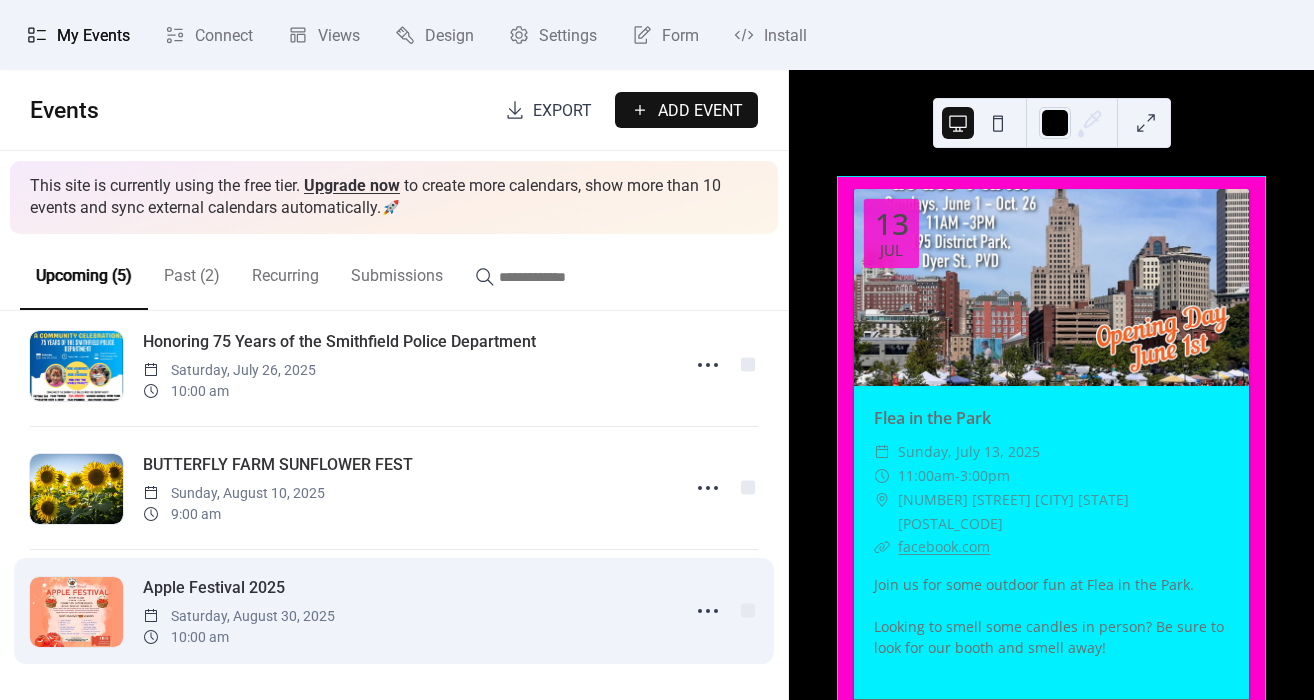 click on "Apple Festival 2025" at bounding box center (214, 588) 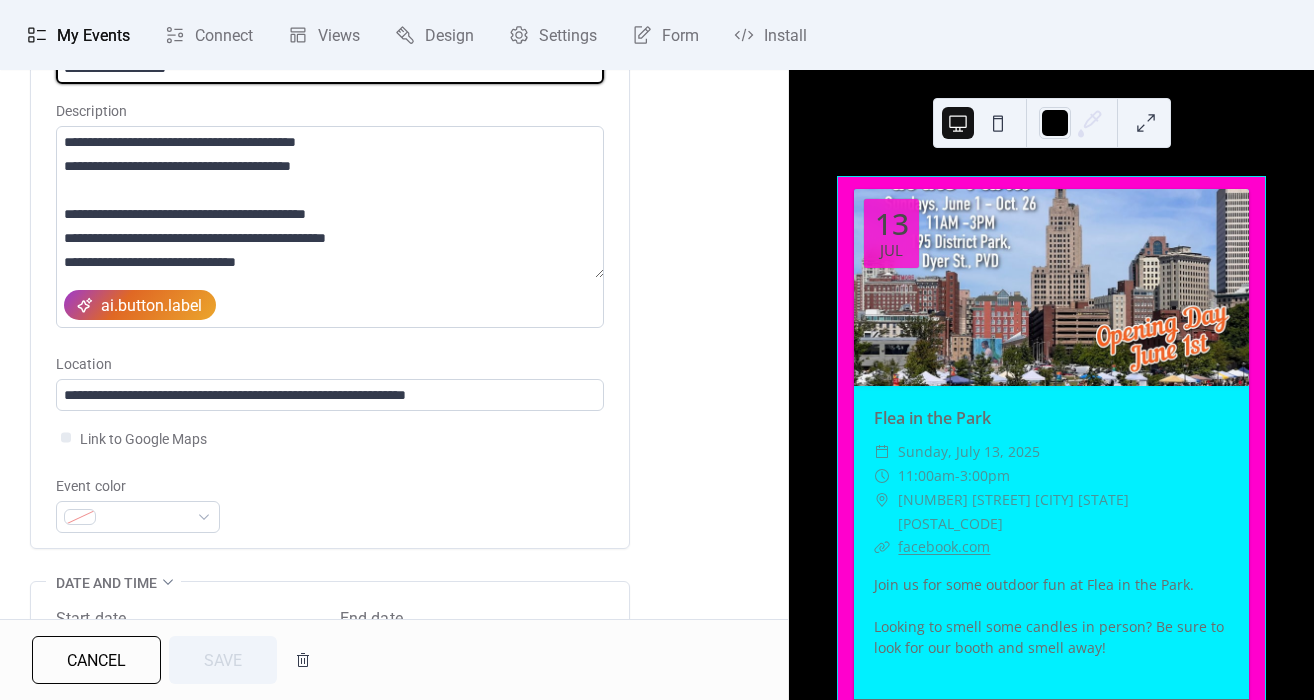 scroll, scrollTop: 0, scrollLeft: 0, axis: both 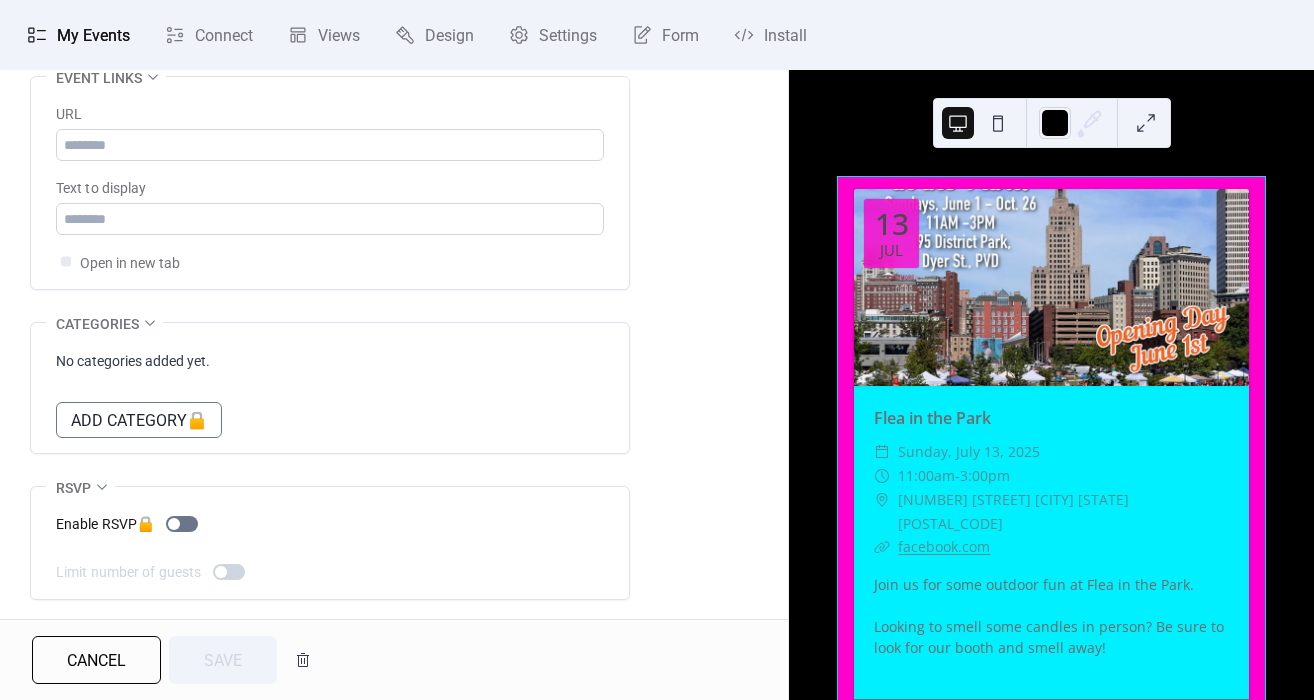 click on "My Events" at bounding box center [93, 36] 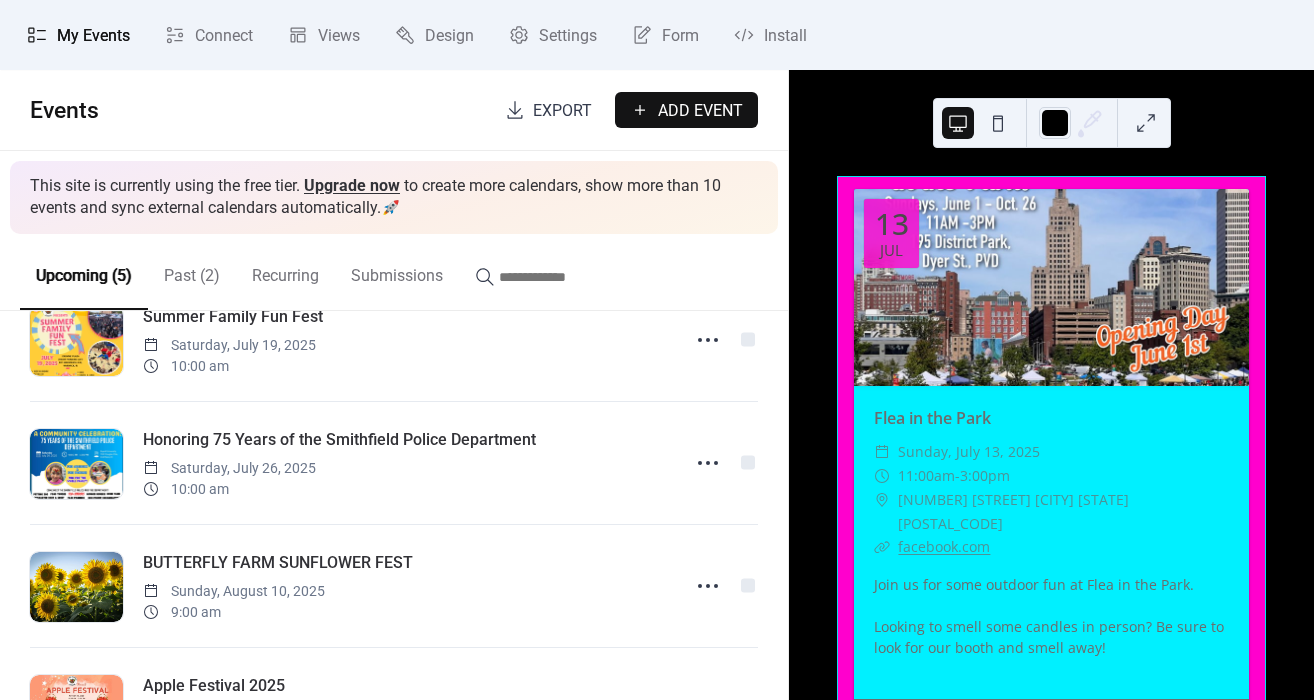 scroll, scrollTop: 0, scrollLeft: 0, axis: both 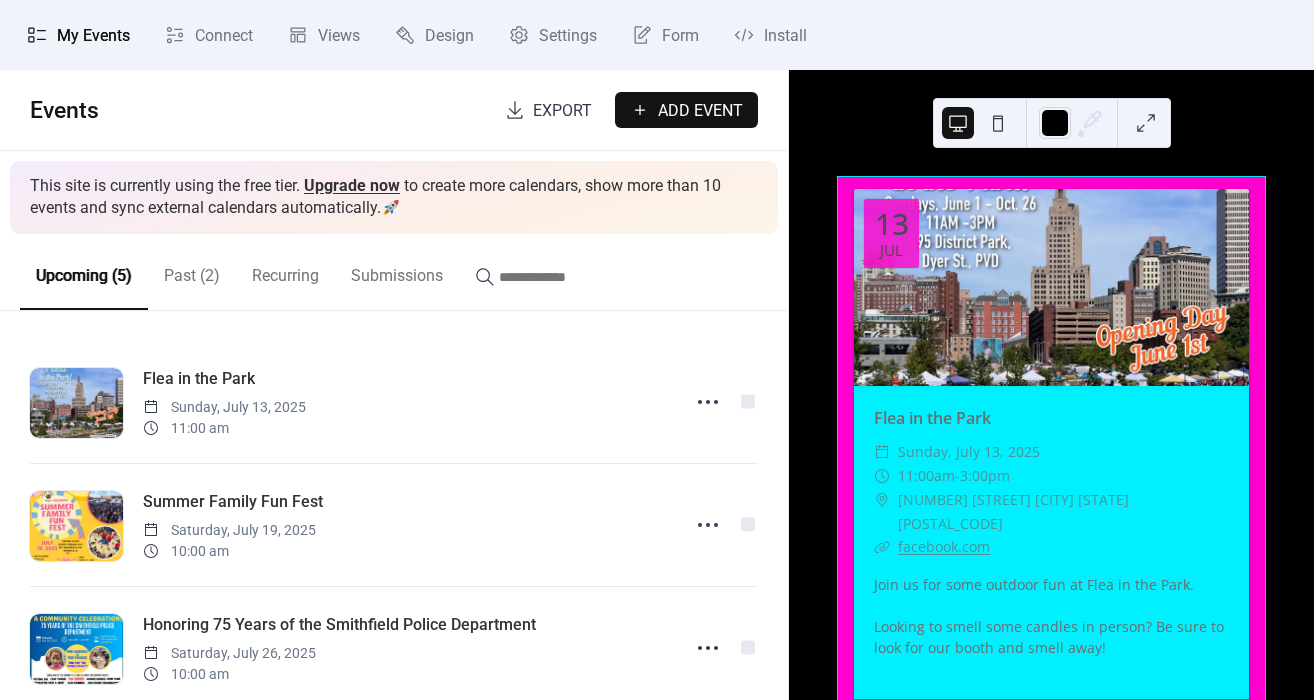 click on "Add Event" at bounding box center [700, 111] 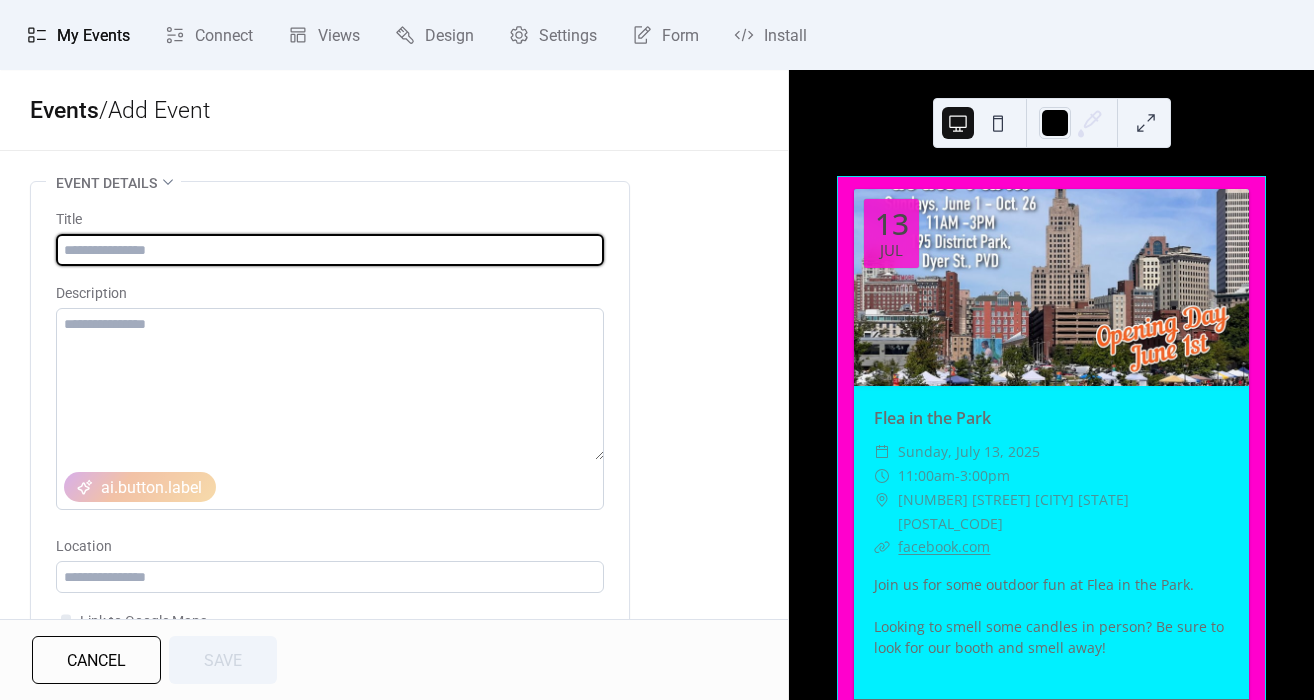 click at bounding box center (330, 250) 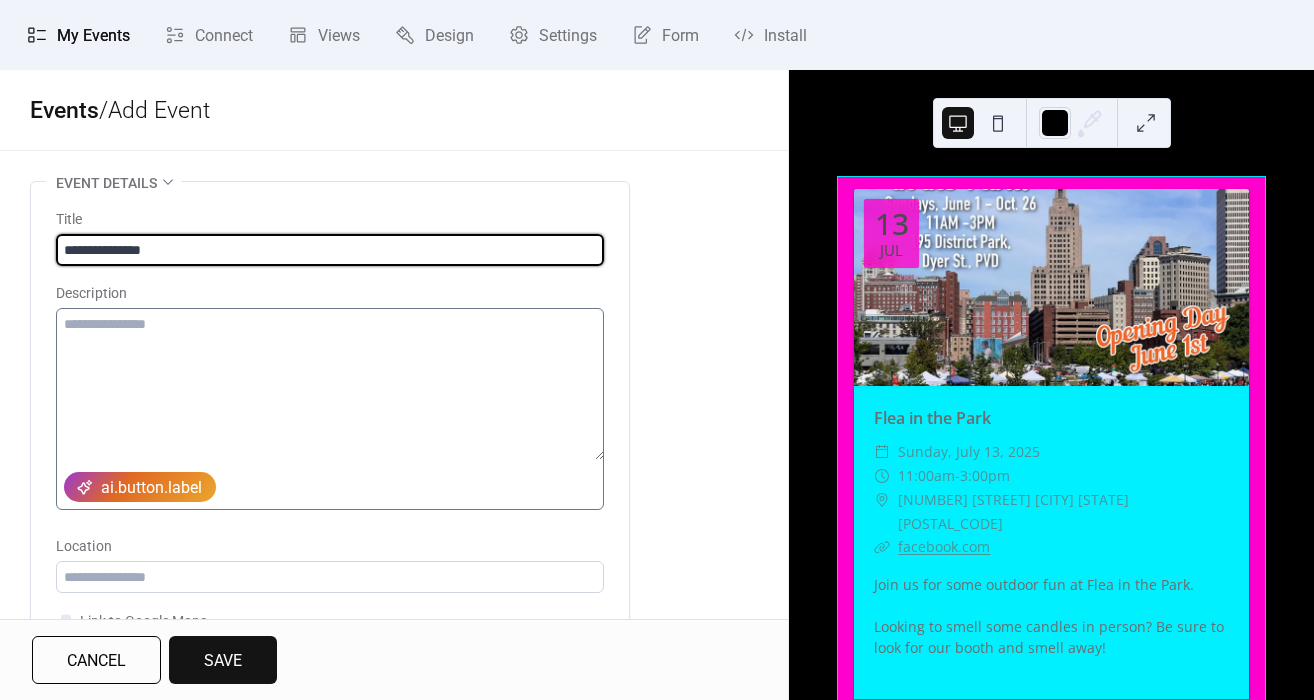 type on "**********" 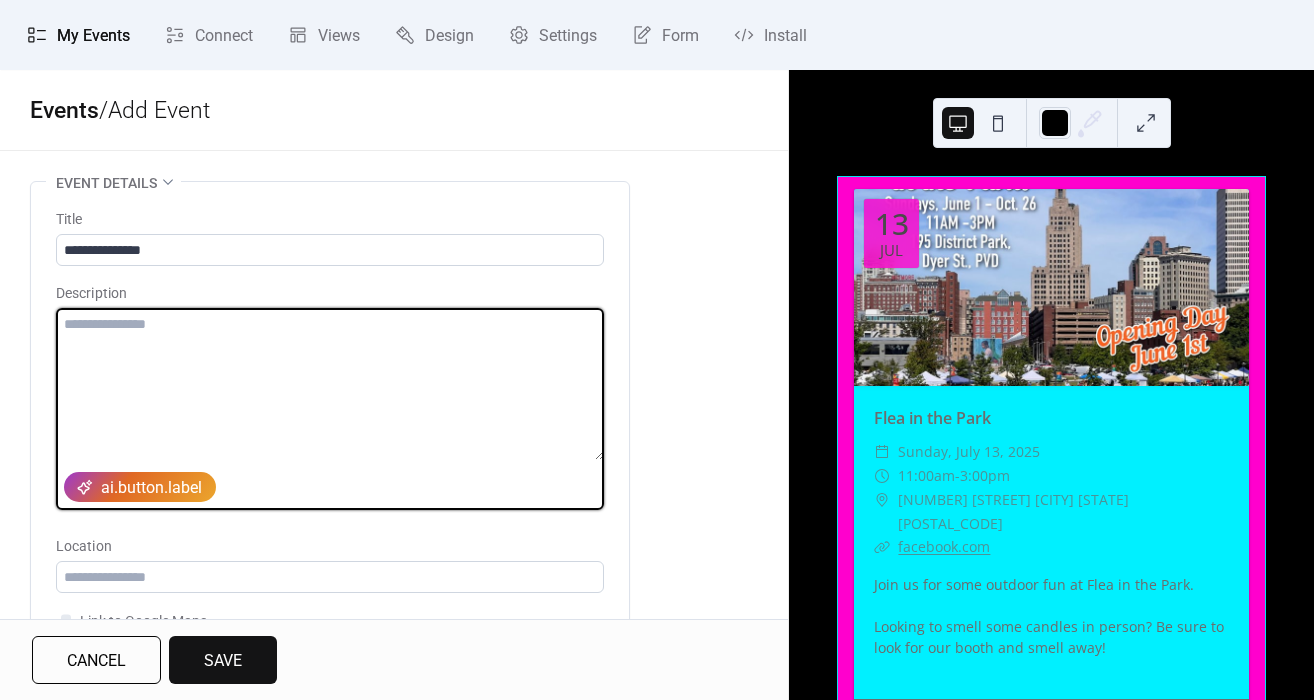 click at bounding box center (330, 384) 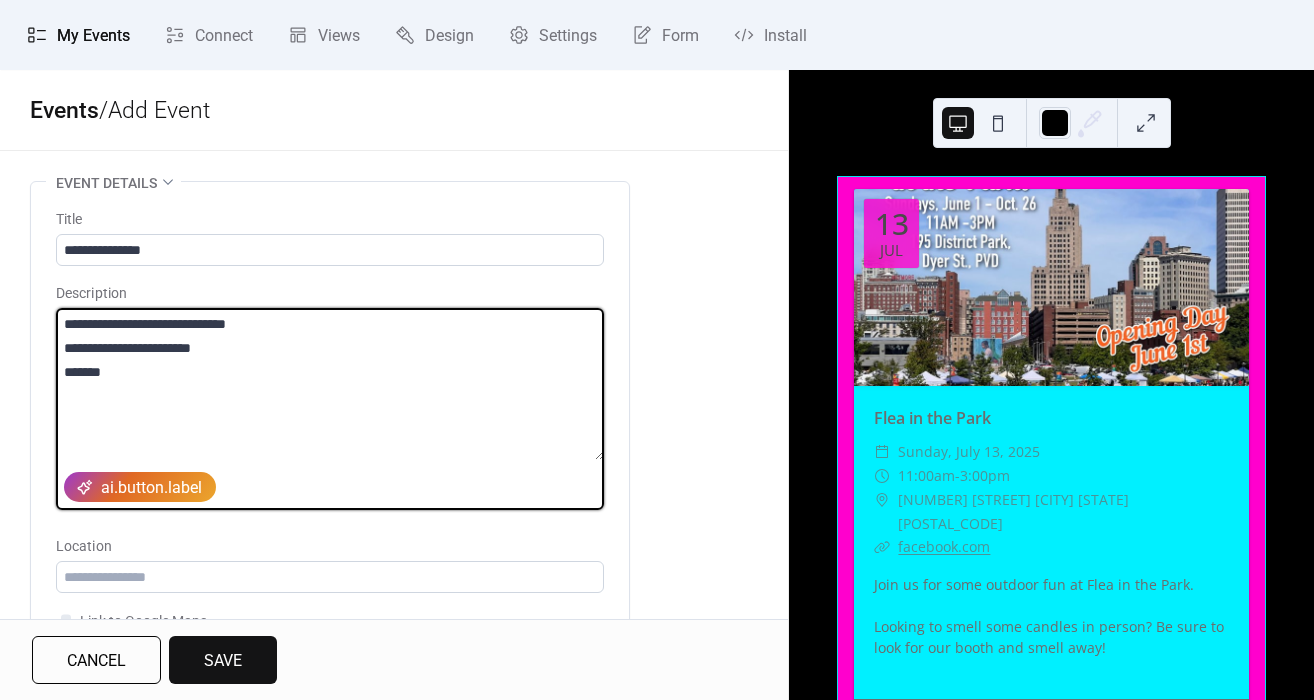click on "**********" at bounding box center [330, 384] 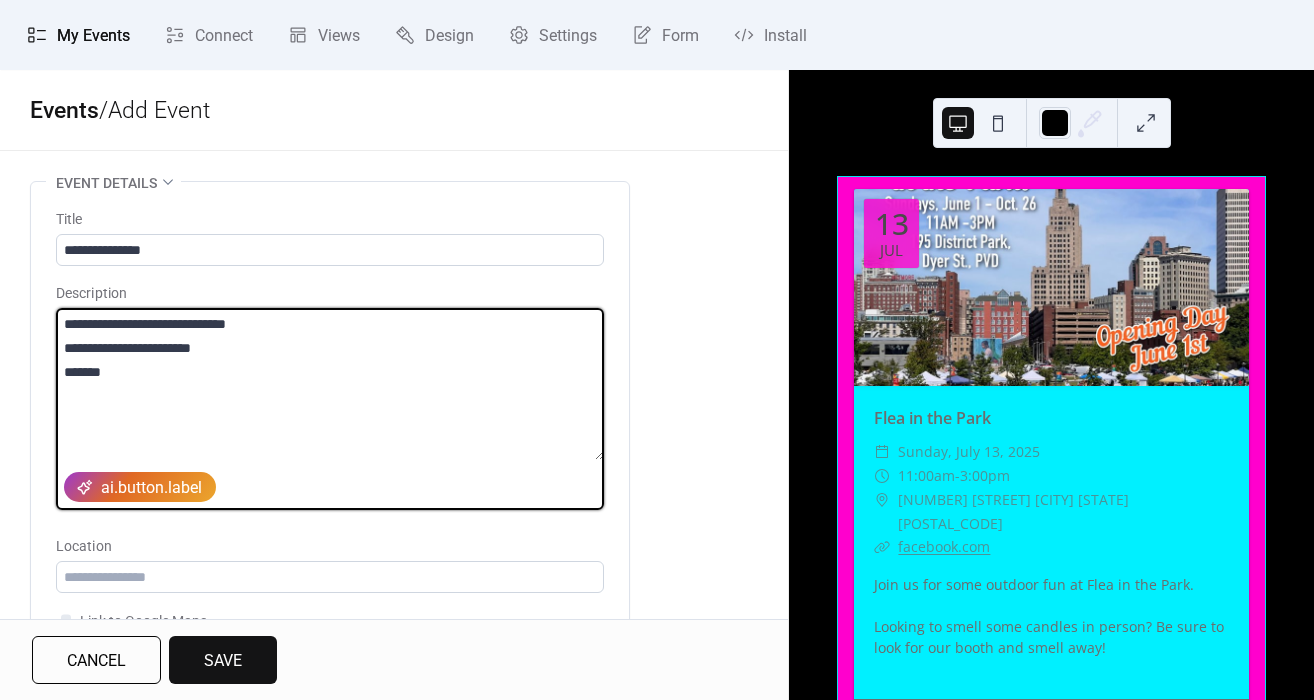 drag, startPoint x: 304, startPoint y: 334, endPoint x: 43, endPoint y: 322, distance: 261.27573 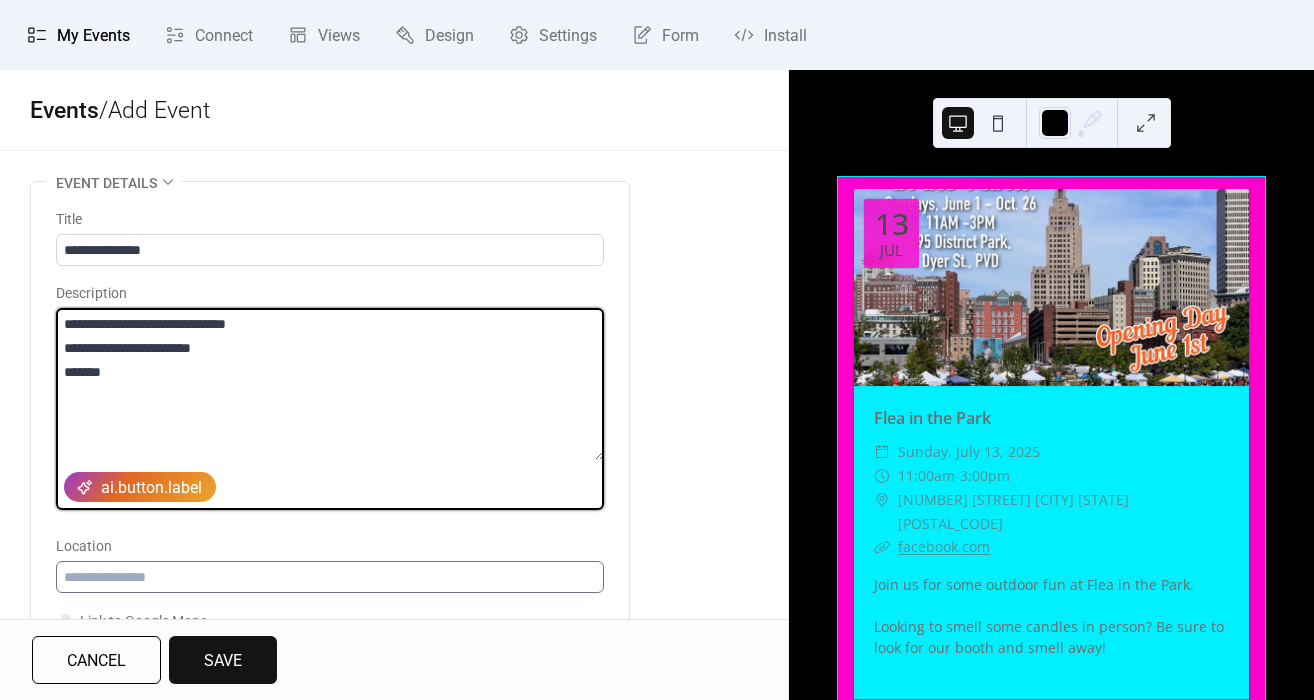 type on "**********" 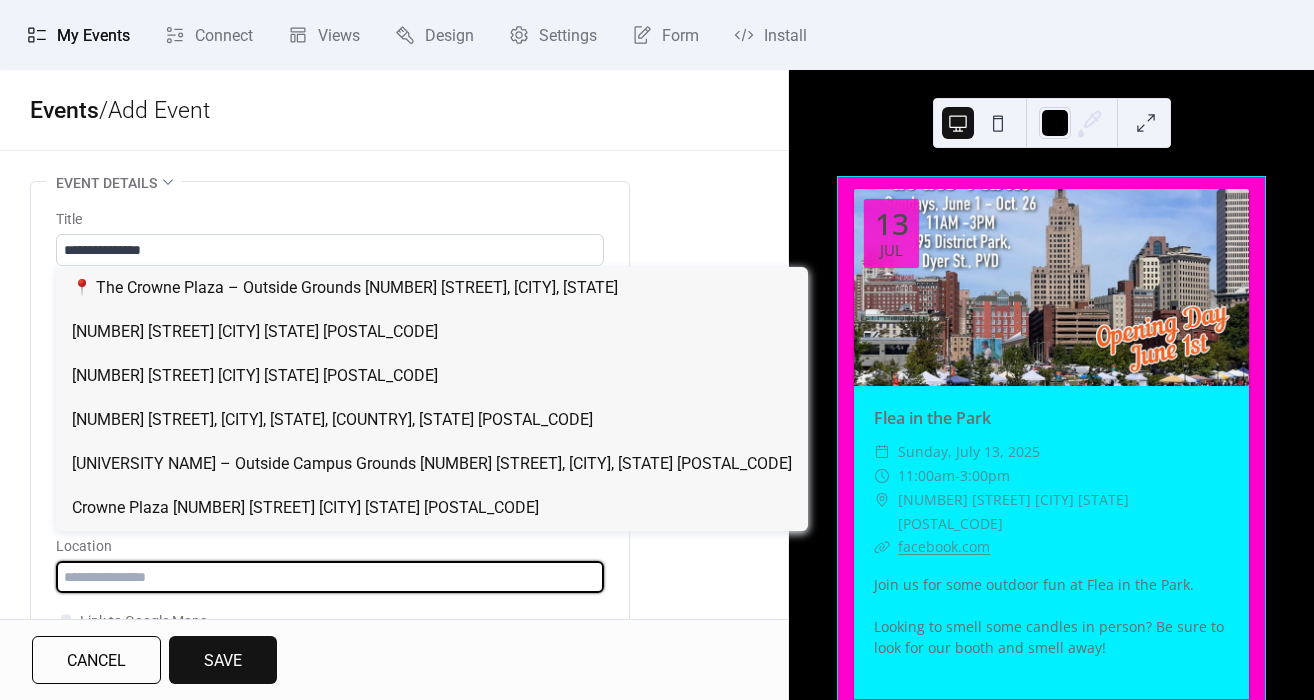 click at bounding box center (330, 577) 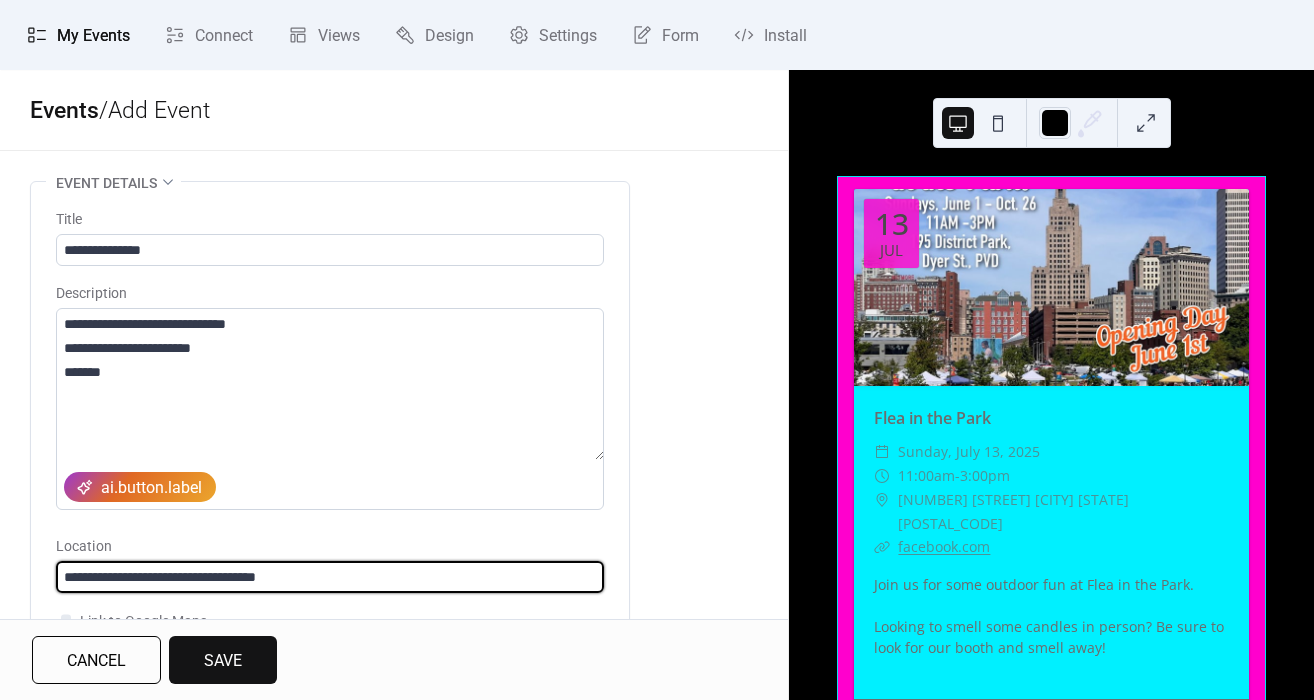 drag, startPoint x: 300, startPoint y: 571, endPoint x: -73, endPoint y: 542, distance: 374.12564 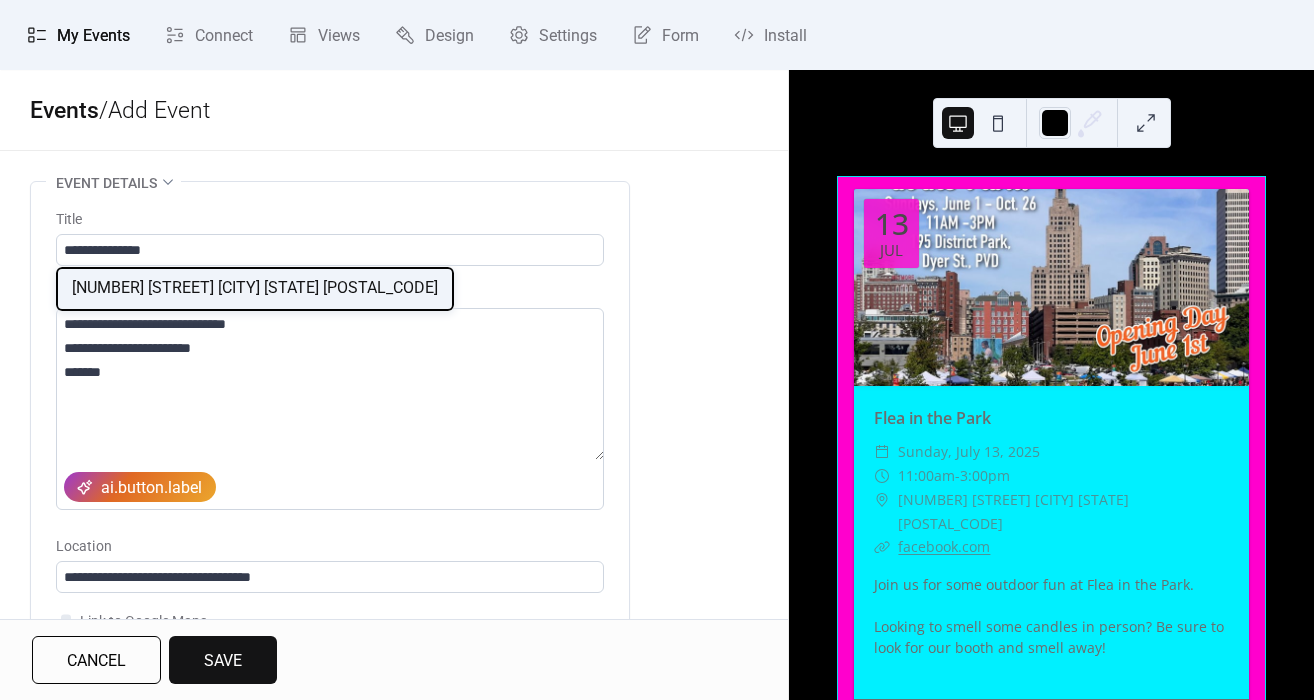 click on "[NUMBER] [DISTRICT] [CITY] [STATE] [POSTAL_CODE]" at bounding box center [255, 288] 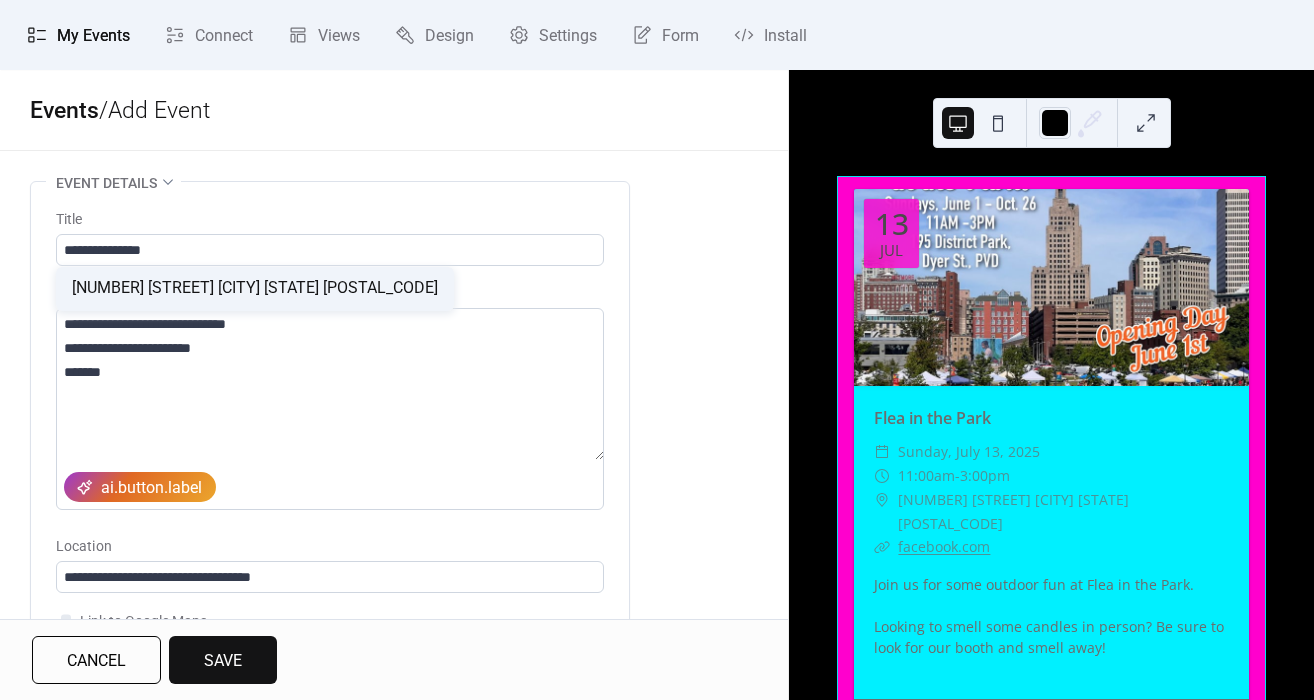 type on "**********" 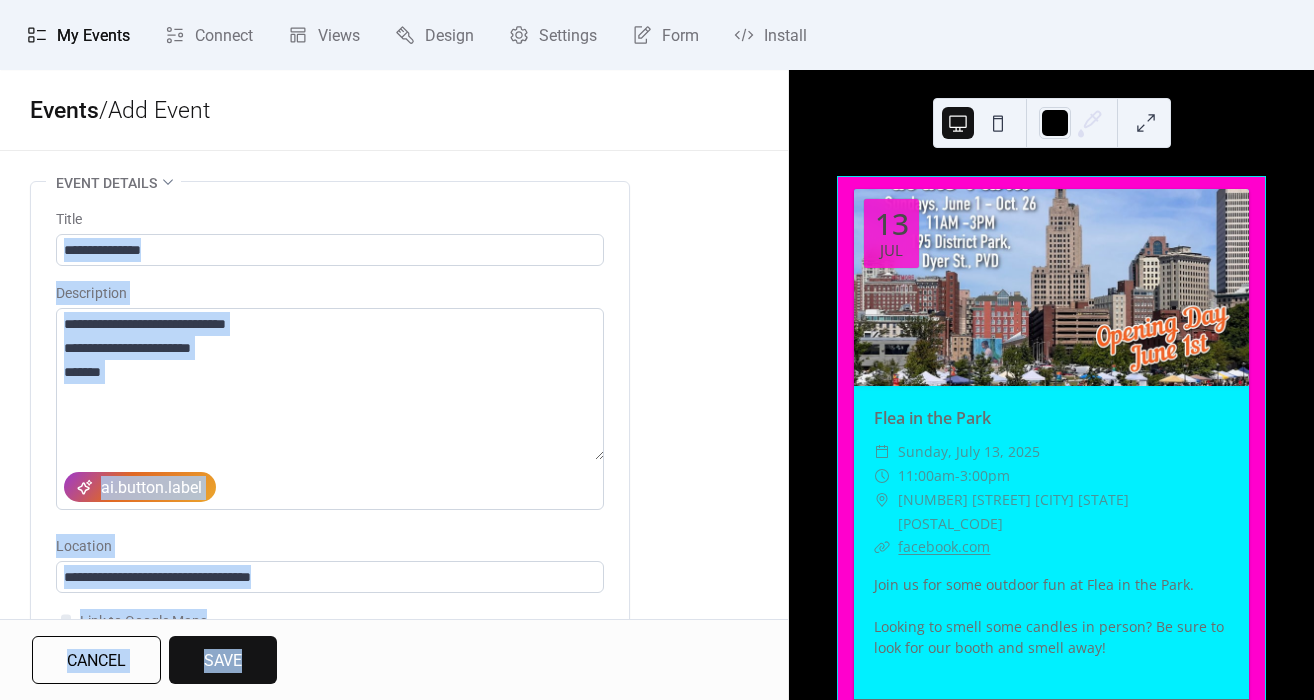 drag, startPoint x: 788, startPoint y: 194, endPoint x: 783, endPoint y: 238, distance: 44.28318 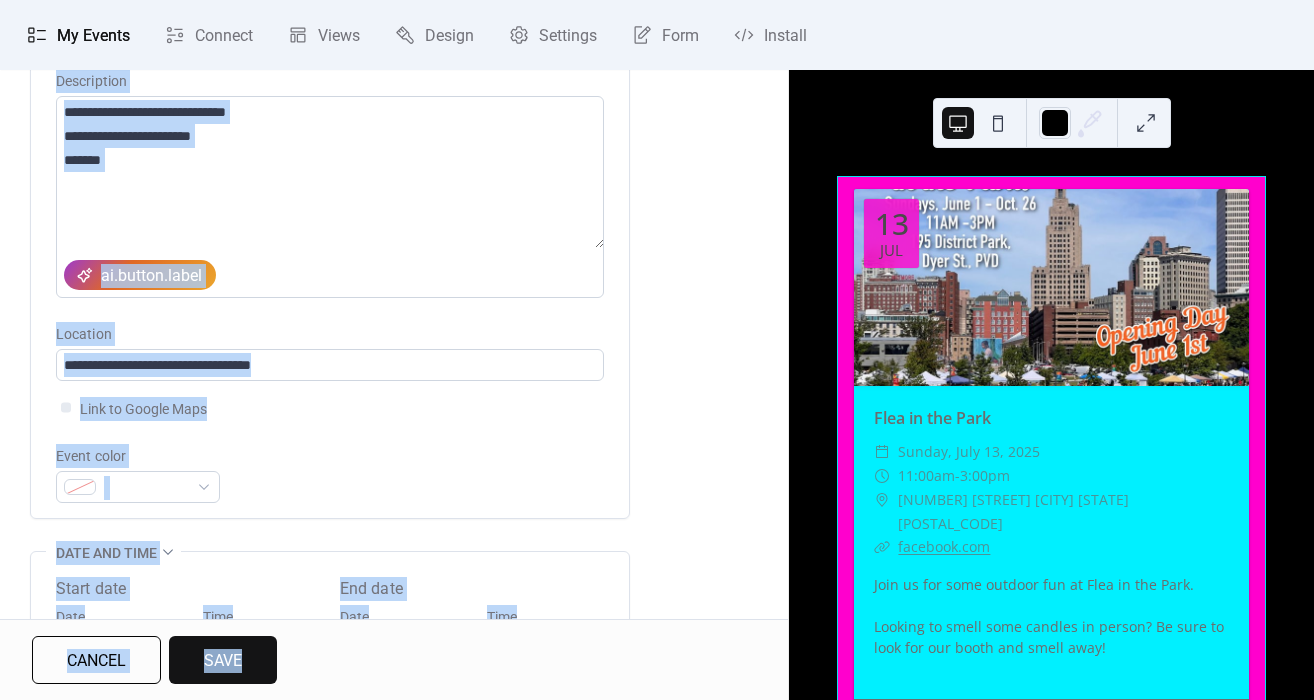 scroll, scrollTop: 240, scrollLeft: 0, axis: vertical 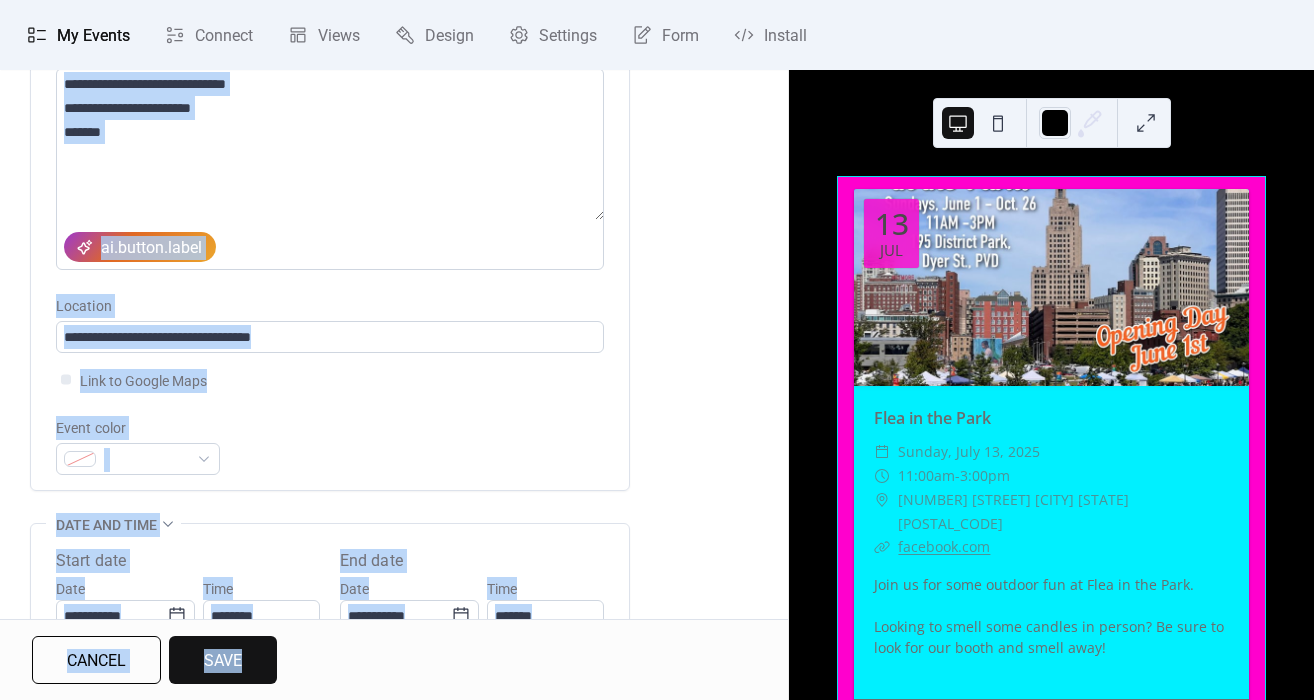 click on "facebook.com" at bounding box center [944, 546] 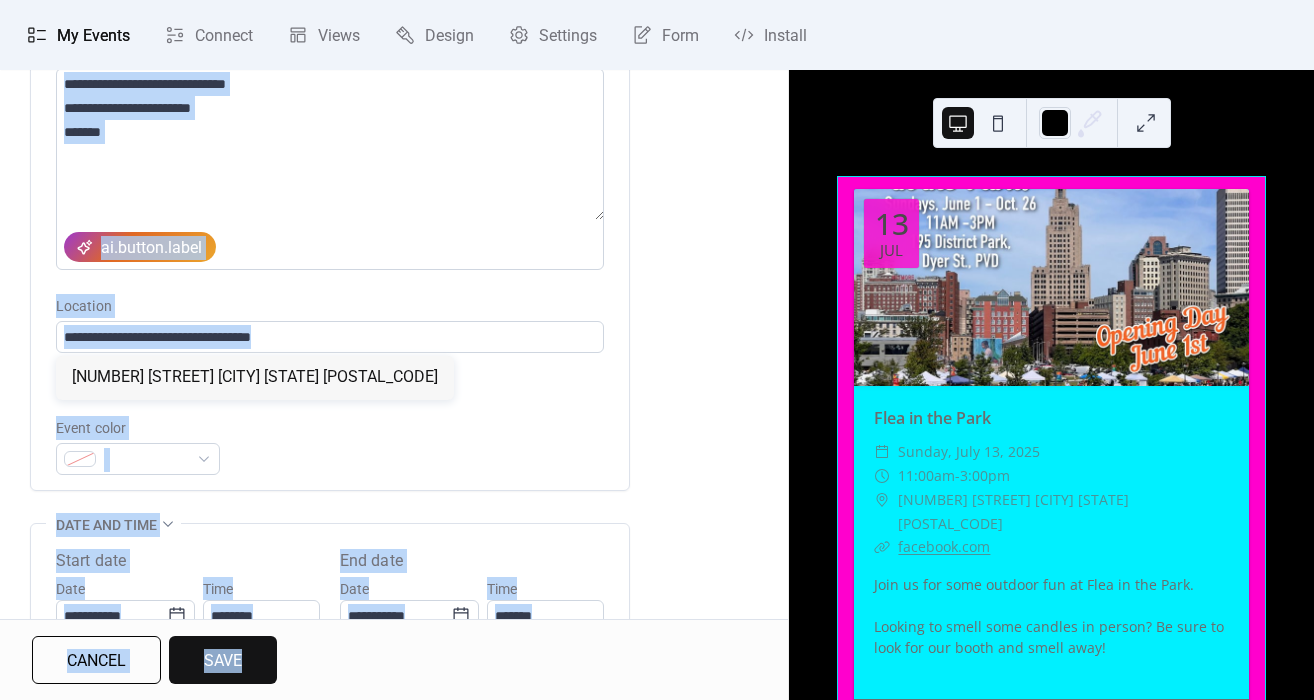 click on "**********" at bounding box center [330, 323] 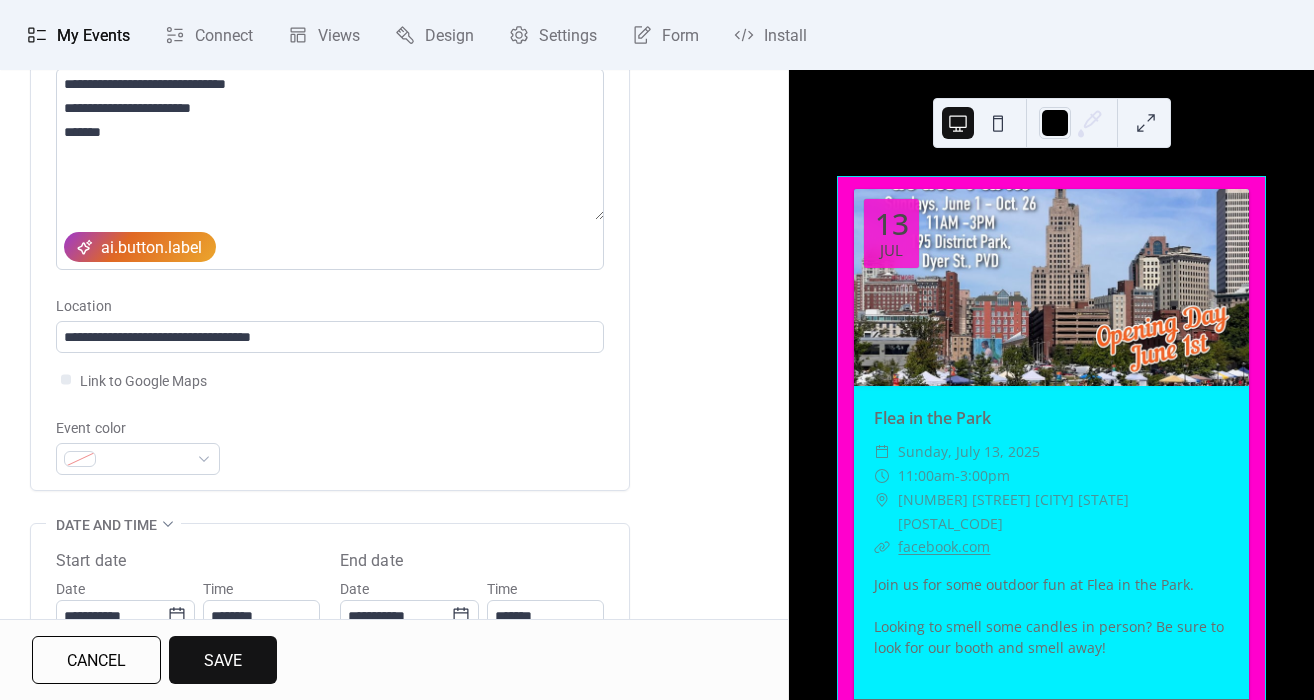 click on "**********" at bounding box center (330, 221) 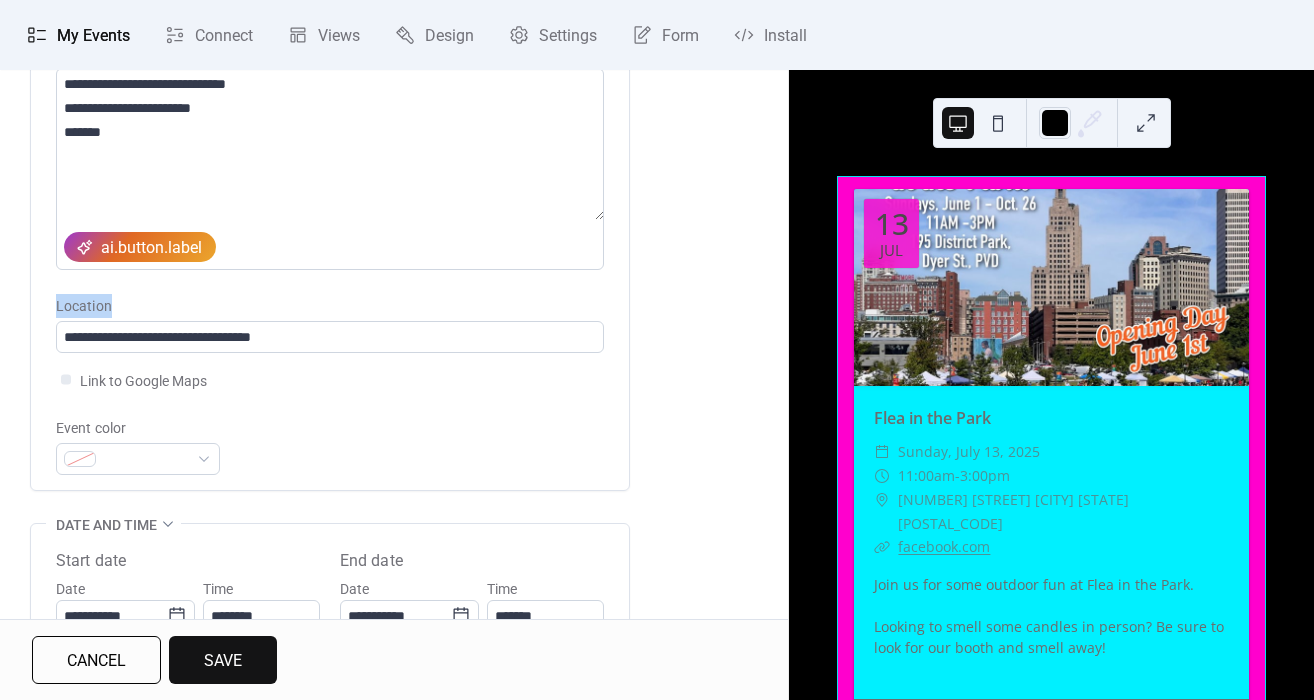 drag, startPoint x: 782, startPoint y: 245, endPoint x: 784, endPoint y: 297, distance: 52.03845 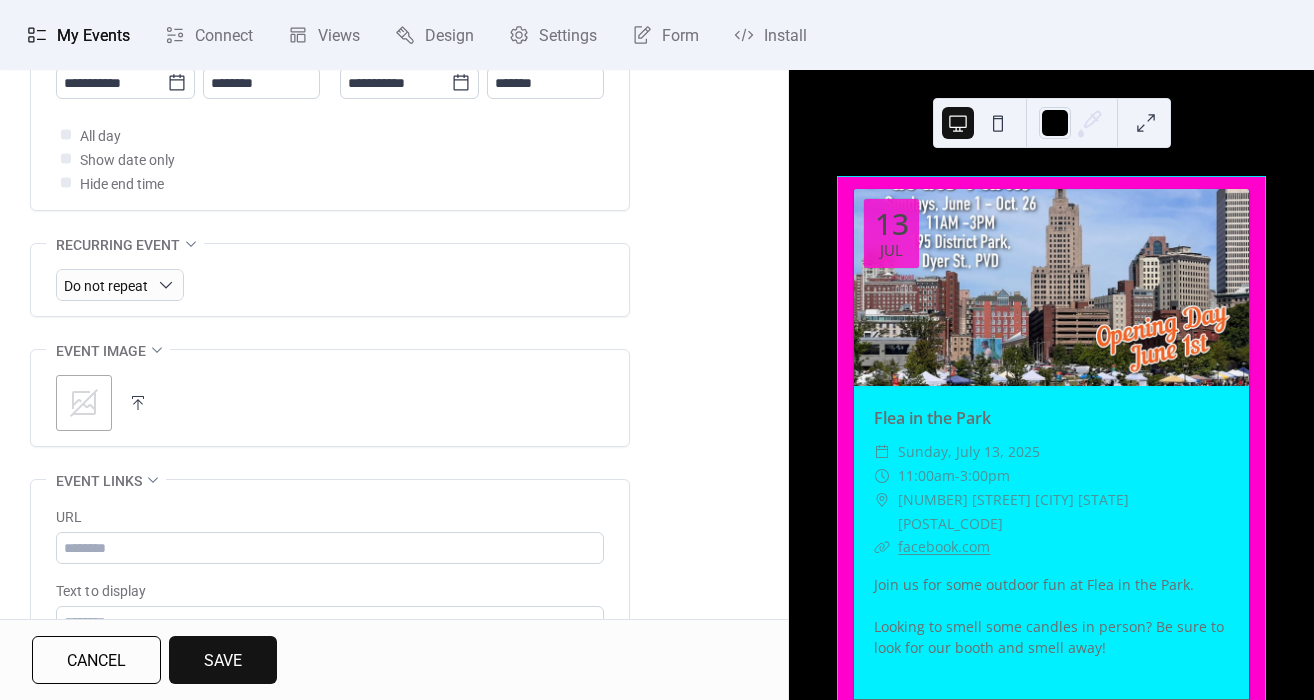 scroll, scrollTop: 779, scrollLeft: 0, axis: vertical 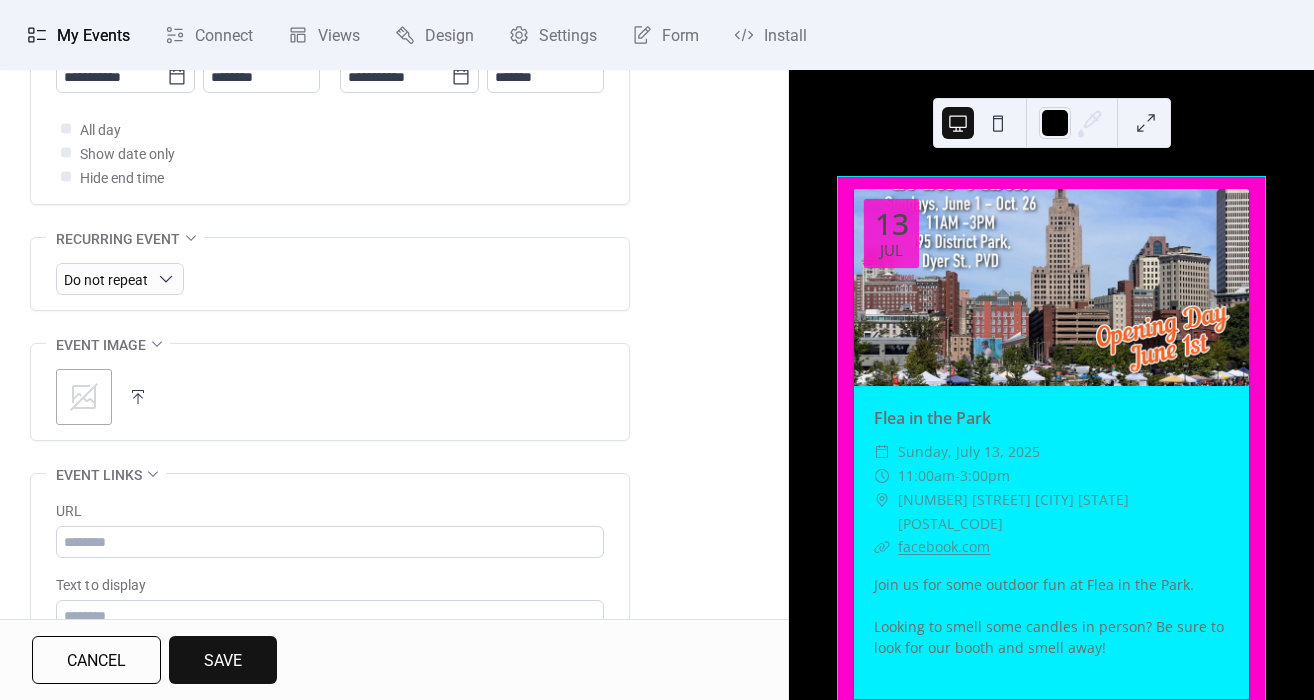 click on ";" at bounding box center [84, 397] 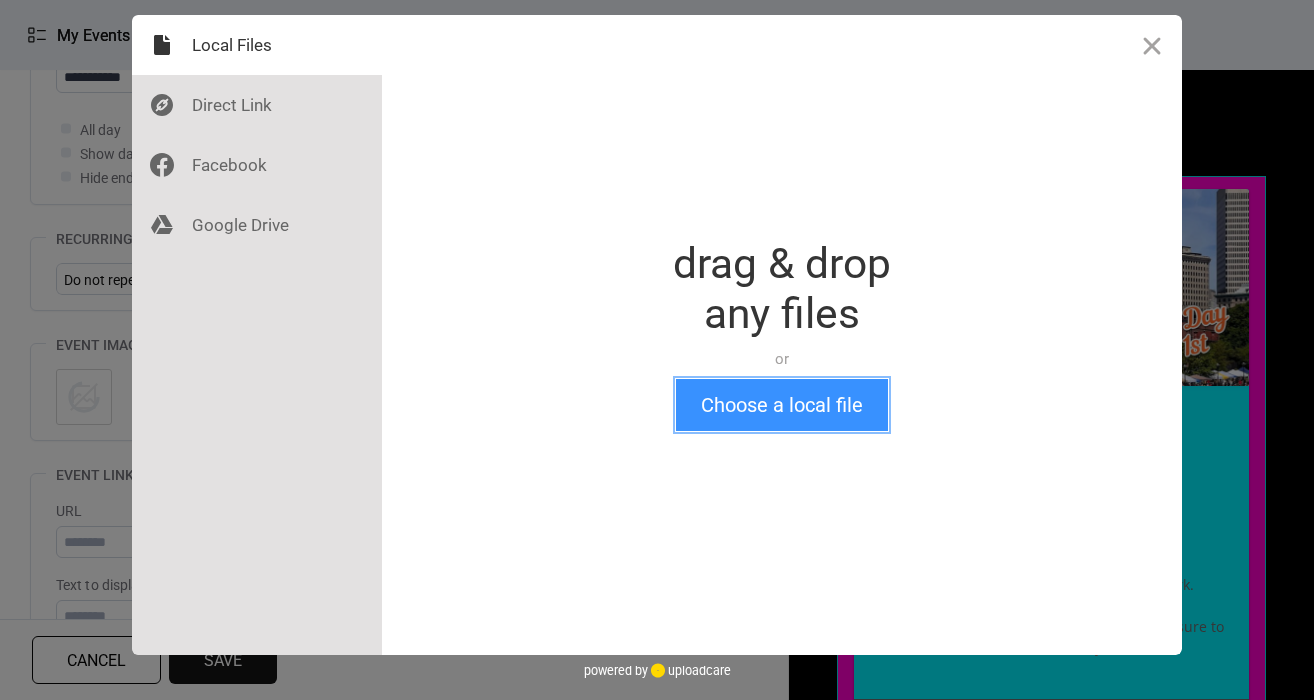 click on "Choose a local file" at bounding box center [782, 405] 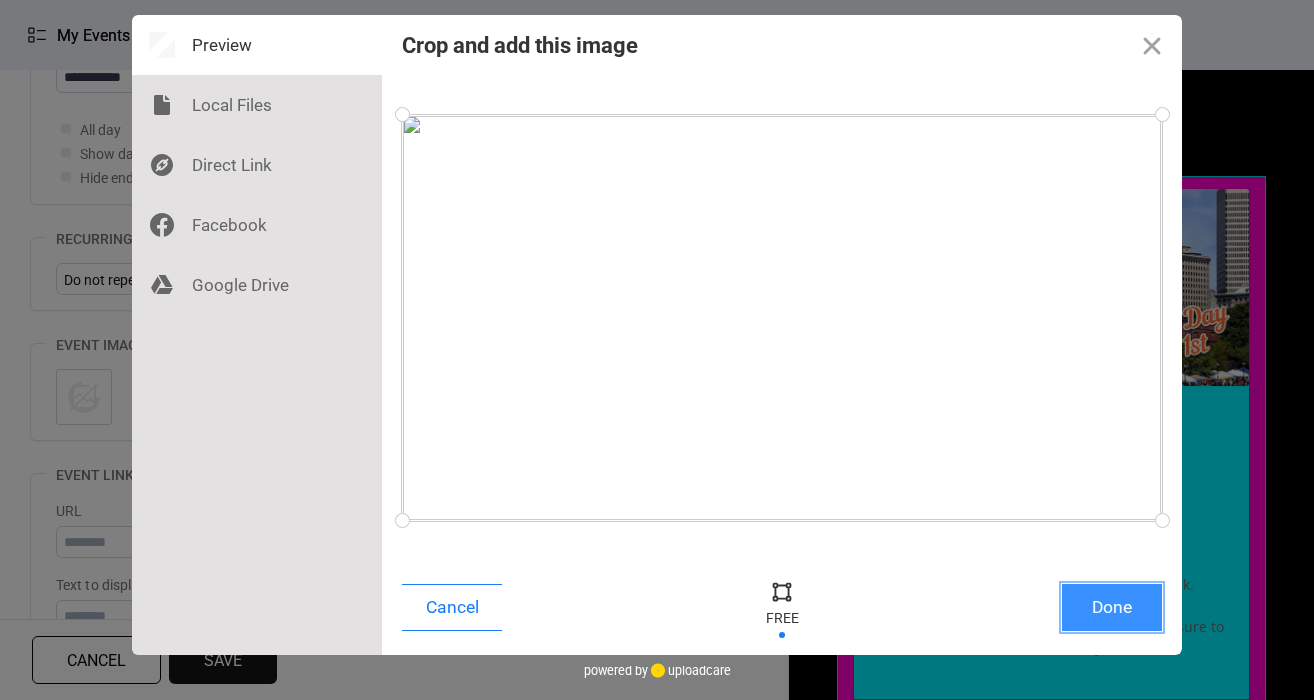 click on "Done" at bounding box center (1112, 607) 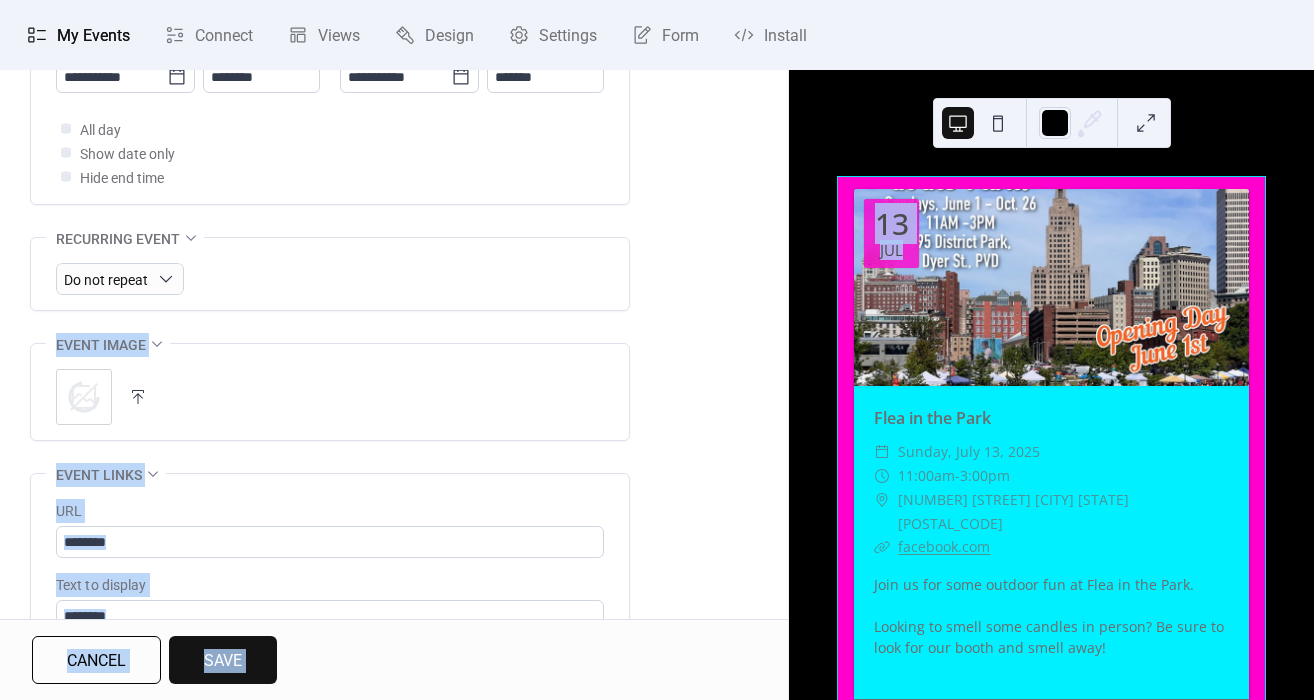 drag, startPoint x: 781, startPoint y: 321, endPoint x: 793, endPoint y: 416, distance: 95.7549 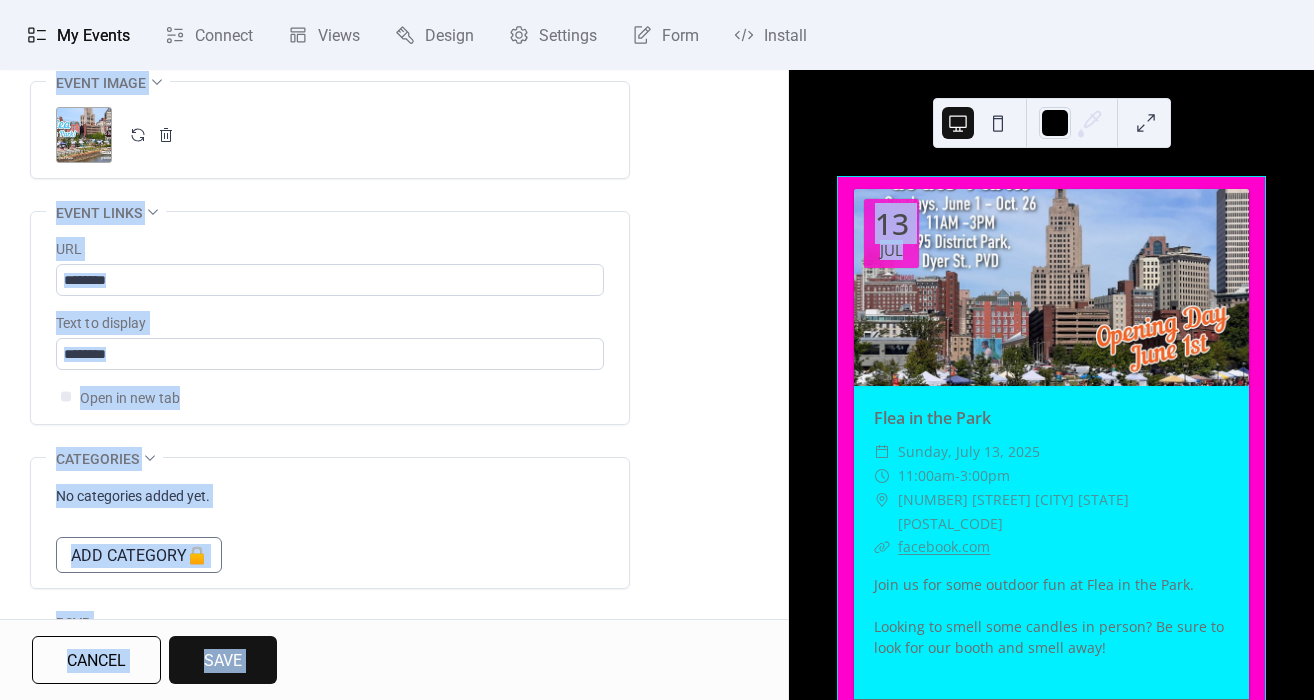 scroll, scrollTop: 1044, scrollLeft: 0, axis: vertical 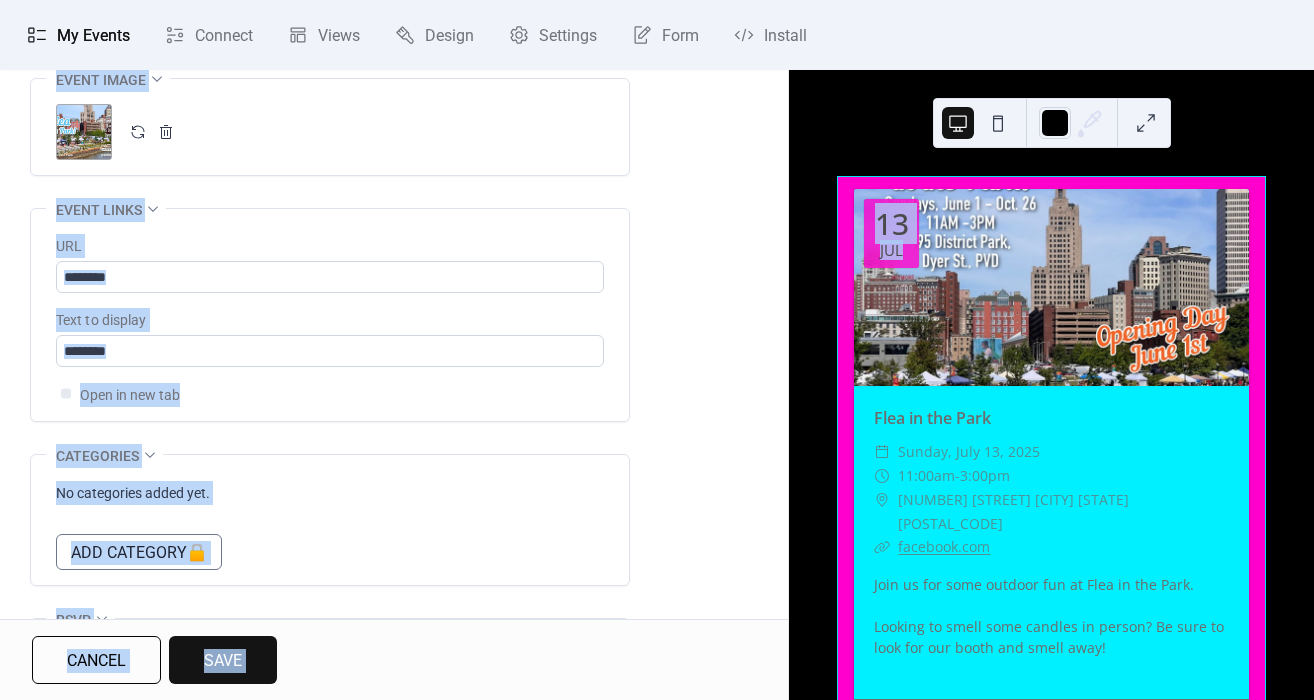click on "facebook.com" at bounding box center (944, 546) 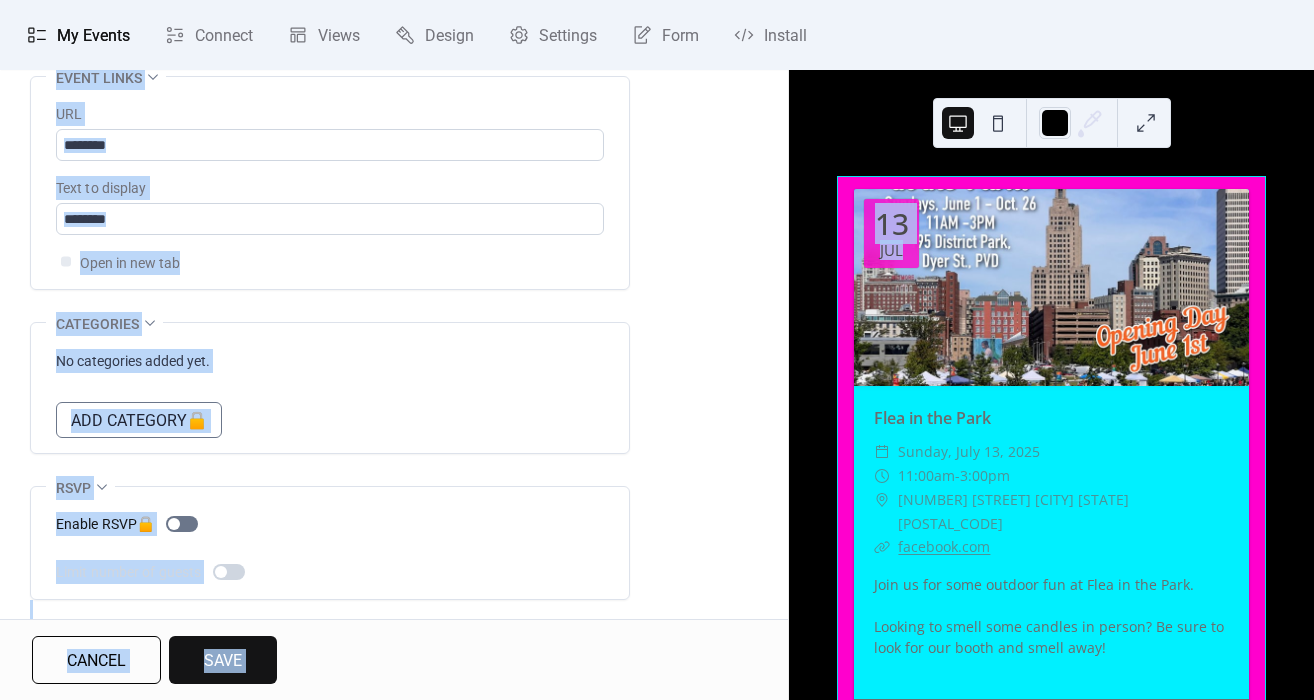 click on "Enable RSVP  🔒 Limit number of guests" at bounding box center (330, 548) 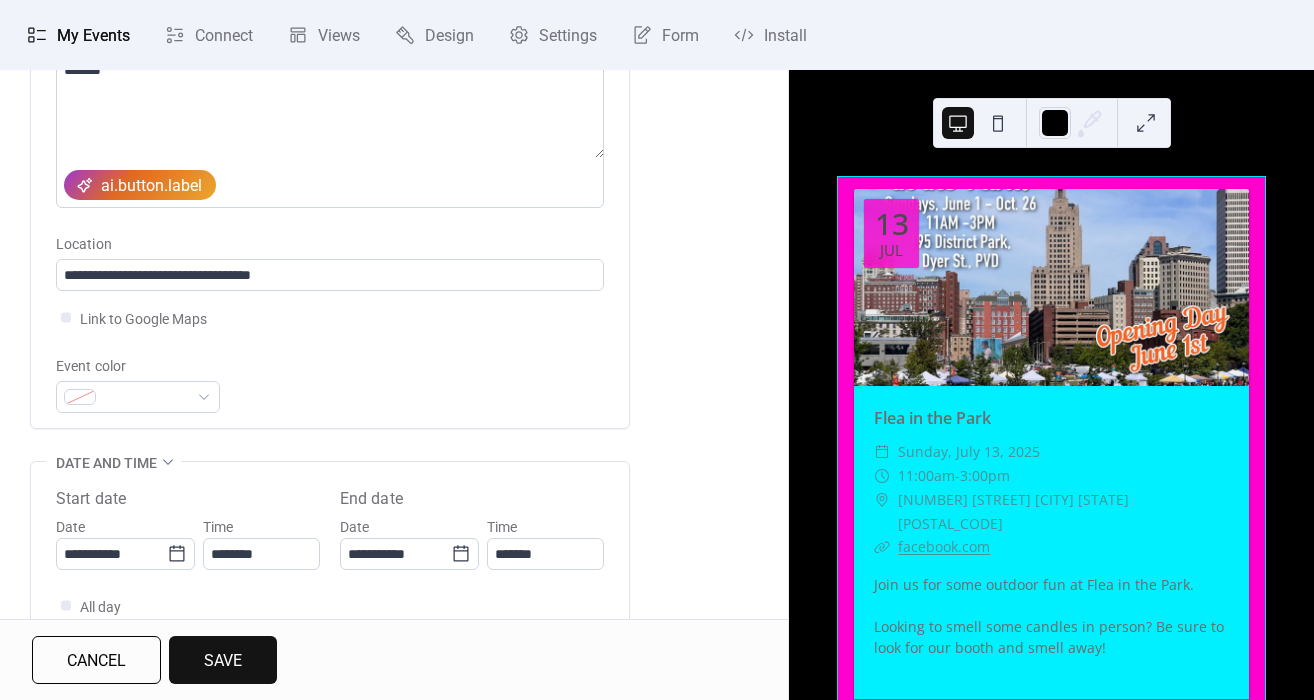 scroll, scrollTop: 284, scrollLeft: 0, axis: vertical 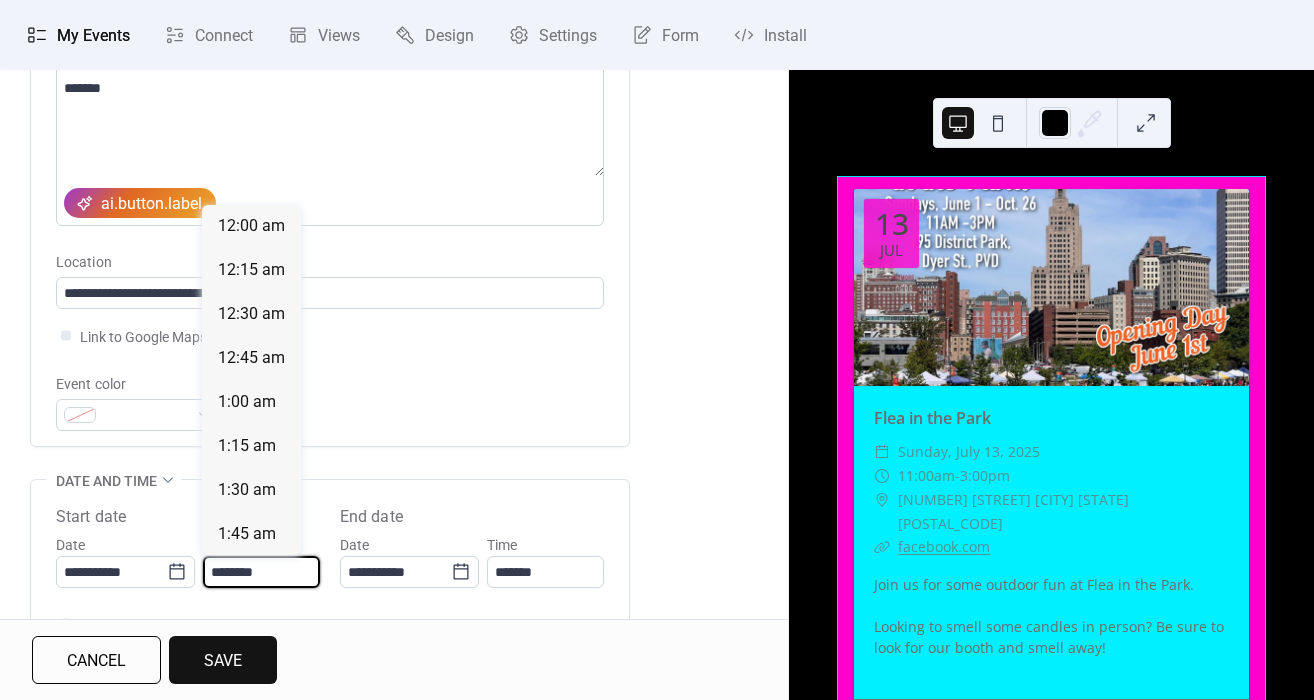 click on "********" at bounding box center [261, 572] 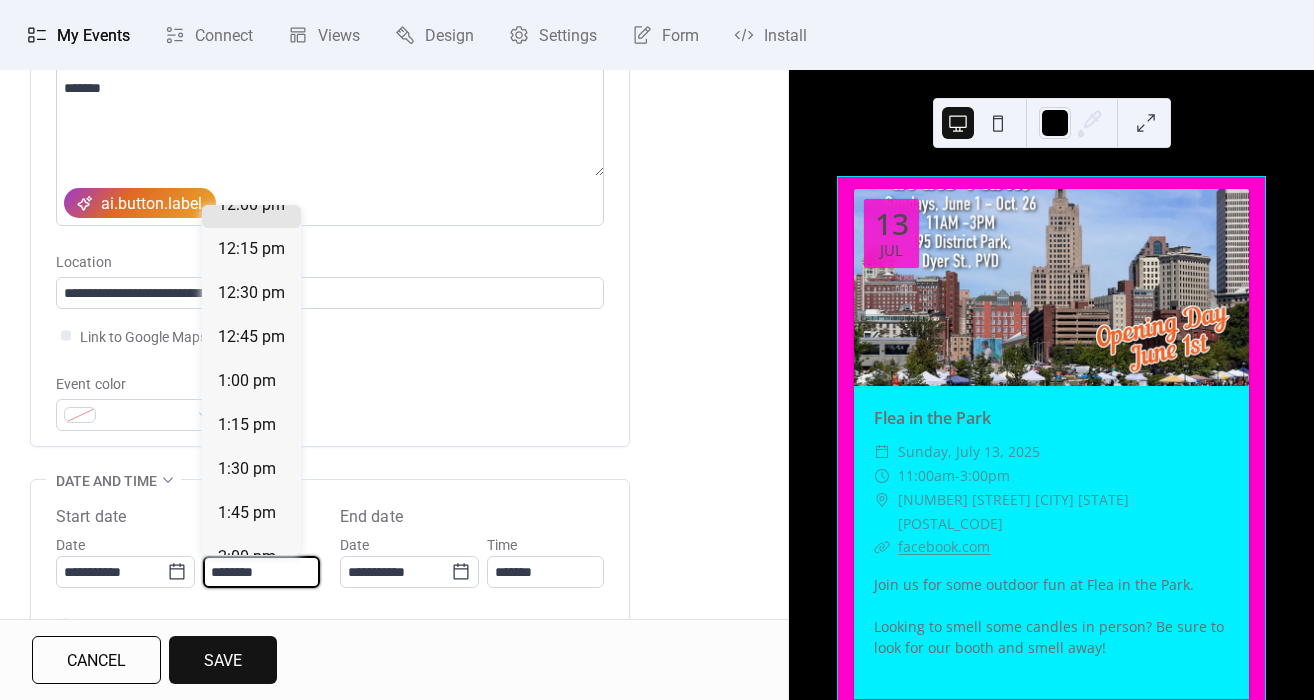 click on "********" at bounding box center (261, 572) 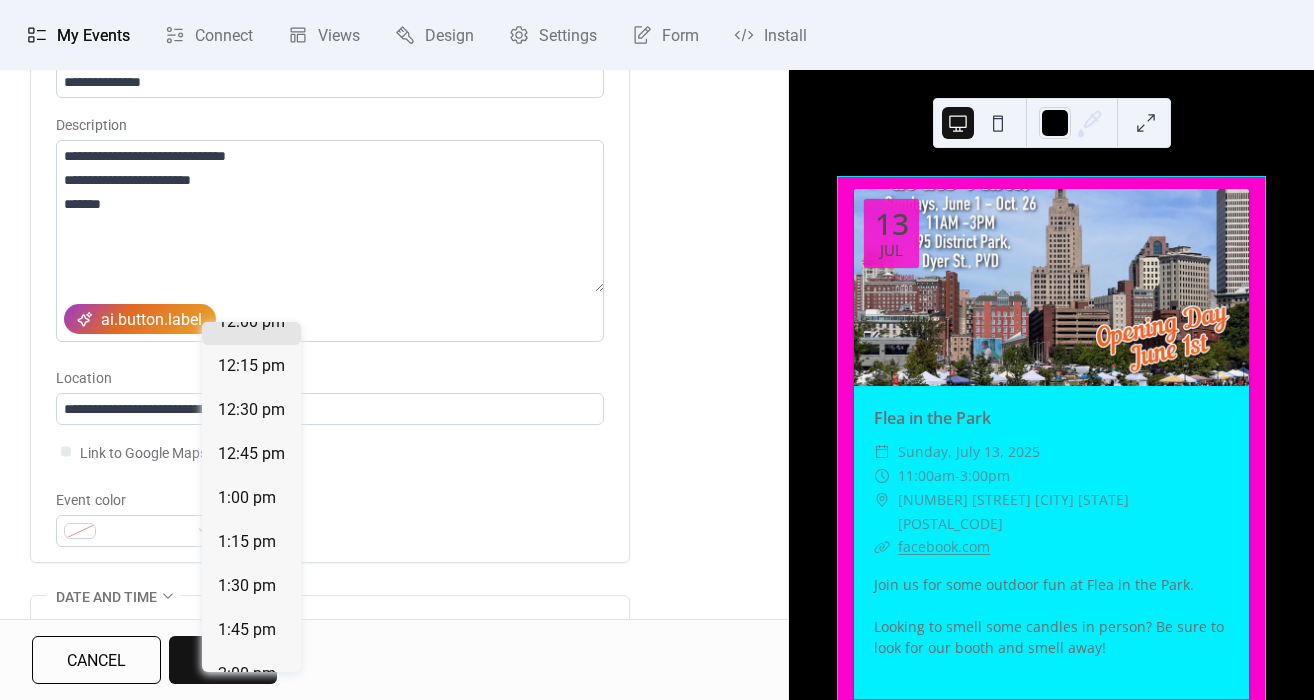 scroll, scrollTop: 181, scrollLeft: 0, axis: vertical 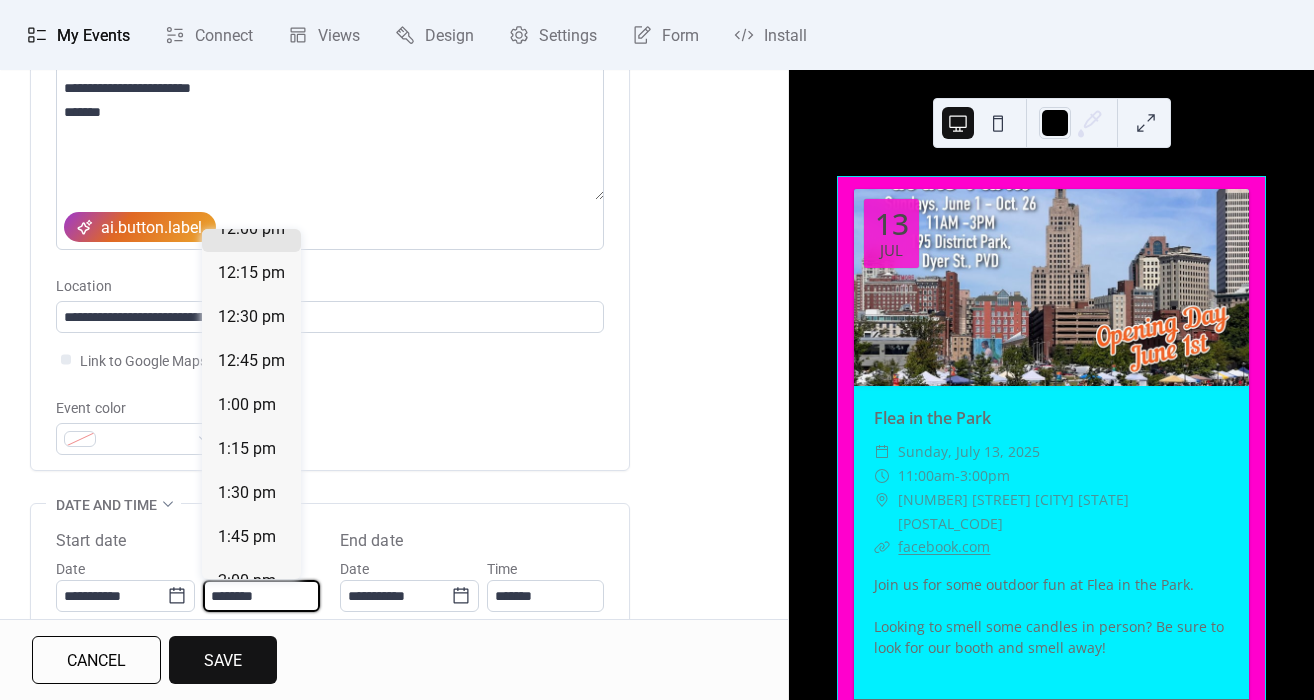 click on "********" at bounding box center (261, 596) 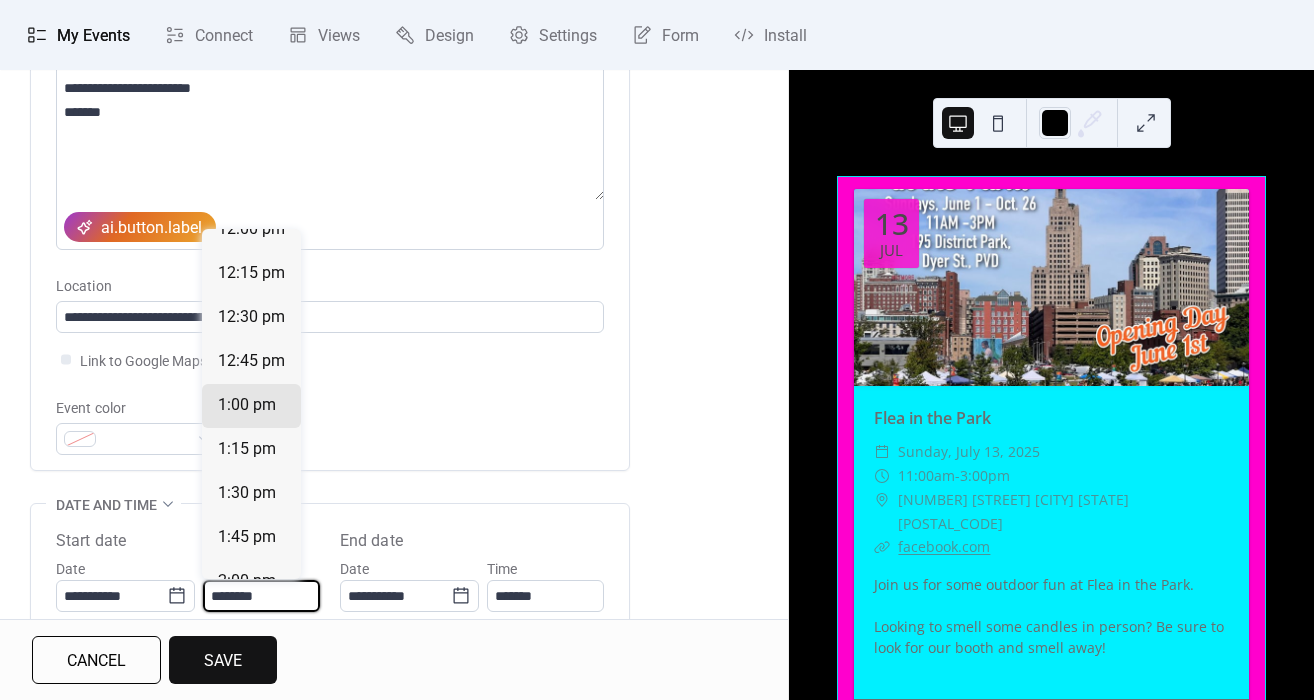 scroll, scrollTop: 3916, scrollLeft: 0, axis: vertical 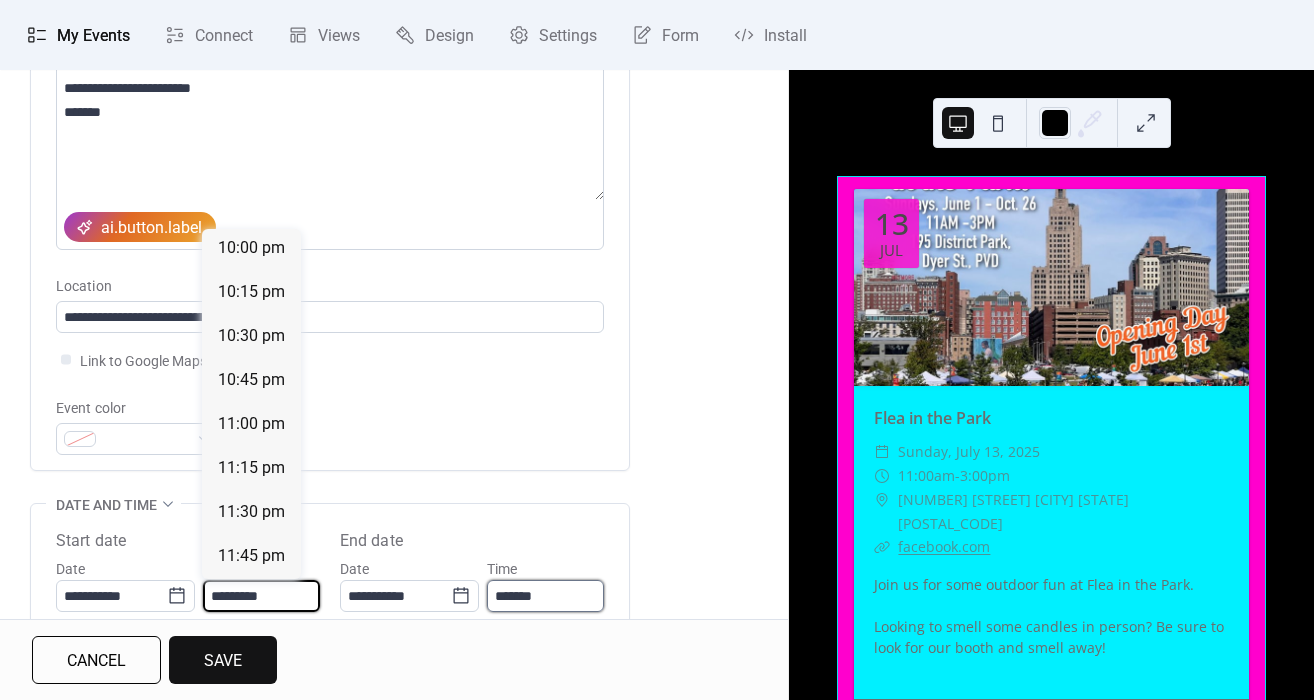 type on "********" 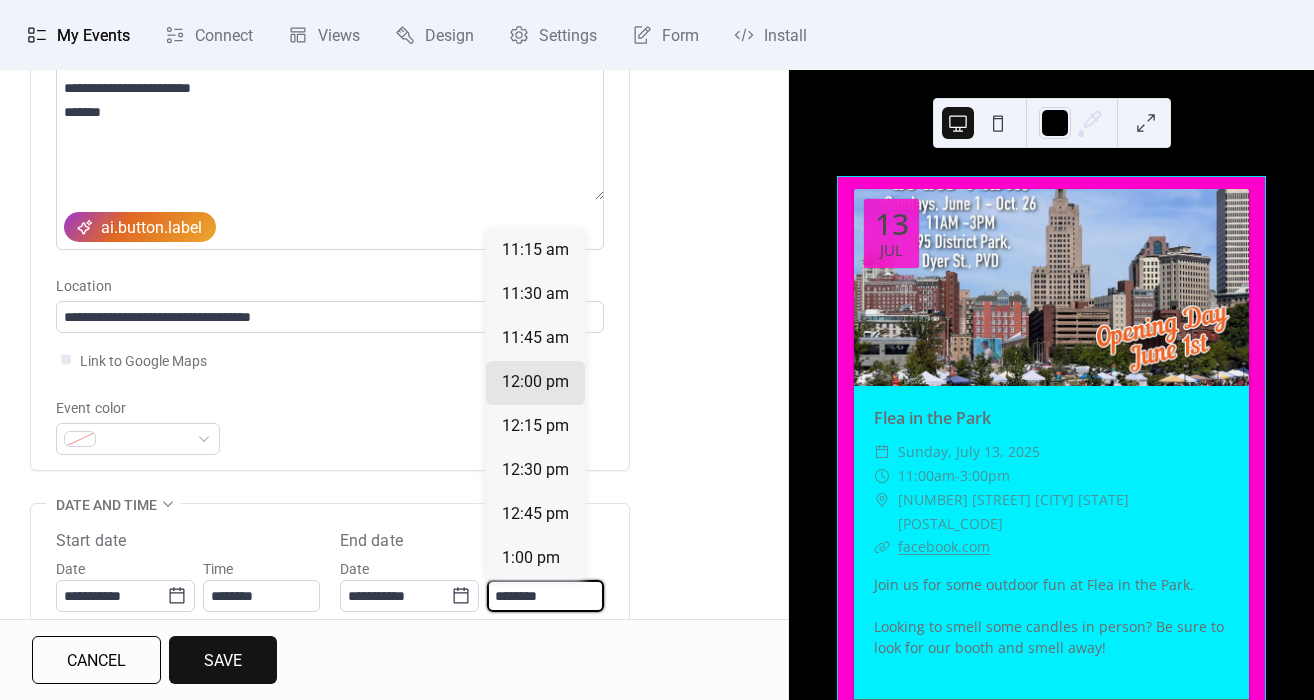 click on "********" at bounding box center [545, 596] 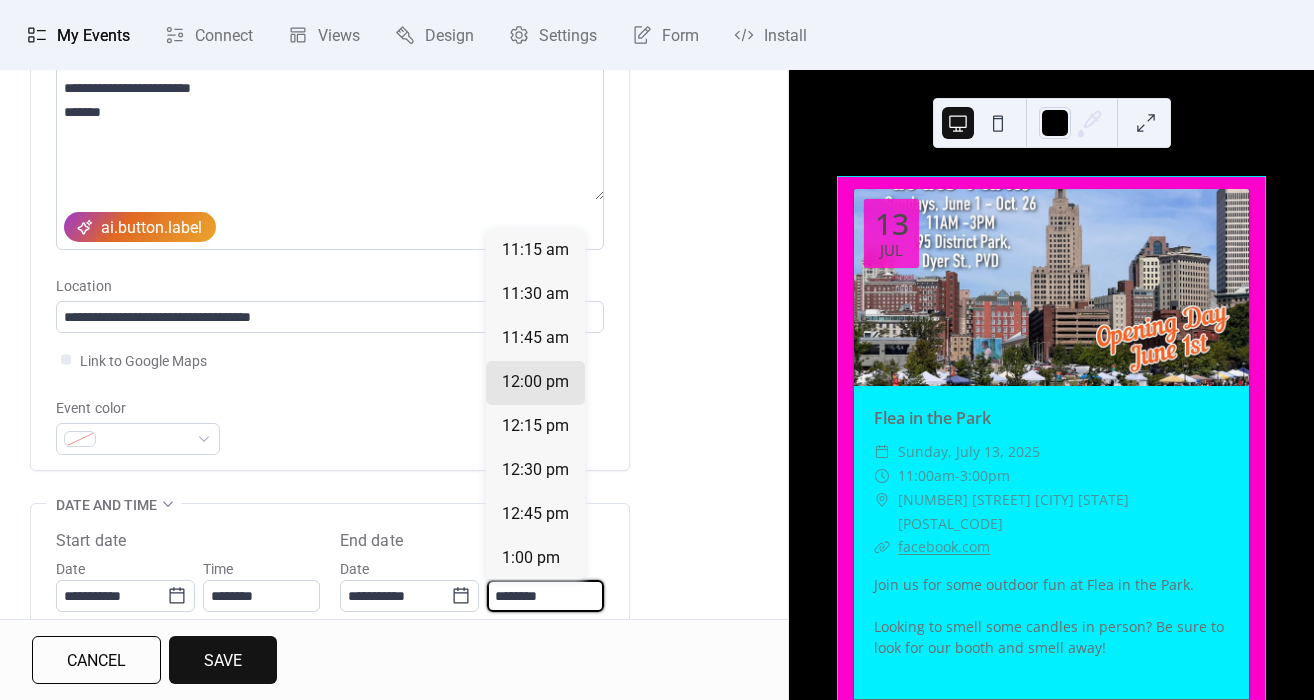 click on "********" at bounding box center [545, 596] 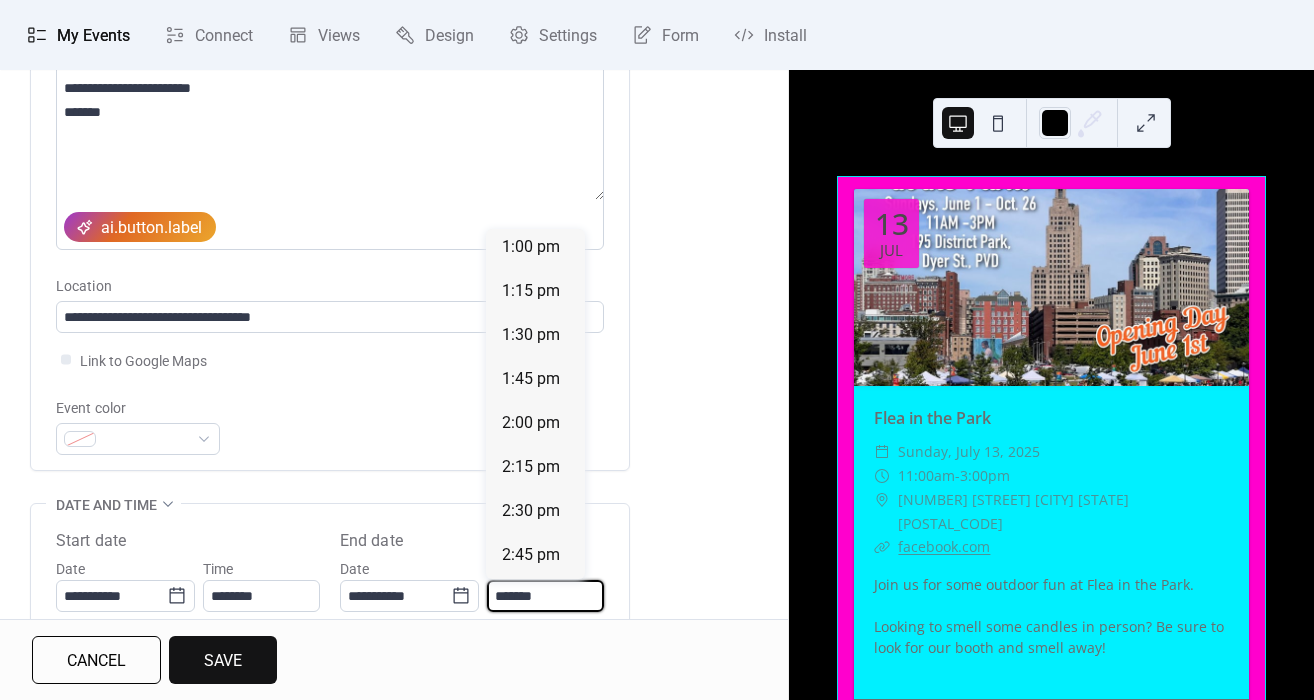 scroll, scrollTop: 666, scrollLeft: 0, axis: vertical 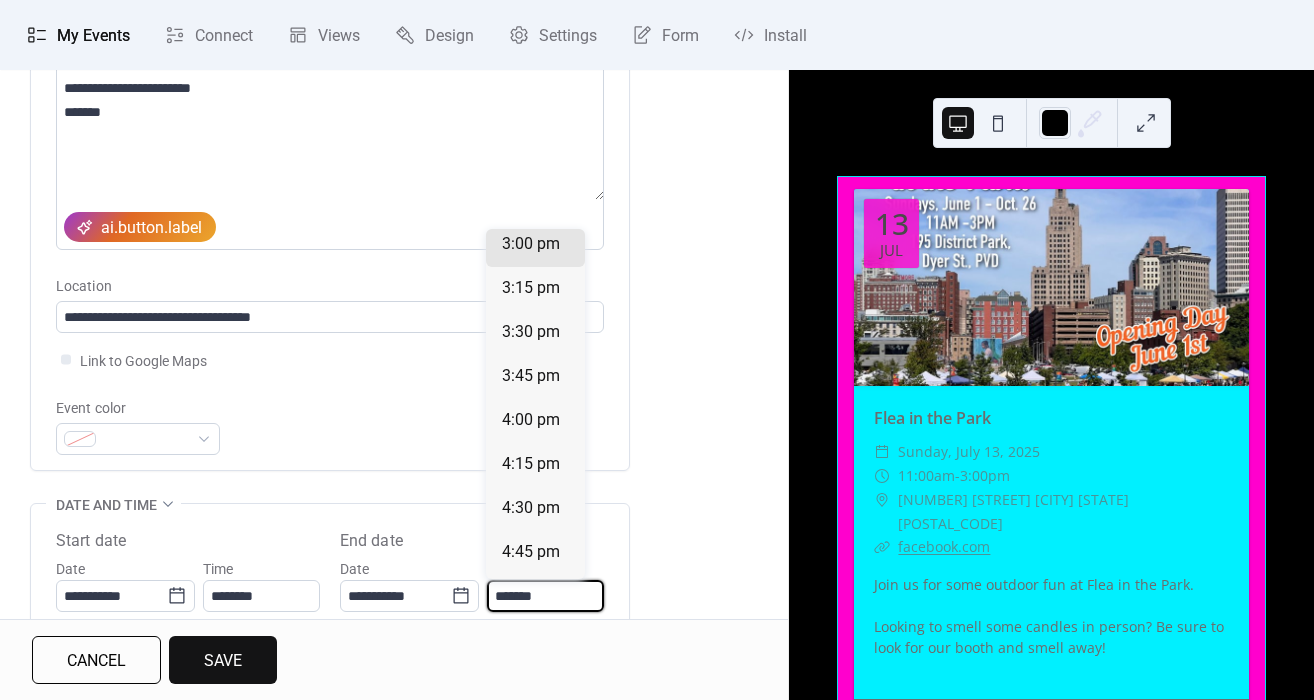 click on "*******" at bounding box center (545, 596) 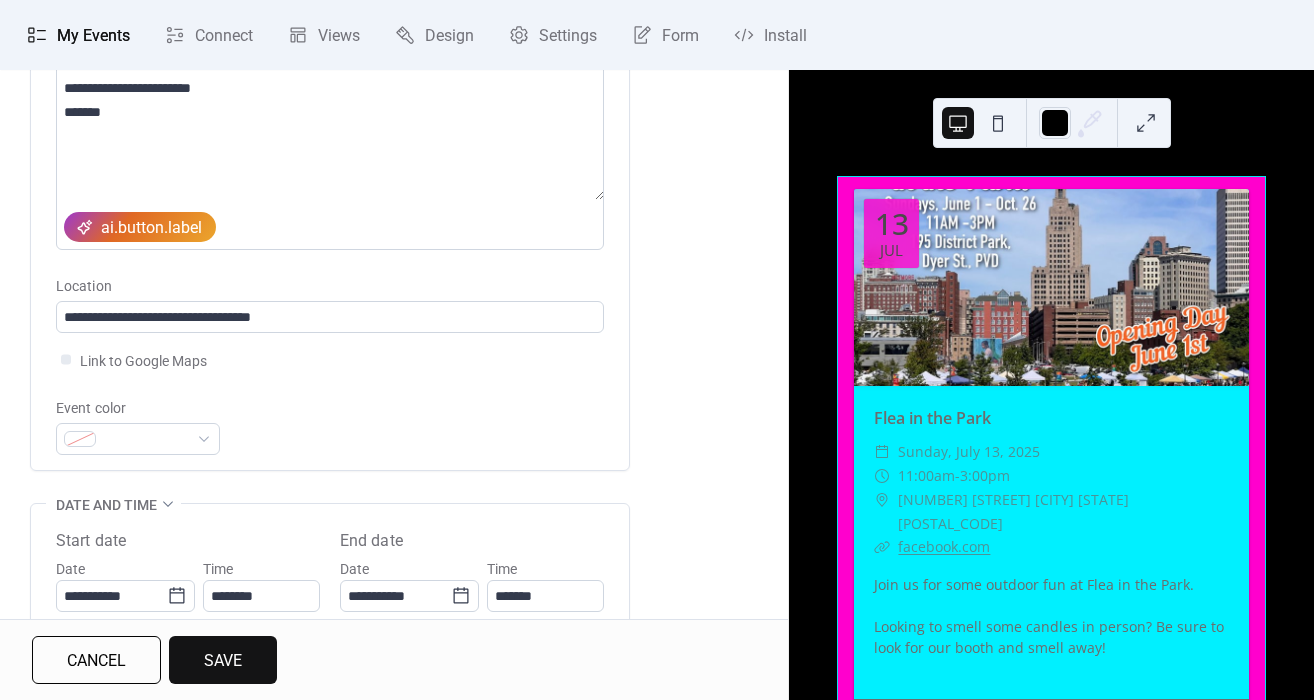 click on "**********" at bounding box center (394, 729) 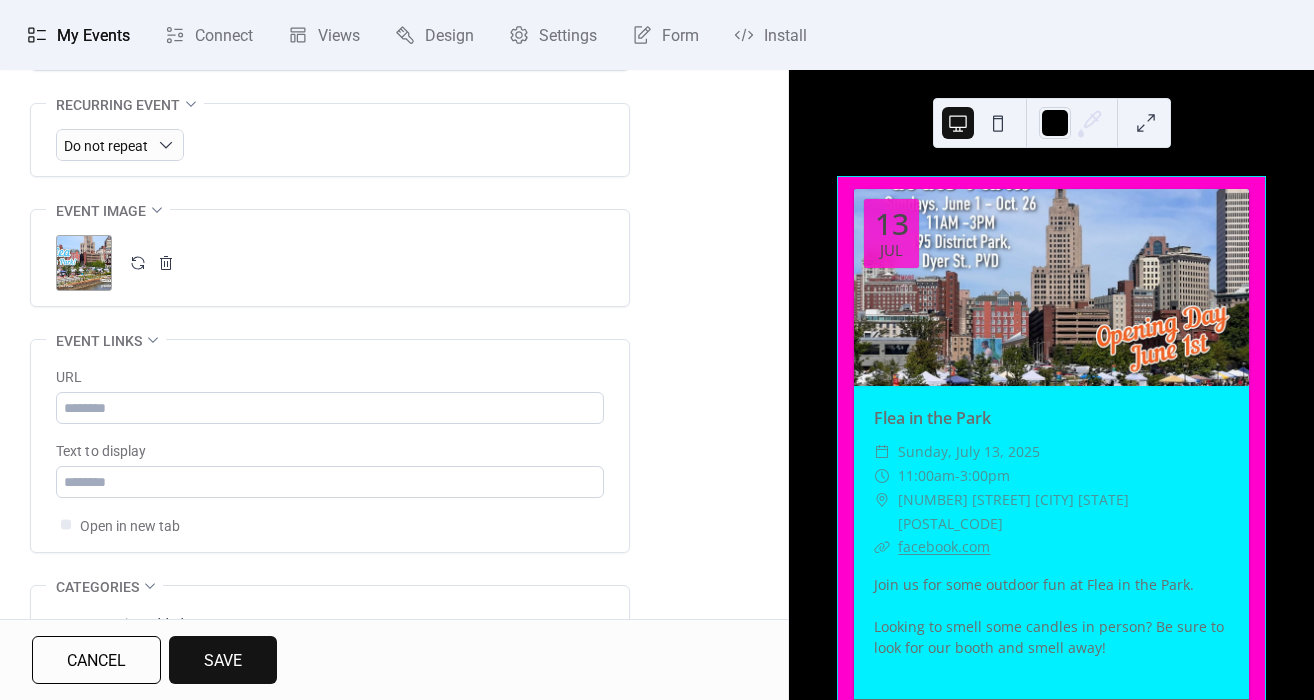 scroll, scrollTop: 963, scrollLeft: 0, axis: vertical 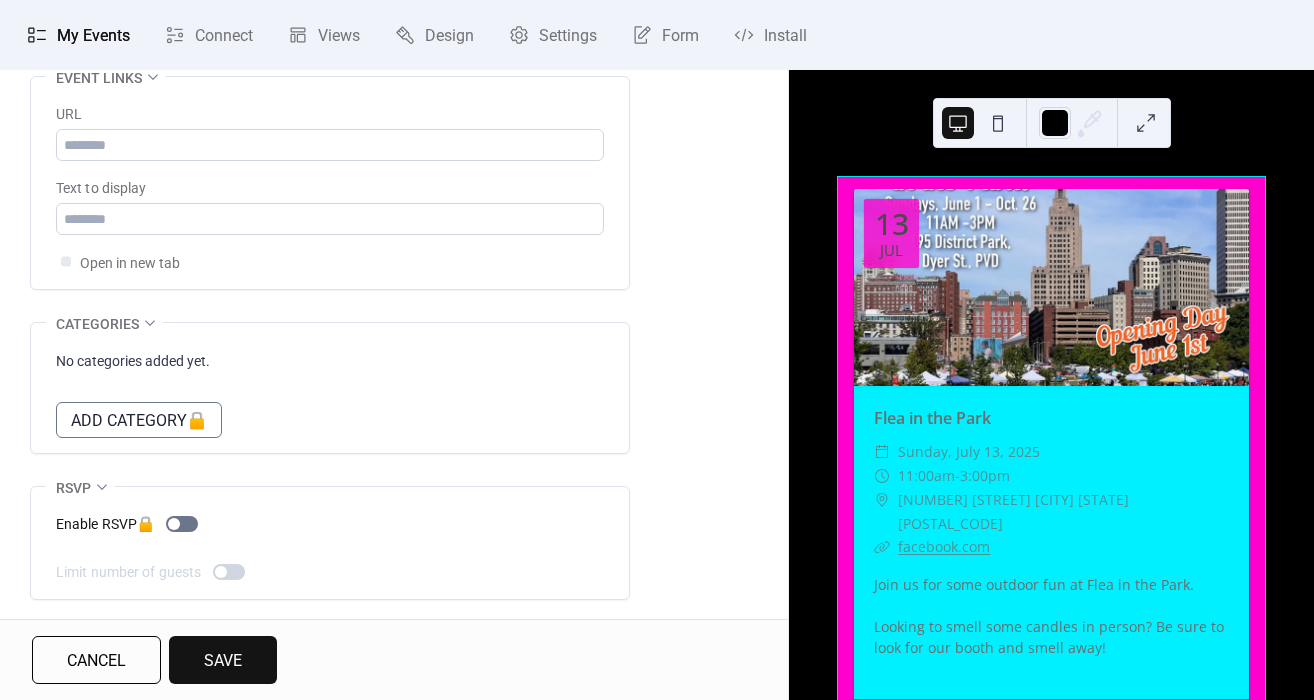 click on "Save" at bounding box center [223, 660] 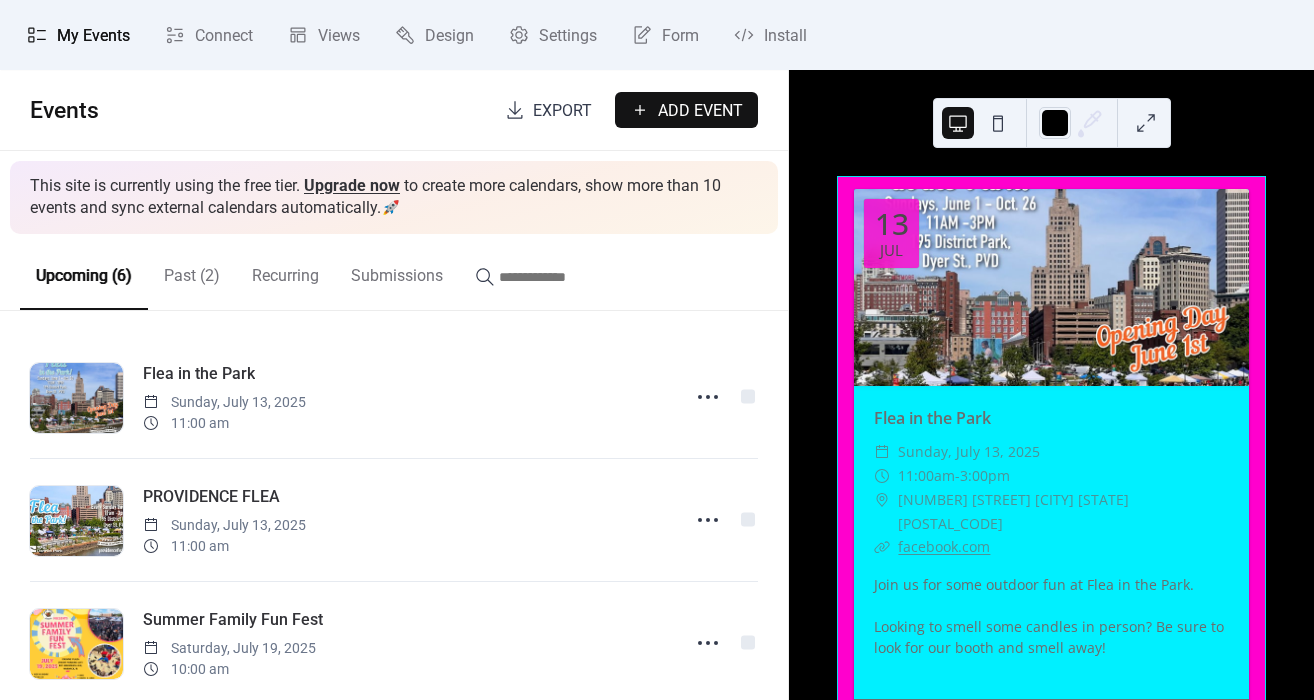 scroll, scrollTop: 0, scrollLeft: 0, axis: both 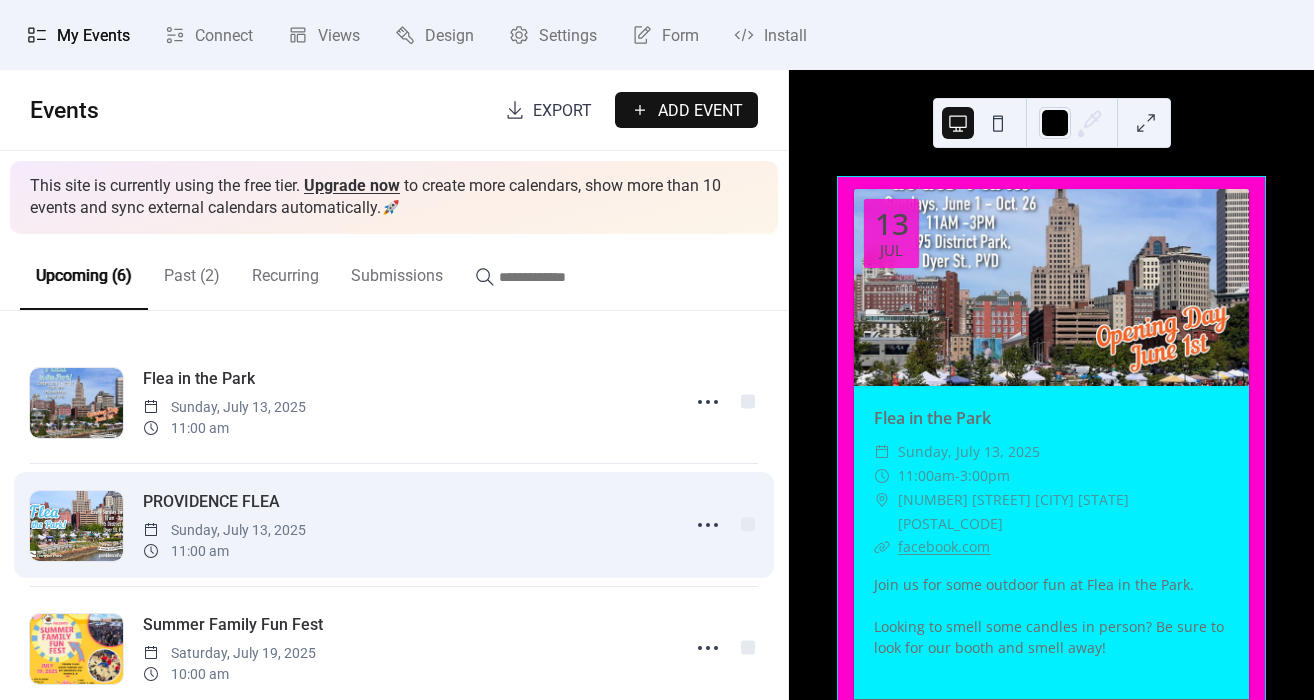 click on "PROVIDENCE FLEA" at bounding box center (211, 502) 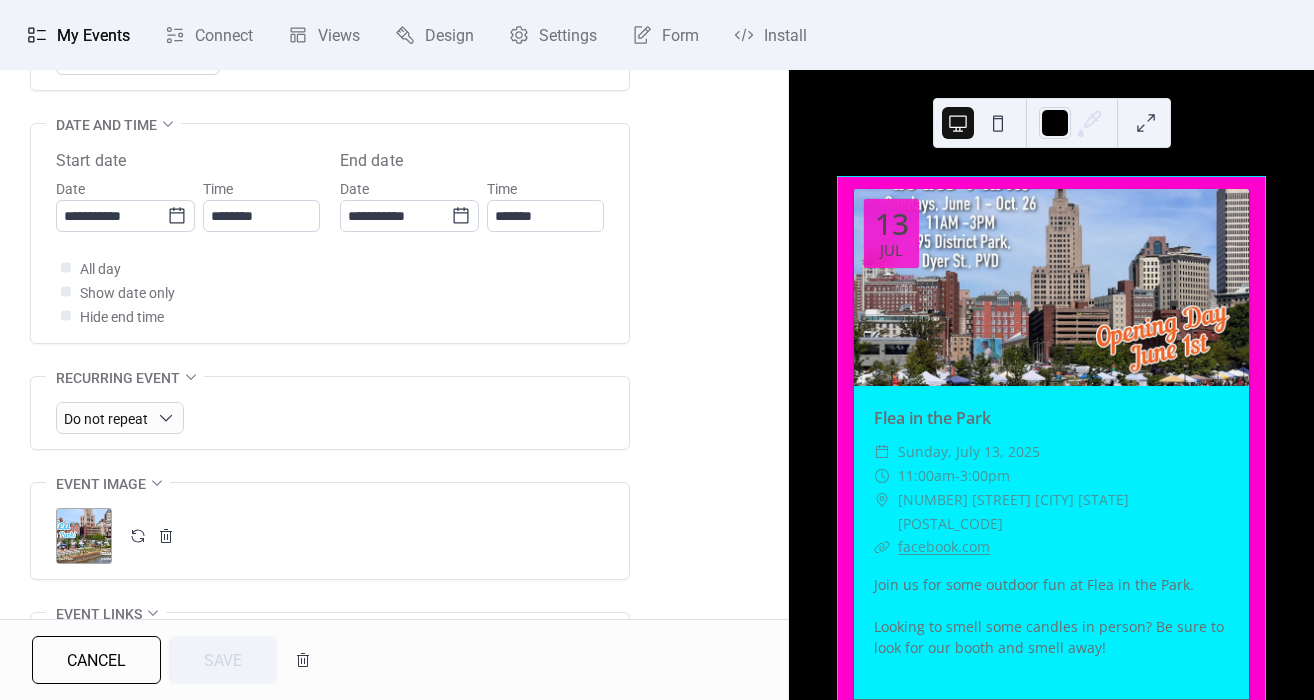 scroll, scrollTop: 684, scrollLeft: 0, axis: vertical 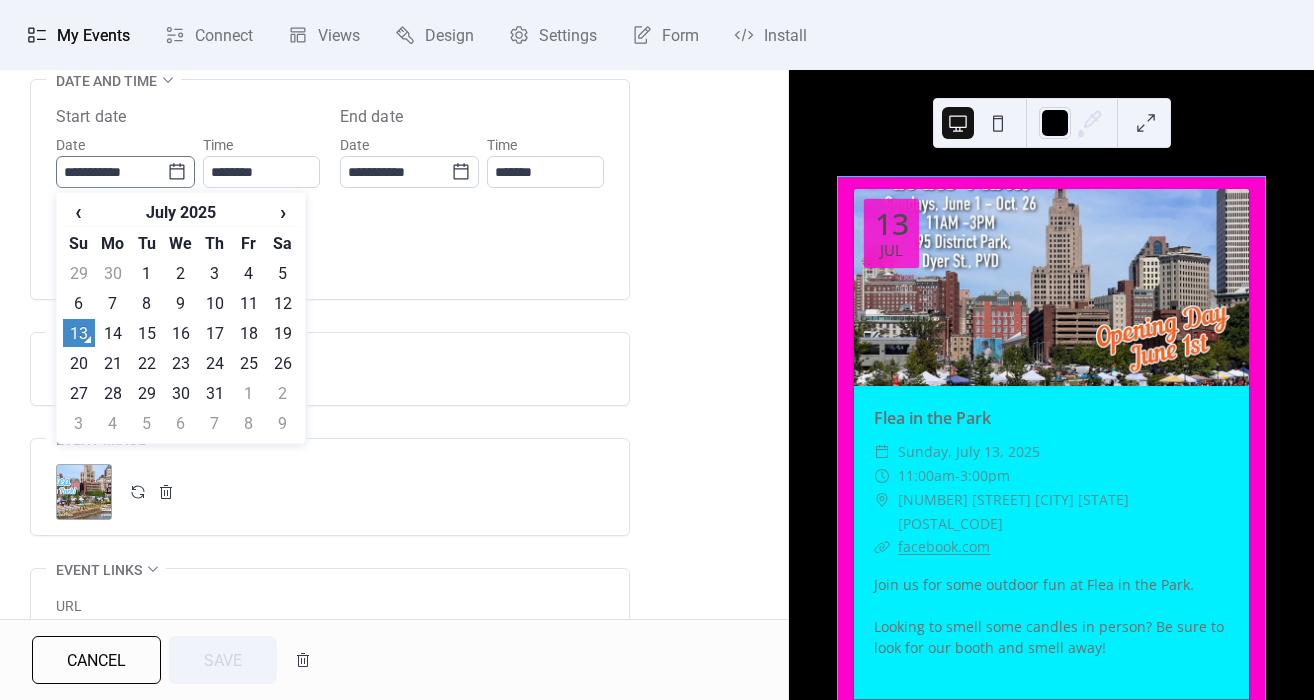 click 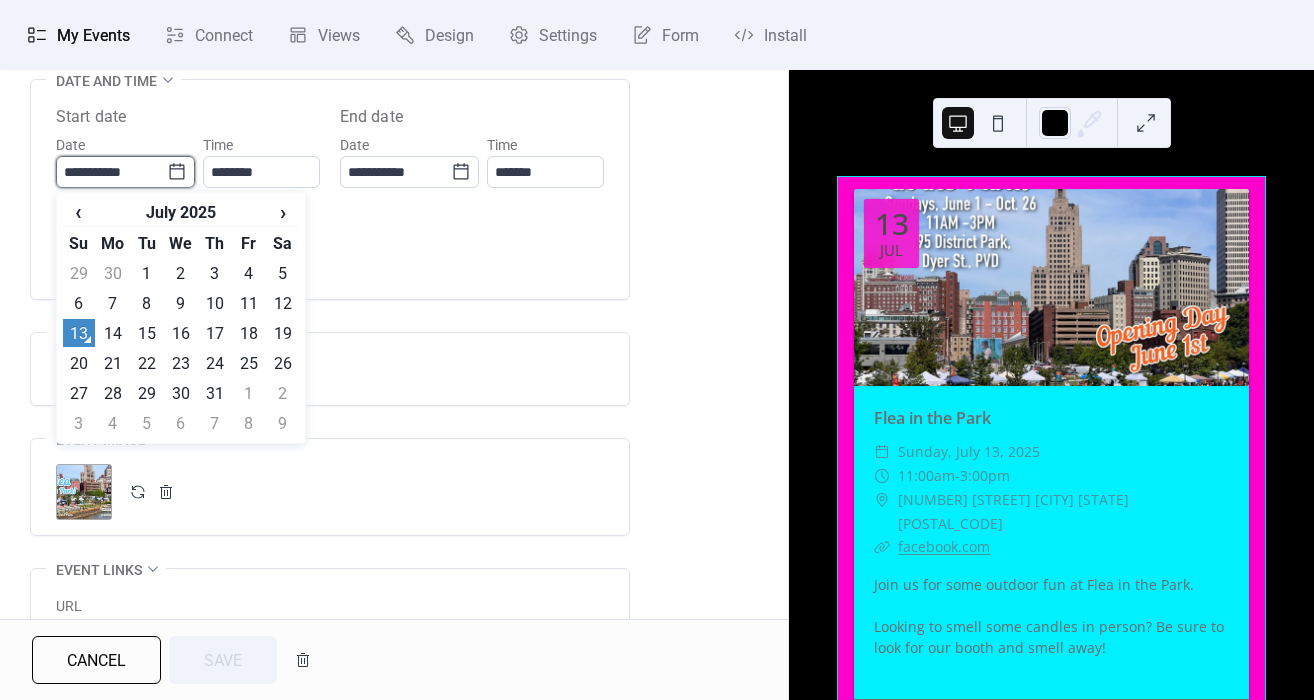 click on "**********" at bounding box center [111, 172] 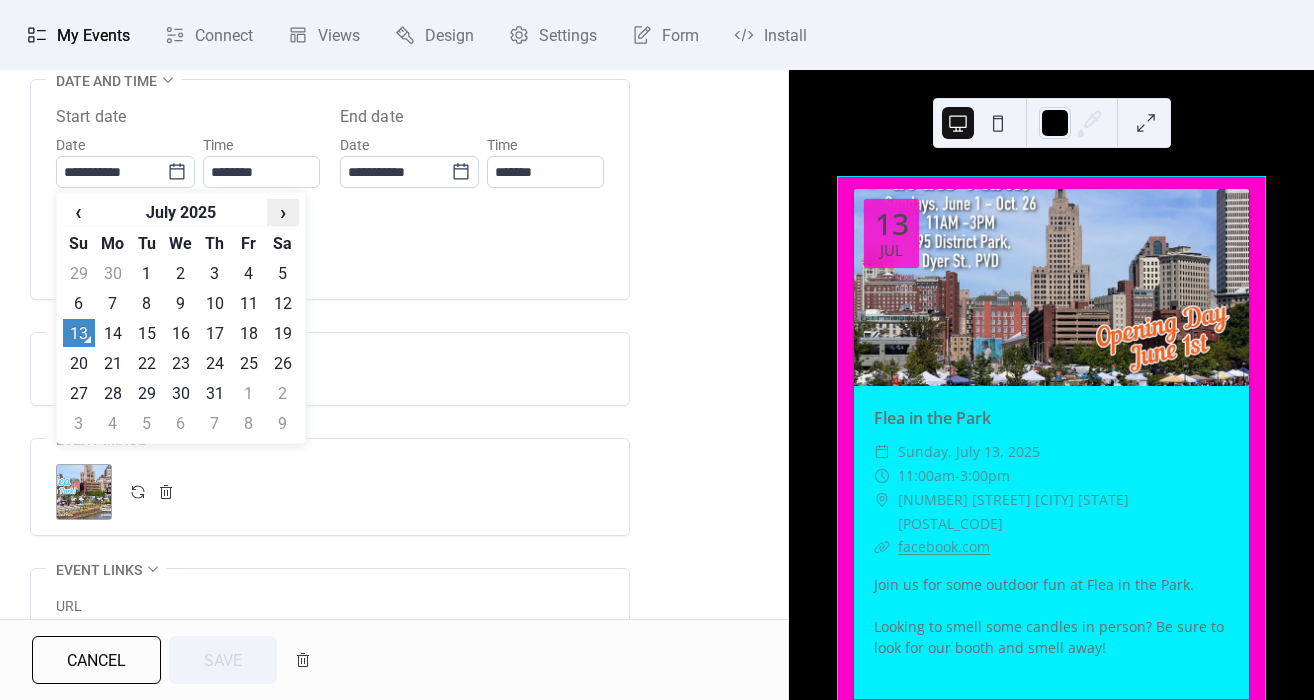 click on "›" at bounding box center (283, 212) 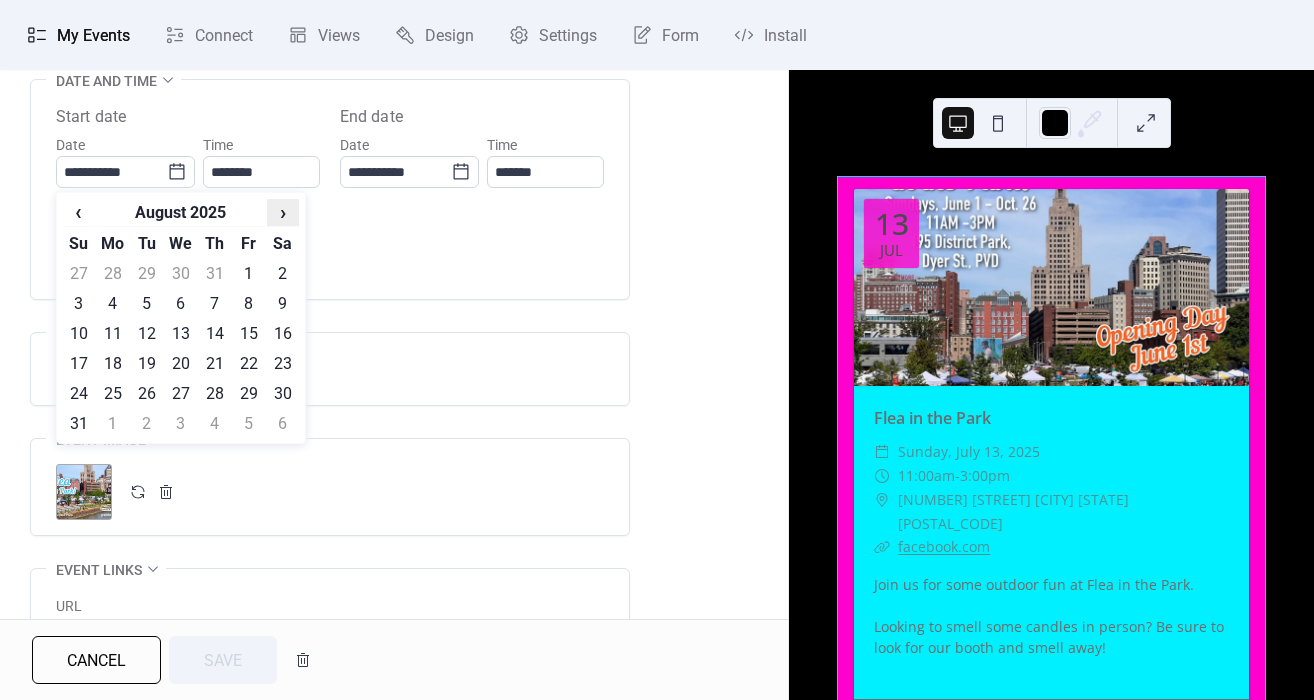 click on "›" at bounding box center [283, 212] 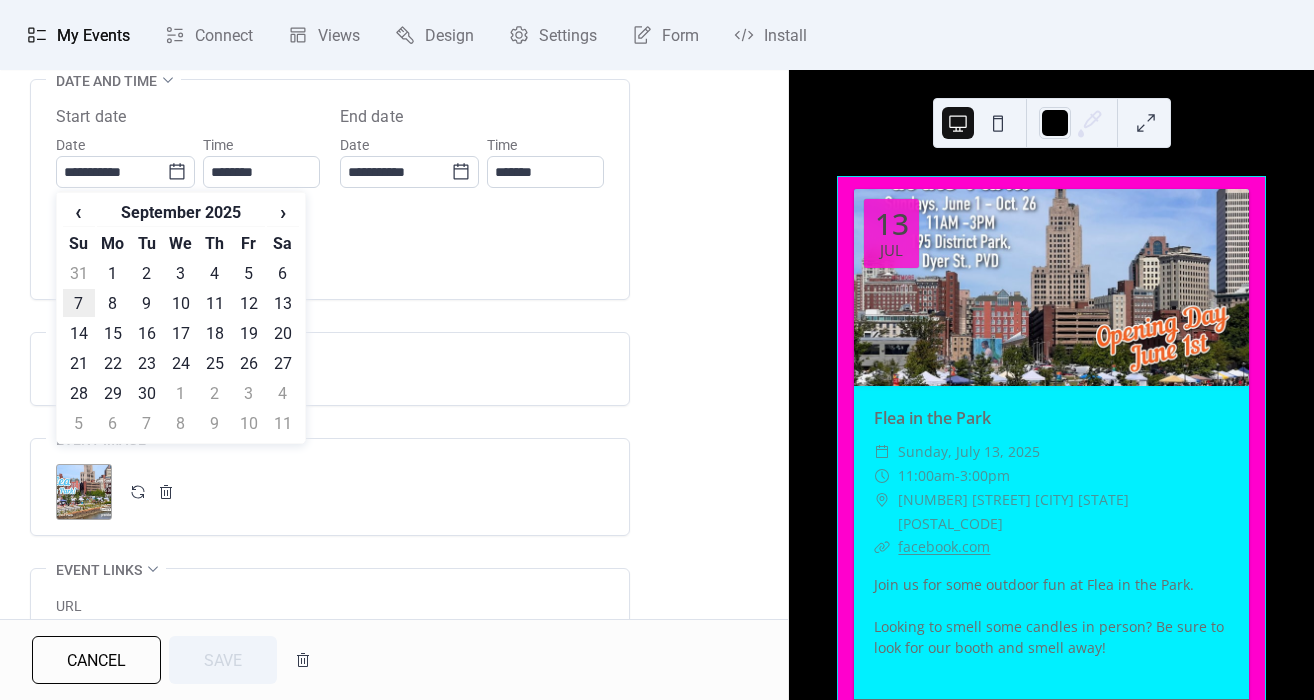click on "7" at bounding box center (79, 303) 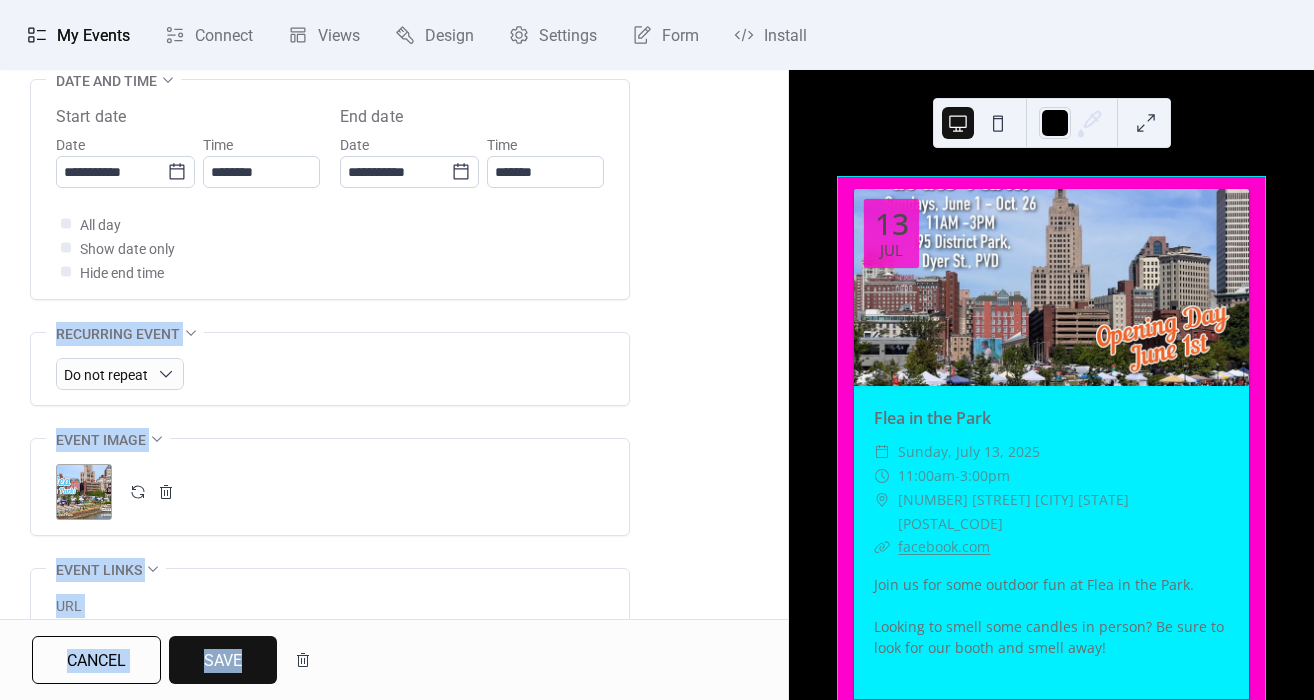 drag, startPoint x: 788, startPoint y: 332, endPoint x: 781, endPoint y: 281, distance: 51.47815 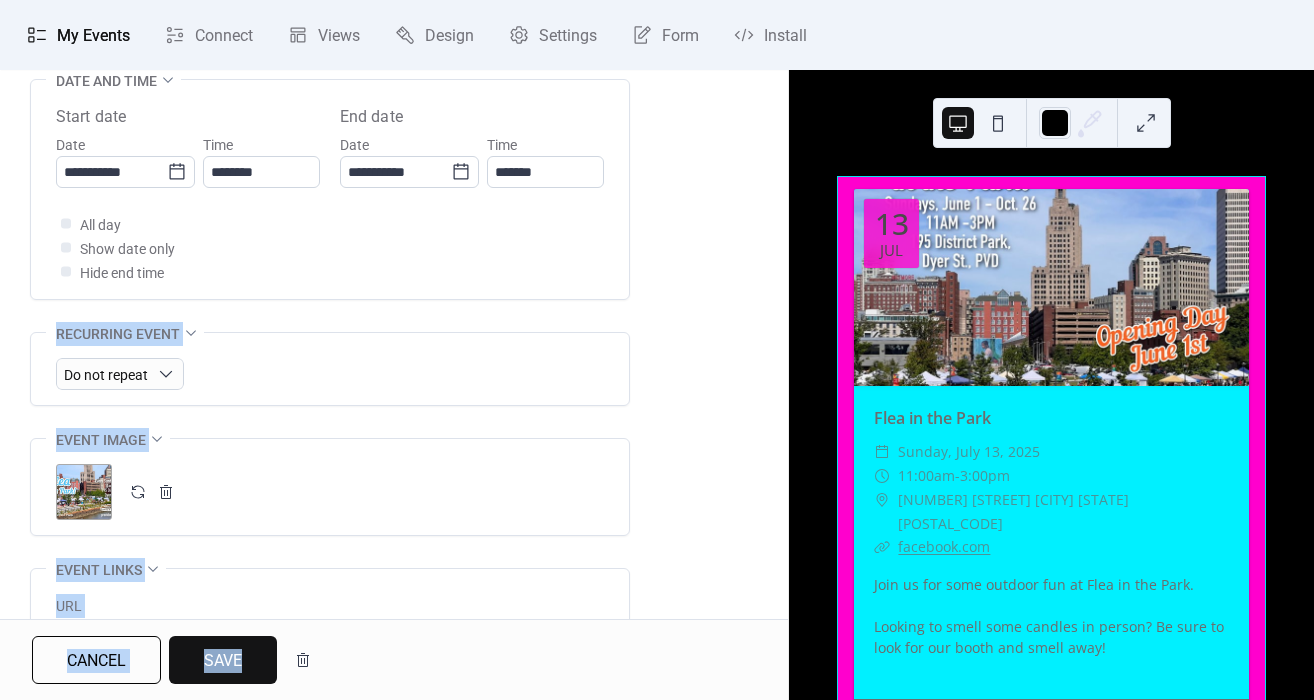 scroll, scrollTop: 204, scrollLeft: 0, axis: vertical 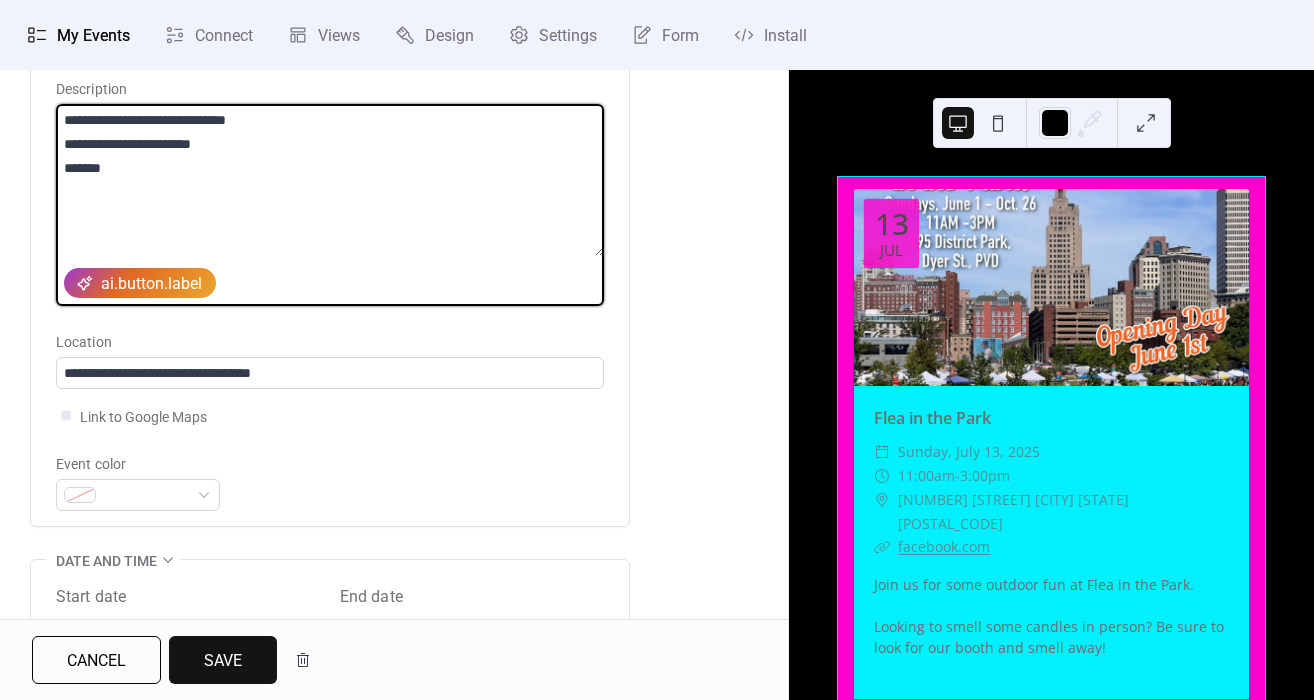 drag, startPoint x: 121, startPoint y: 180, endPoint x: 35, endPoint y: 103, distance: 115.43397 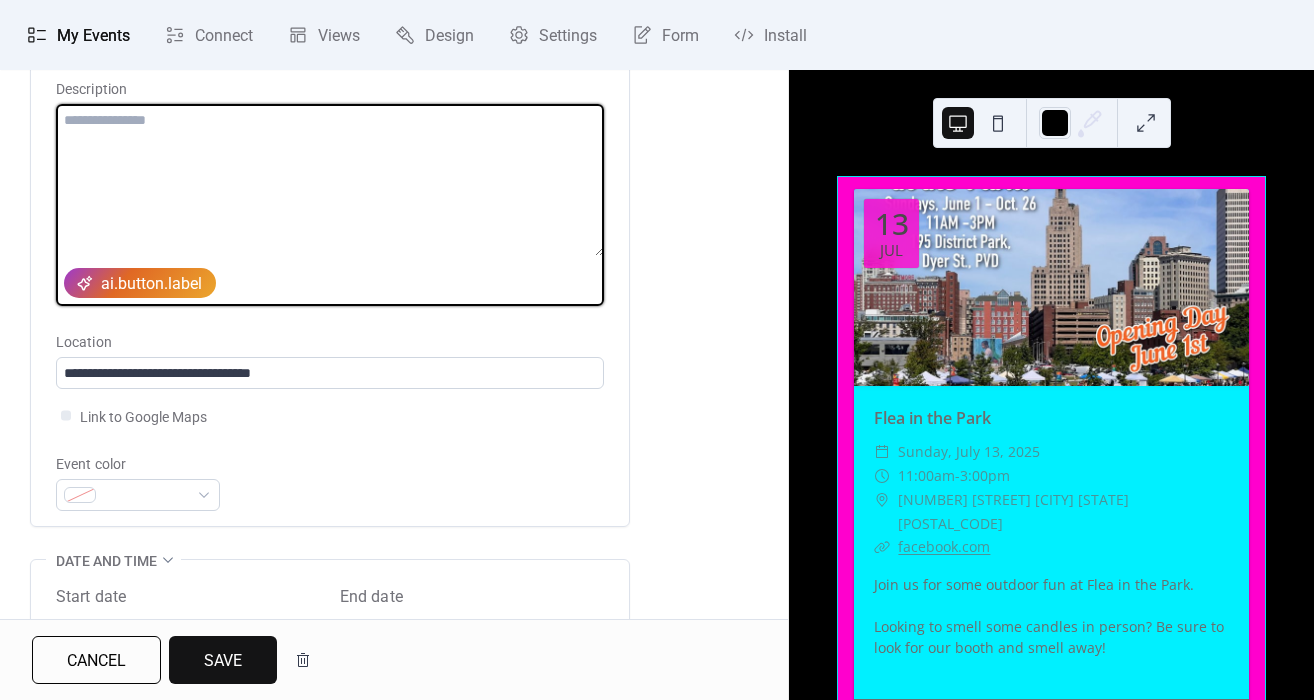 type 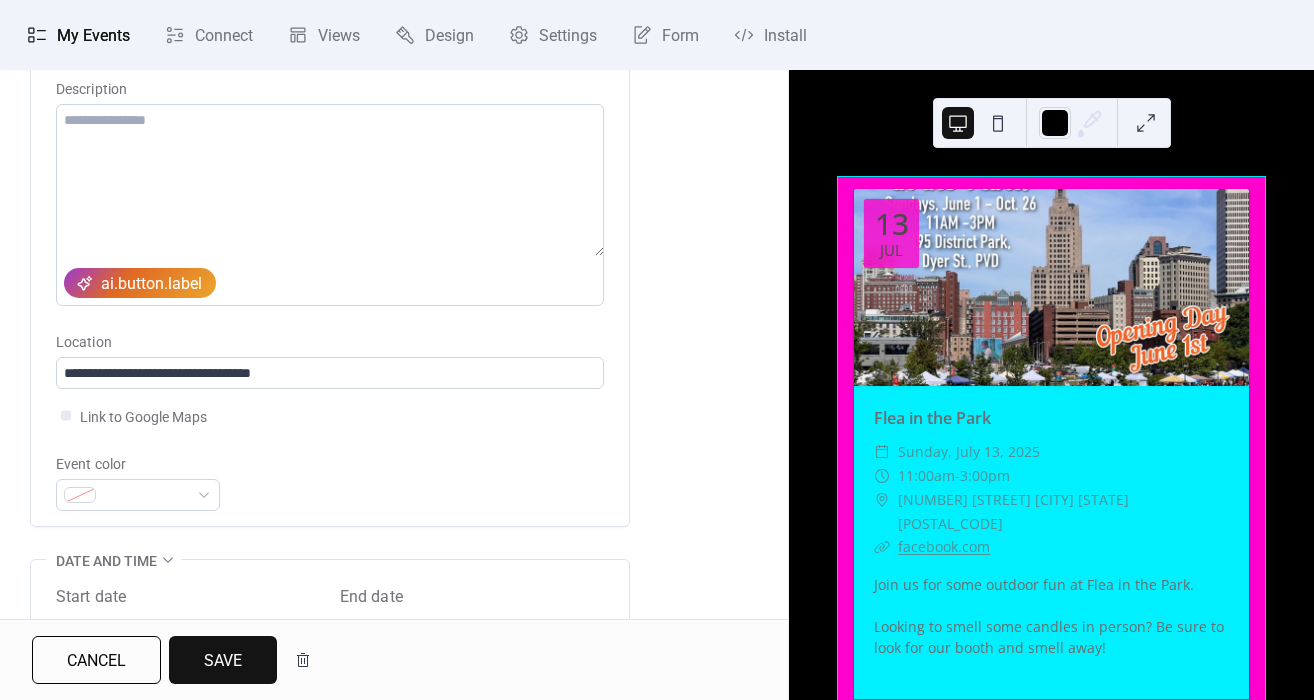 drag, startPoint x: 791, startPoint y: 223, endPoint x: 781, endPoint y: 216, distance: 12.206555 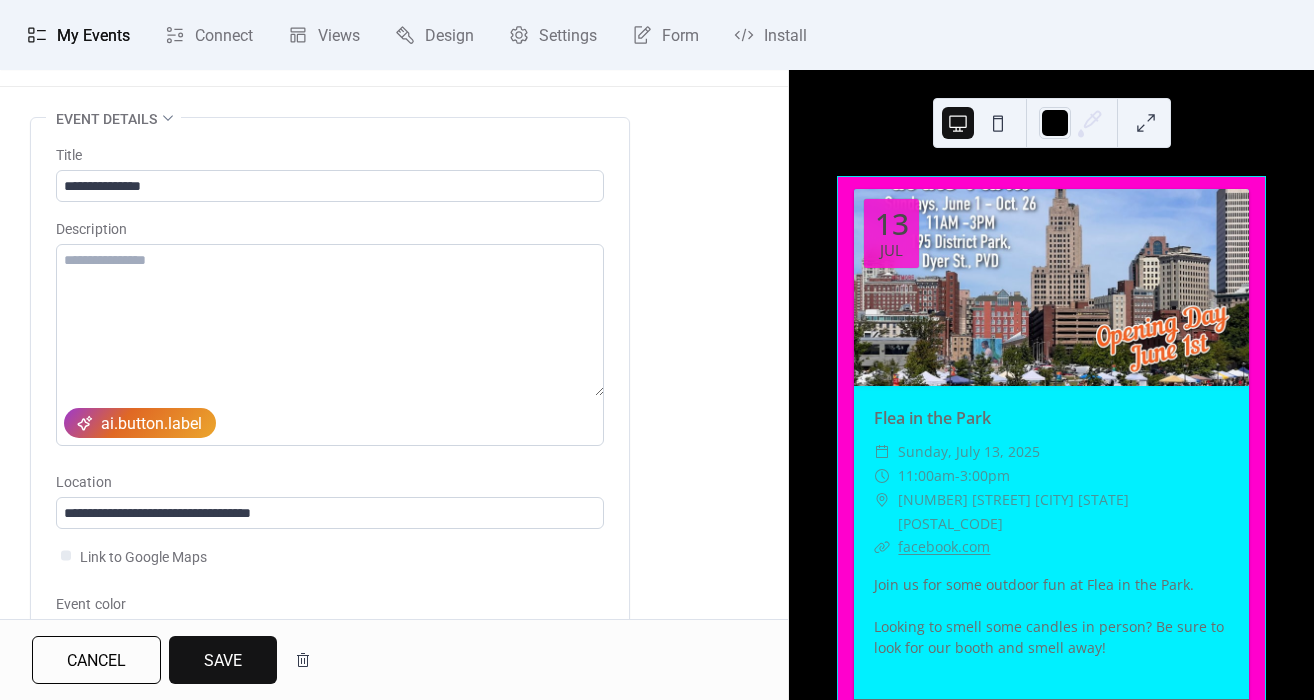 scroll, scrollTop: 14, scrollLeft: 0, axis: vertical 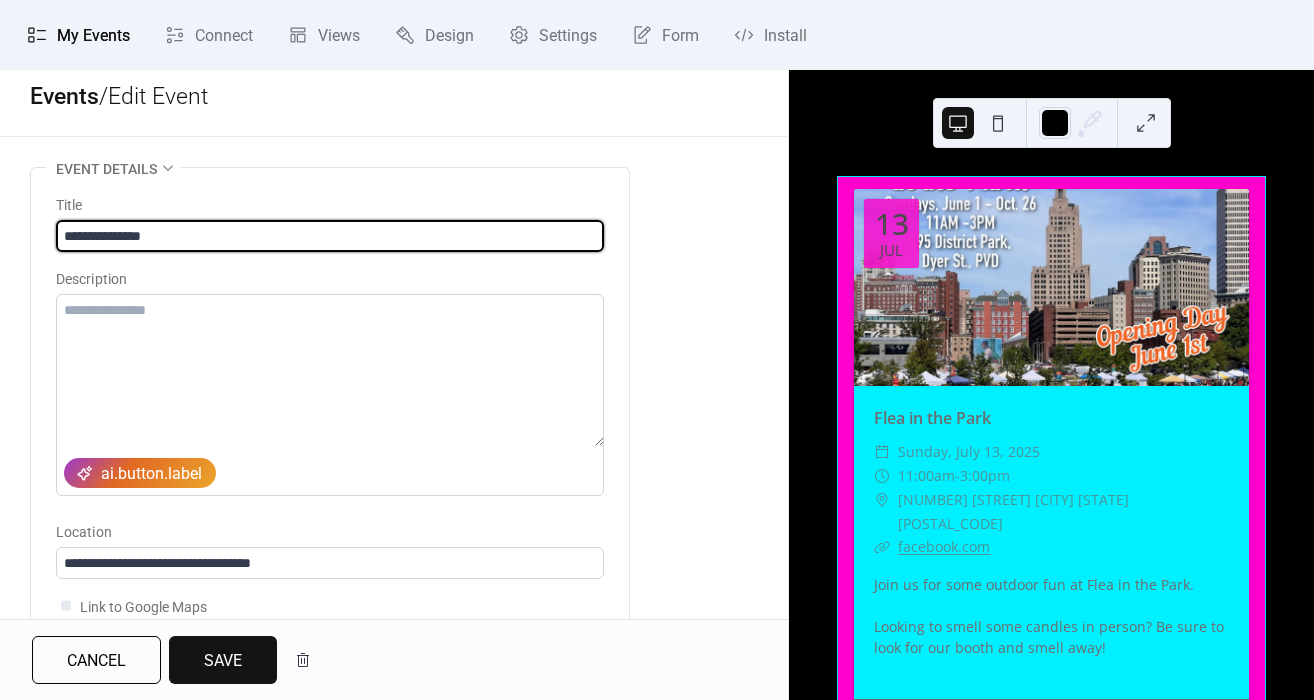 drag, startPoint x: 152, startPoint y: 230, endPoint x: -66, endPoint y: 182, distance: 223.22186 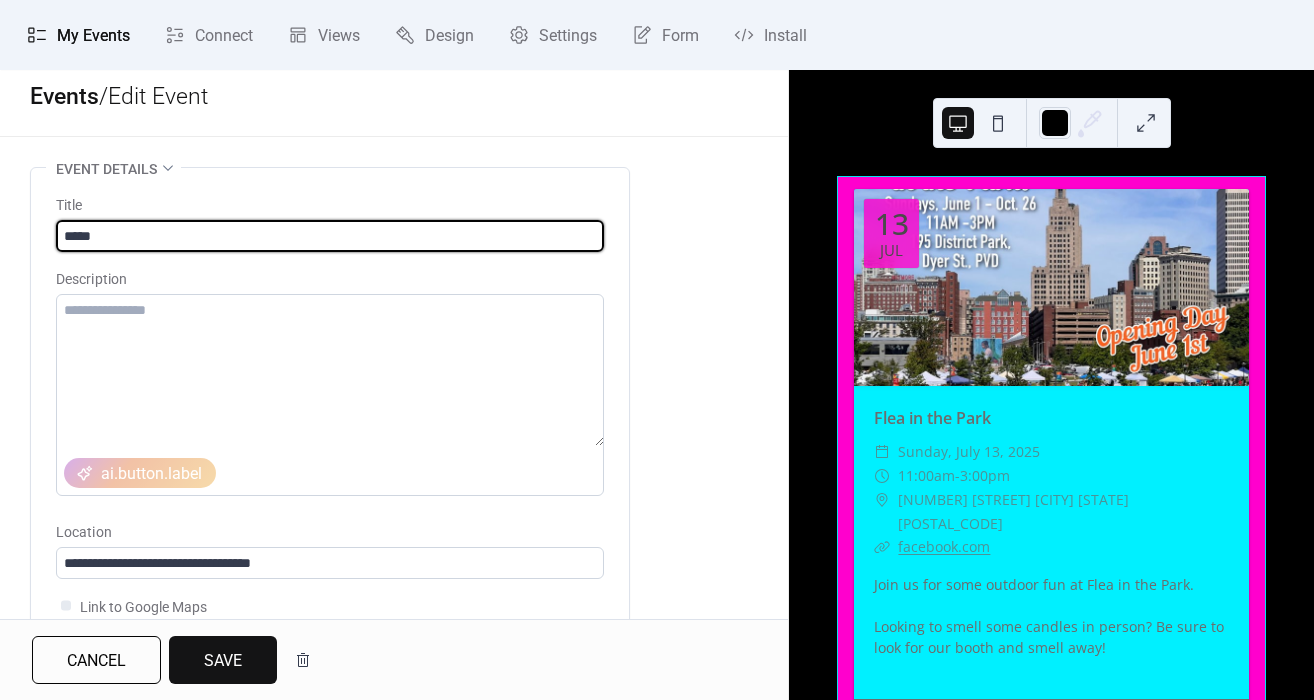 type on "**********" 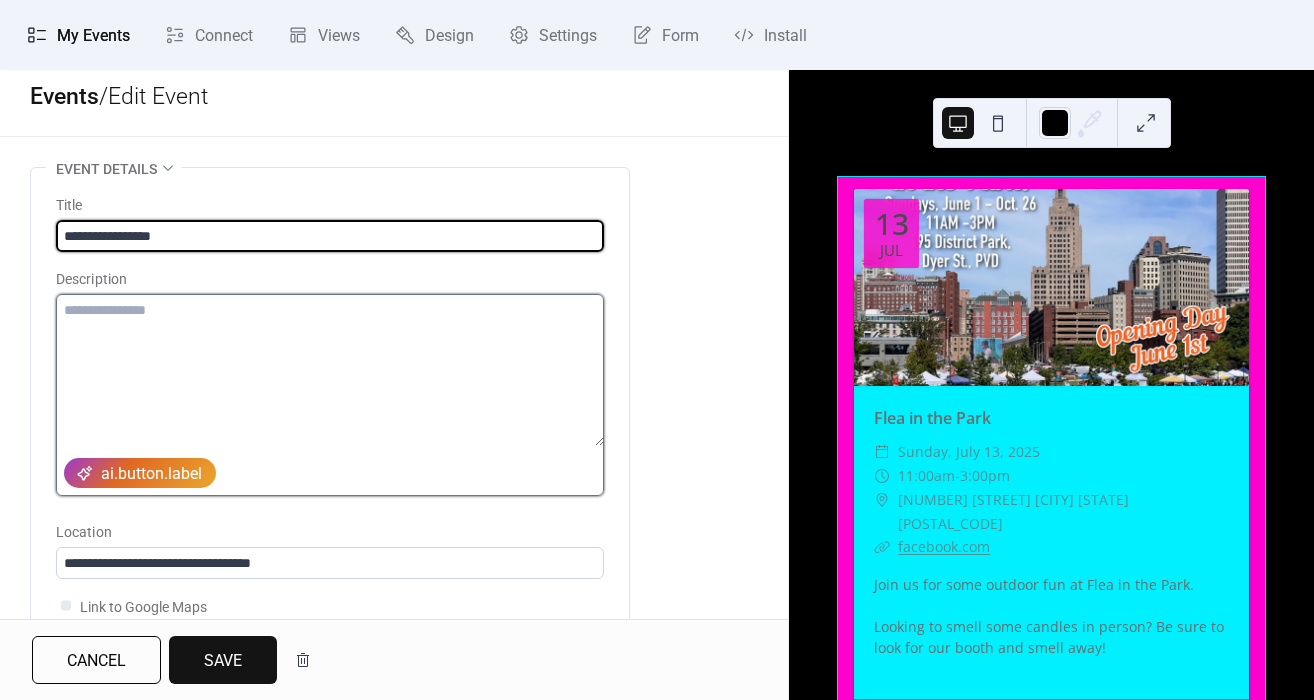 click at bounding box center [330, 370] 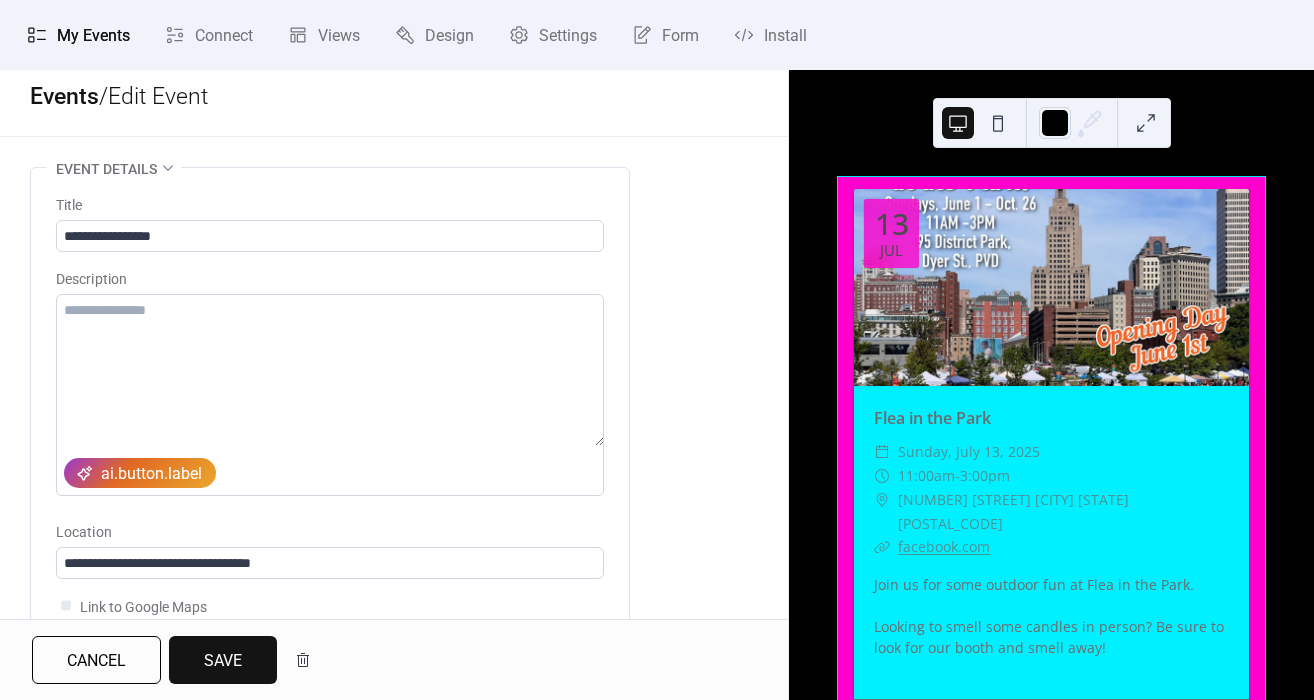 click on "Save" at bounding box center (223, 660) 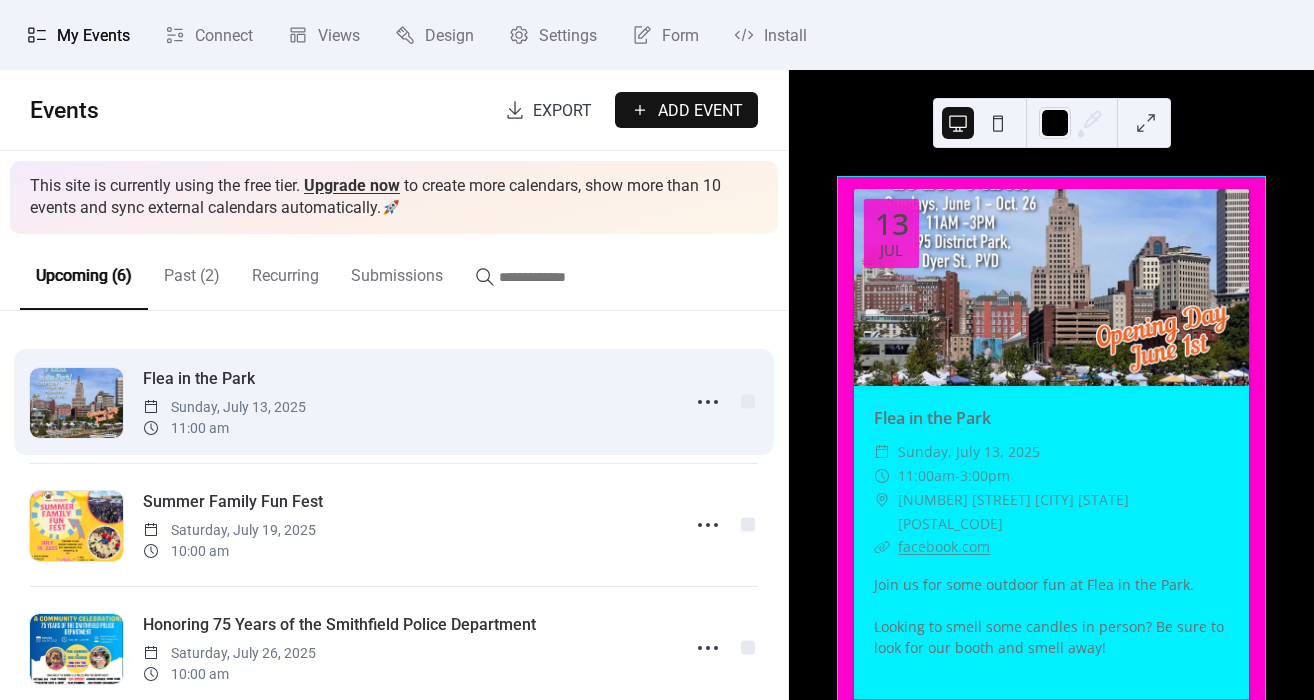 click on "Flea in the Park" at bounding box center (199, 379) 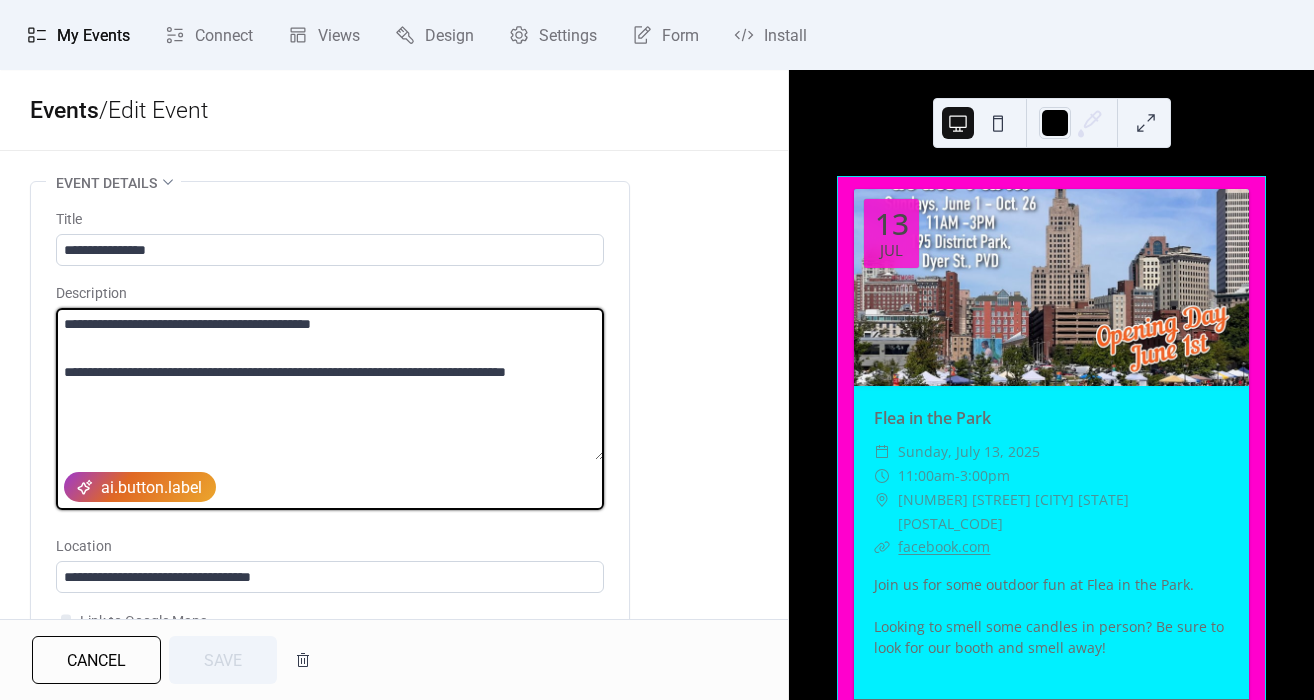click on "**********" at bounding box center [330, 384] 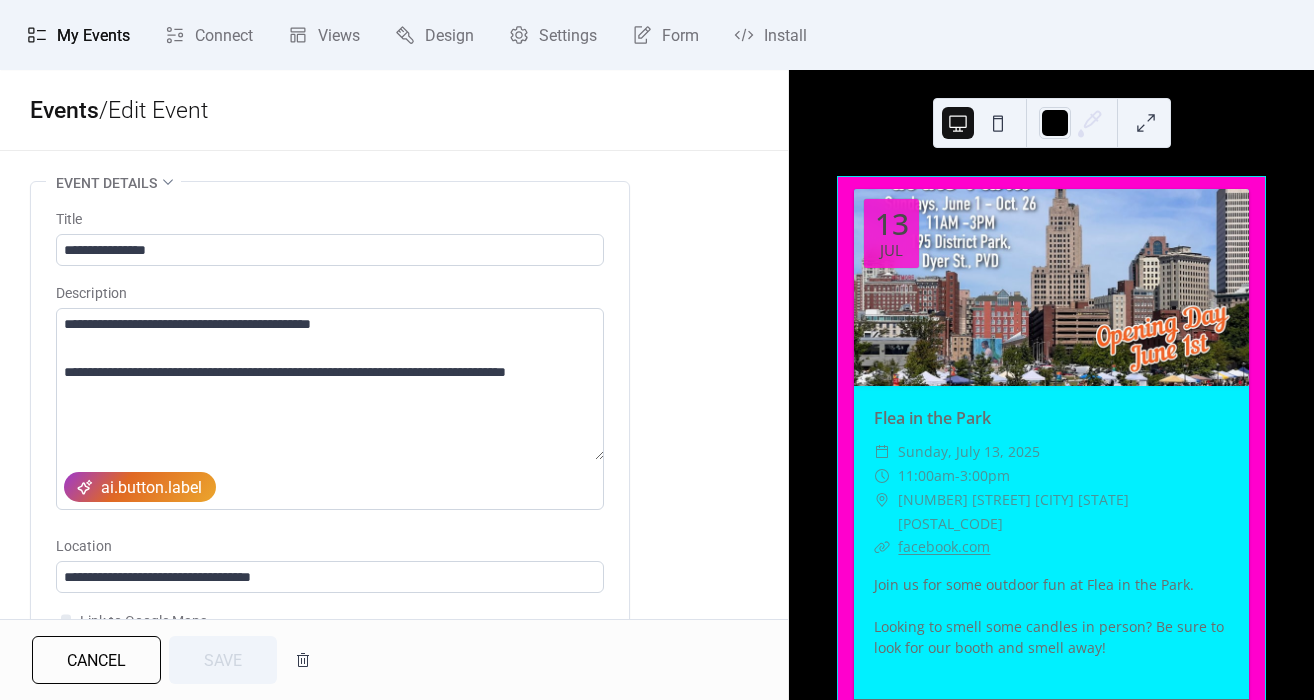 click on "**********" at bounding box center [394, 344] 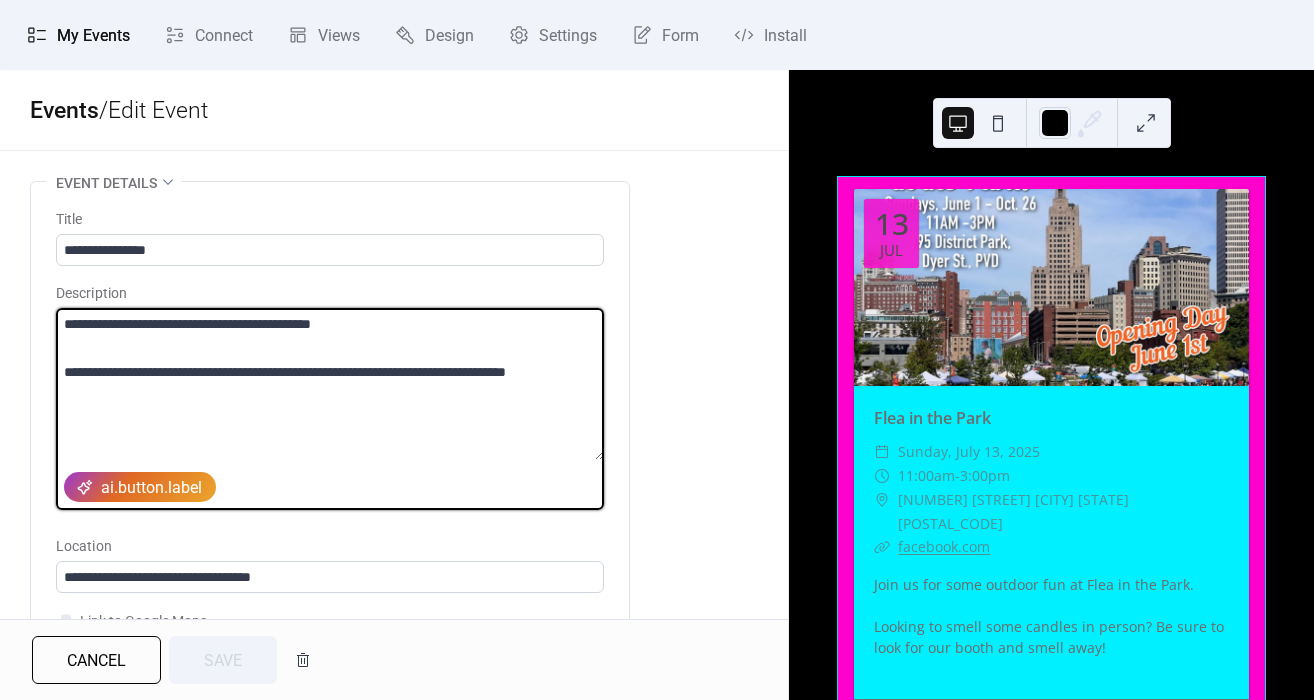 drag, startPoint x: 109, startPoint y: 403, endPoint x: 53, endPoint y: 323, distance: 97.65244 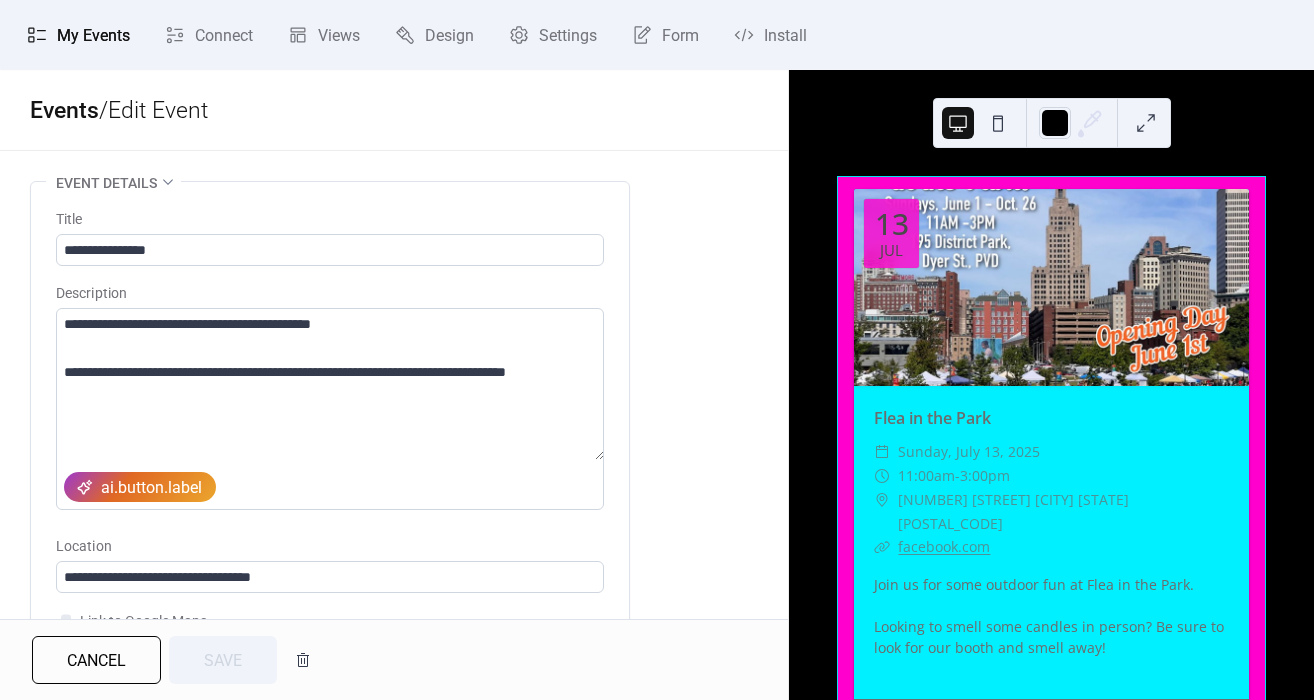 click on "My Events" at bounding box center (93, 36) 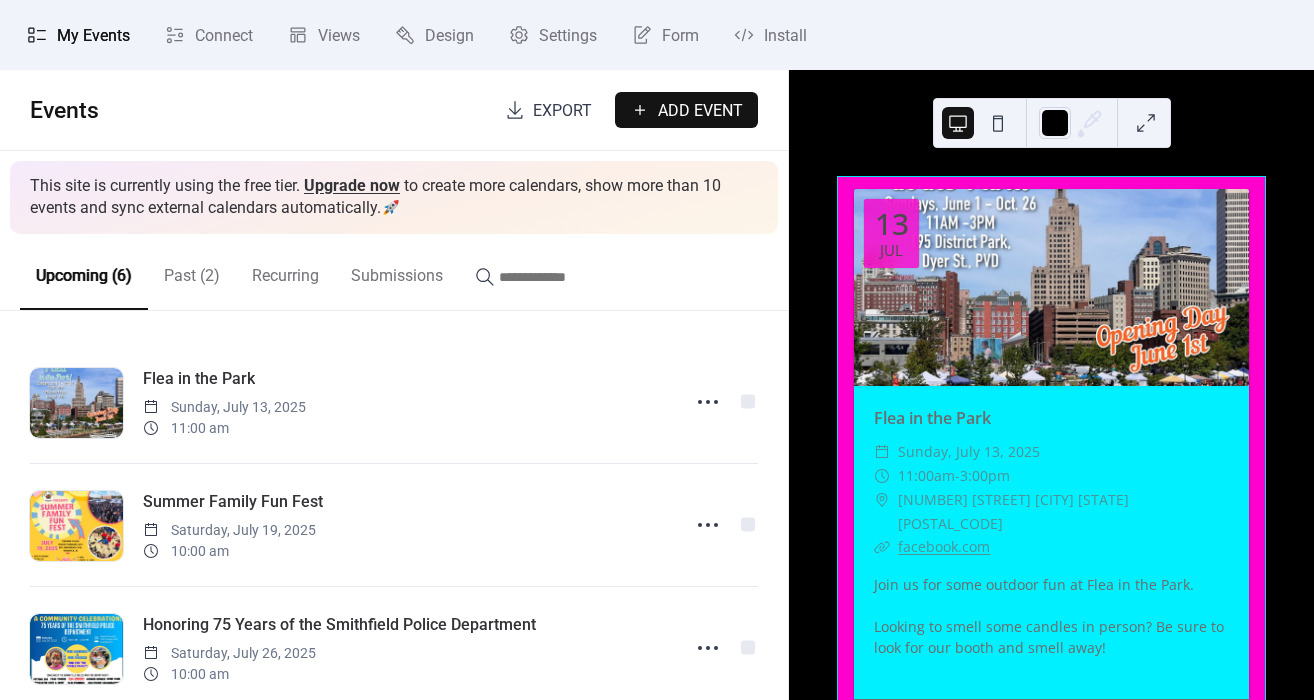 scroll, scrollTop: 406, scrollLeft: 0, axis: vertical 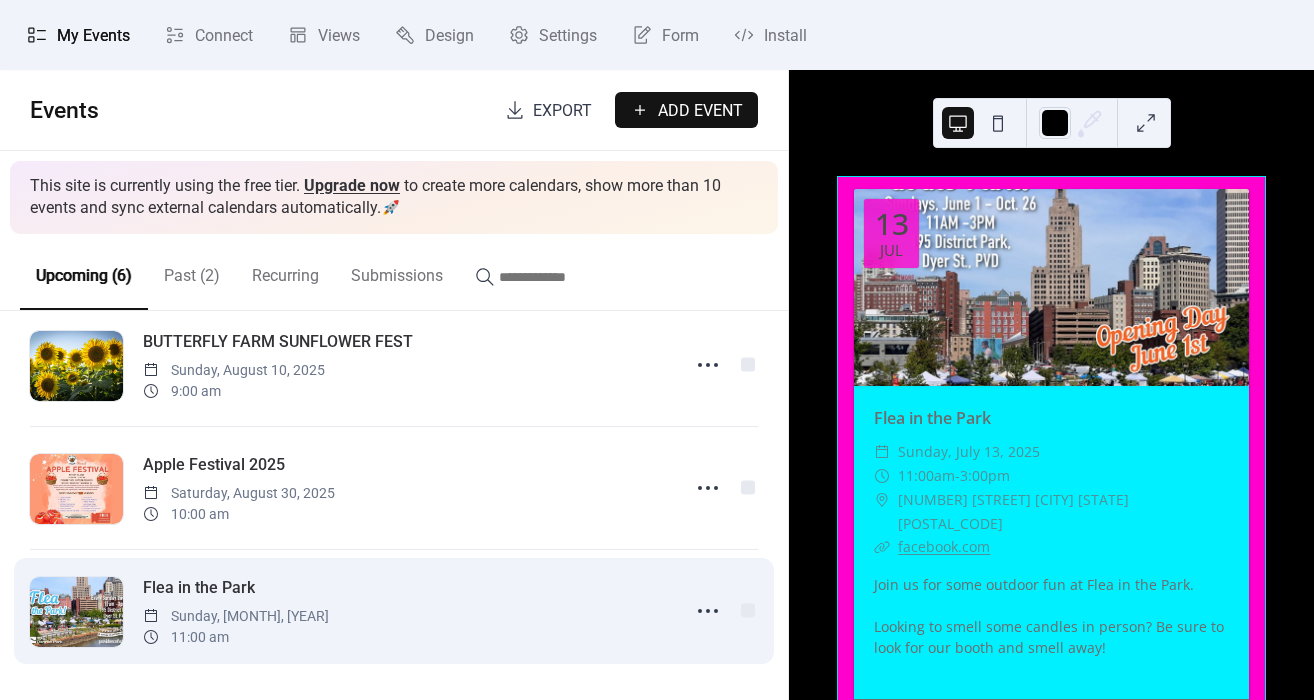 click on "Flea in the Park" at bounding box center [199, 588] 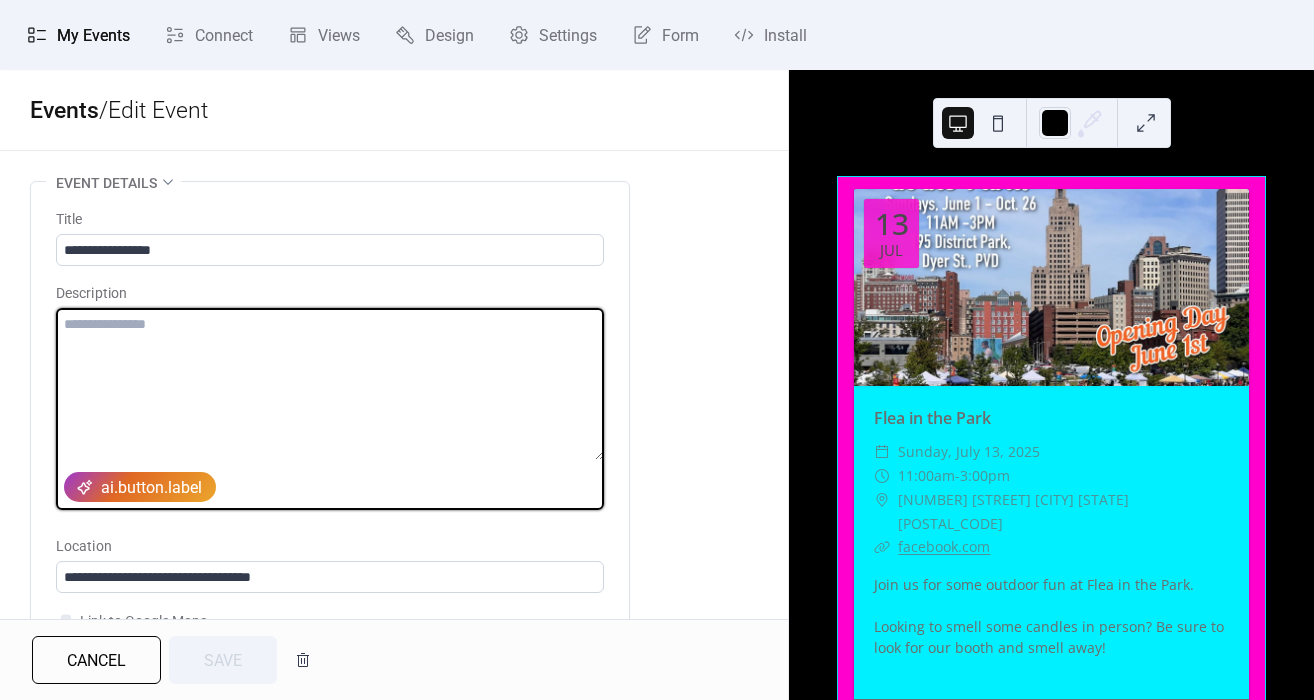 click at bounding box center (330, 384) 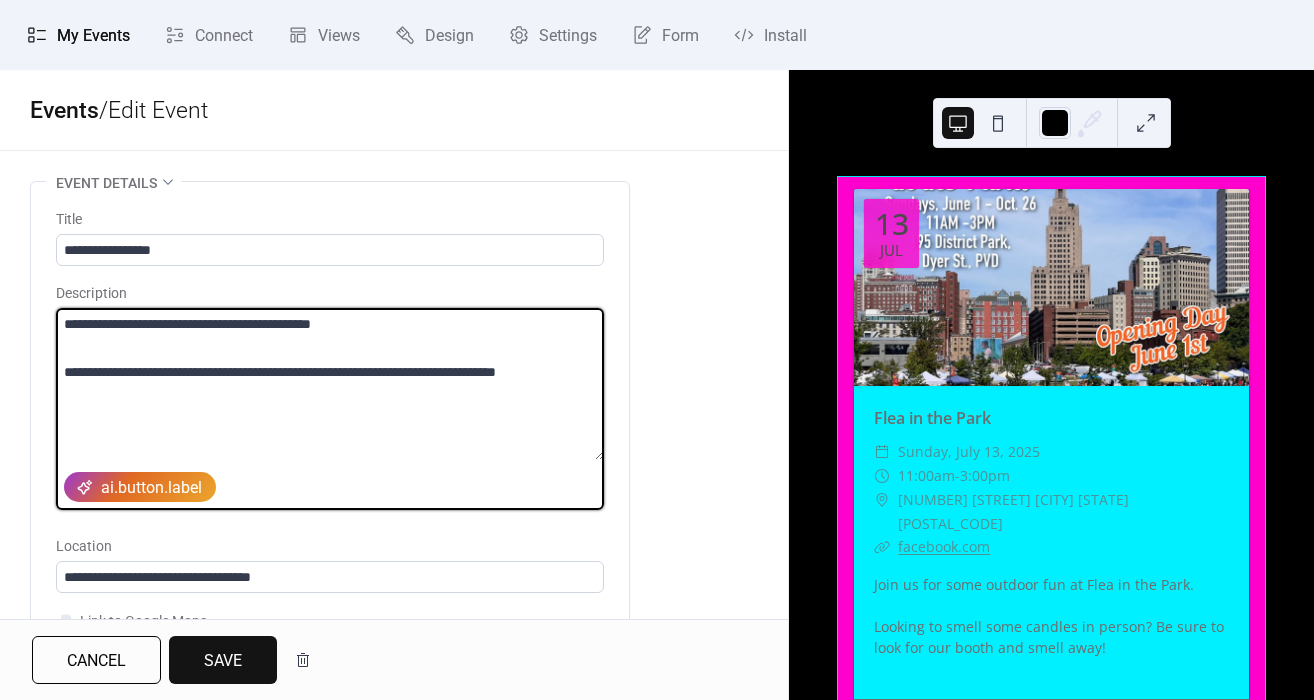 click on "**********" at bounding box center [330, 384] 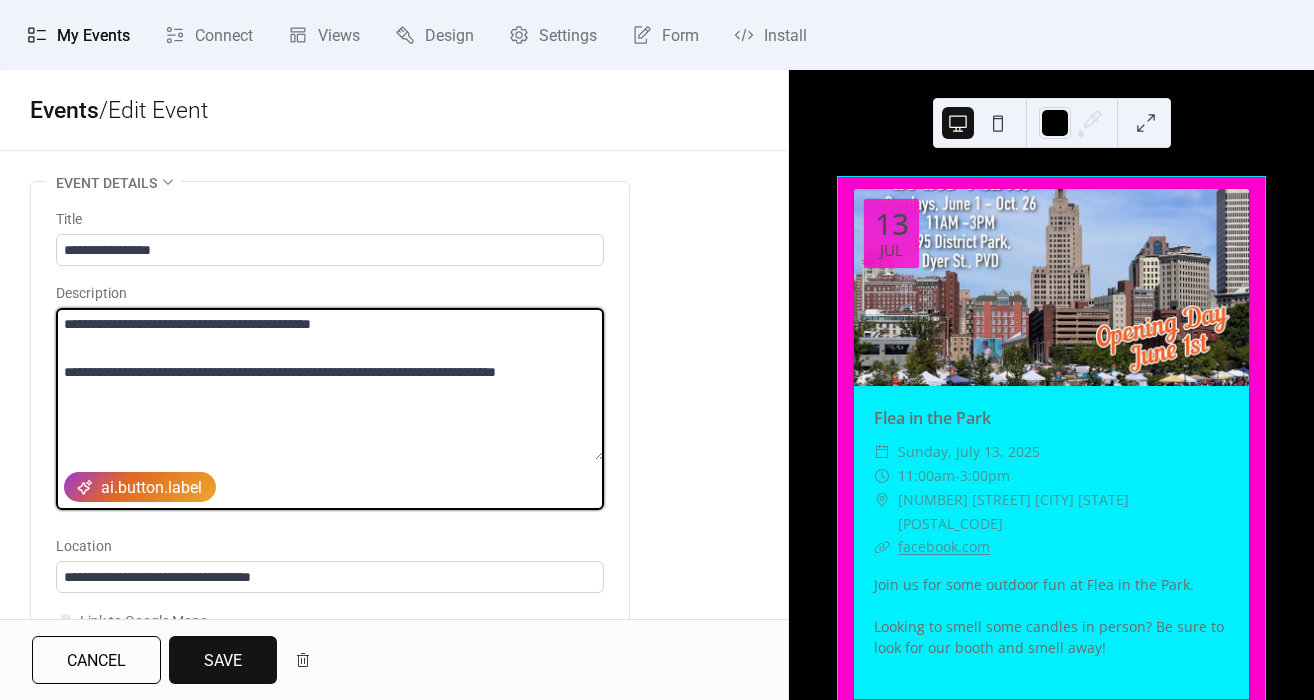 type on "**********" 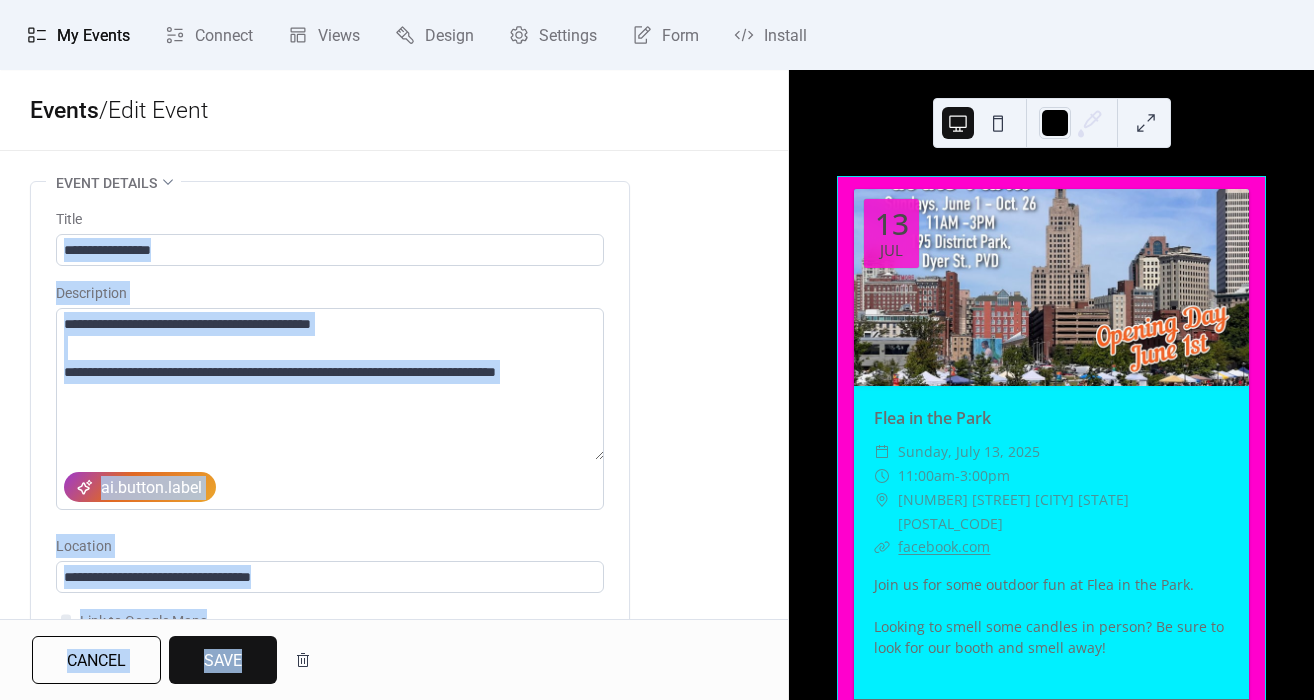 click on "**********" at bounding box center (657, 350) 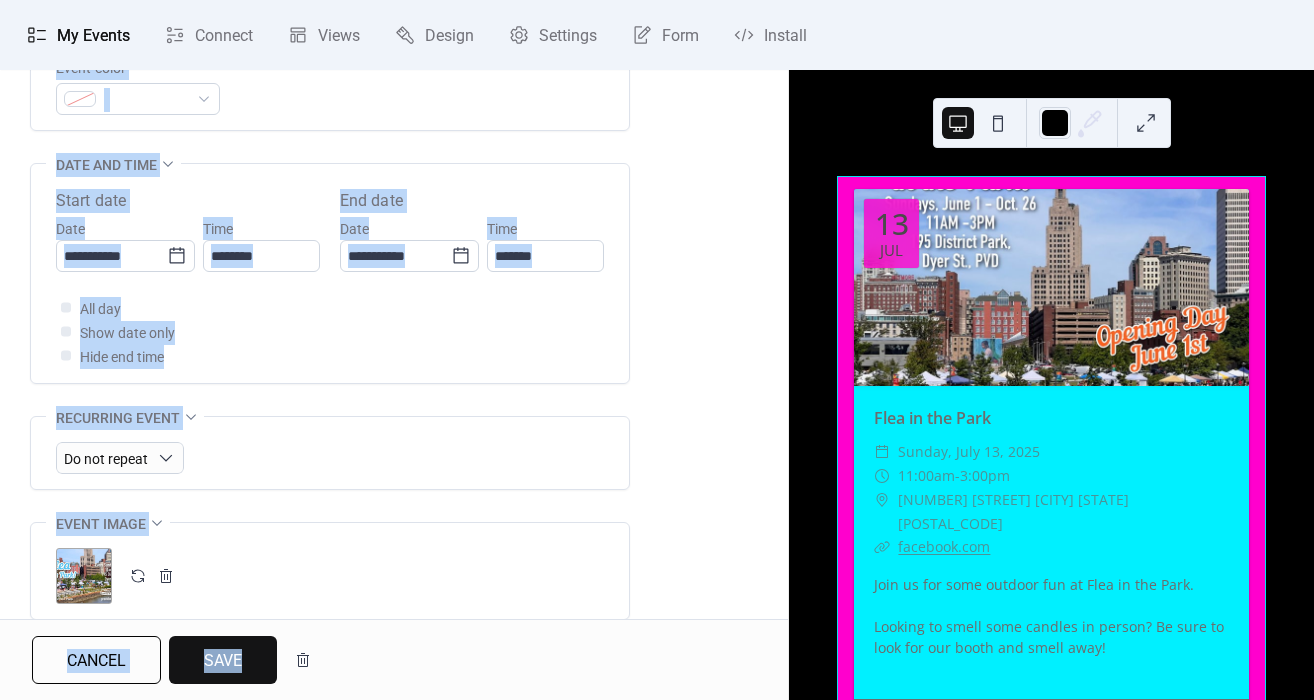 scroll, scrollTop: 182, scrollLeft: 0, axis: vertical 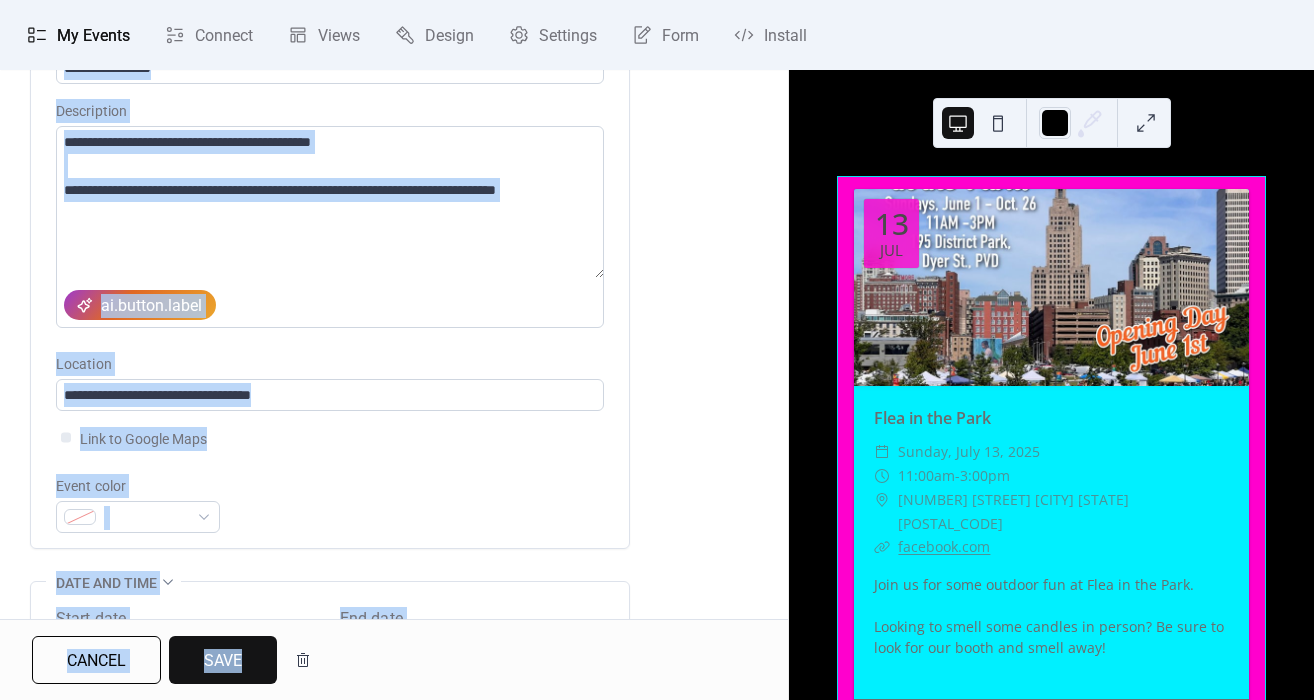click on "Save" at bounding box center [223, 660] 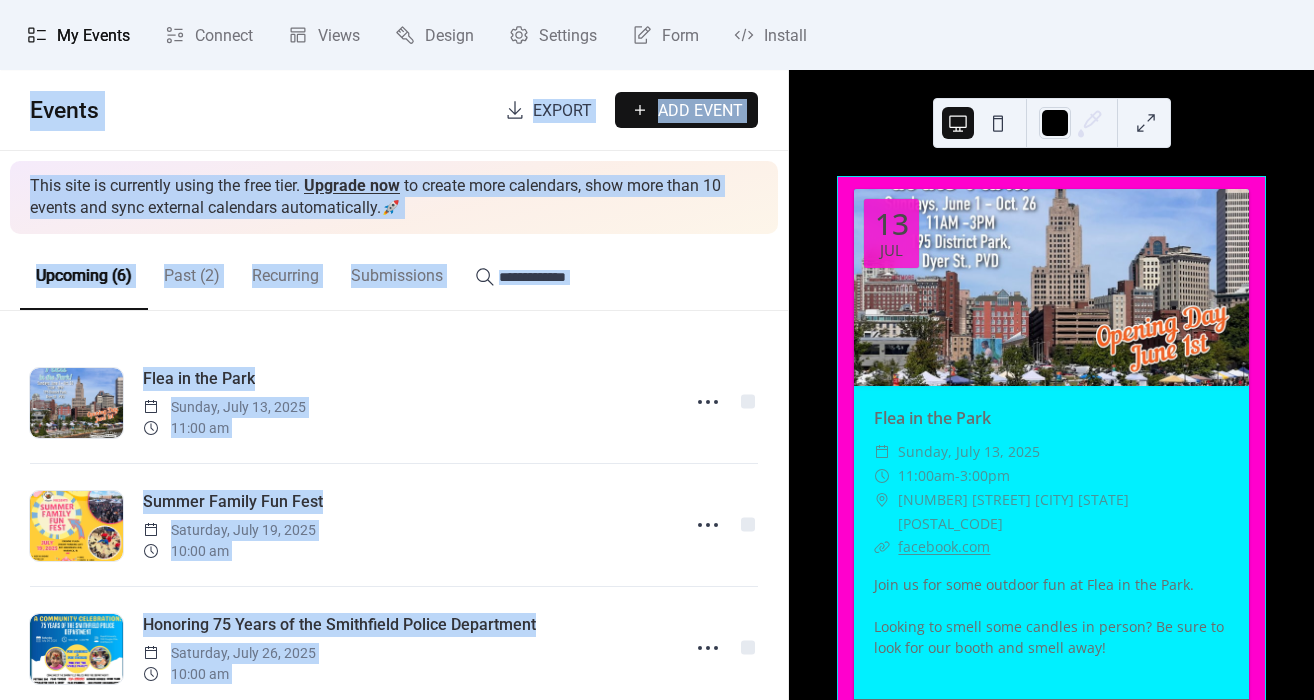 click on "My Events" at bounding box center [78, 35] 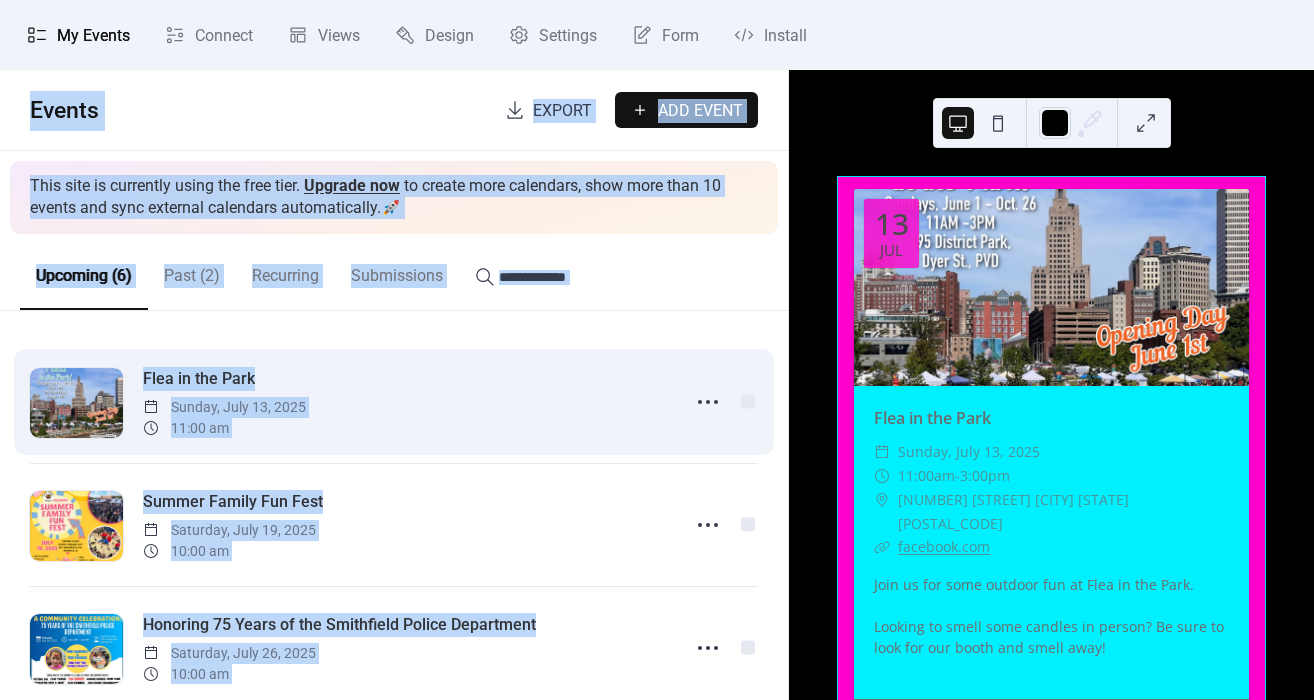 click at bounding box center [76, 403] 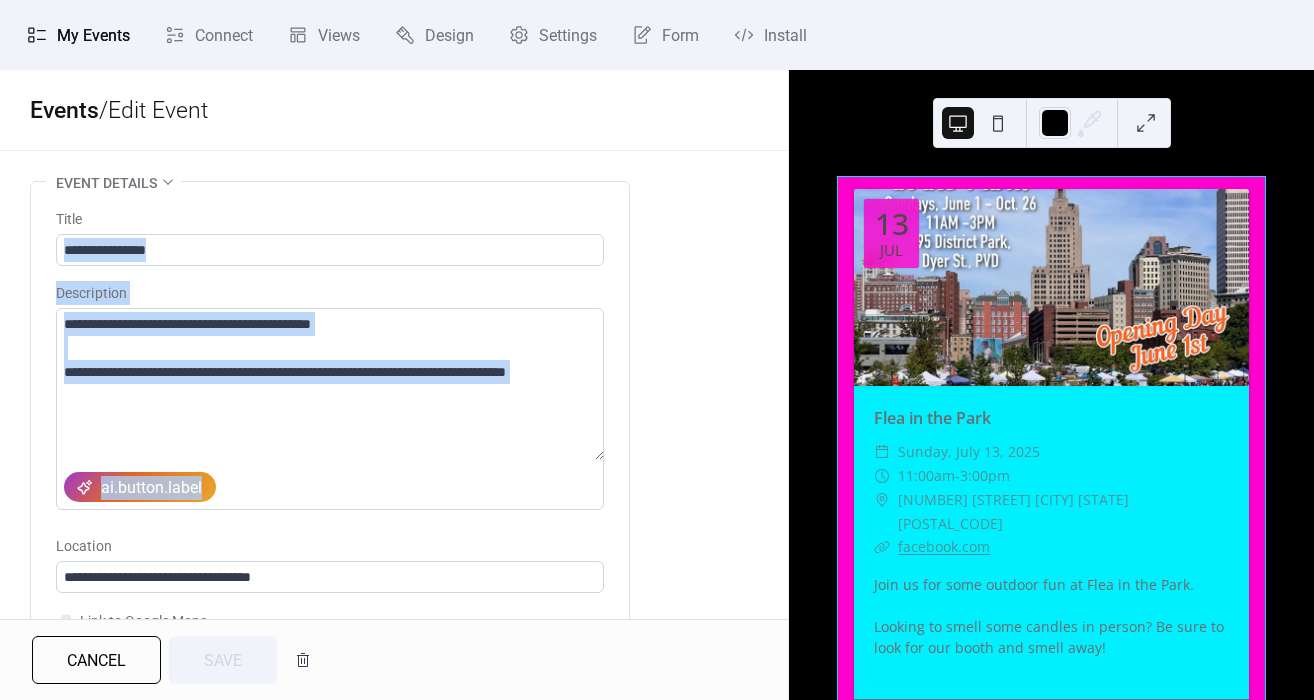 drag, startPoint x: 780, startPoint y: 211, endPoint x: 785, endPoint y: 276, distance: 65.192024 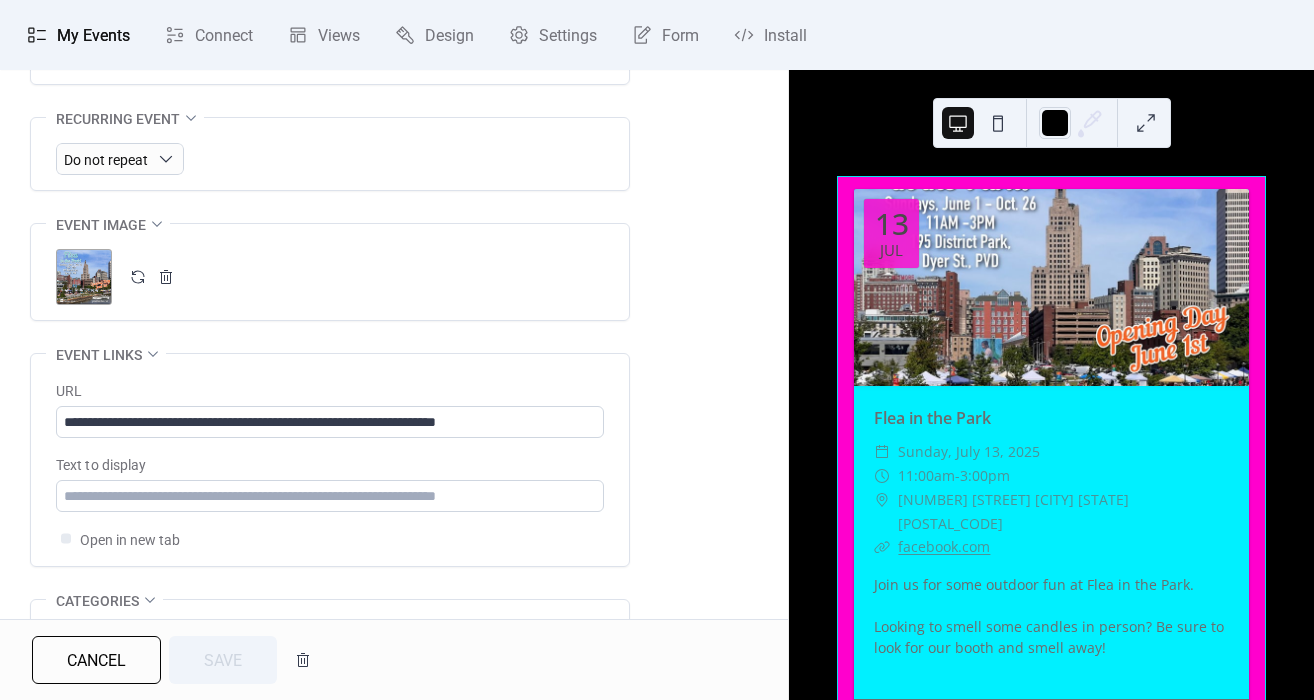scroll, scrollTop: 904, scrollLeft: 0, axis: vertical 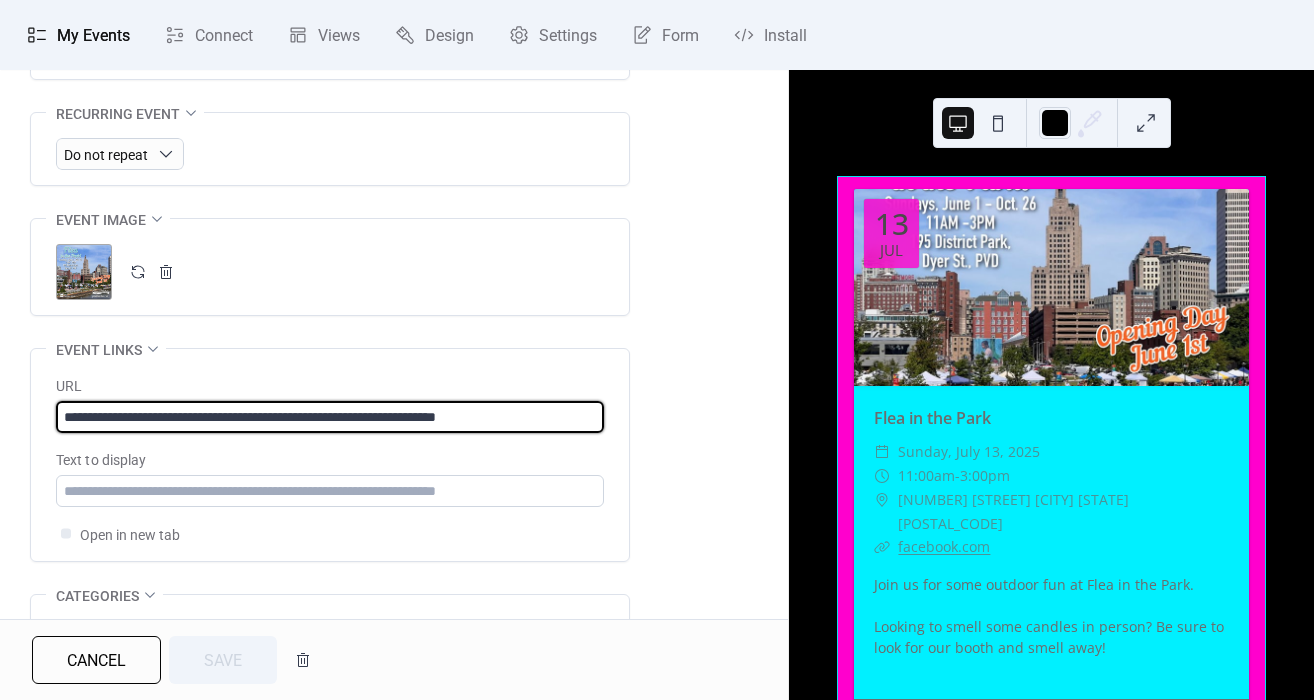 drag, startPoint x: 584, startPoint y: 420, endPoint x: -31, endPoint y: 411, distance: 615.06586 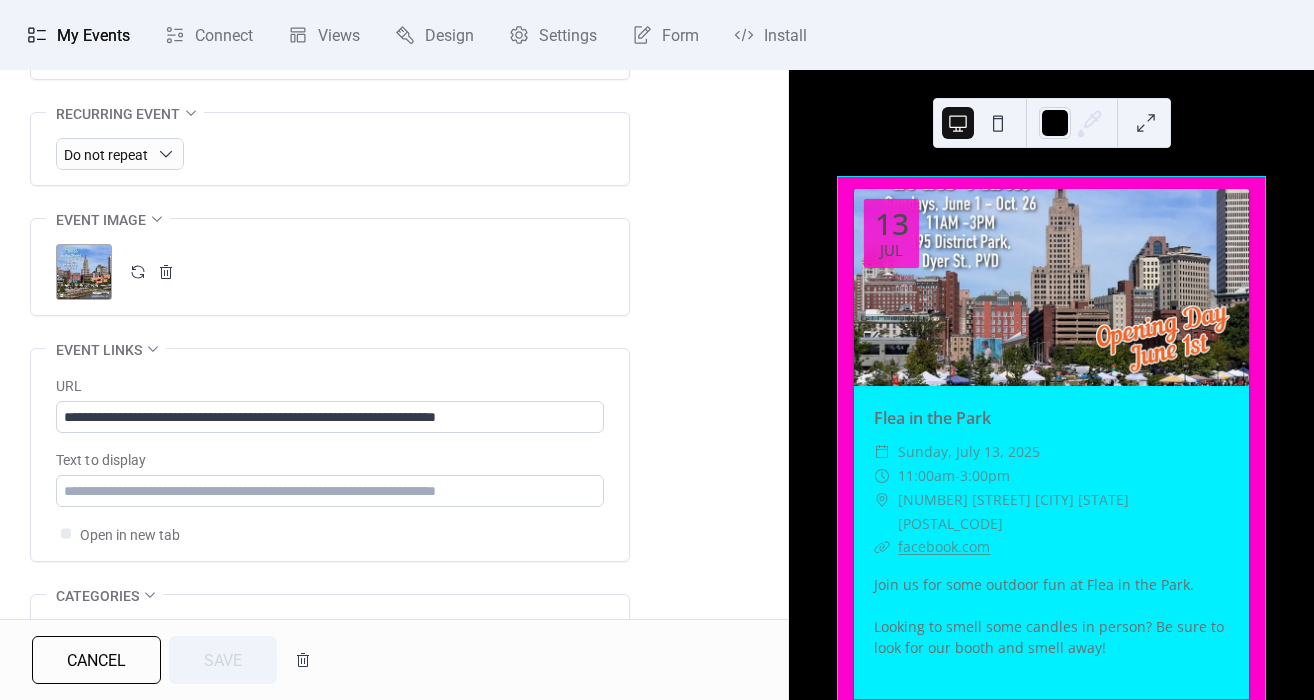 click 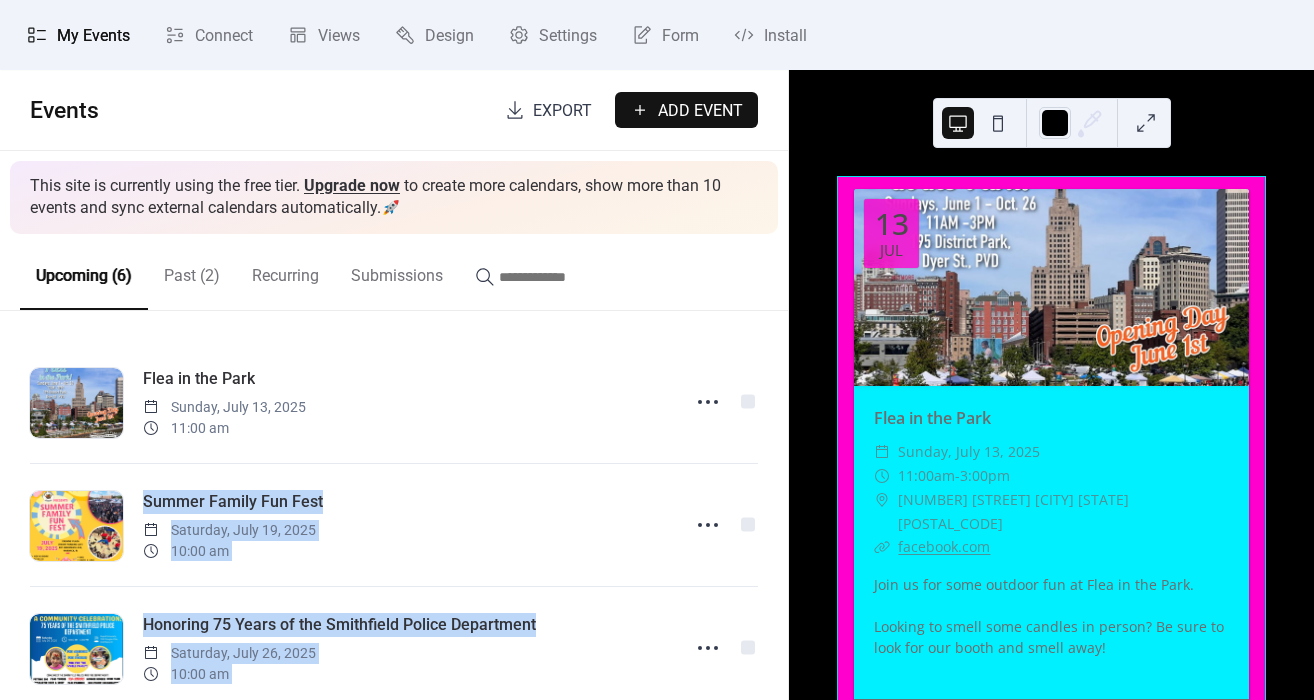 drag, startPoint x: 778, startPoint y: 342, endPoint x: 789, endPoint y: 346, distance: 11.7046995 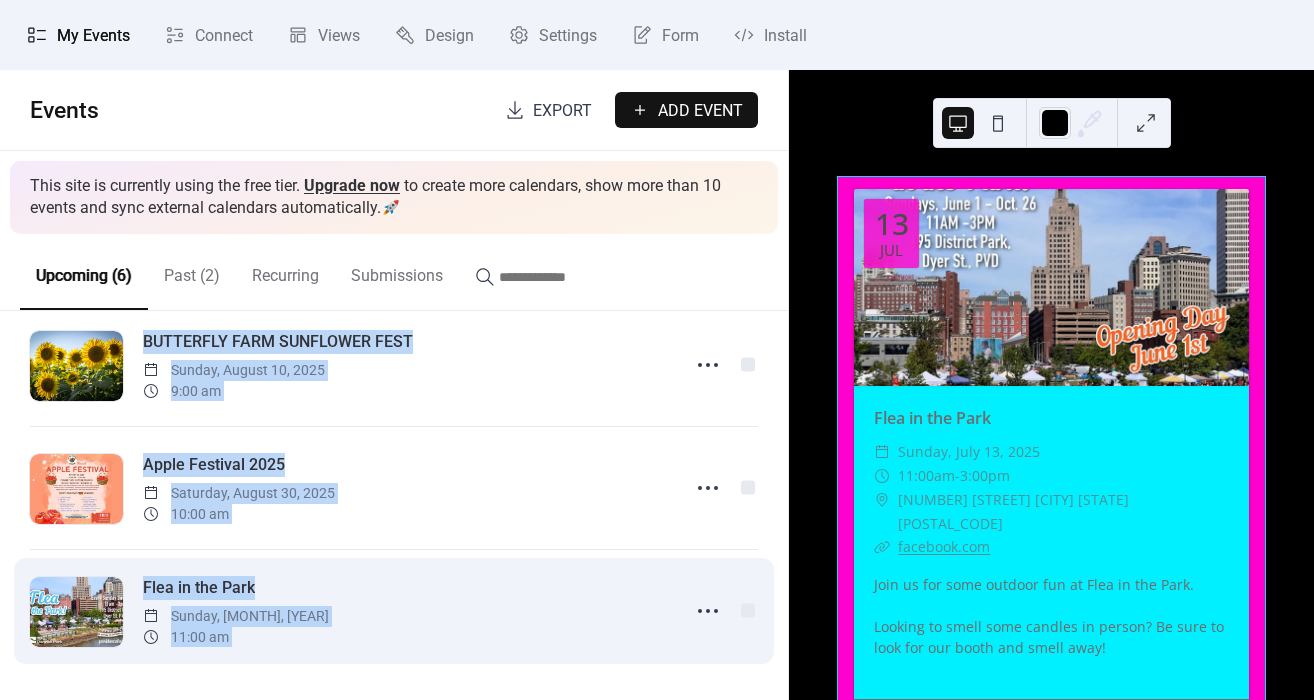 click on "Flea in the Park" at bounding box center [199, 588] 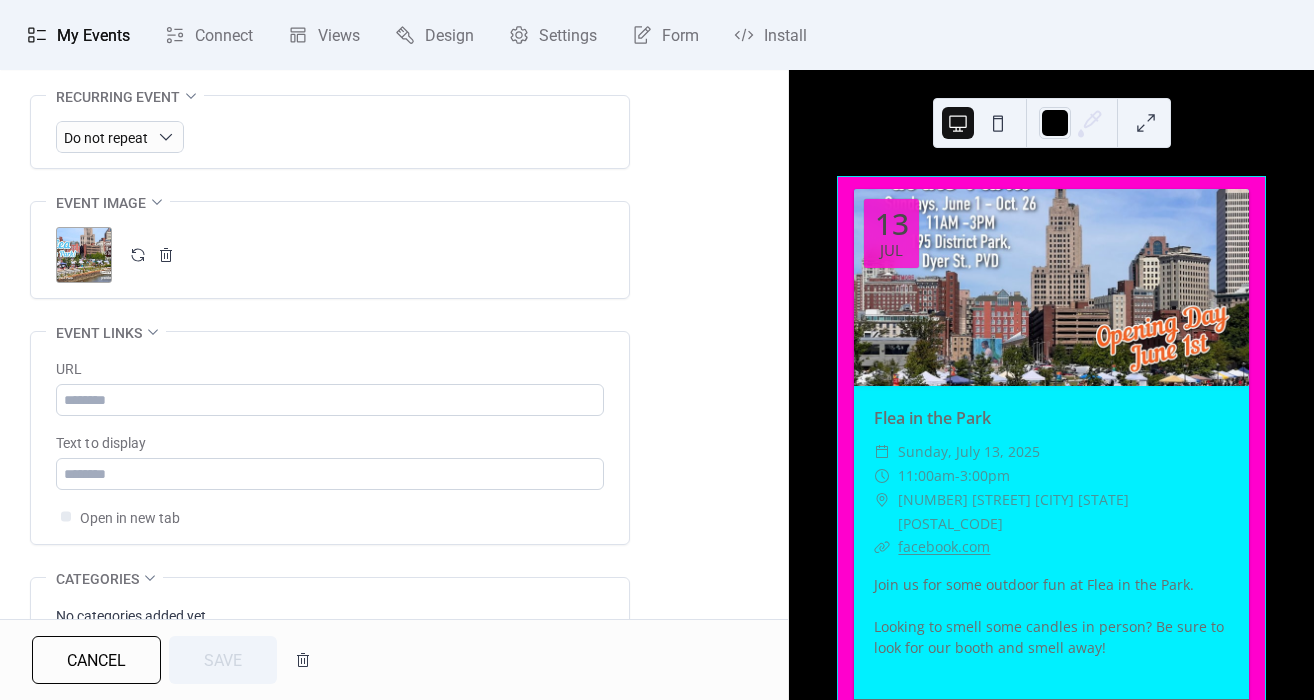 scroll, scrollTop: 928, scrollLeft: 0, axis: vertical 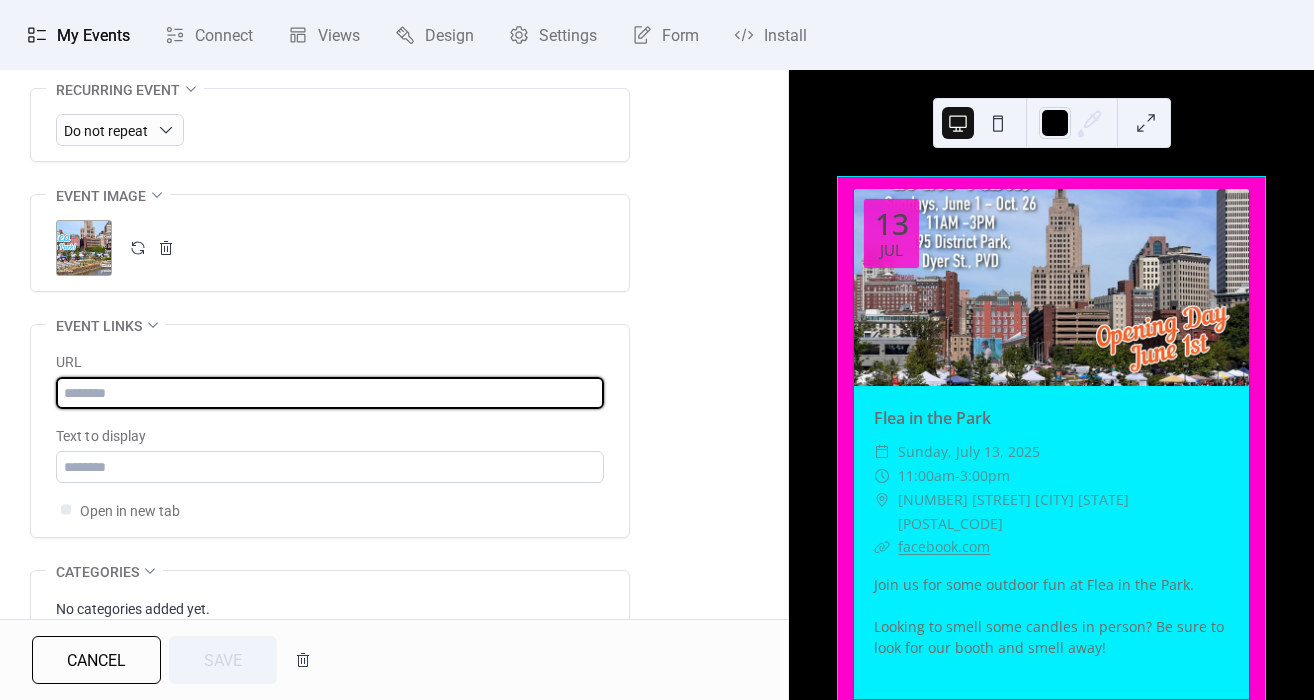 click at bounding box center [330, 393] 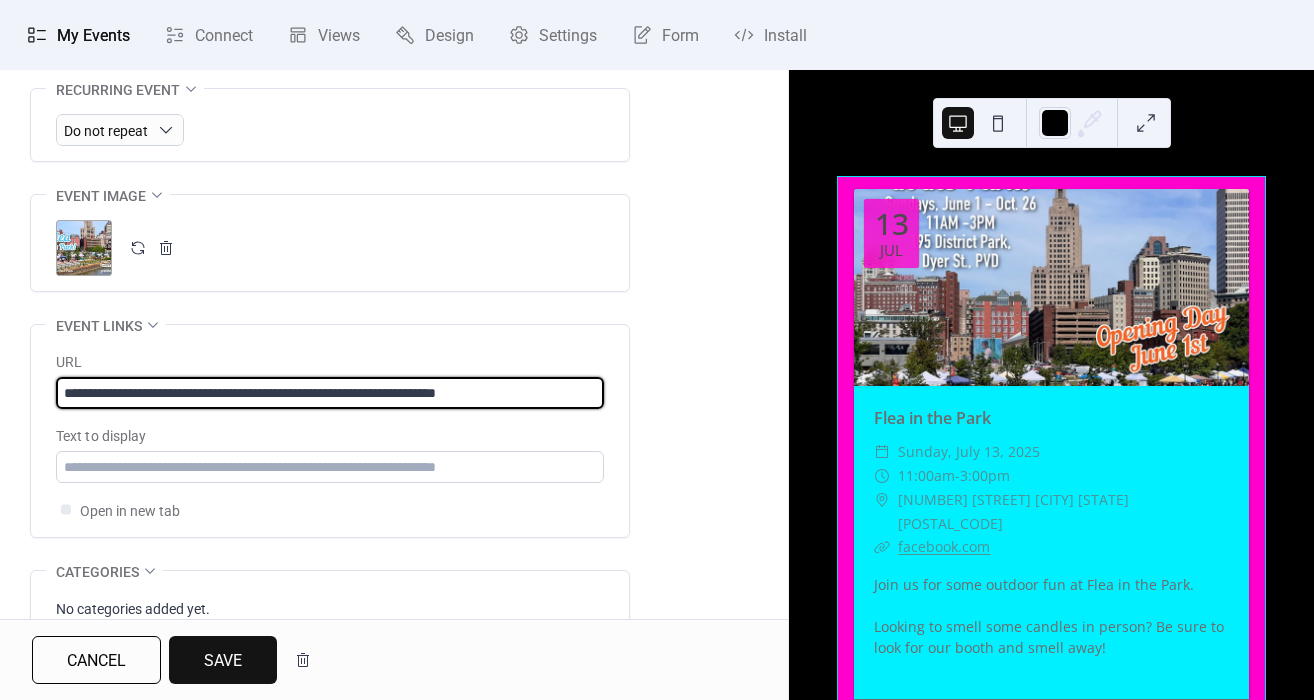 type on "**********" 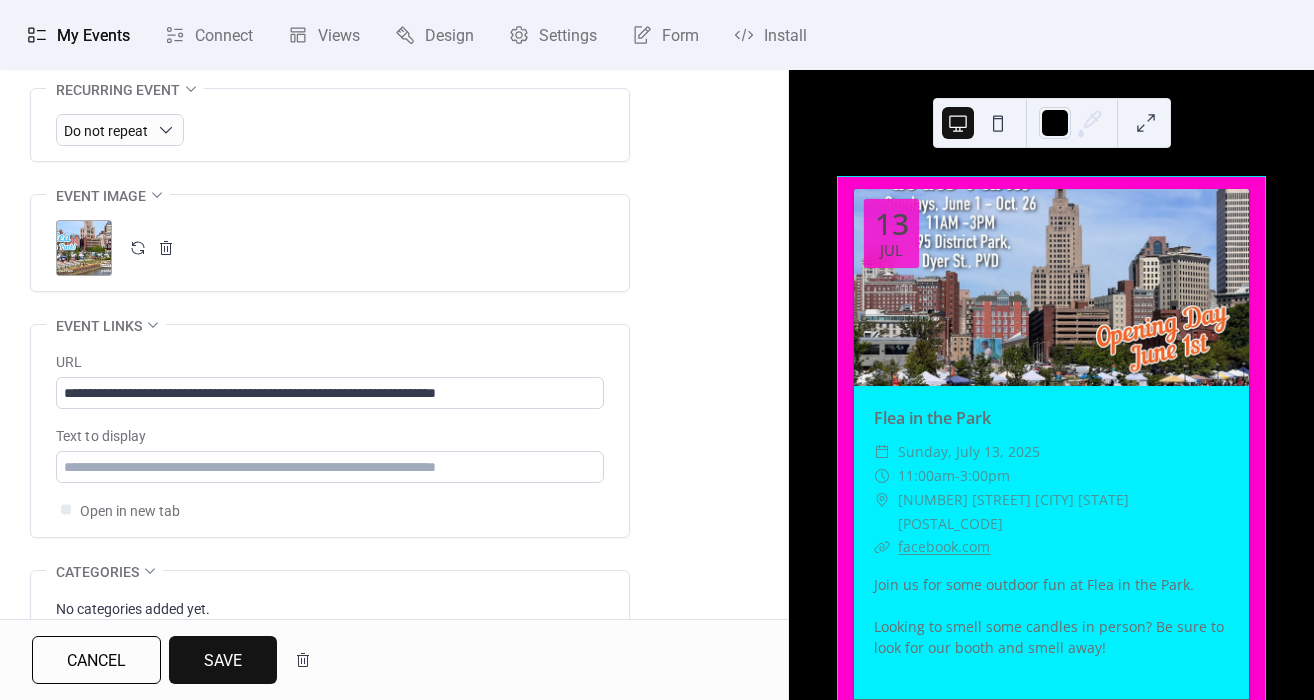 click on "**********" at bounding box center (394, 61) 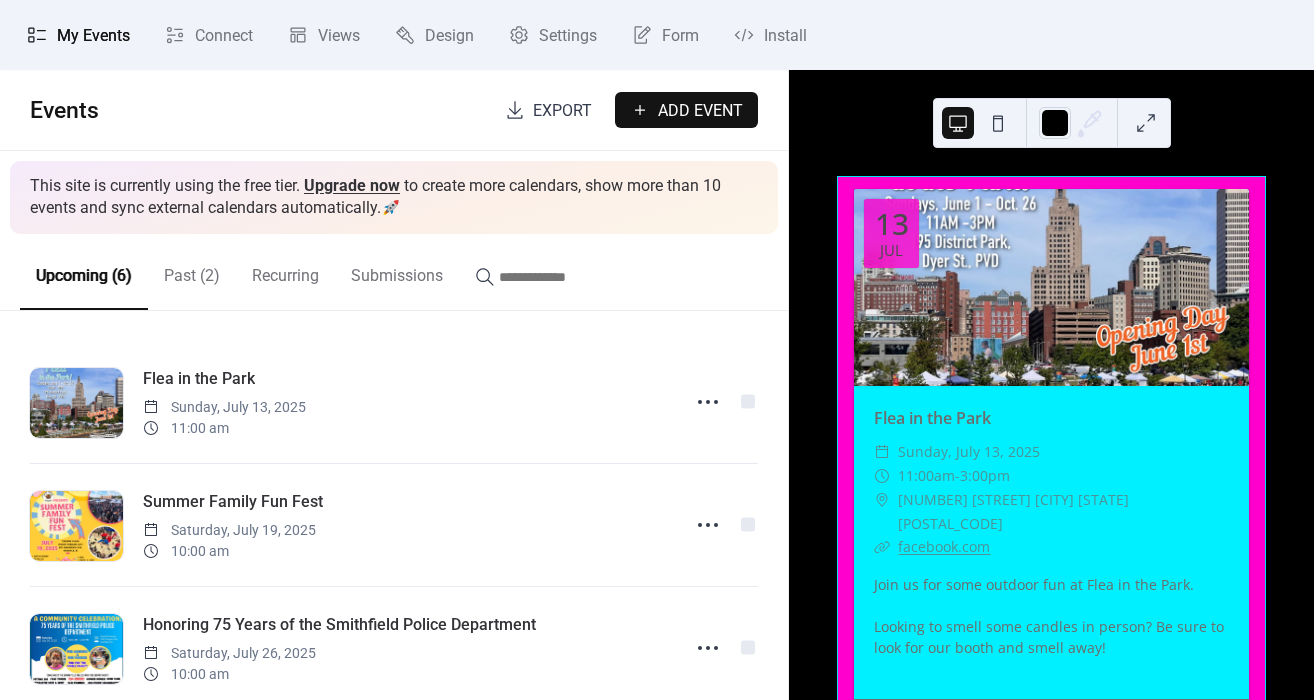 click on "Submissions" at bounding box center (397, 271) 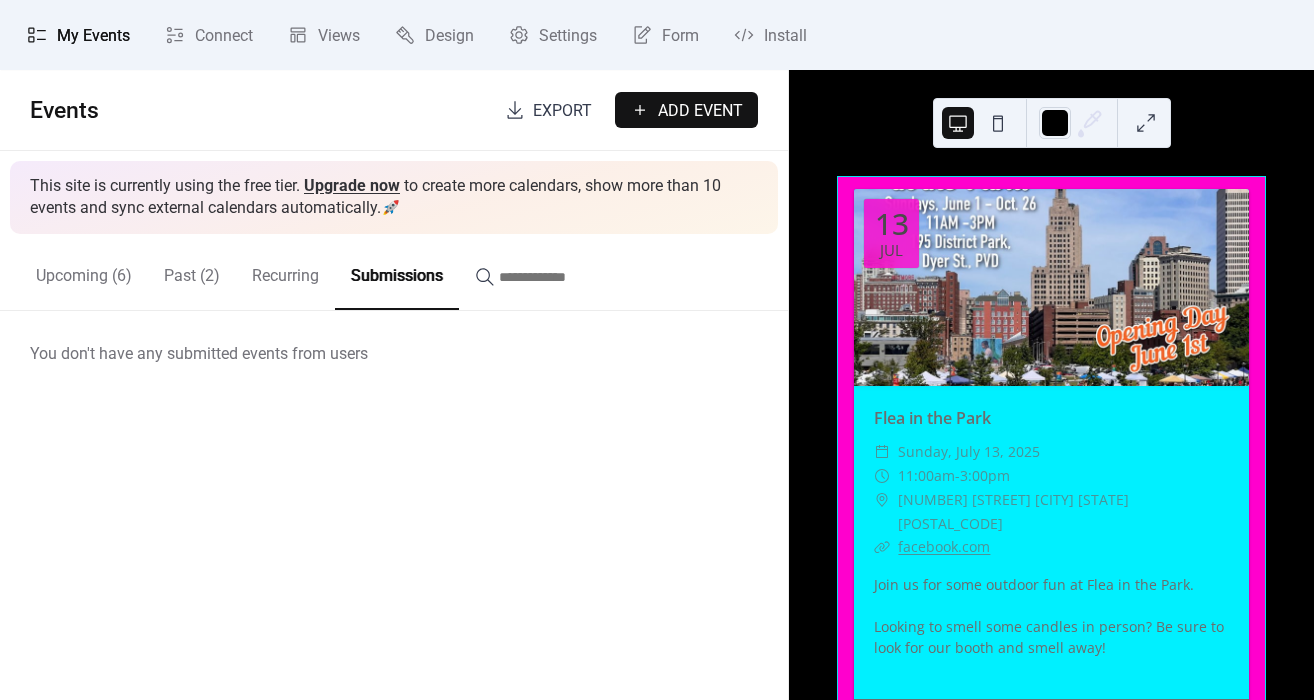 click on "Submissions" at bounding box center [397, 272] 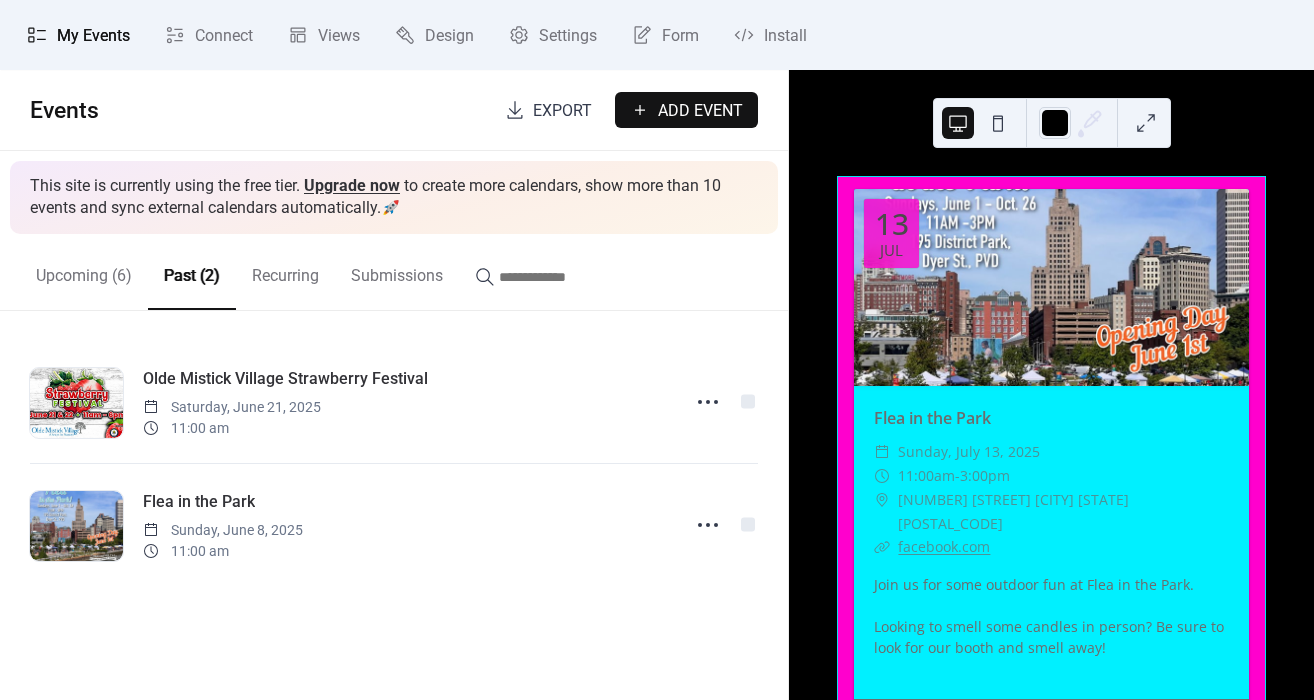 click on "Upcoming (6)" at bounding box center [84, 271] 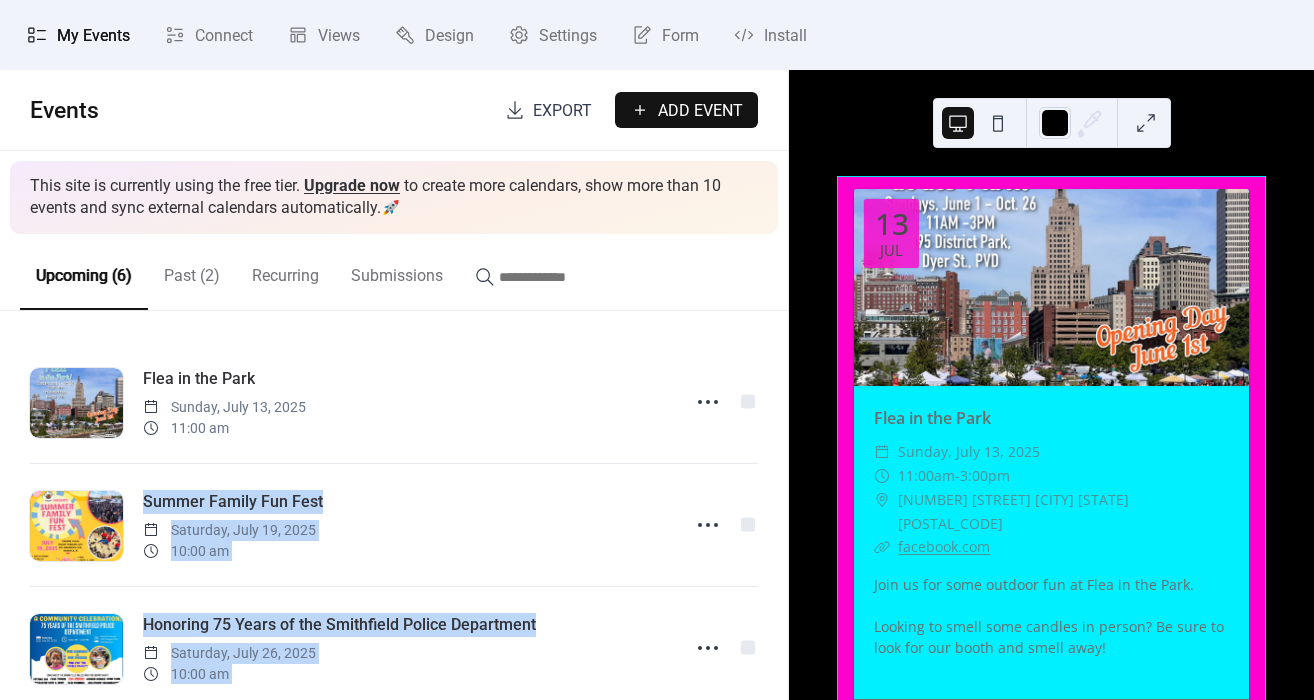 drag, startPoint x: 791, startPoint y: 346, endPoint x: 780, endPoint y: 356, distance: 14.866069 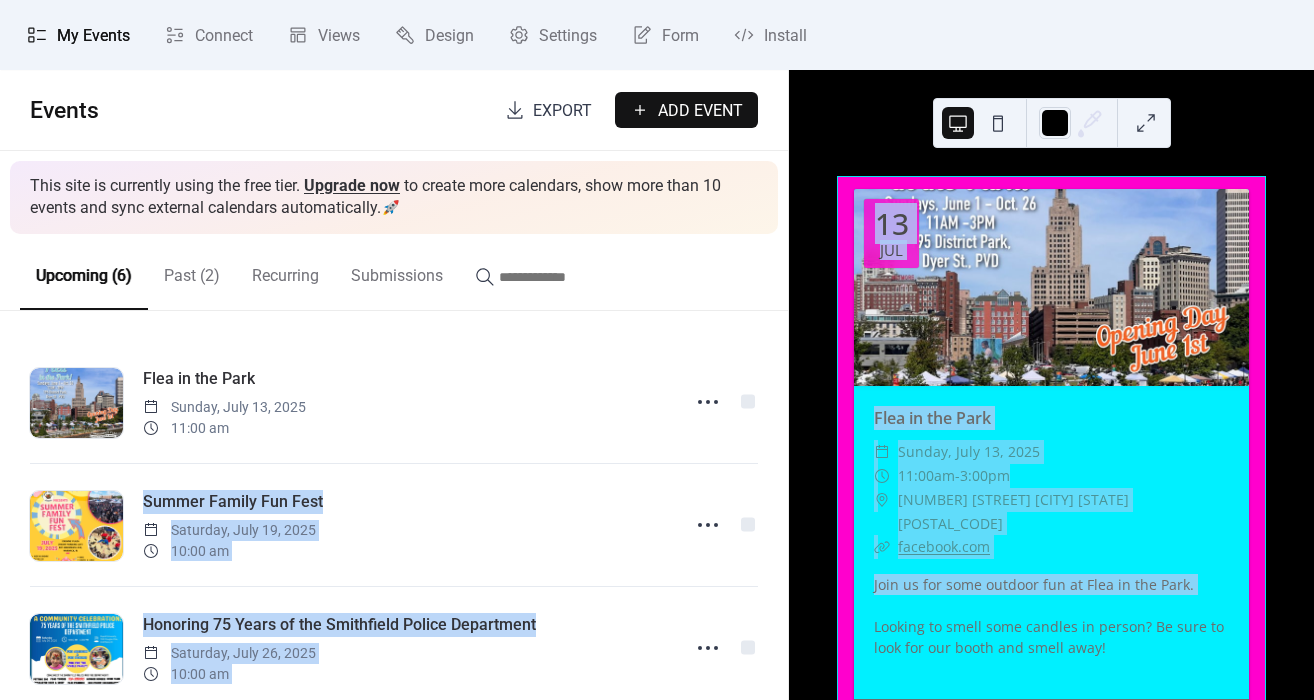 drag, startPoint x: 780, startPoint y: 356, endPoint x: 805, endPoint y: 585, distance: 230.36058 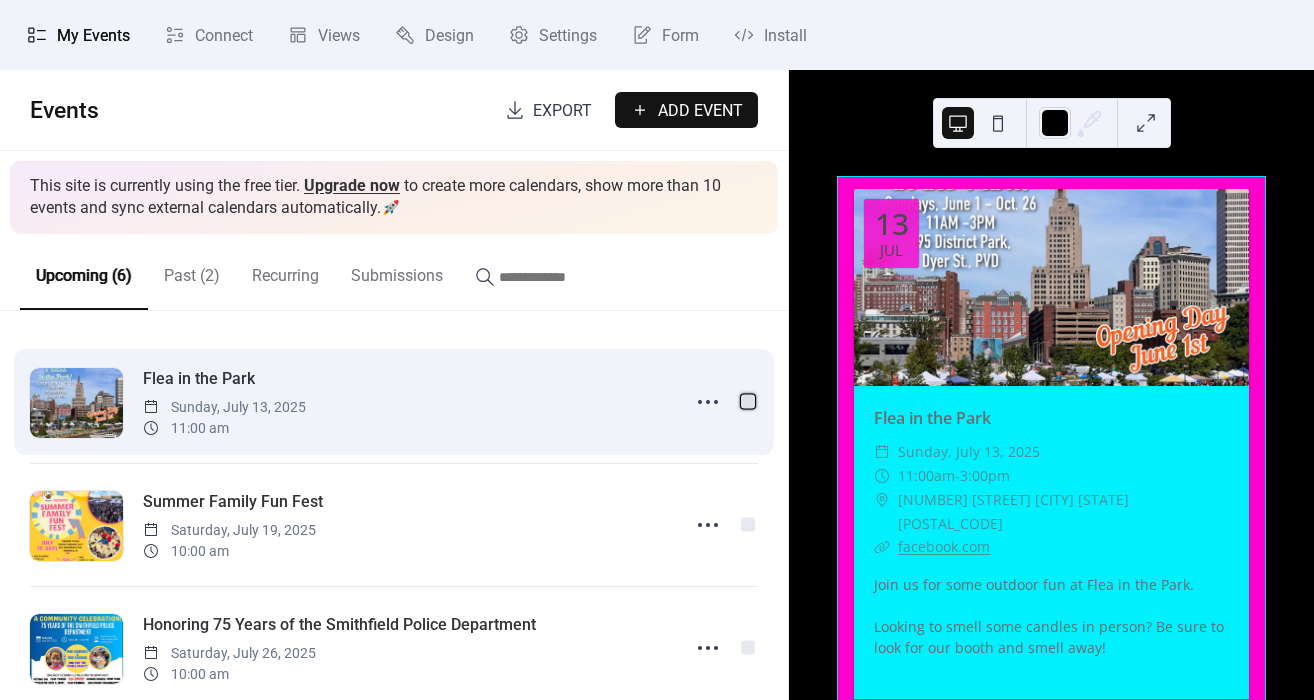 click at bounding box center [748, 401] 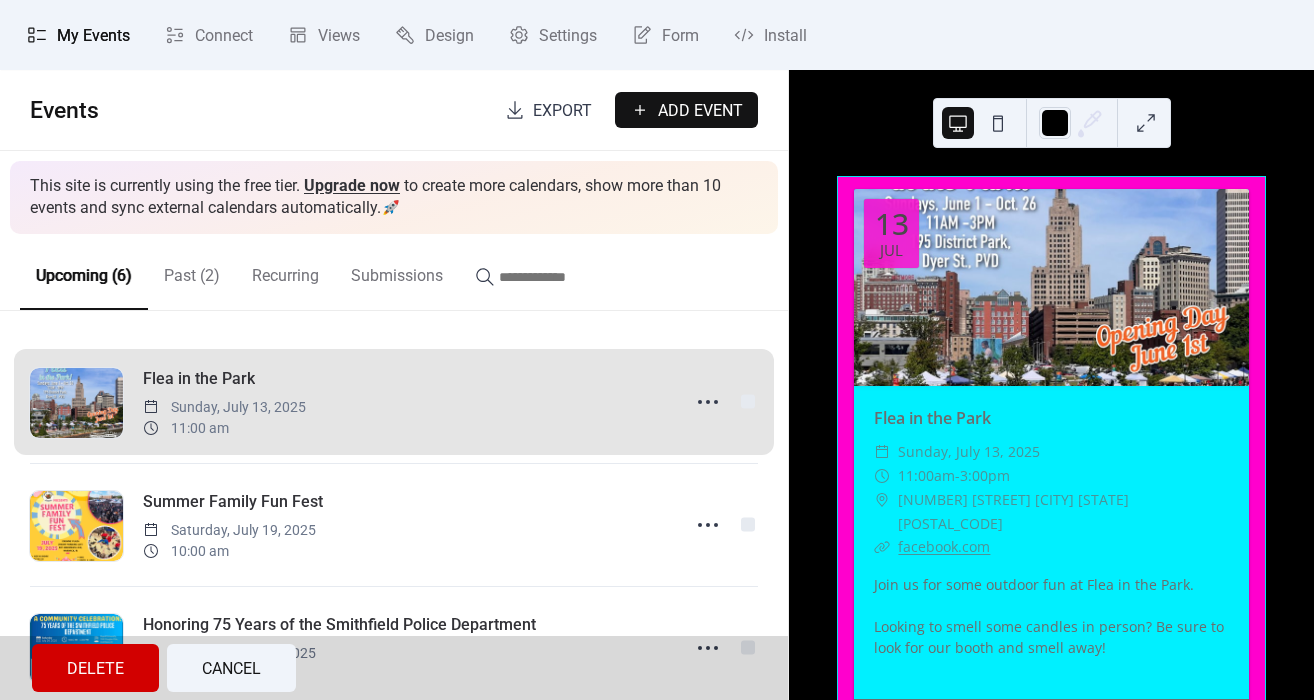 click on "Flea in the Park Sunday, July 13, 2025 11:00 am Summer Family Fun Fest  Saturday, July 19, 2025 10:00 am Honoring 75 Years of the Smithfield Police Department  Saturday, July 26, 2025 10:00 am BUTTERFLY FARM SUNFLOWER FEST Sunday, August 10, 2025 9:00 am Apple Festival 2025  Saturday, August 30, 2025 10:00 am Flea in the Park  Sunday, September 7, 2025 11:00 am" at bounding box center (394, 505) 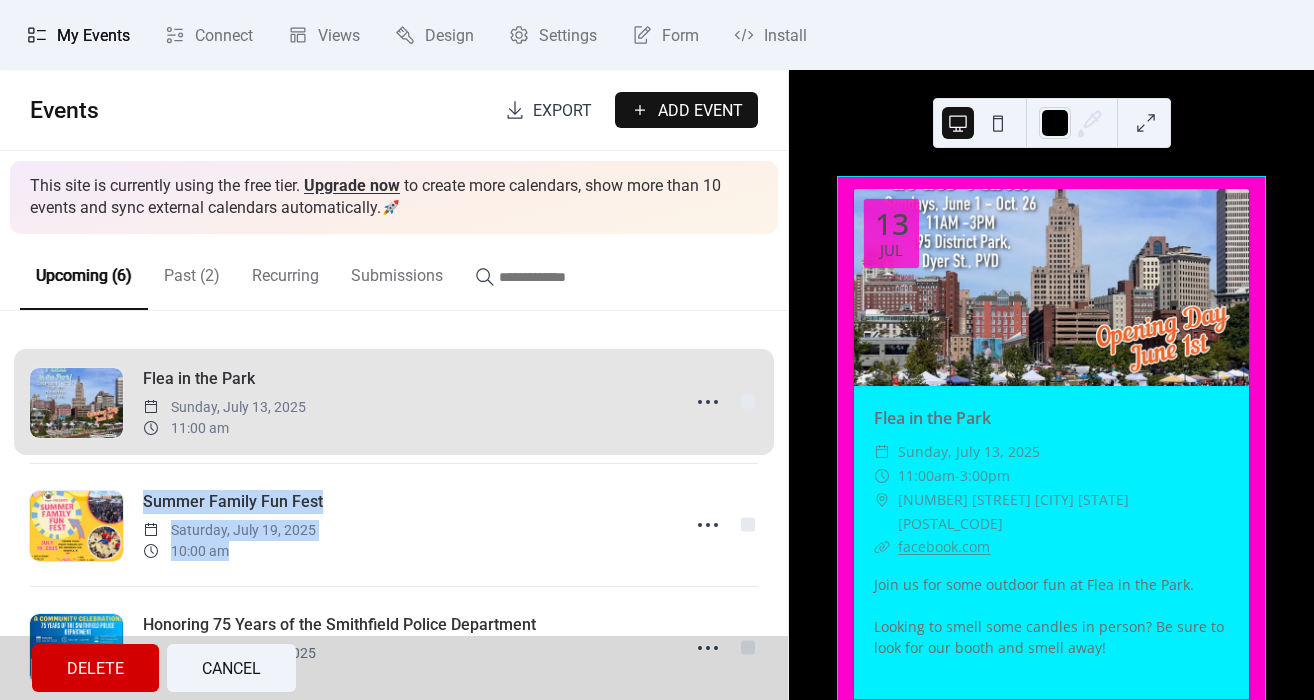 drag, startPoint x: 780, startPoint y: 451, endPoint x: 769, endPoint y: 488, distance: 38.600517 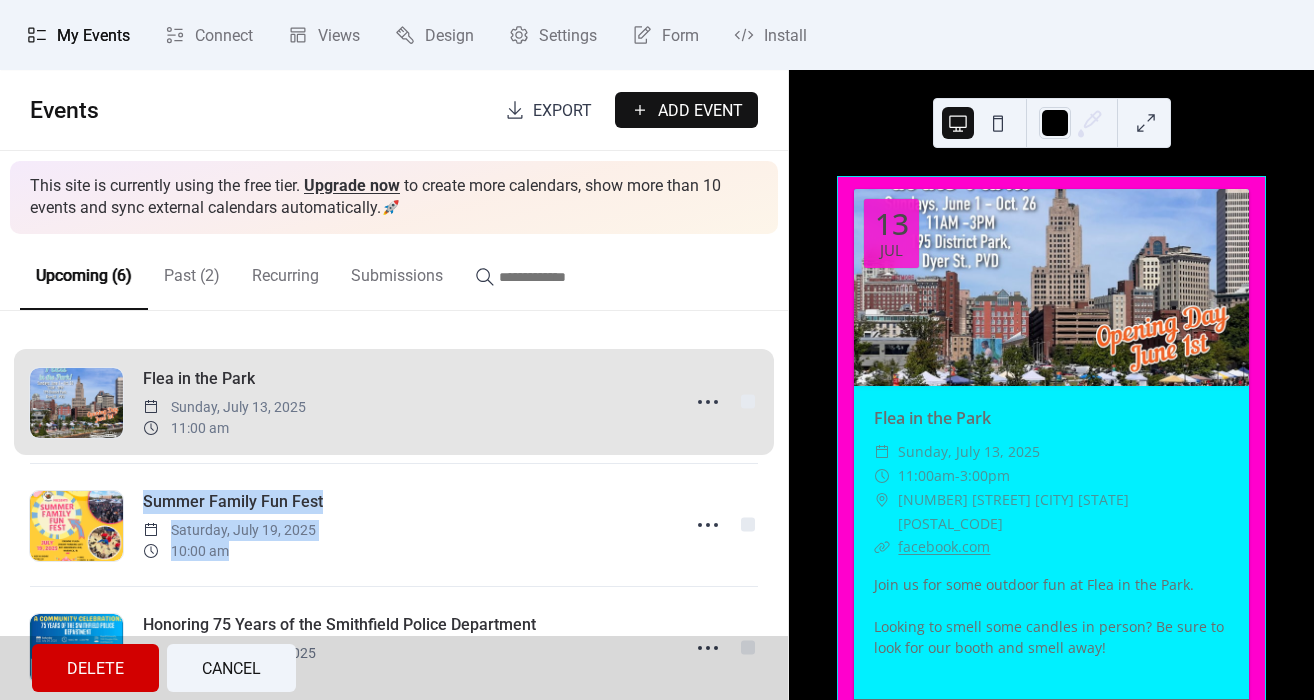 click on "Cancel" at bounding box center [231, 668] 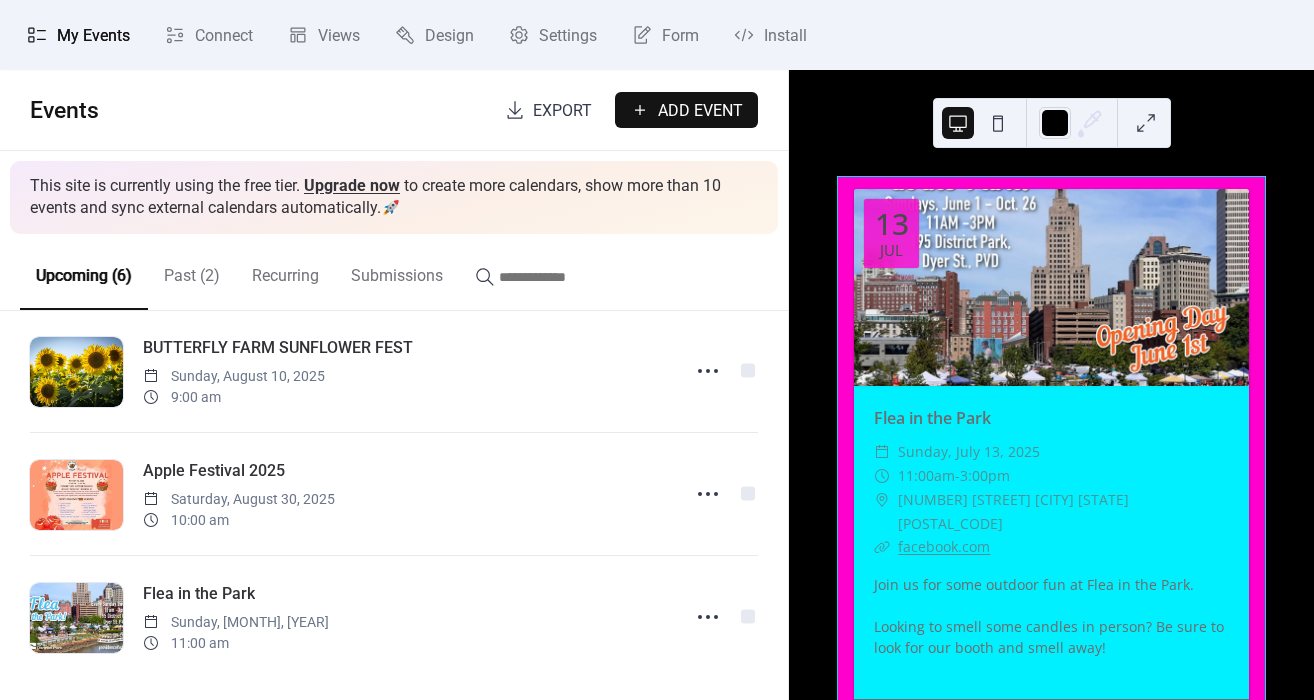 scroll, scrollTop: 406, scrollLeft: 0, axis: vertical 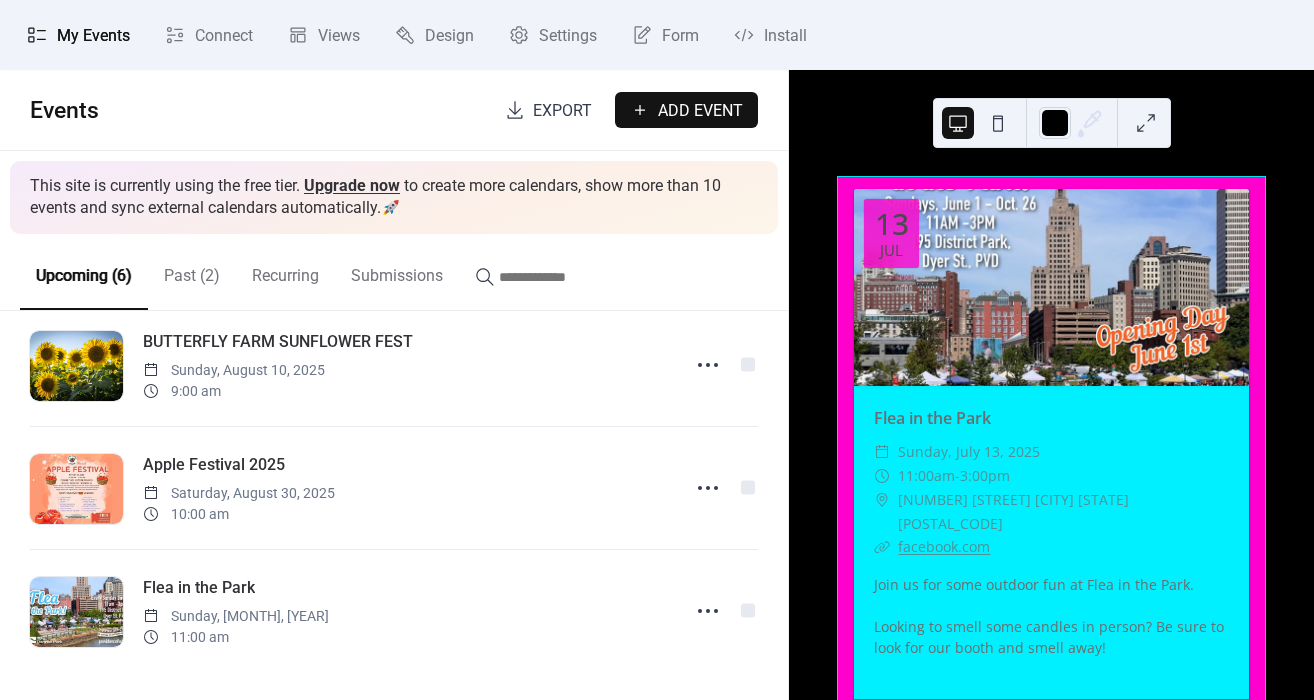 type 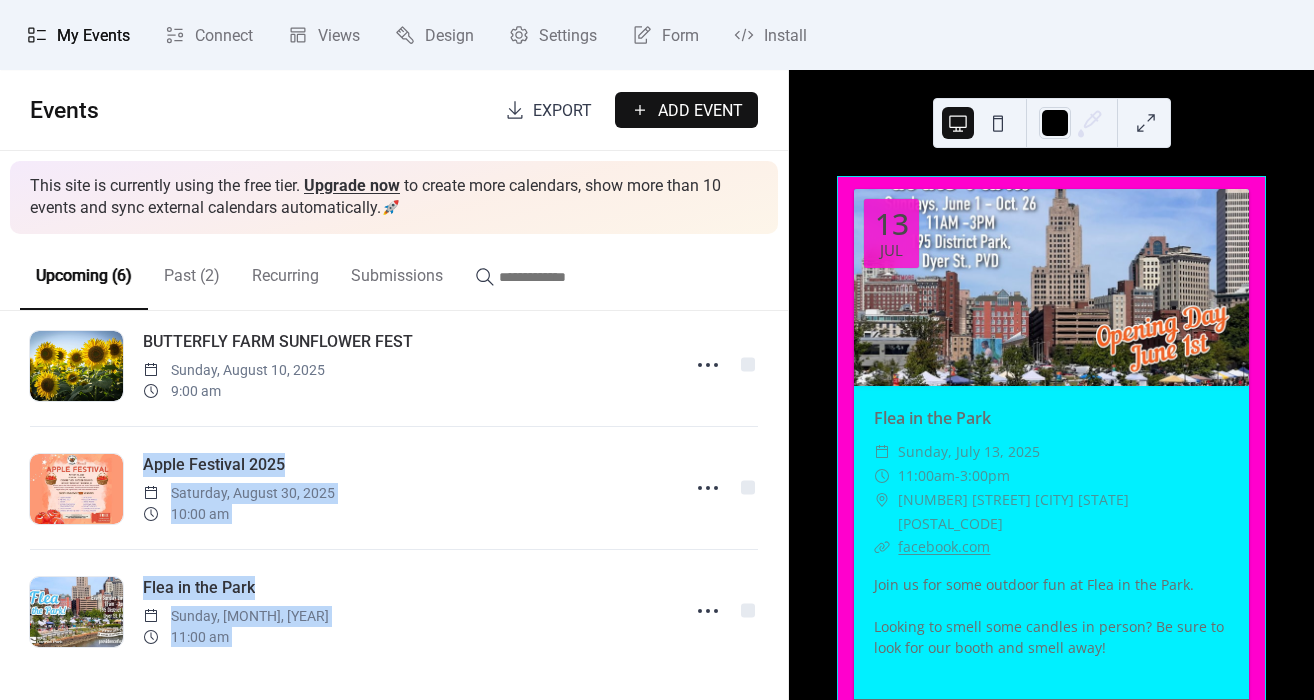drag, startPoint x: 776, startPoint y: 561, endPoint x: 808, endPoint y: 301, distance: 261.96182 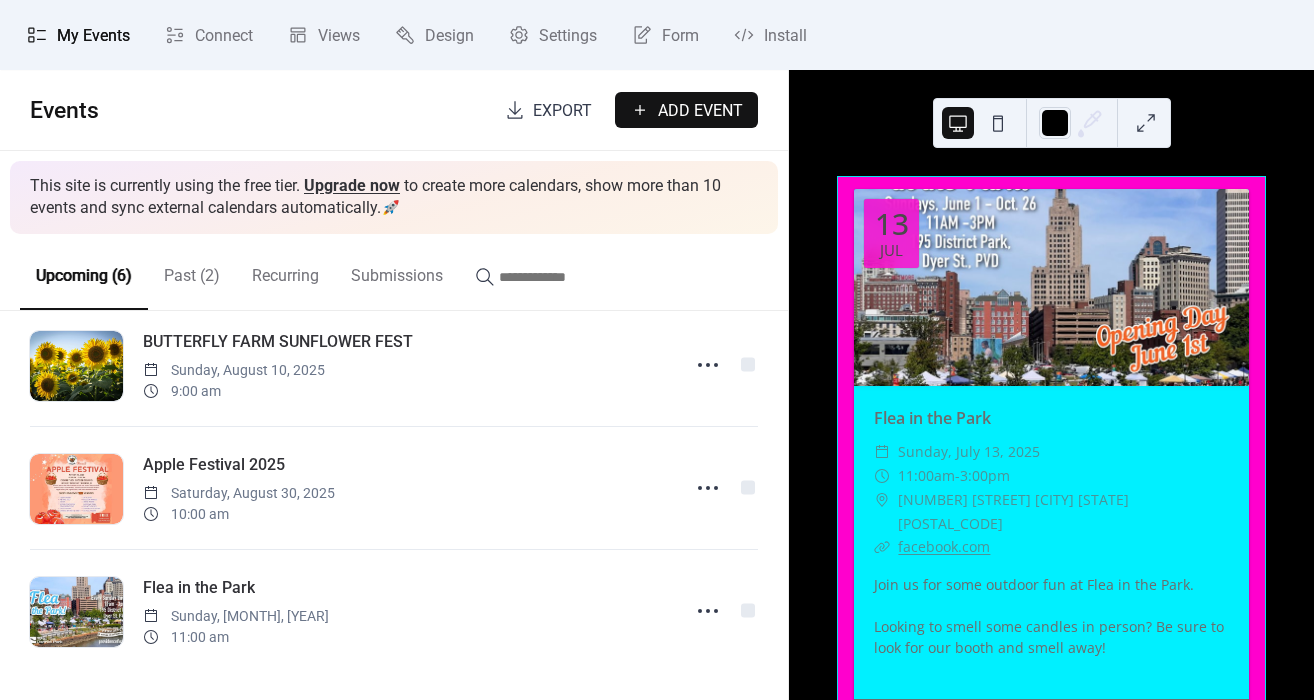 scroll, scrollTop: 364, scrollLeft: 0, axis: vertical 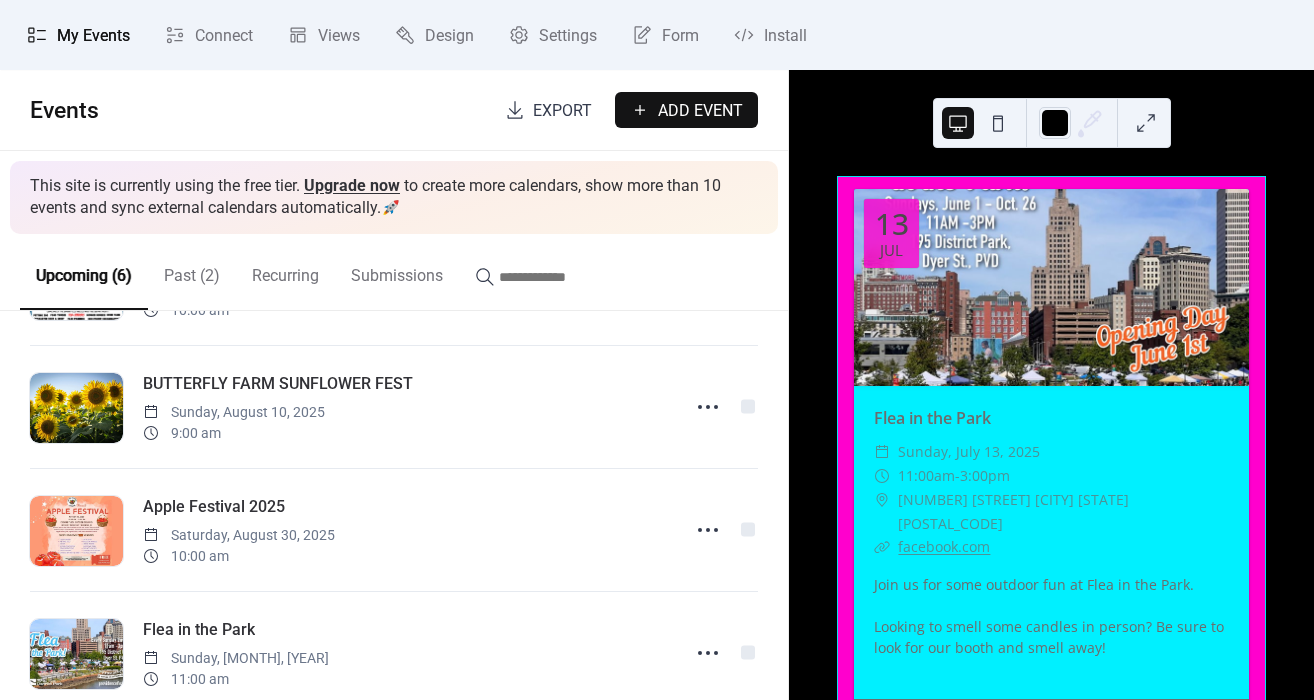 click on "[DATE] [EVENT_NAME] [EVENT_NAME] [DATE] - [DATE] [NUMBER] [DISTRICT] [CITY] [STATE] [POSTAL_CODE] facebook.com Join us for some outdoor fun at [EVENT_NAME]. Looking to smell some candles in person? Be sure to look for our booth and smell away! Save event [DATE] [EVENT_NAME] [DATE] - [DATE] [TIME] - [TIME] [HOTEL_NAME] [NUMBER] [STREET] [CITY] [STATE] [POSTAL_CODE] facebook.com Looking to smell some amazing candles and keep the kids happy at the same time? Join us at the [EVENT_NAME]!! Along with our candles, there'll be a petting zoo, face painting, hair braiding, and food trucks, which are just a small list of the festivities planned for the day! Come down and smell away! Save event [DATE] [EVENT_NAME] [DEPARTMENT_NAME] [DATE] - [DATE] [TIME] - [TIME] [UNIVERSITY_NAME] – [LOCATION] [NUMBER] [STREET], [CITY], [STATE]" at bounding box center (1051, 385) 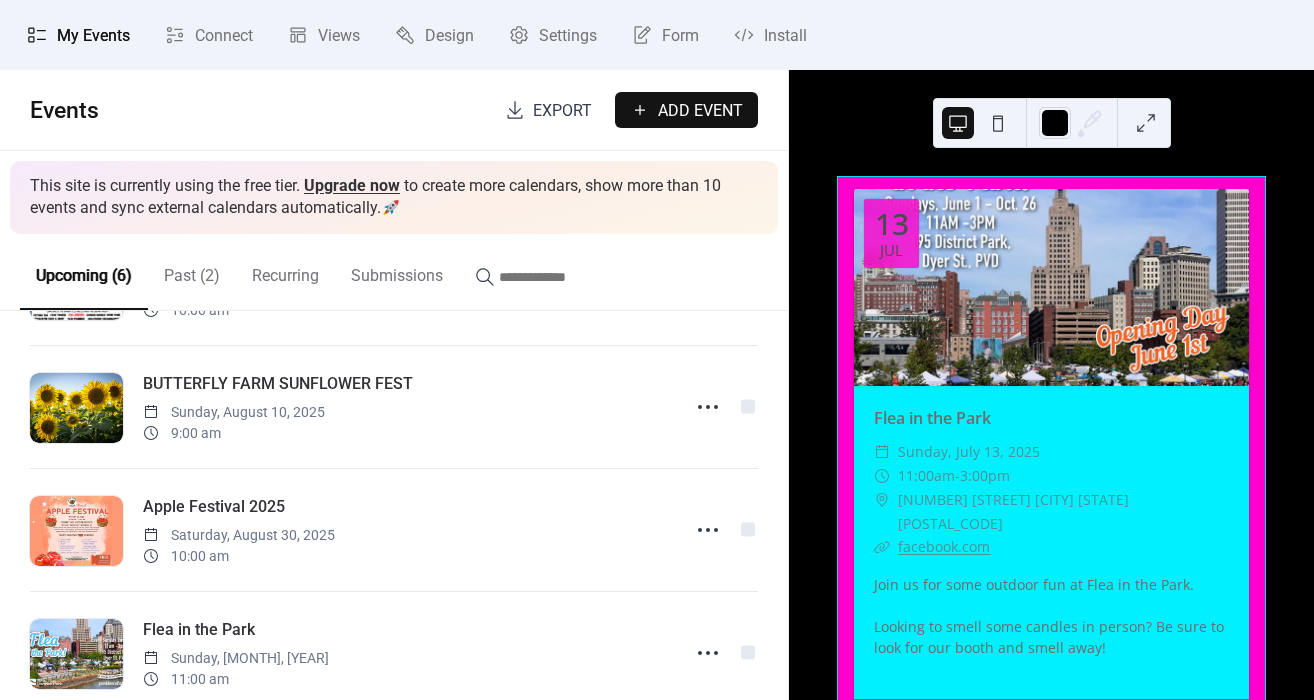 click on "Events Export Add Event" at bounding box center (394, 110) 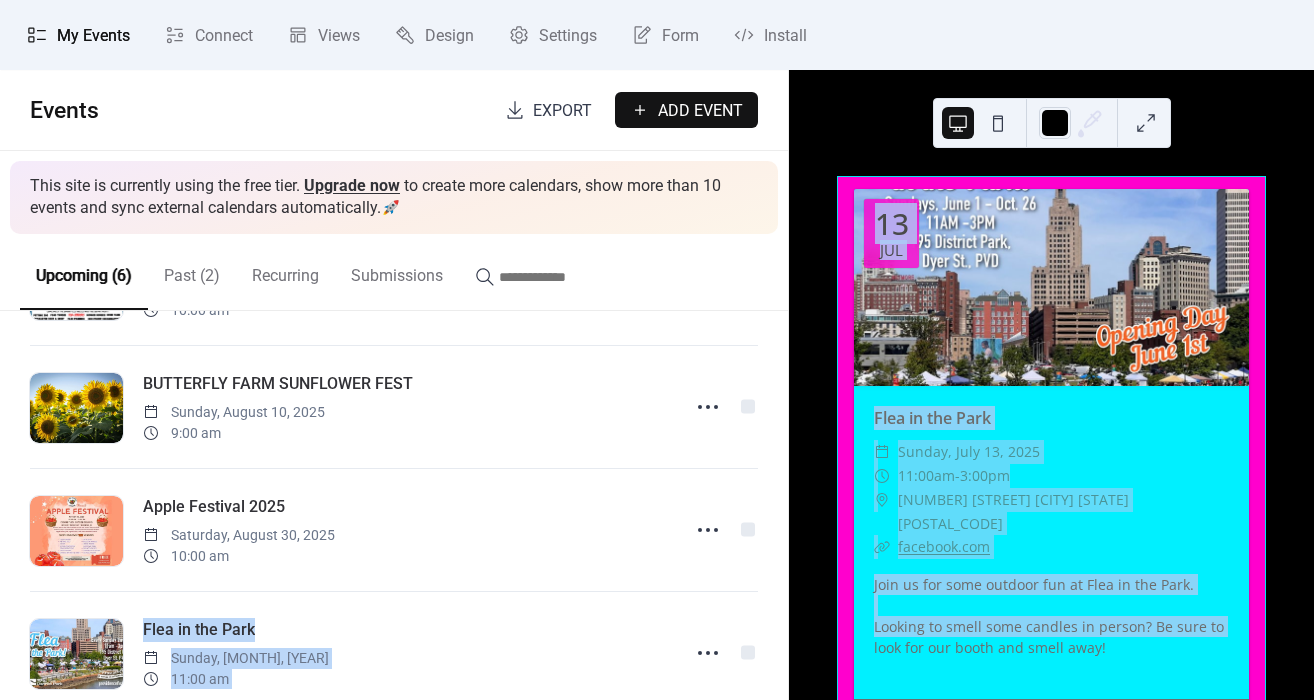 drag, startPoint x: 788, startPoint y: 622, endPoint x: 784, endPoint y: 519, distance: 103.077644 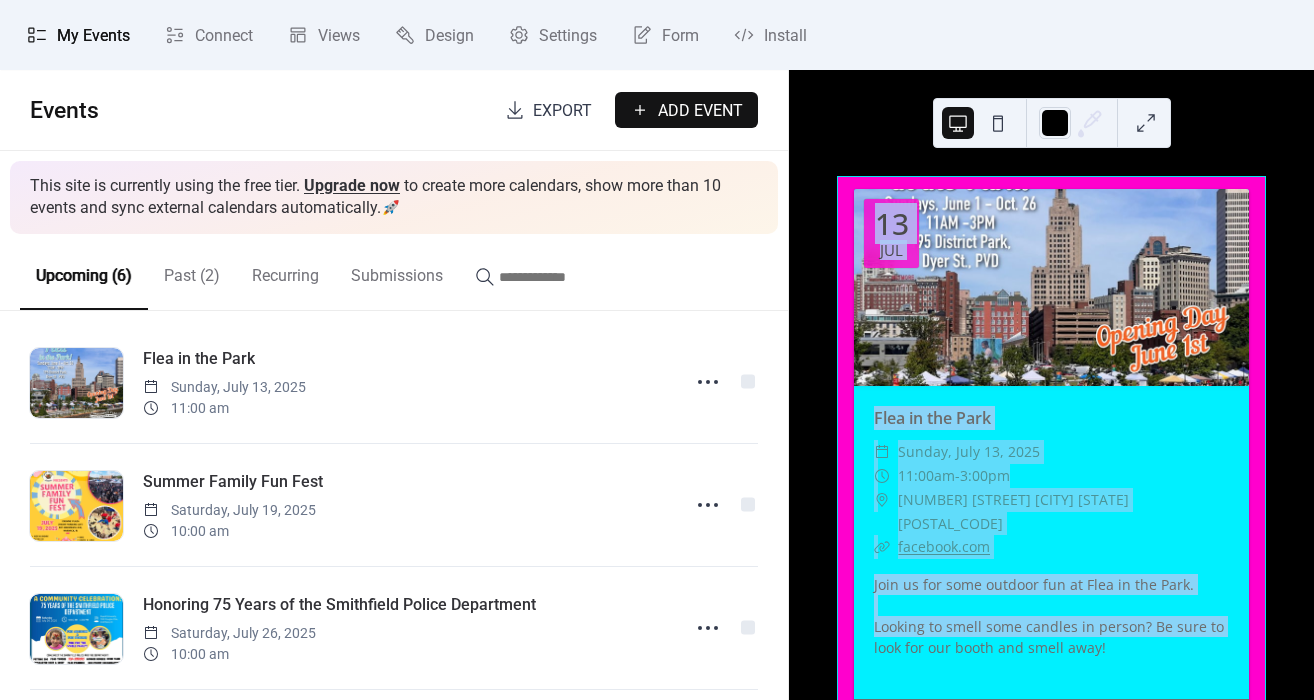 scroll, scrollTop: 0, scrollLeft: 0, axis: both 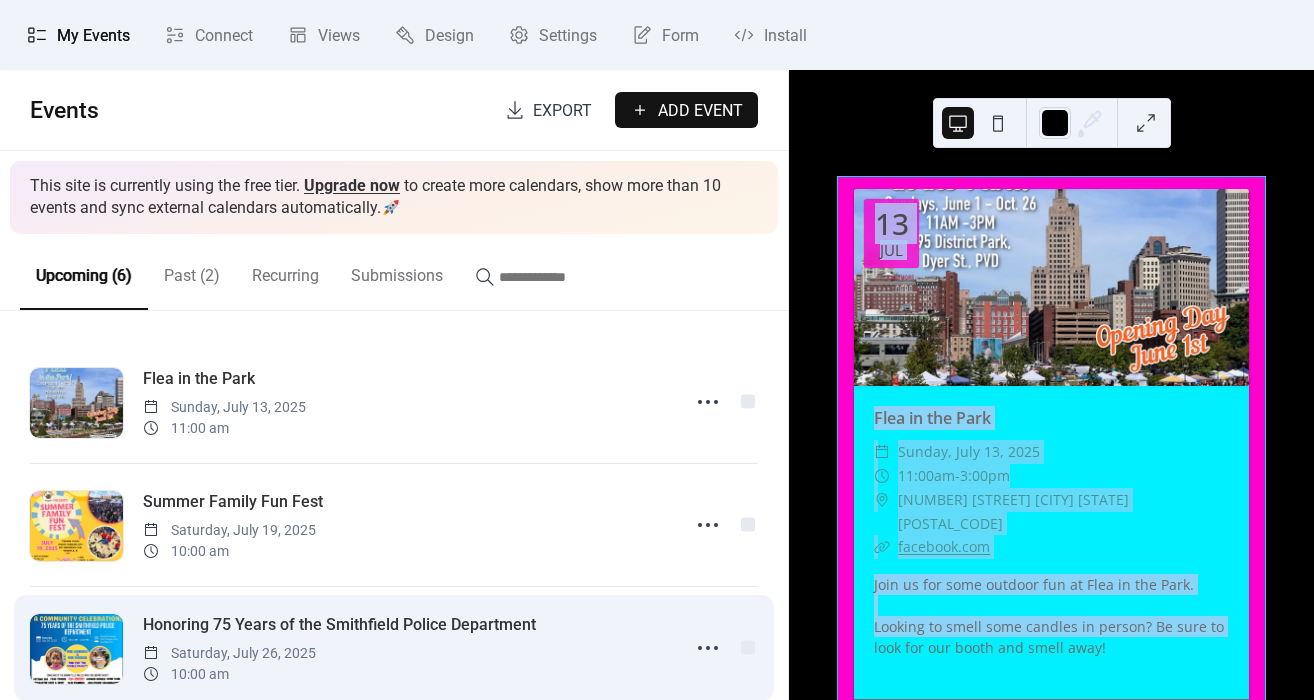 click on "Honoring 75 Years of the [DEPARTMENT_NAME]" at bounding box center [339, 625] 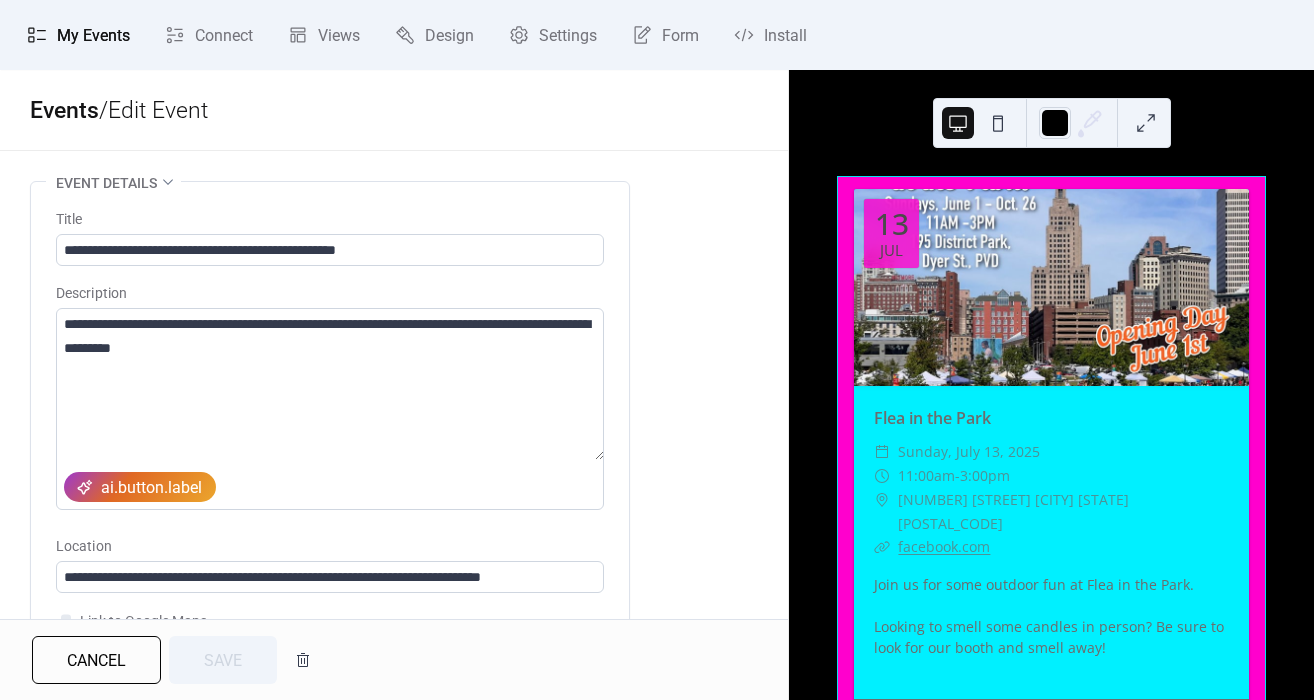 click on "**********" at bounding box center (394, 989) 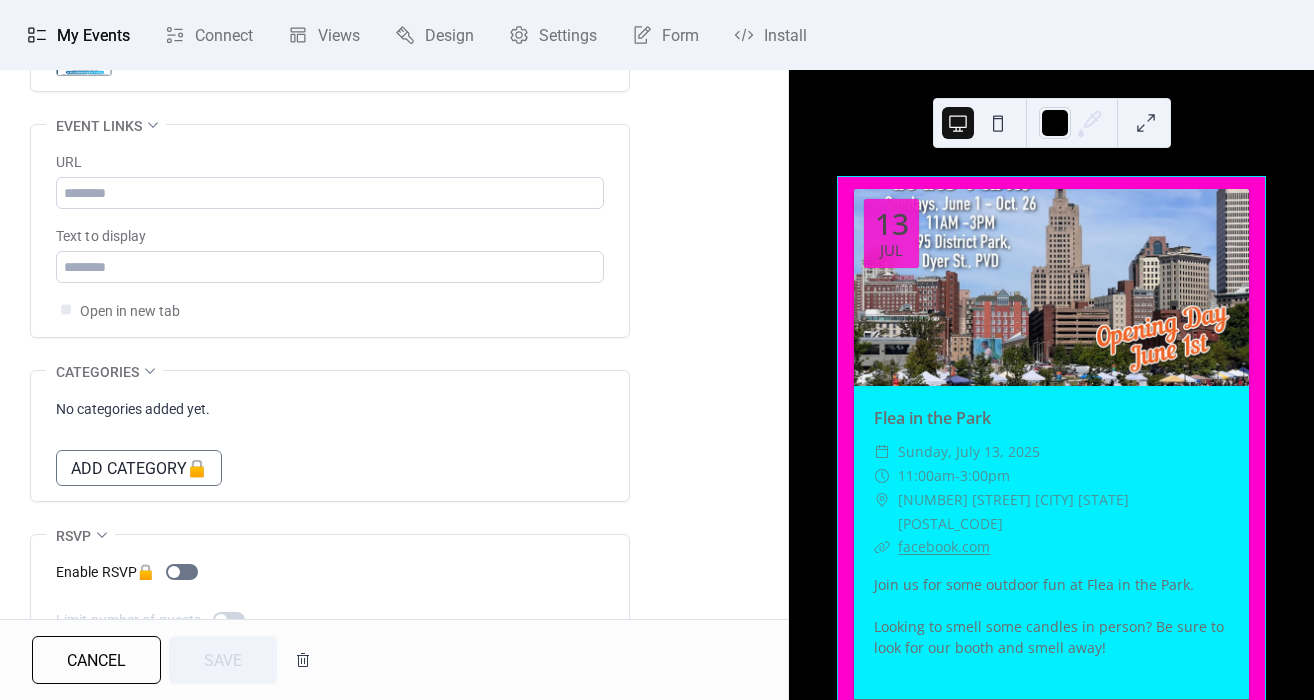 scroll, scrollTop: 1176, scrollLeft: 0, axis: vertical 